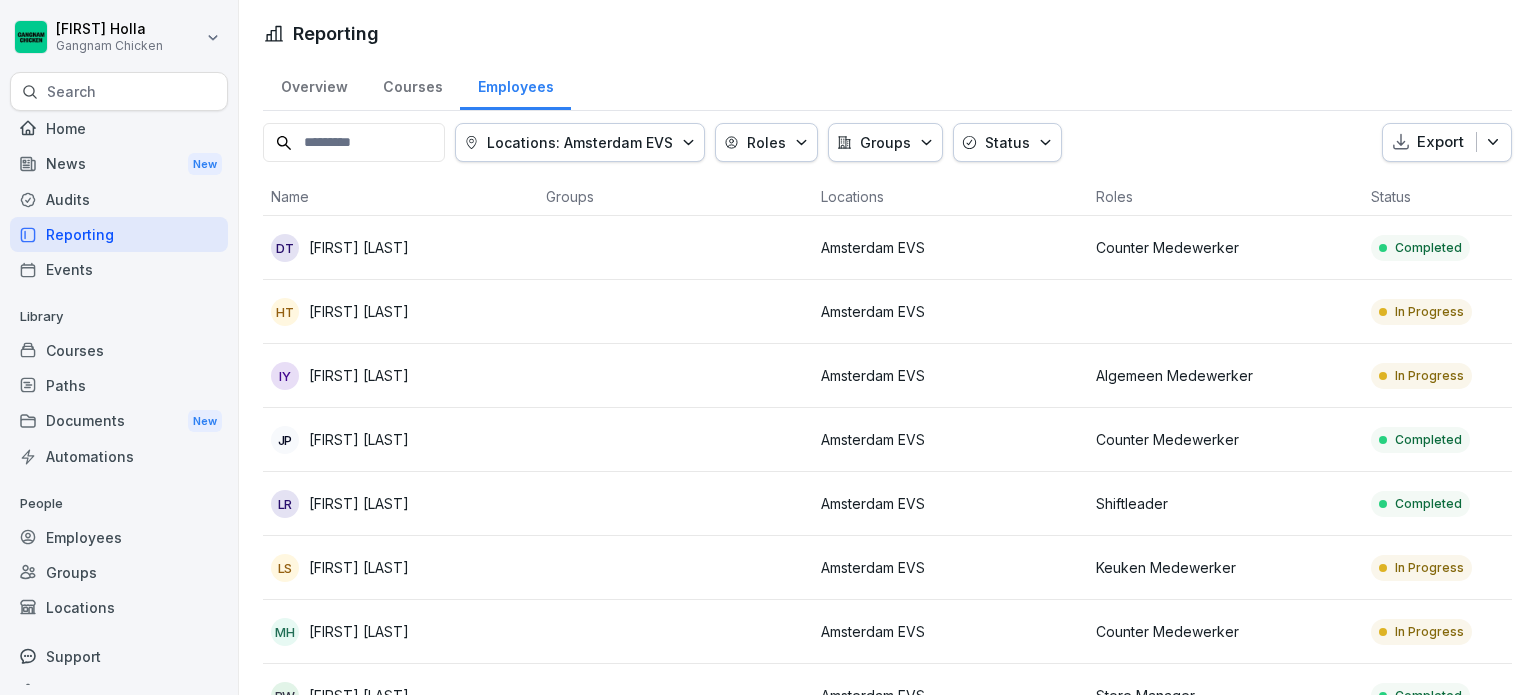 scroll, scrollTop: 0, scrollLeft: 0, axis: both 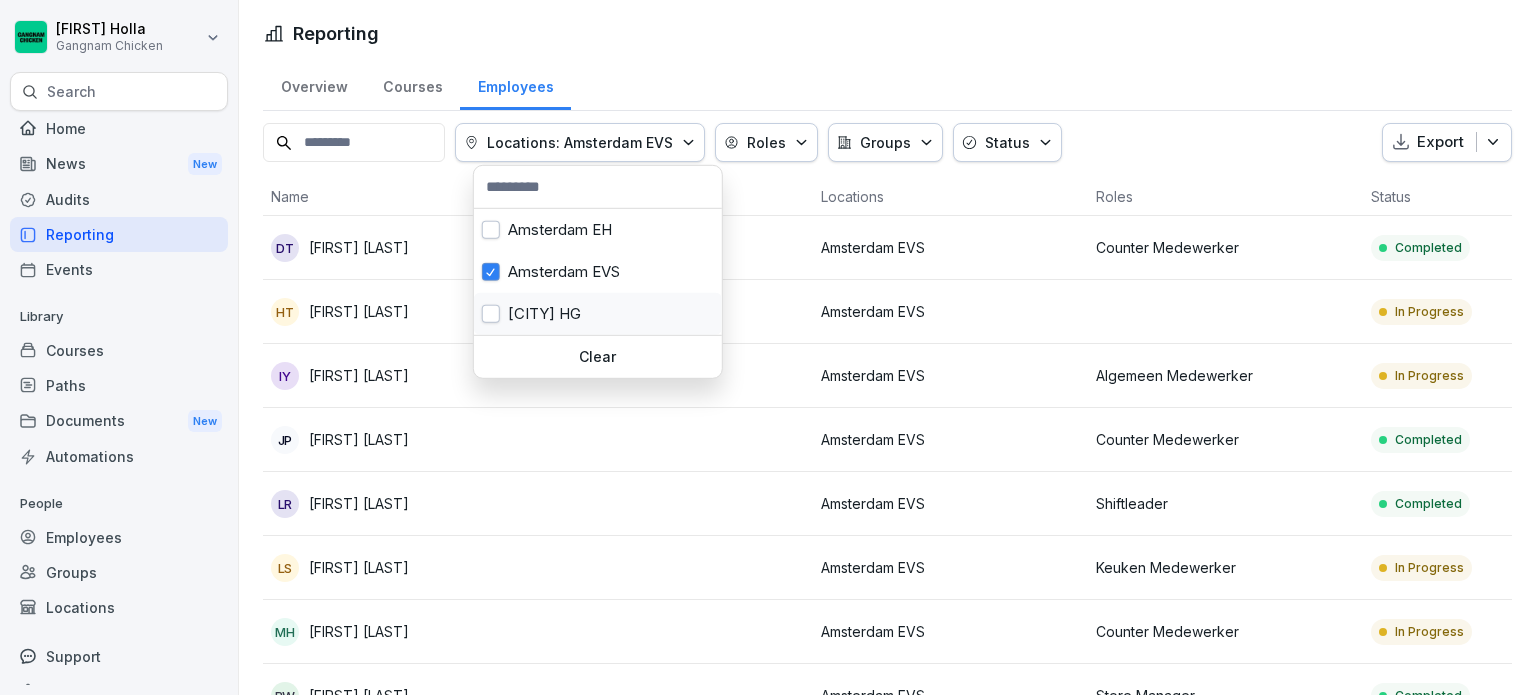 click at bounding box center (491, 314) 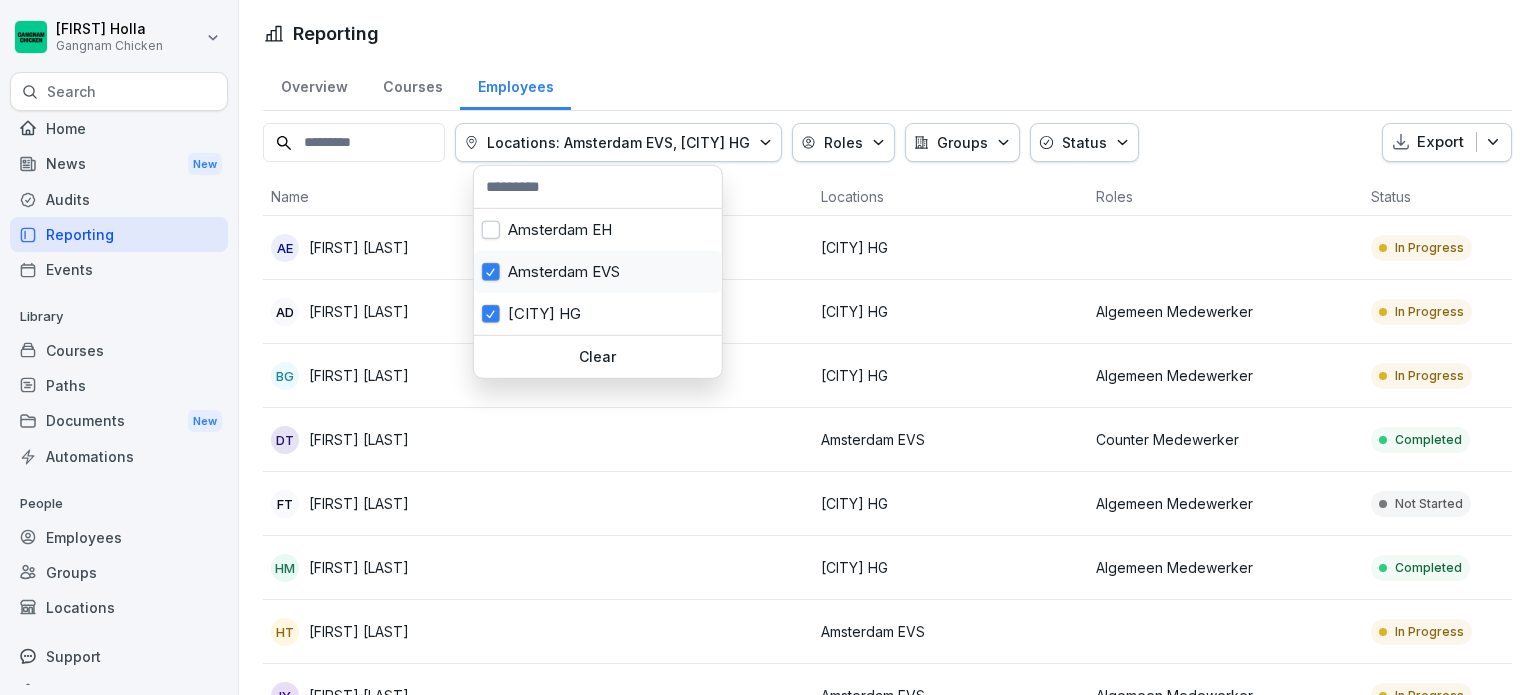 click at bounding box center (491, 272) 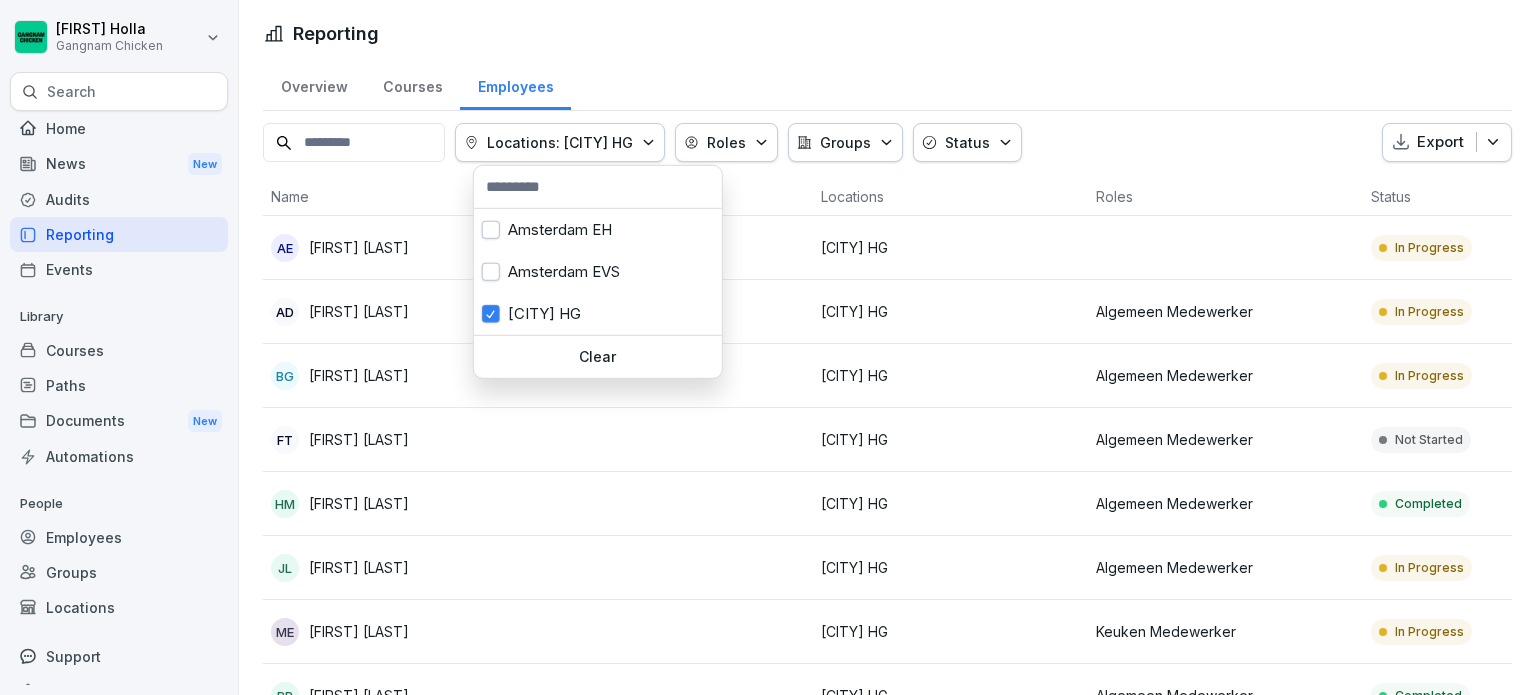 click on "Export" at bounding box center (1440, 142) 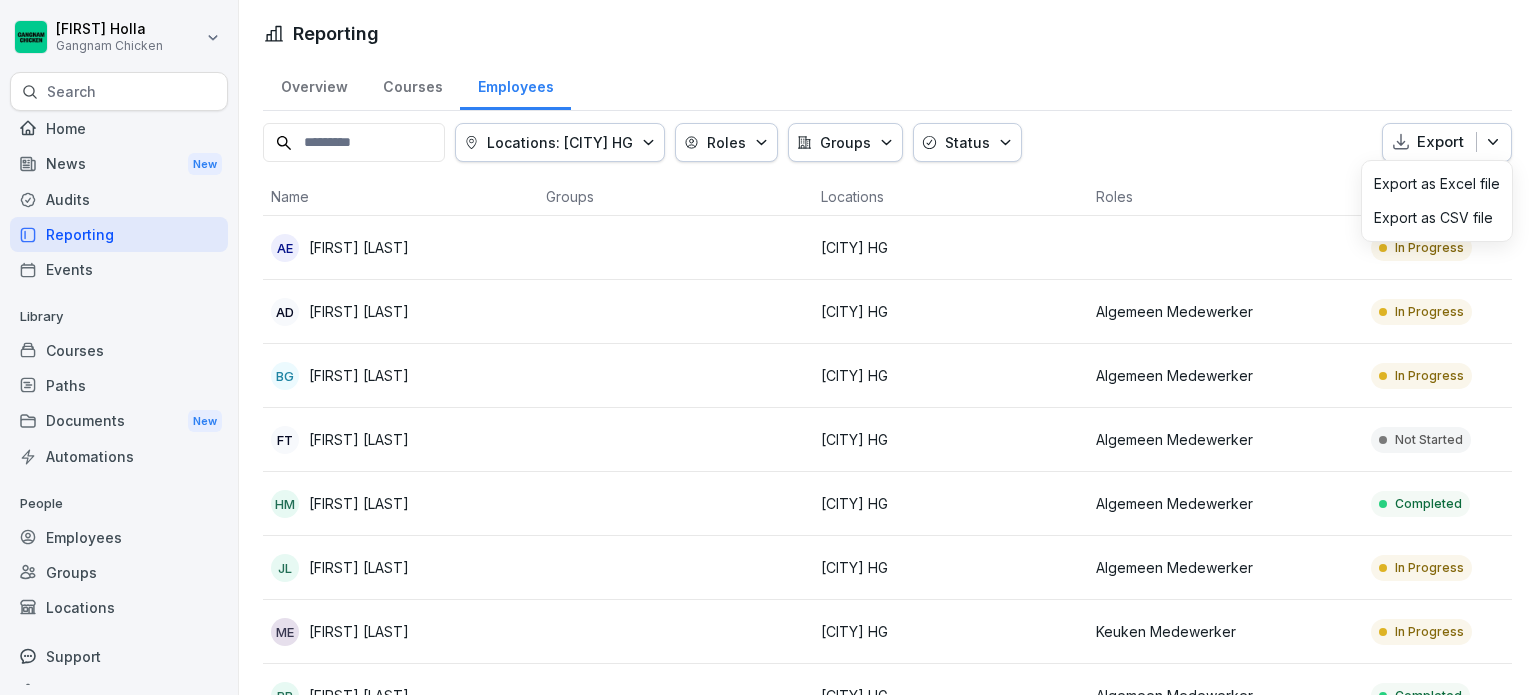 click on "Export as CSV file" at bounding box center (1433, 218) 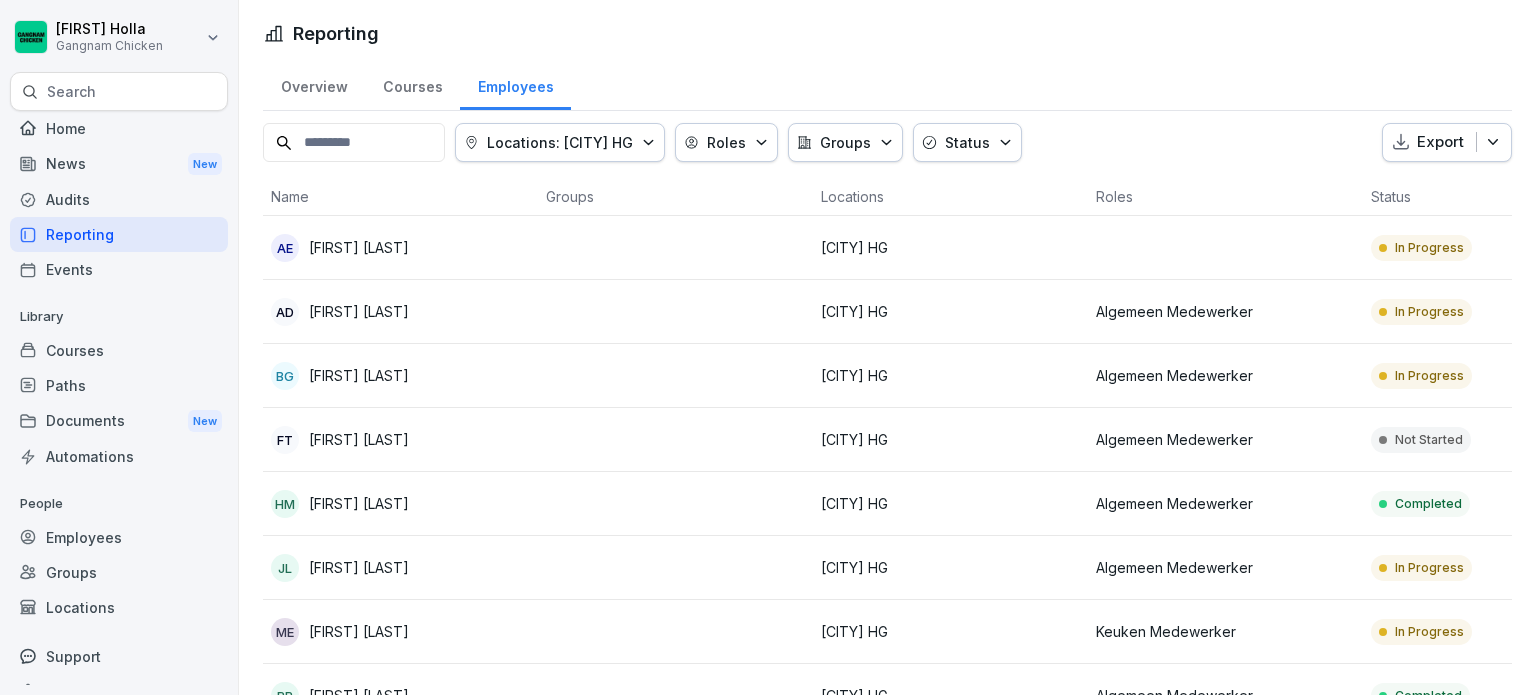 click on "Locations: Den Haag HG" at bounding box center (560, 142) 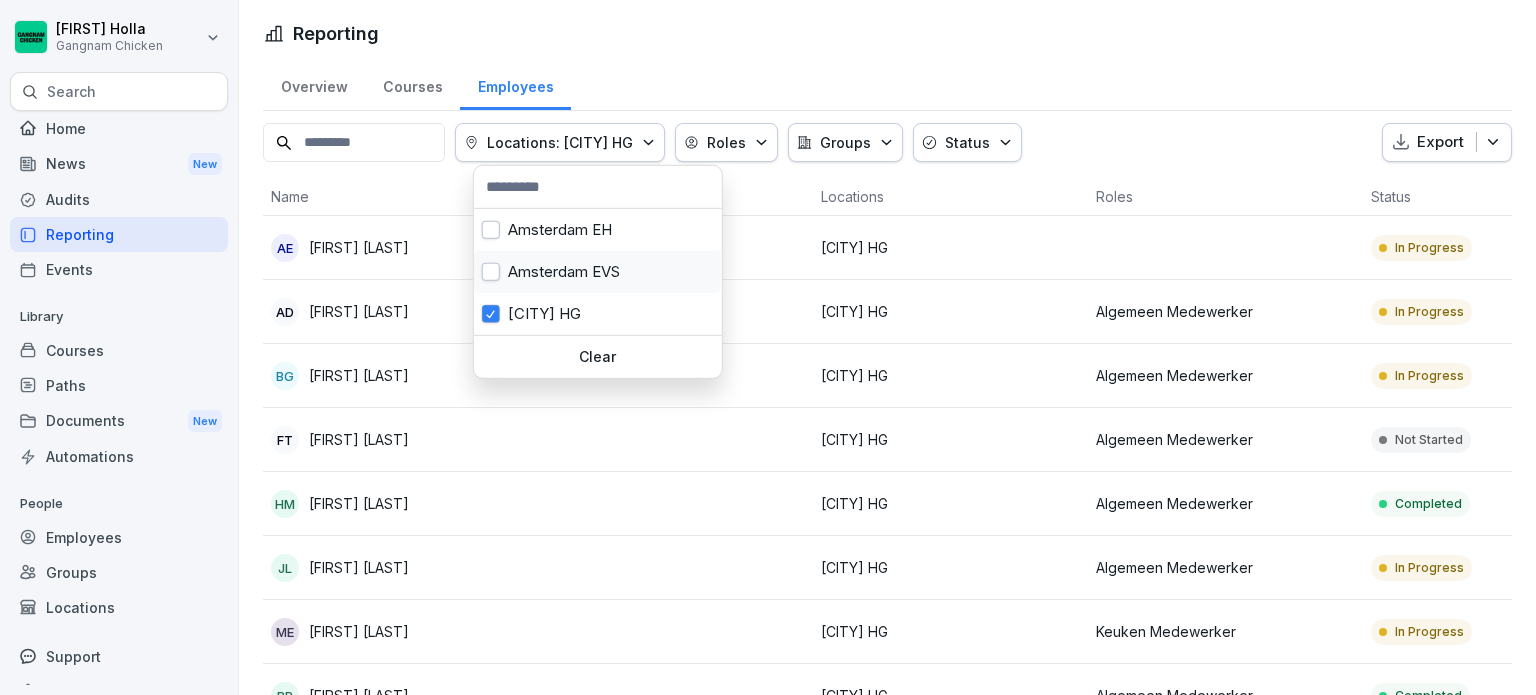 click at bounding box center [491, 272] 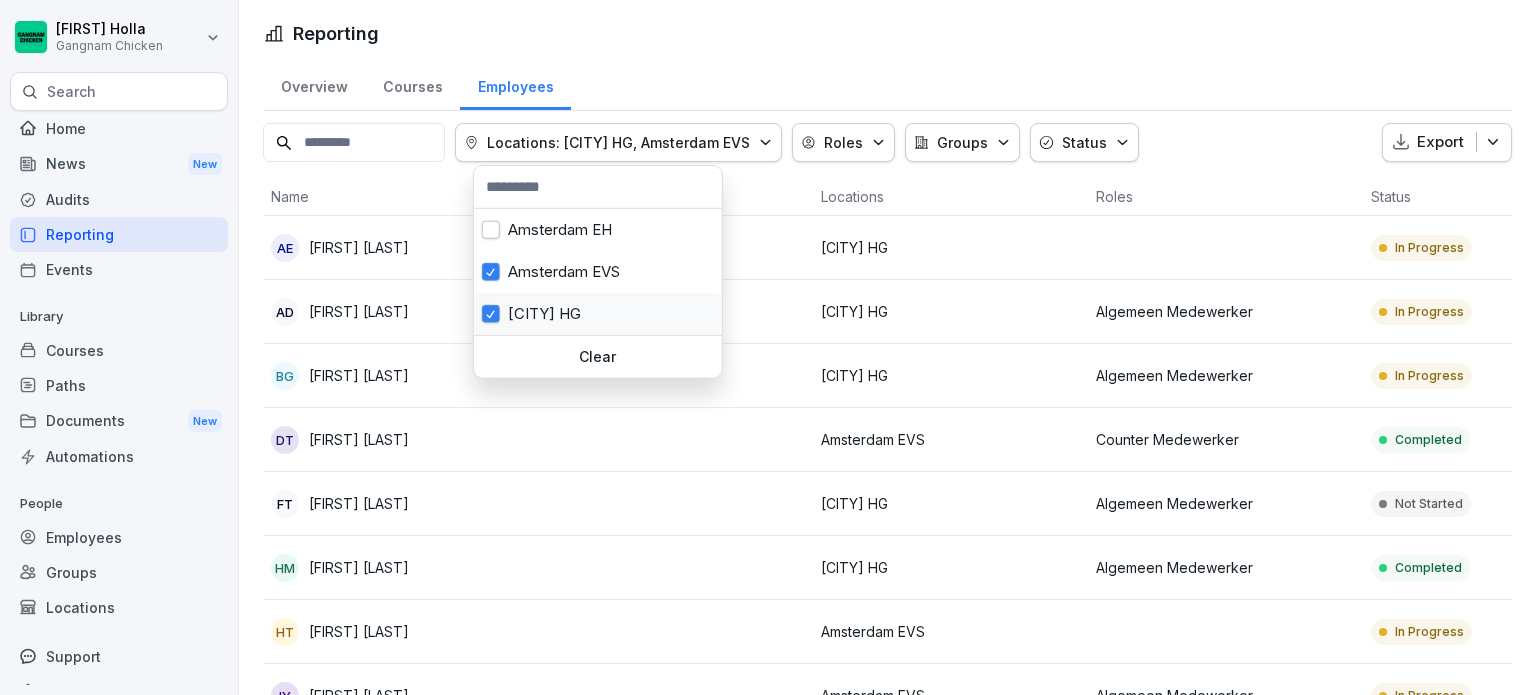 click at bounding box center (491, 314) 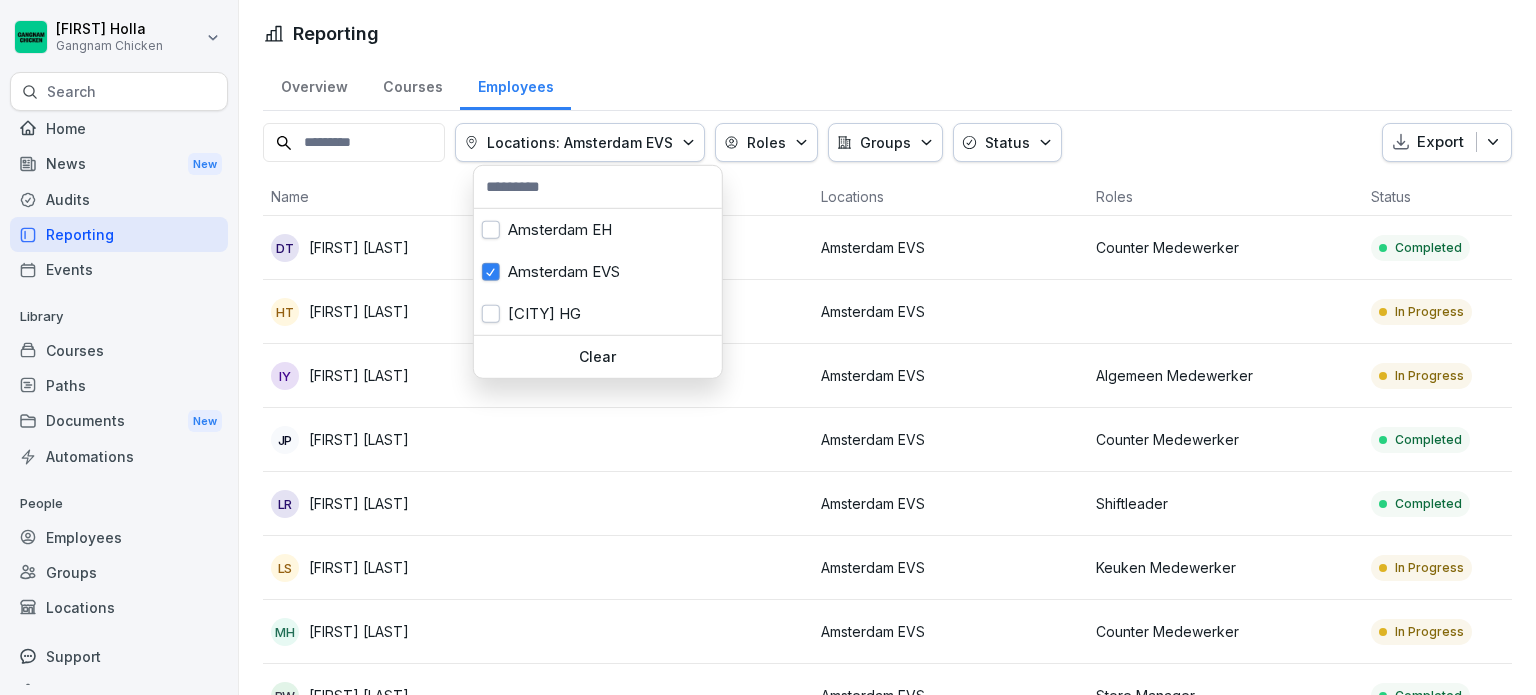 click on "Export" at bounding box center (1440, 142) 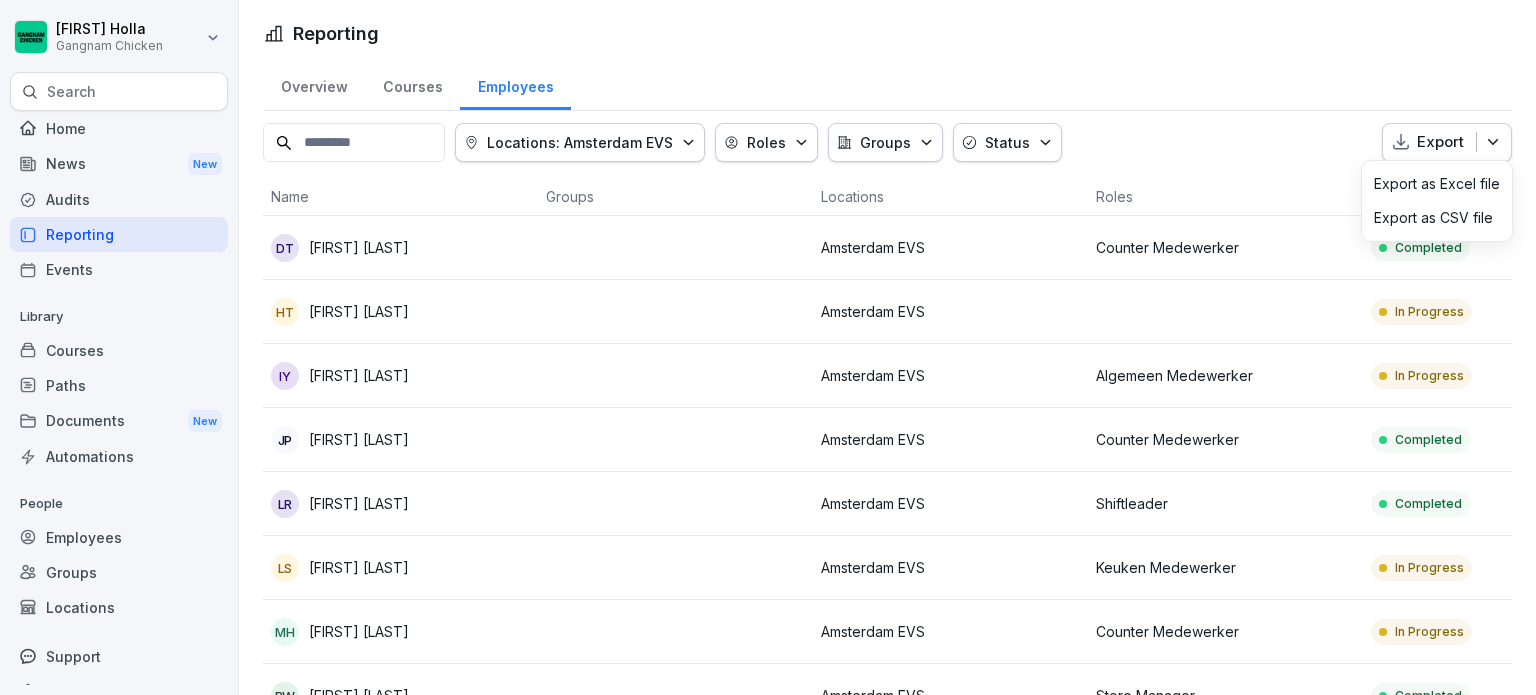 click on "Export as CSV file" at bounding box center (1433, 218) 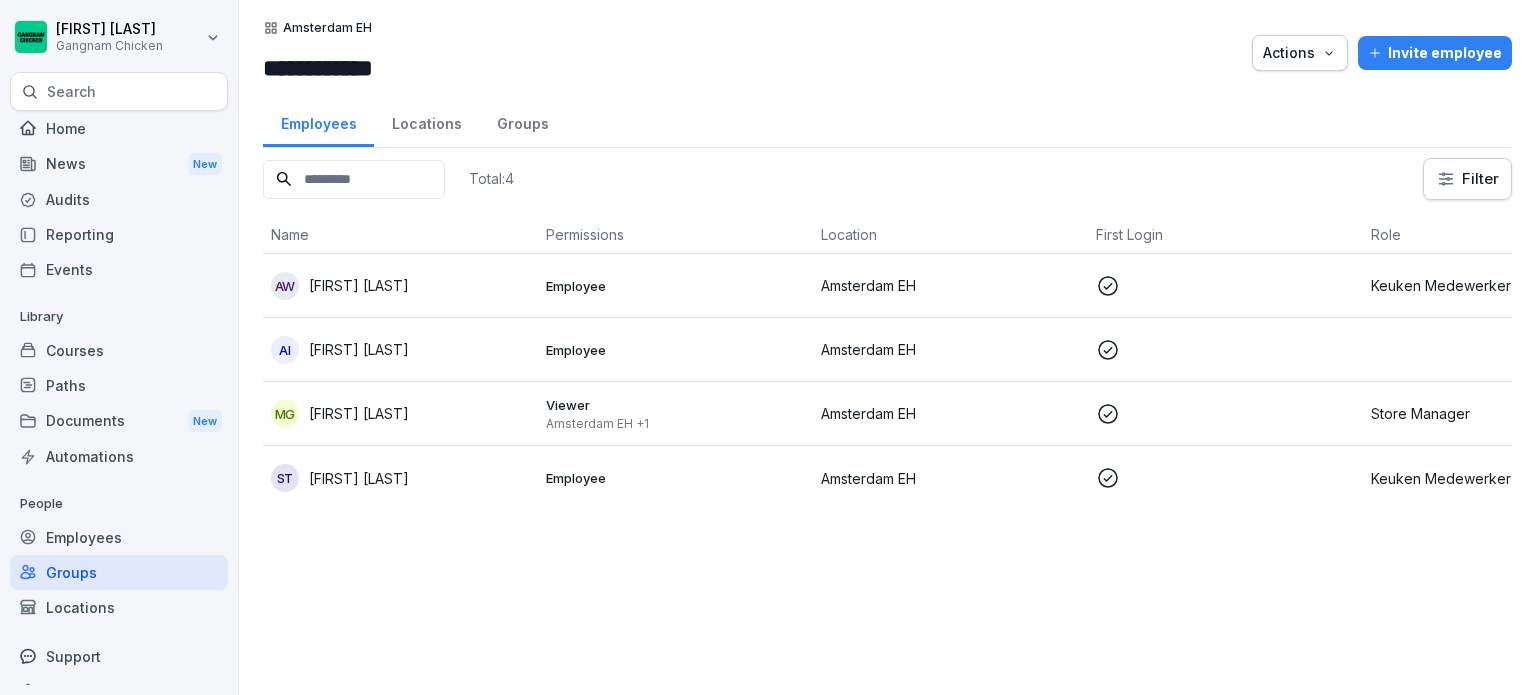 scroll, scrollTop: 0, scrollLeft: 0, axis: both 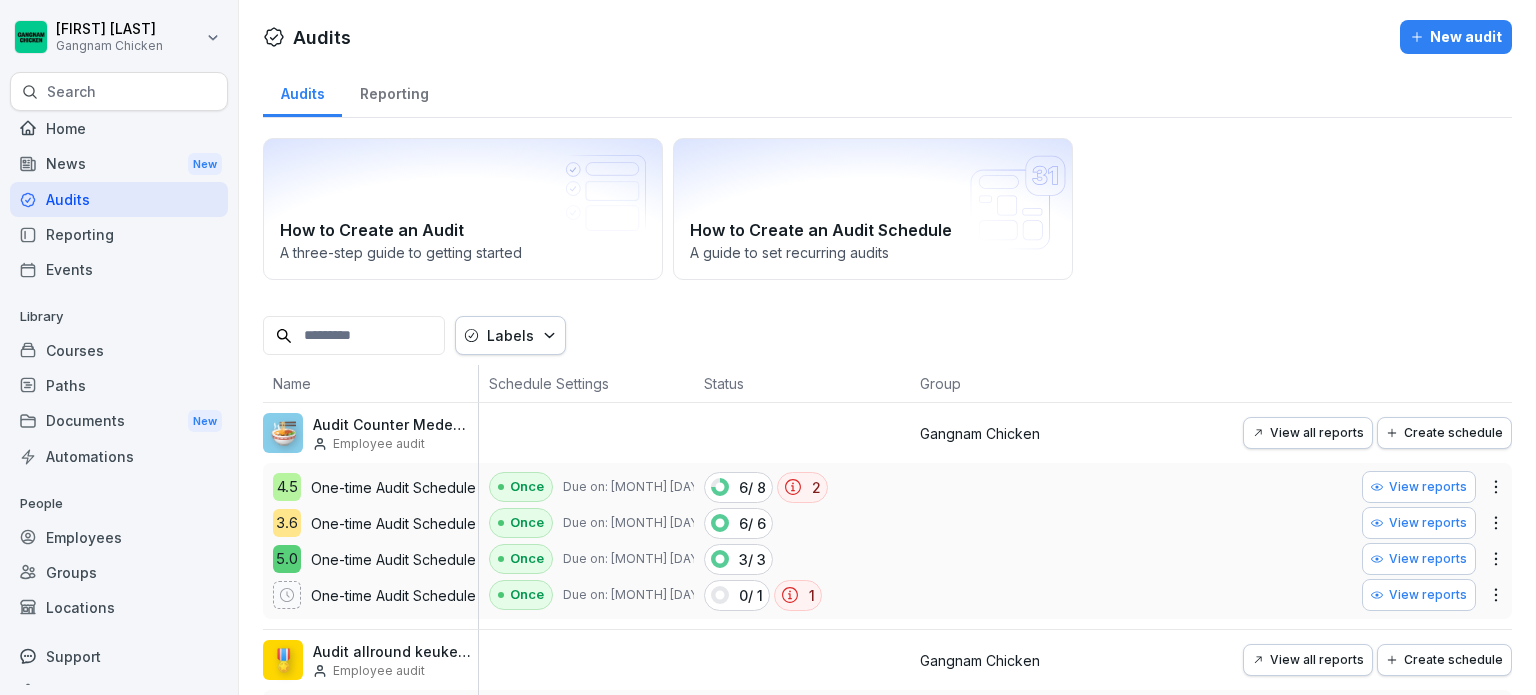 click on "New audit" at bounding box center (1456, 37) 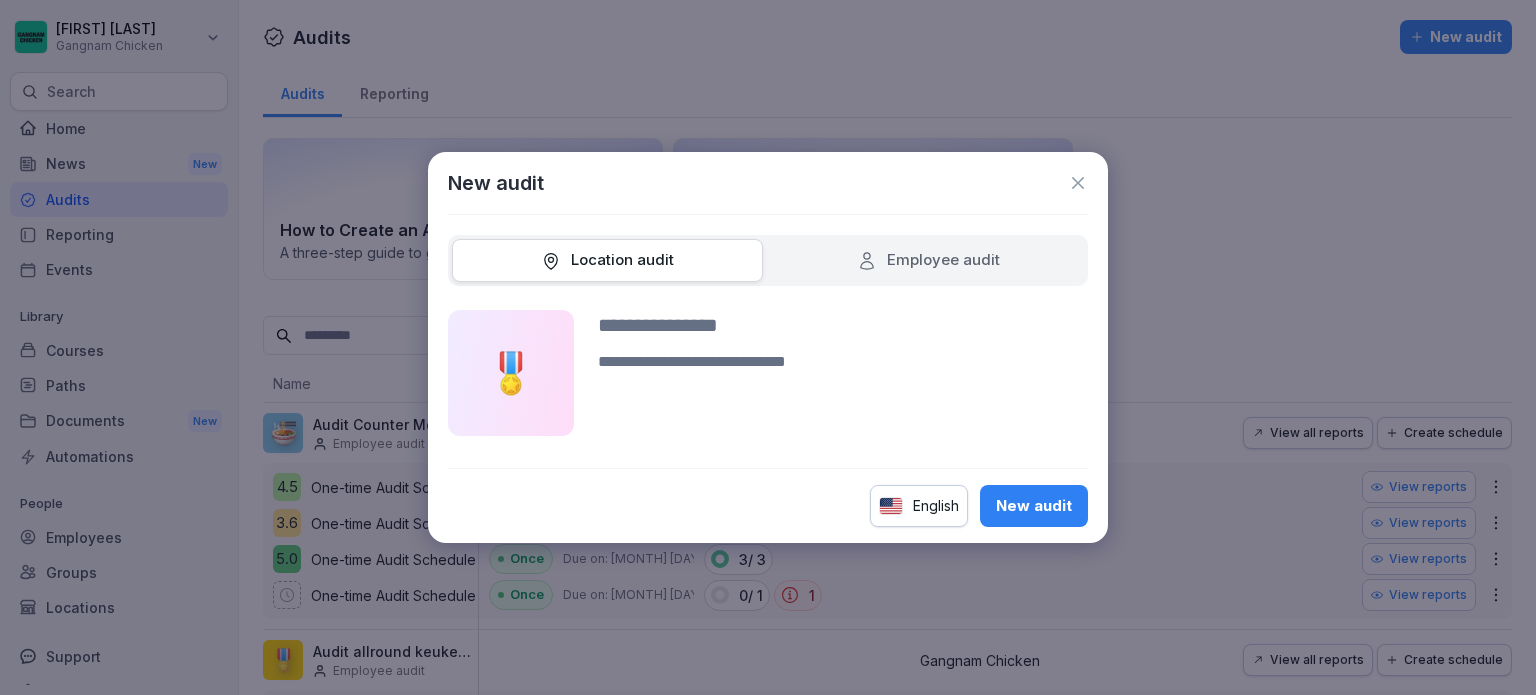 click on "Employee audit" at bounding box center (928, 260) 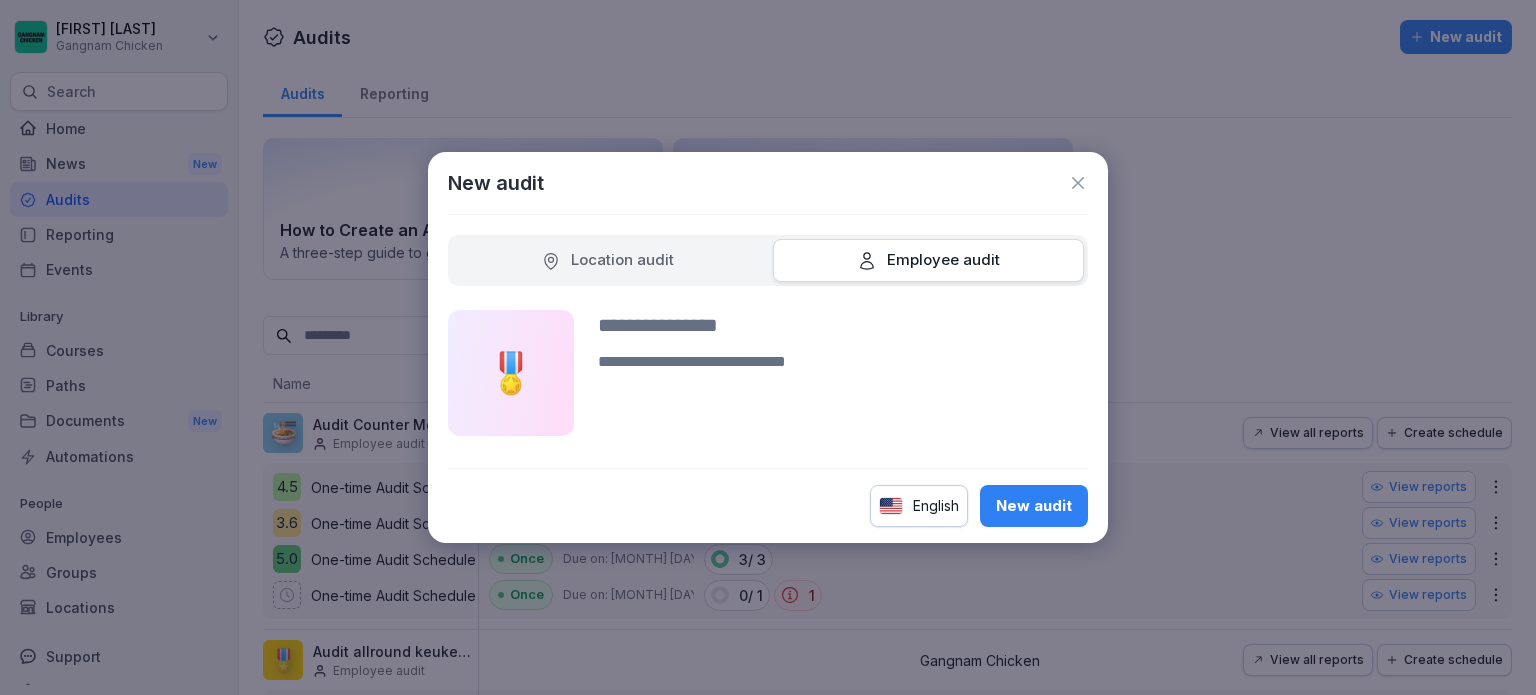 click on "Location audit" at bounding box center (607, 260) 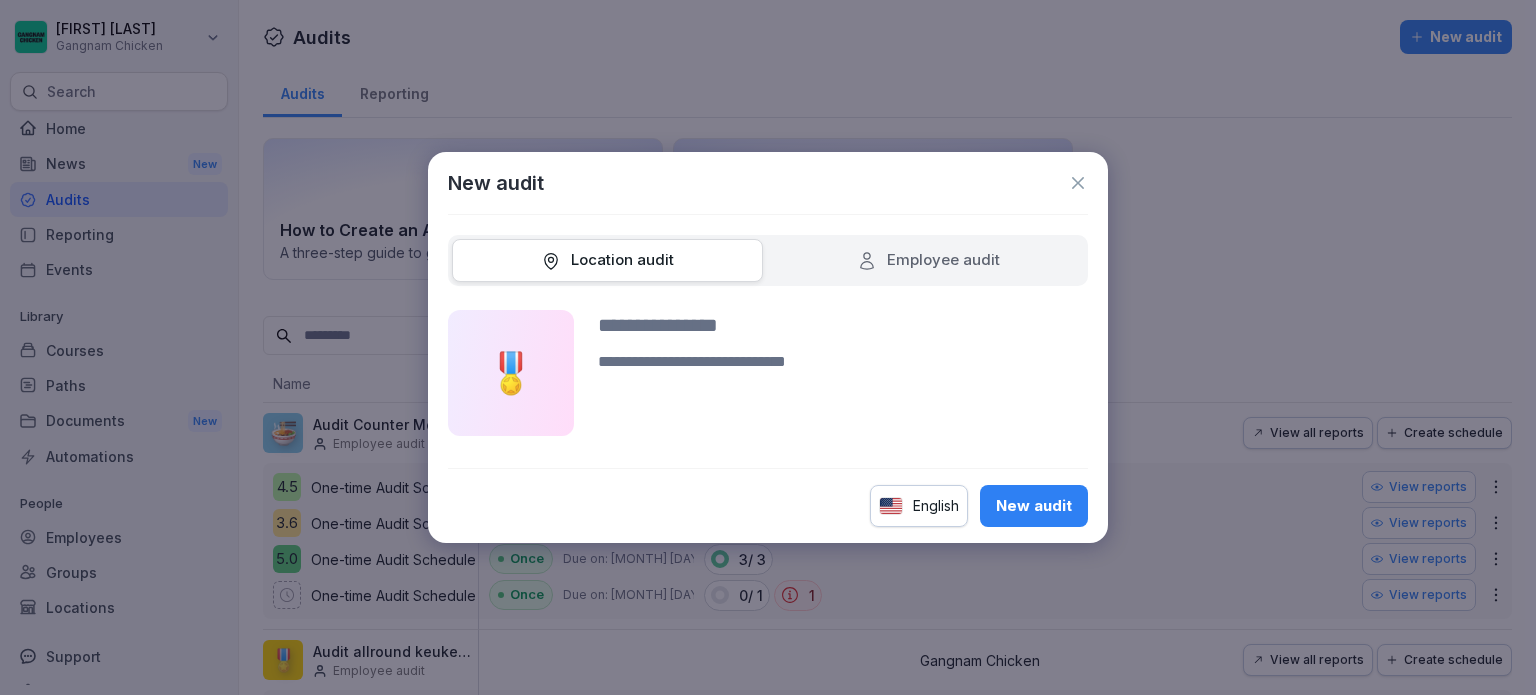 click on "New audit" at bounding box center [1034, 506] 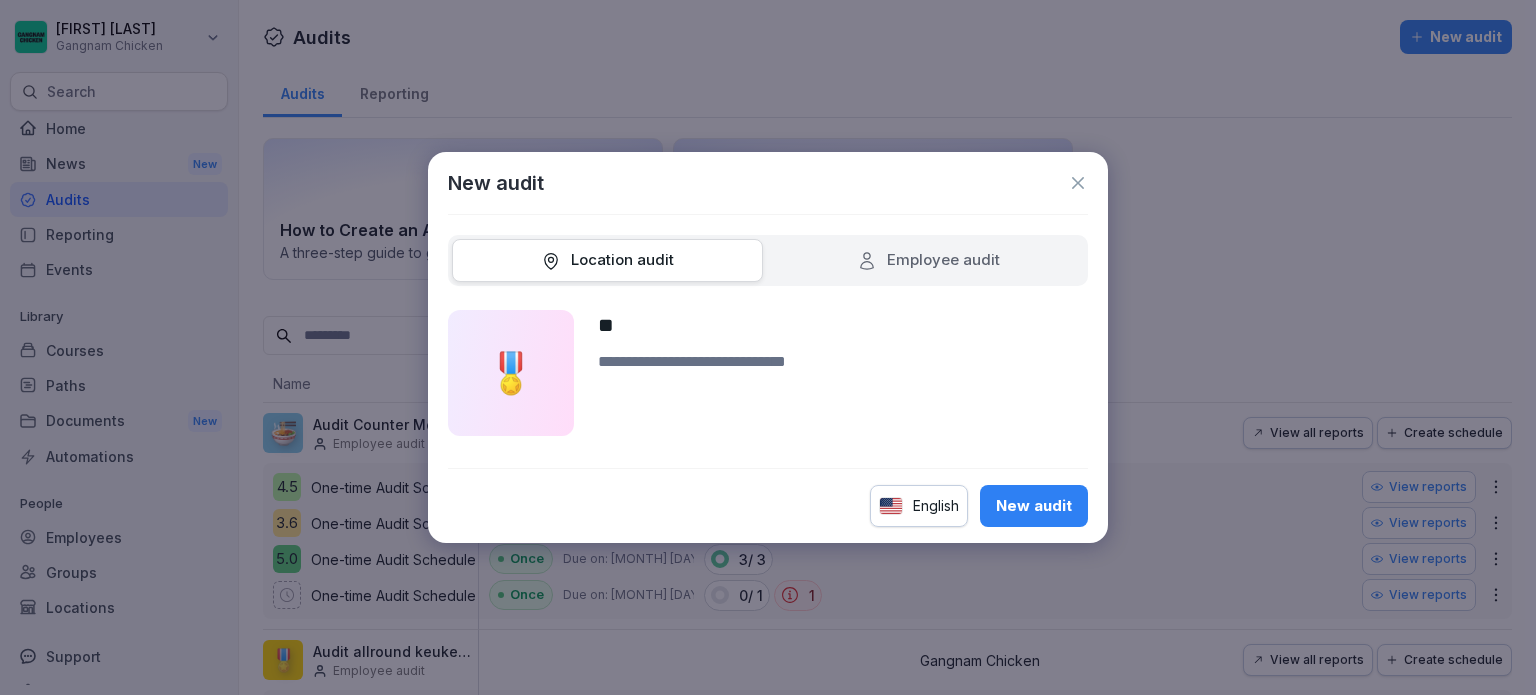 type on "*" 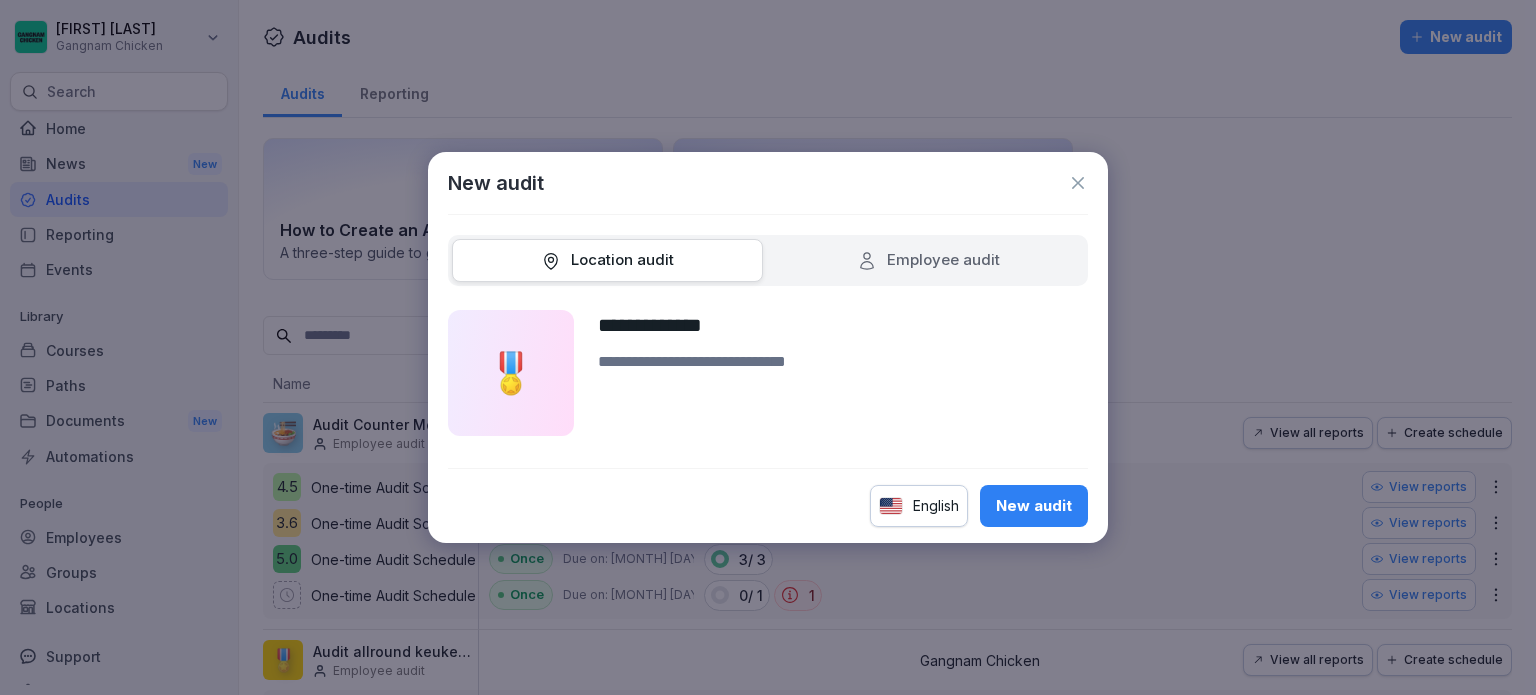 type on "**********" 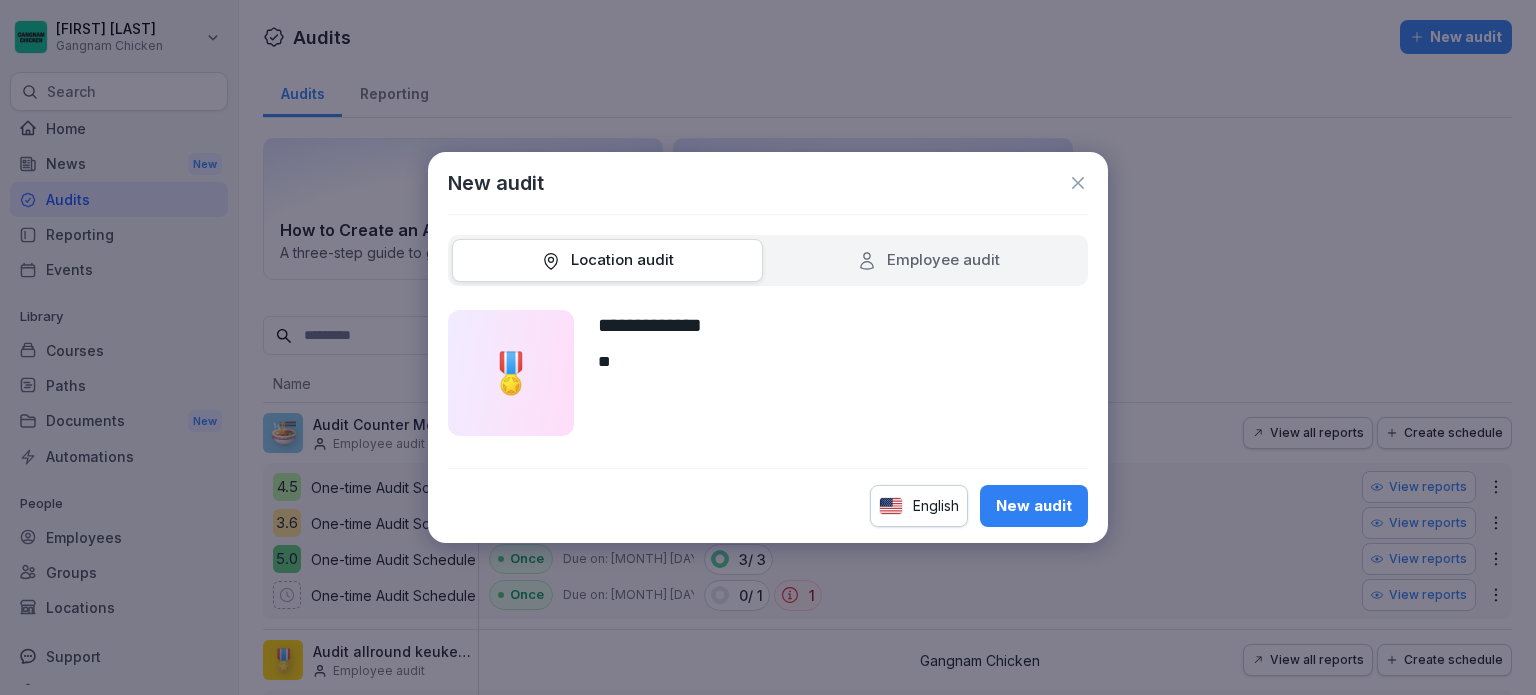 type on "*" 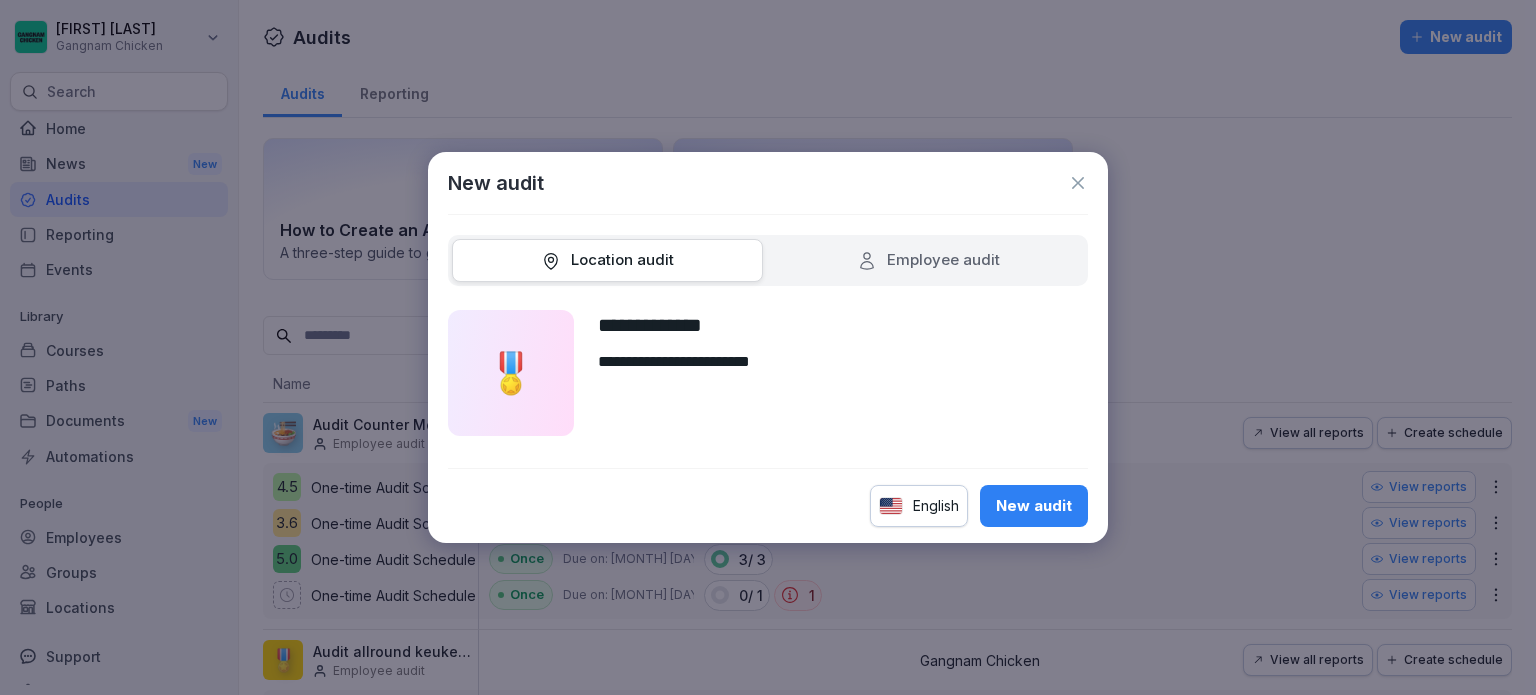 type on "**********" 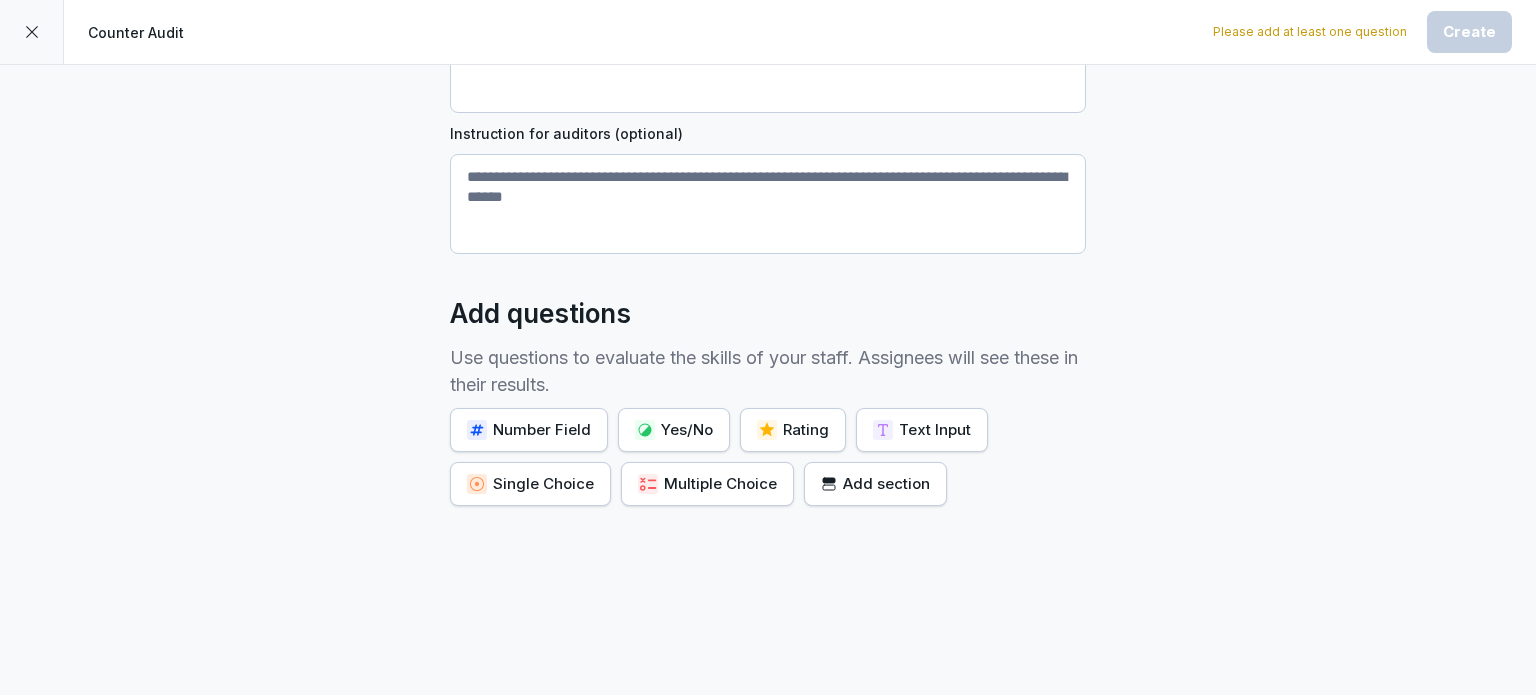 scroll, scrollTop: 339, scrollLeft: 0, axis: vertical 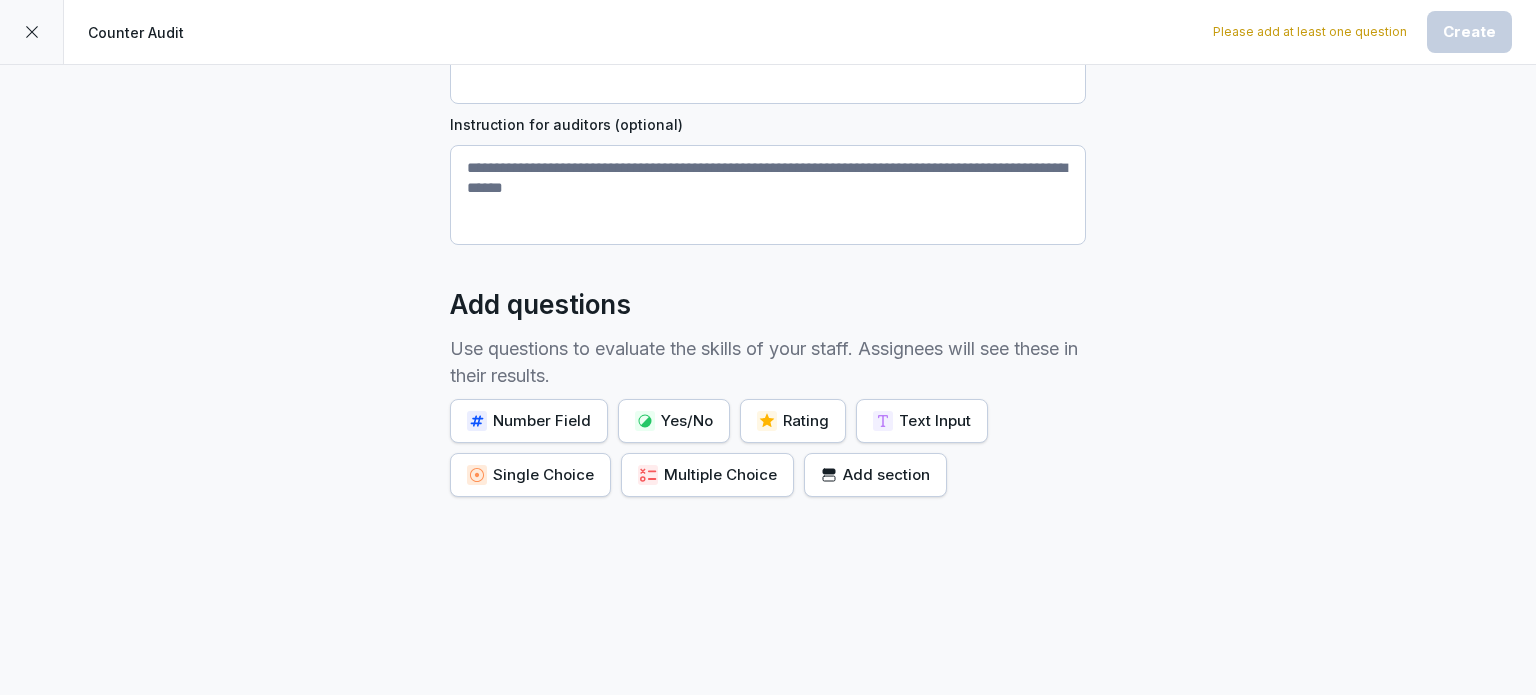 click on "Yes/No" at bounding box center [674, 421] 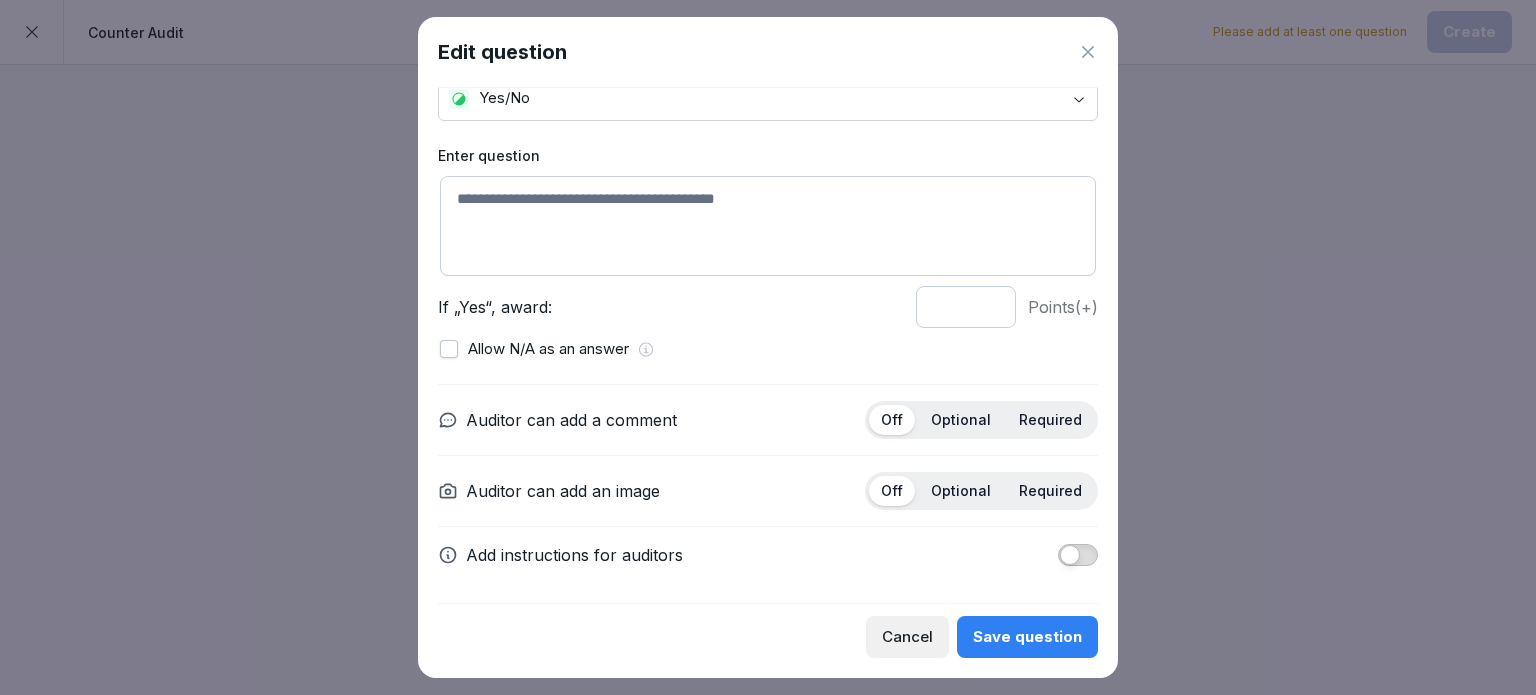 scroll, scrollTop: 69, scrollLeft: 0, axis: vertical 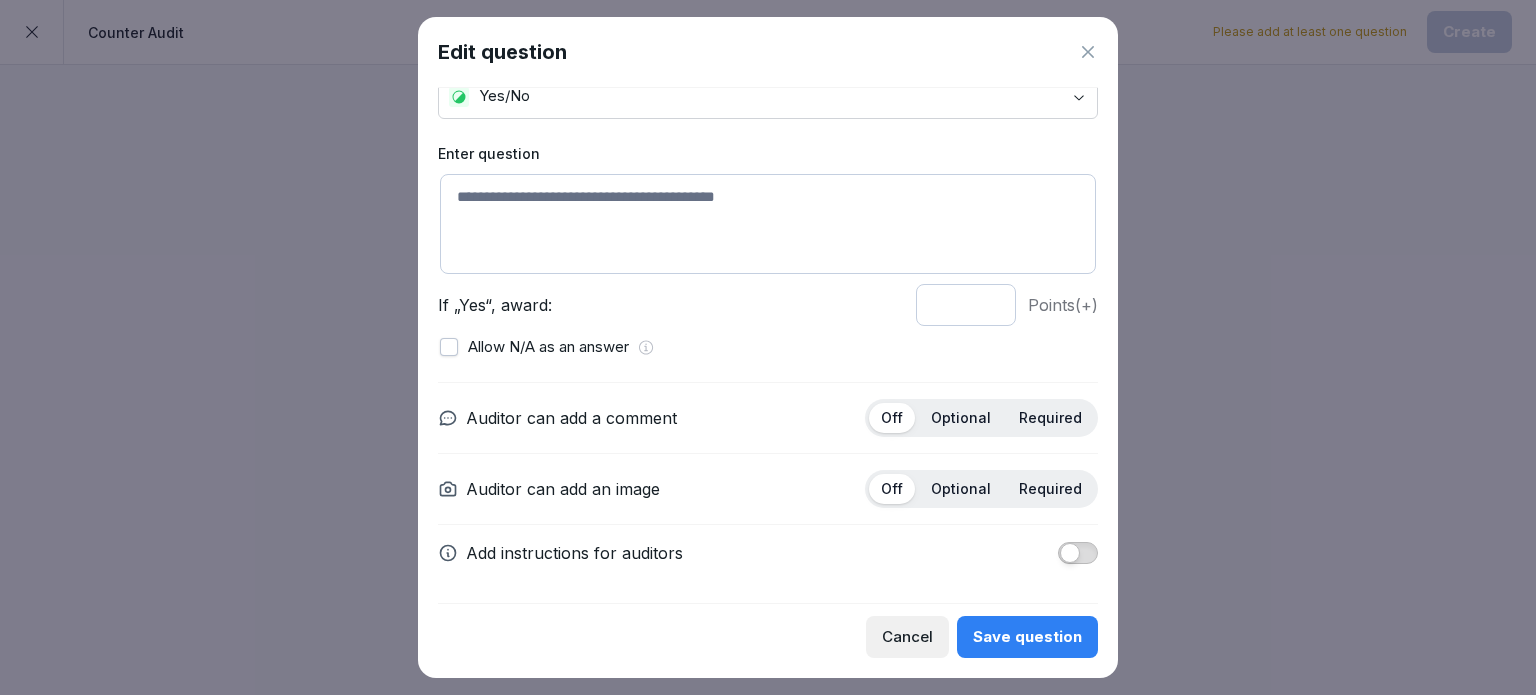 click on "Optional" at bounding box center [961, 418] 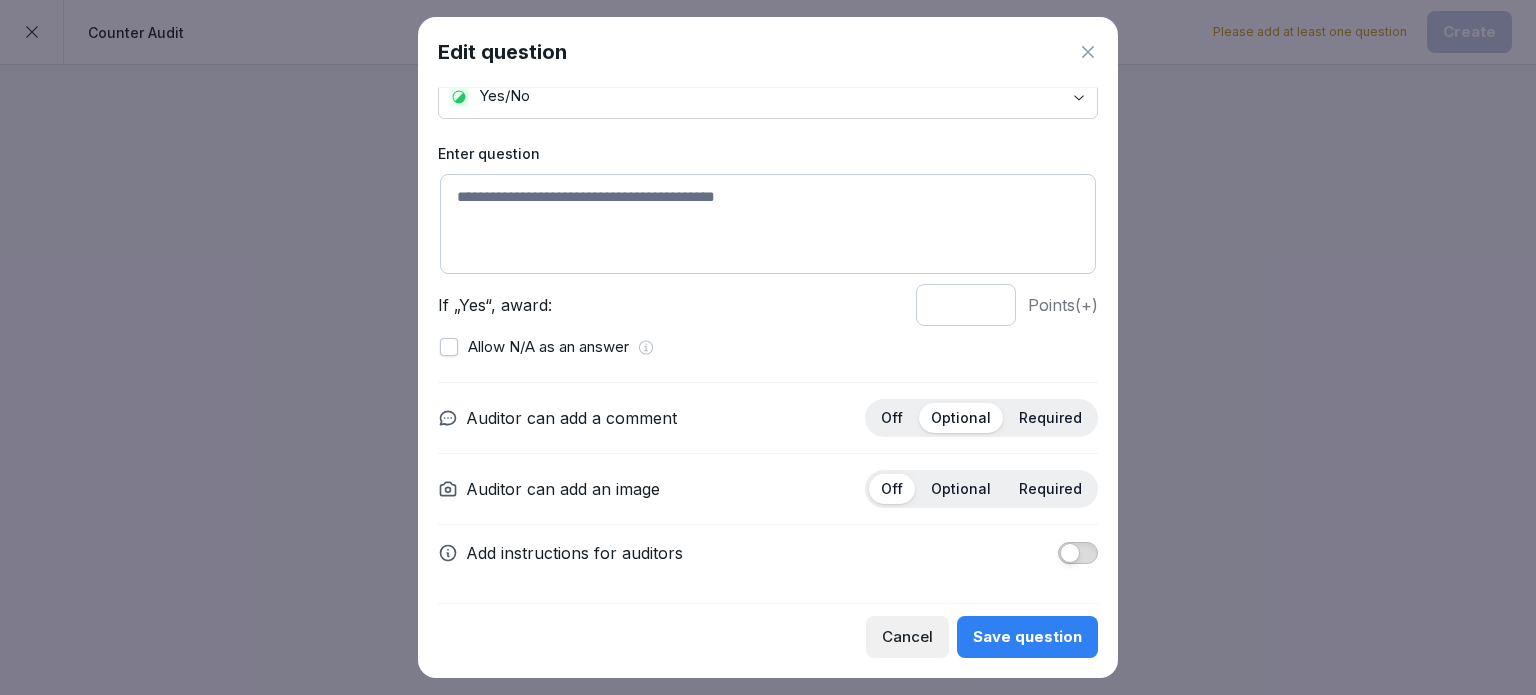 click on "Save question" at bounding box center (1027, 637) 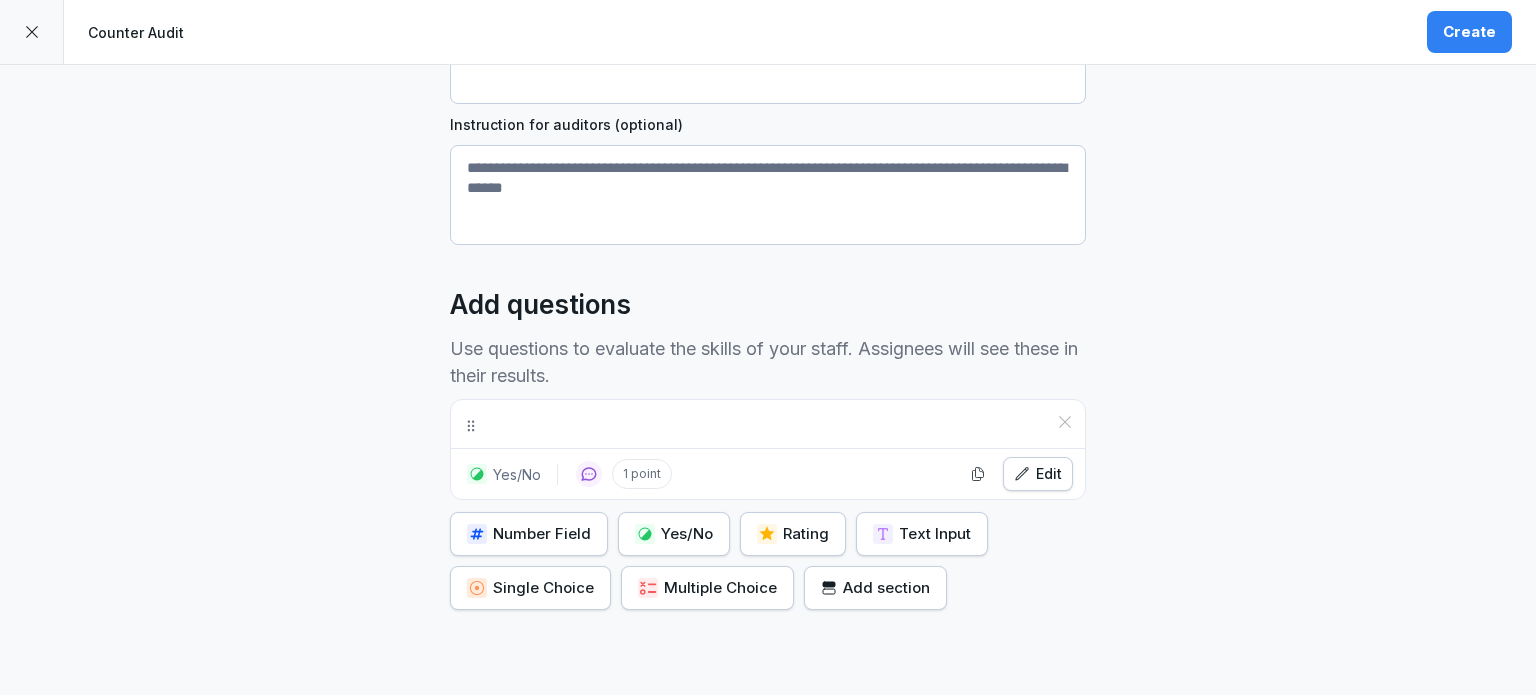 click on "Number Field" at bounding box center [529, 534] 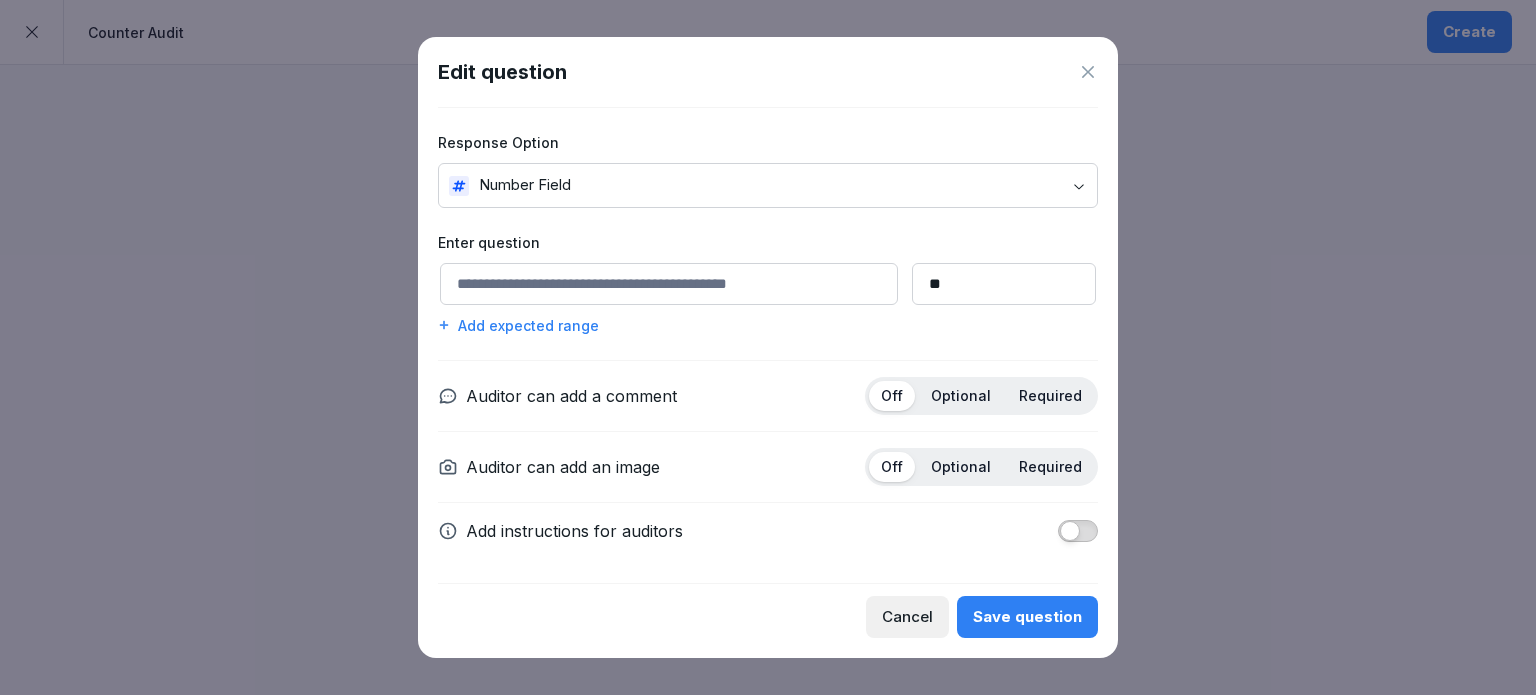 click 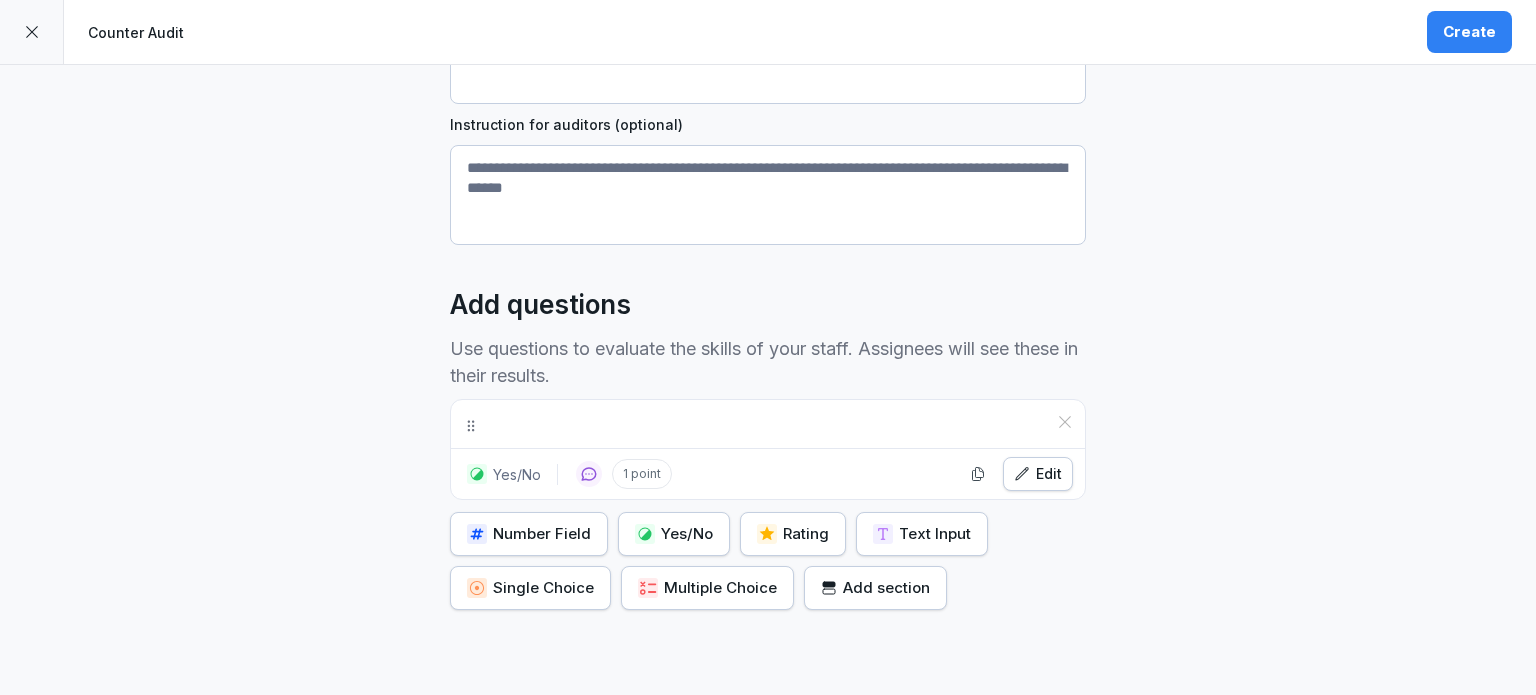 click on "Text Input" at bounding box center (922, 534) 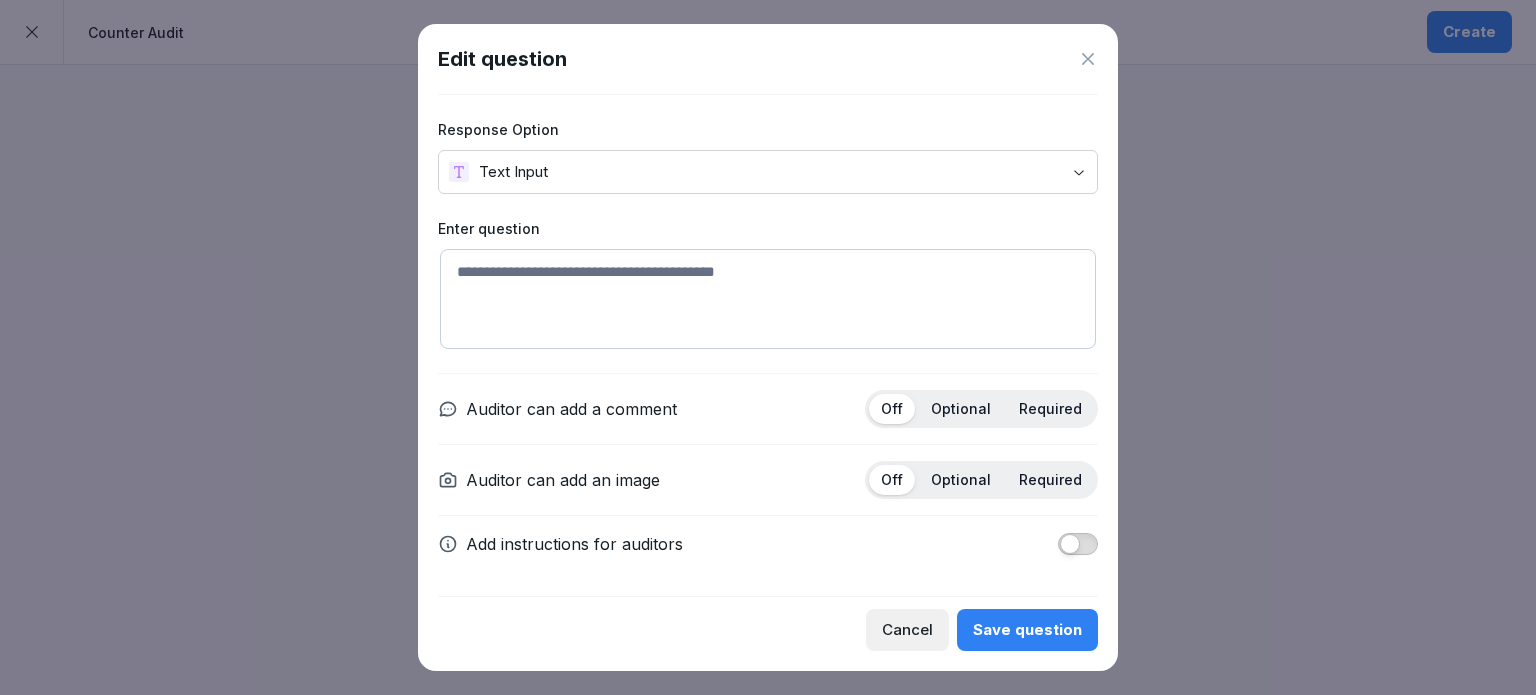 click 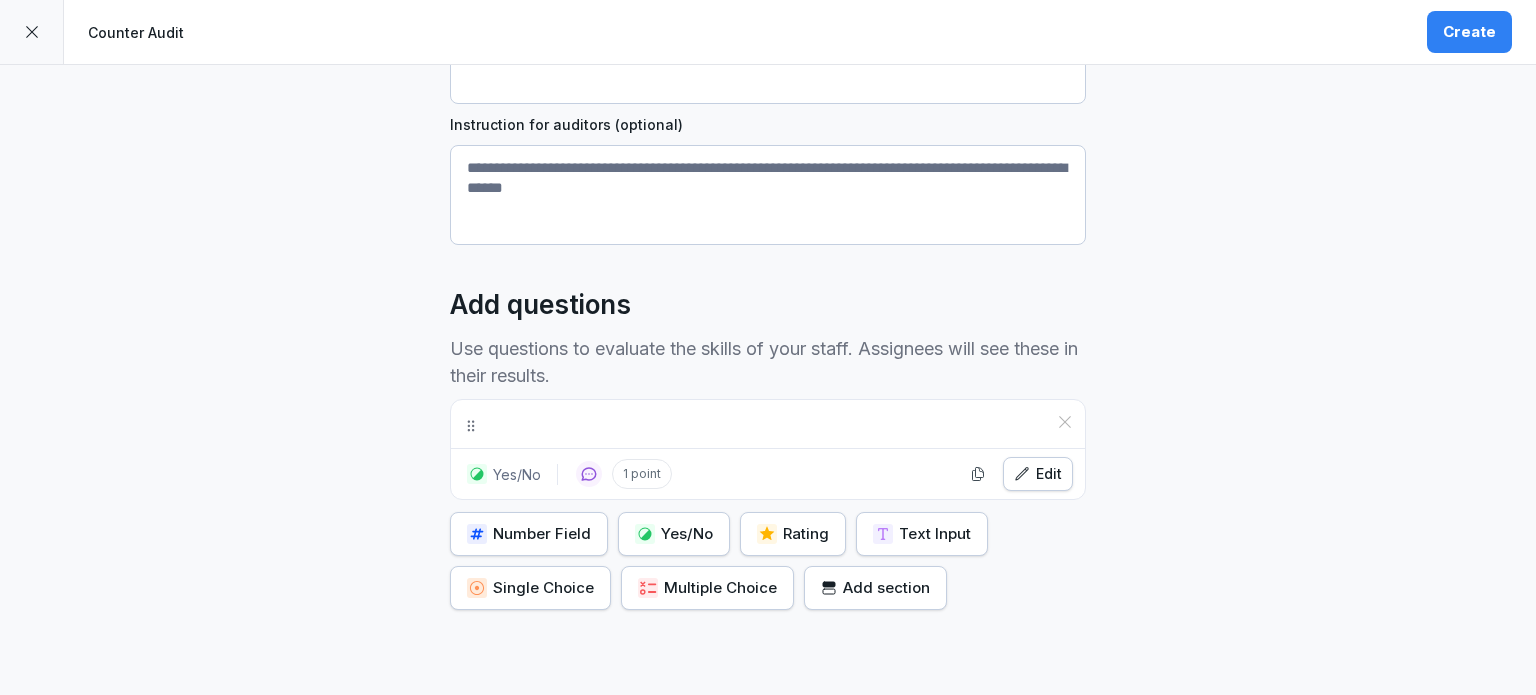 click on "Text Input" at bounding box center (922, 534) 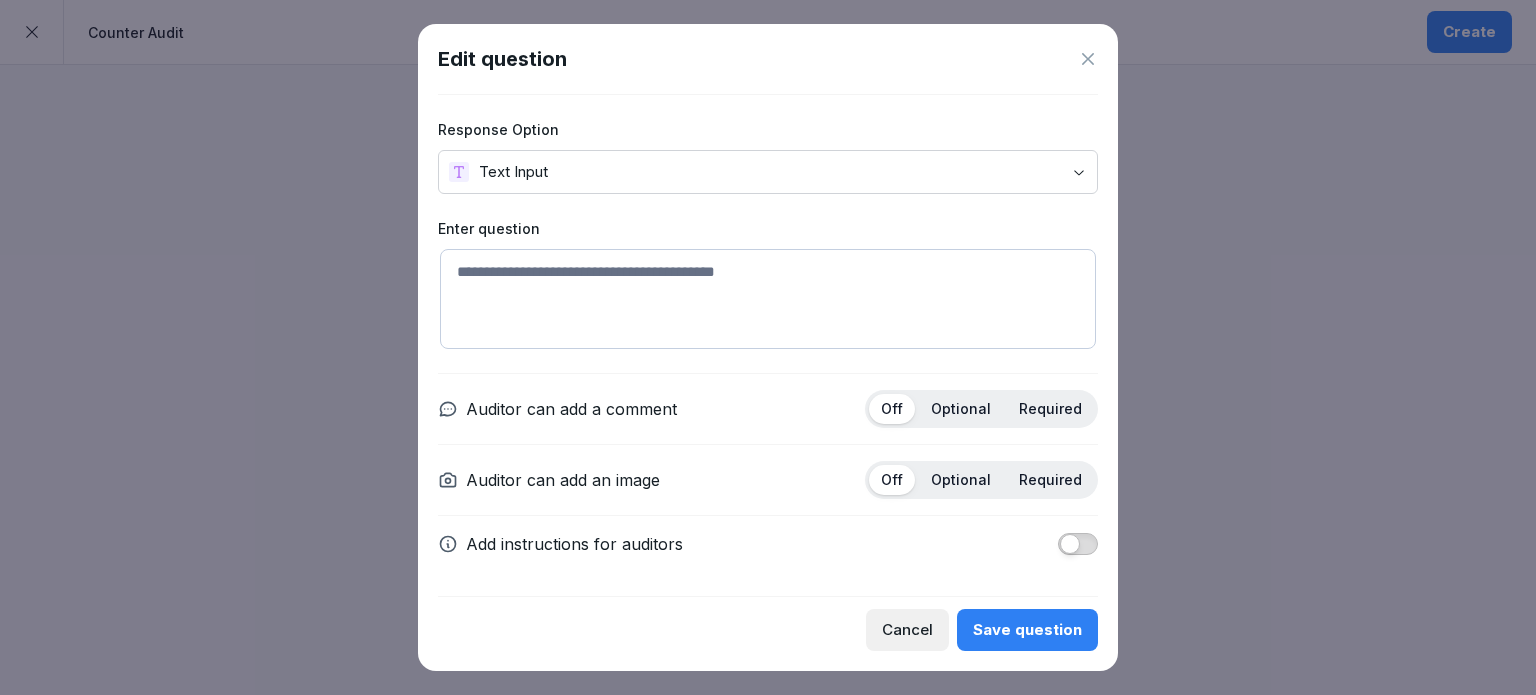 click 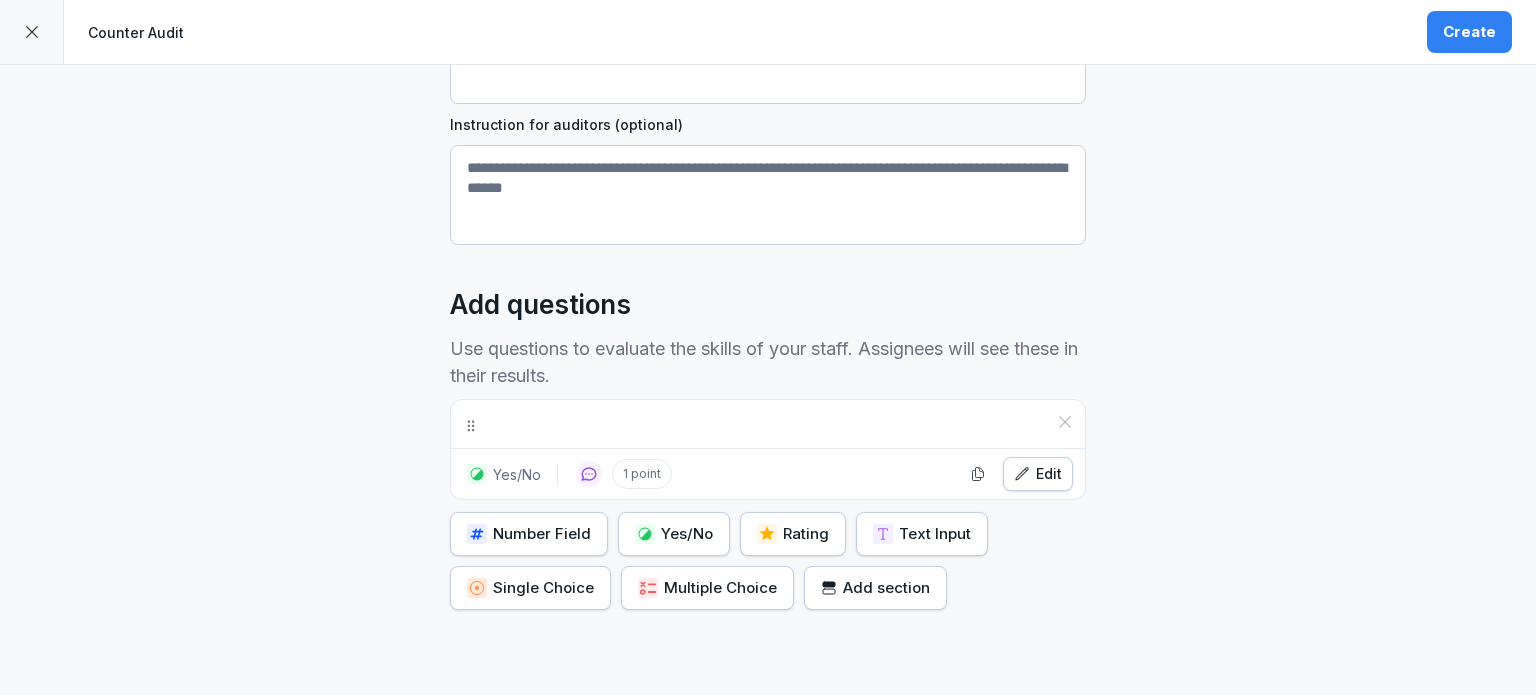 click on "Yes/No" at bounding box center [517, 474] 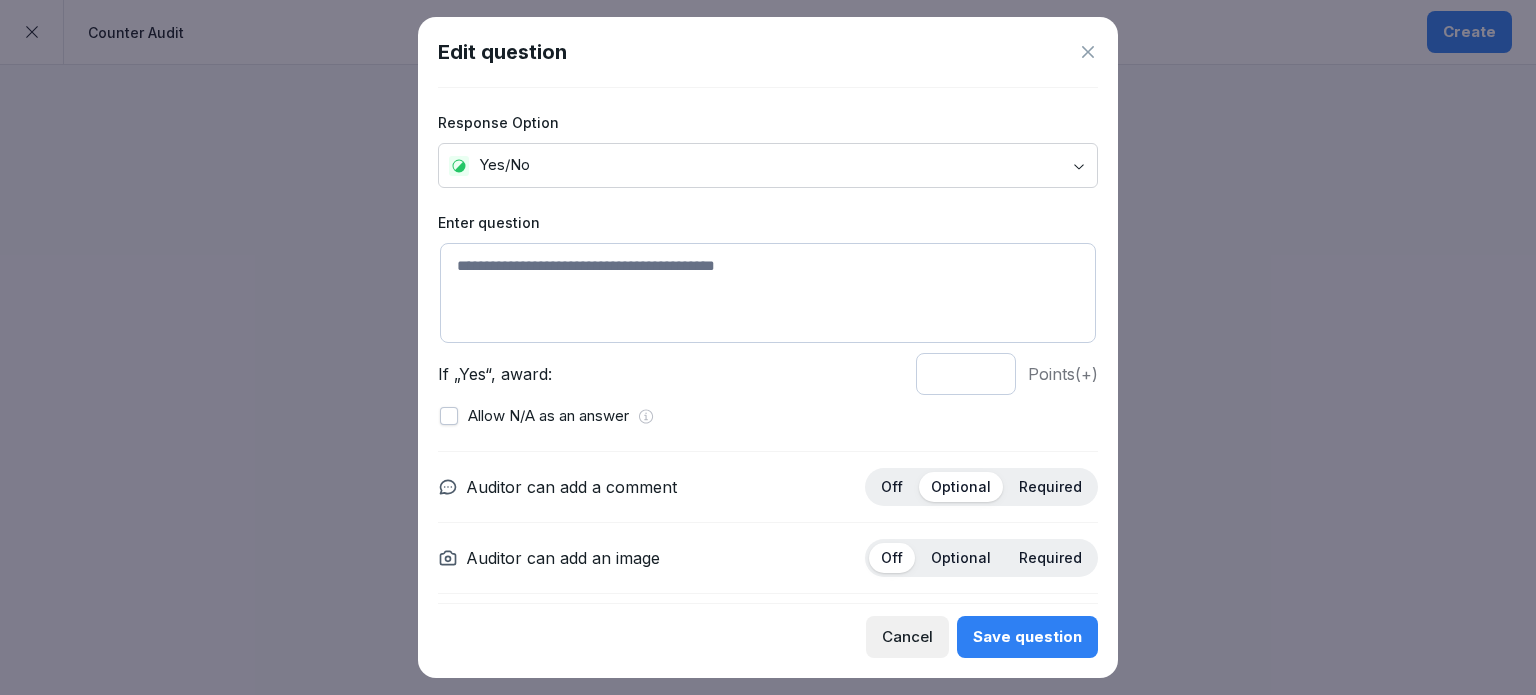 click at bounding box center (768, 293) 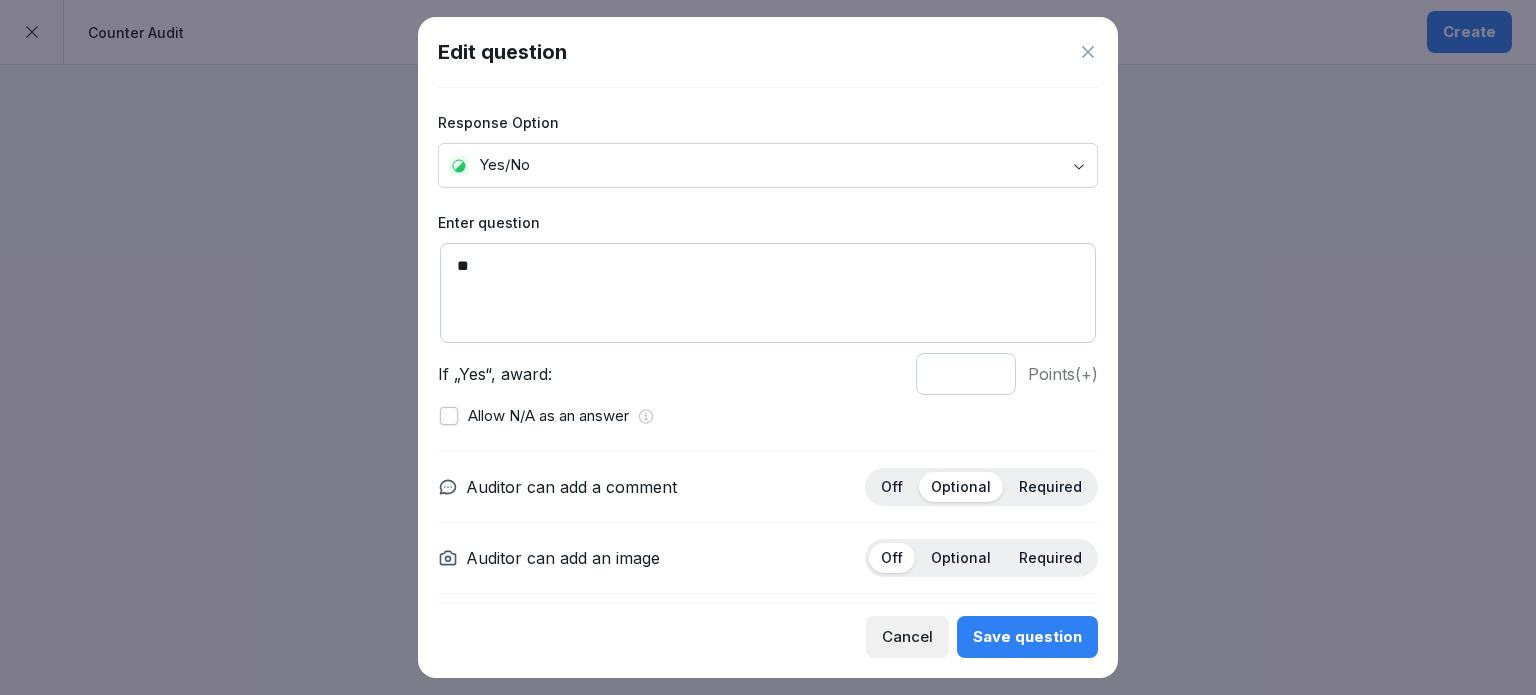 type on "*" 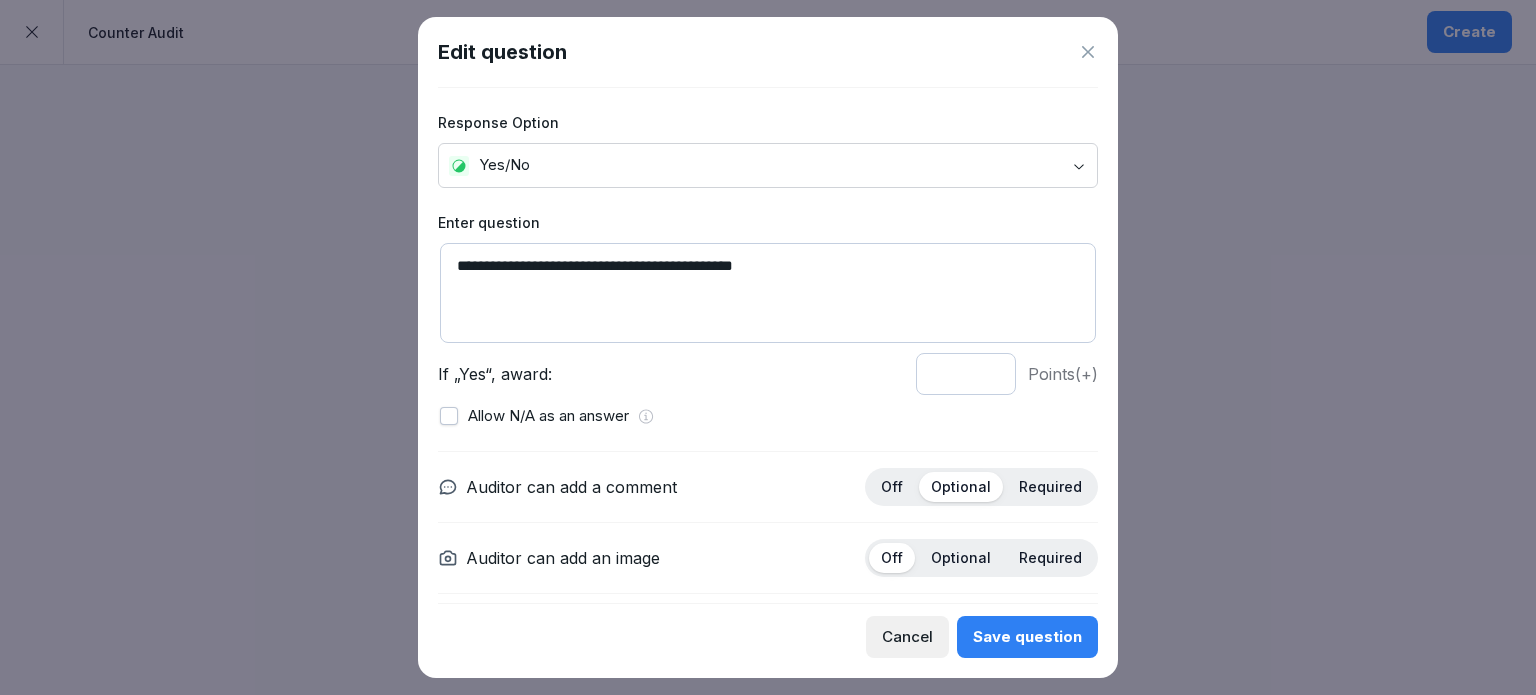 type on "**********" 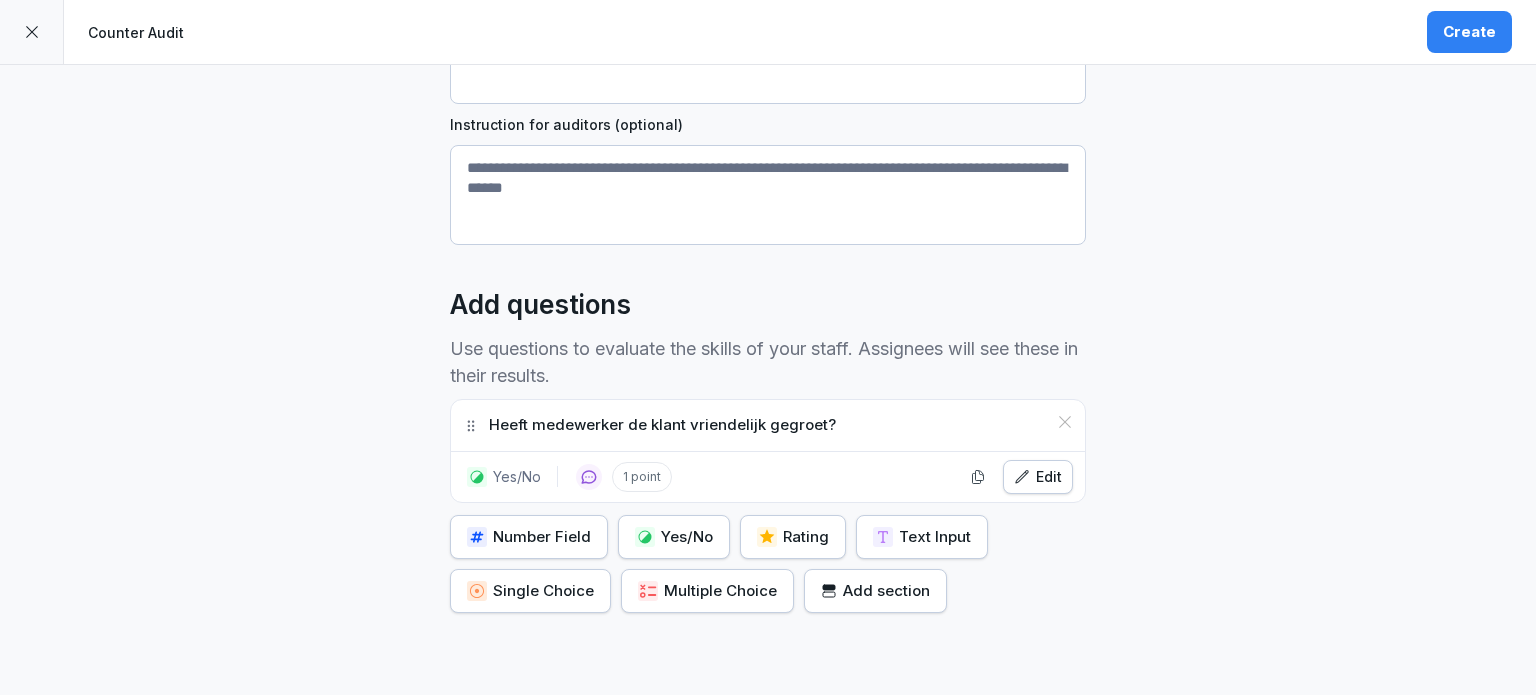 click on "Yes/No" at bounding box center [674, 537] 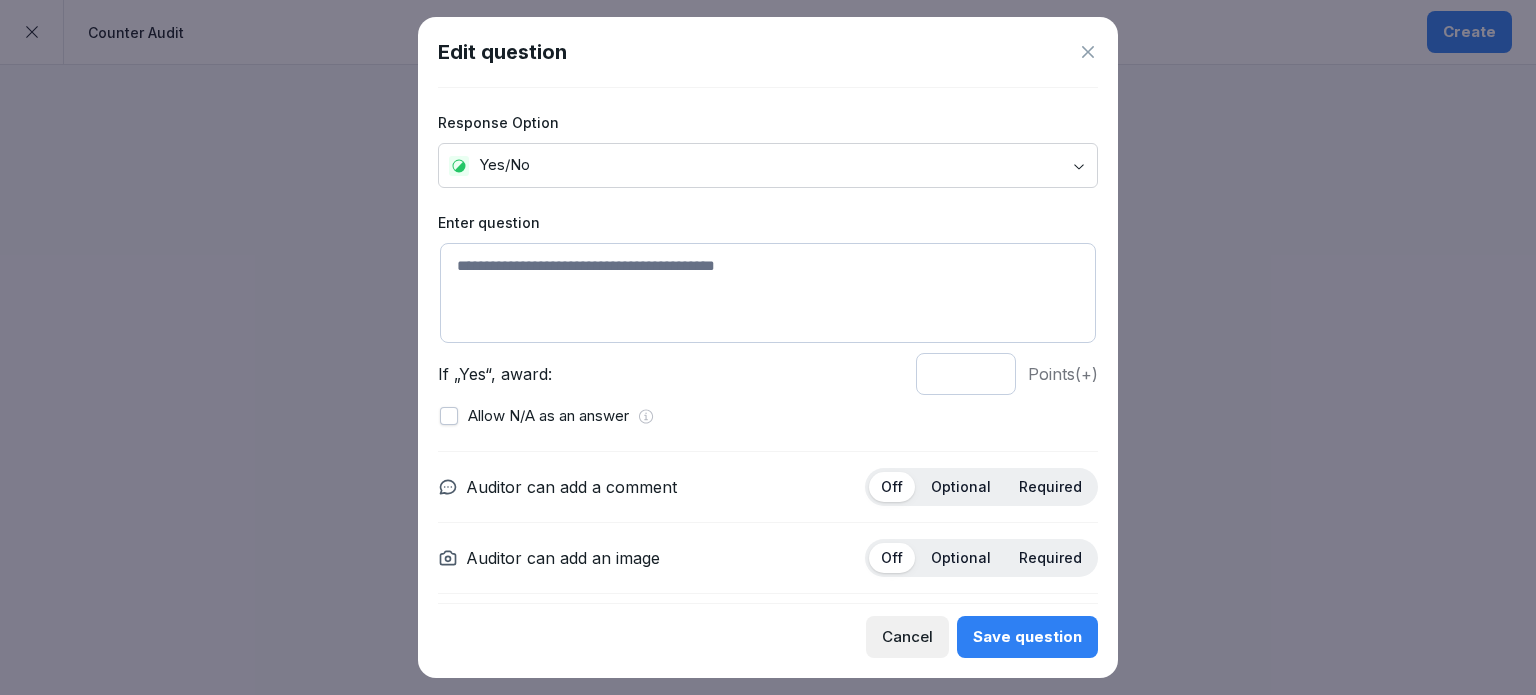 click at bounding box center [768, 293] 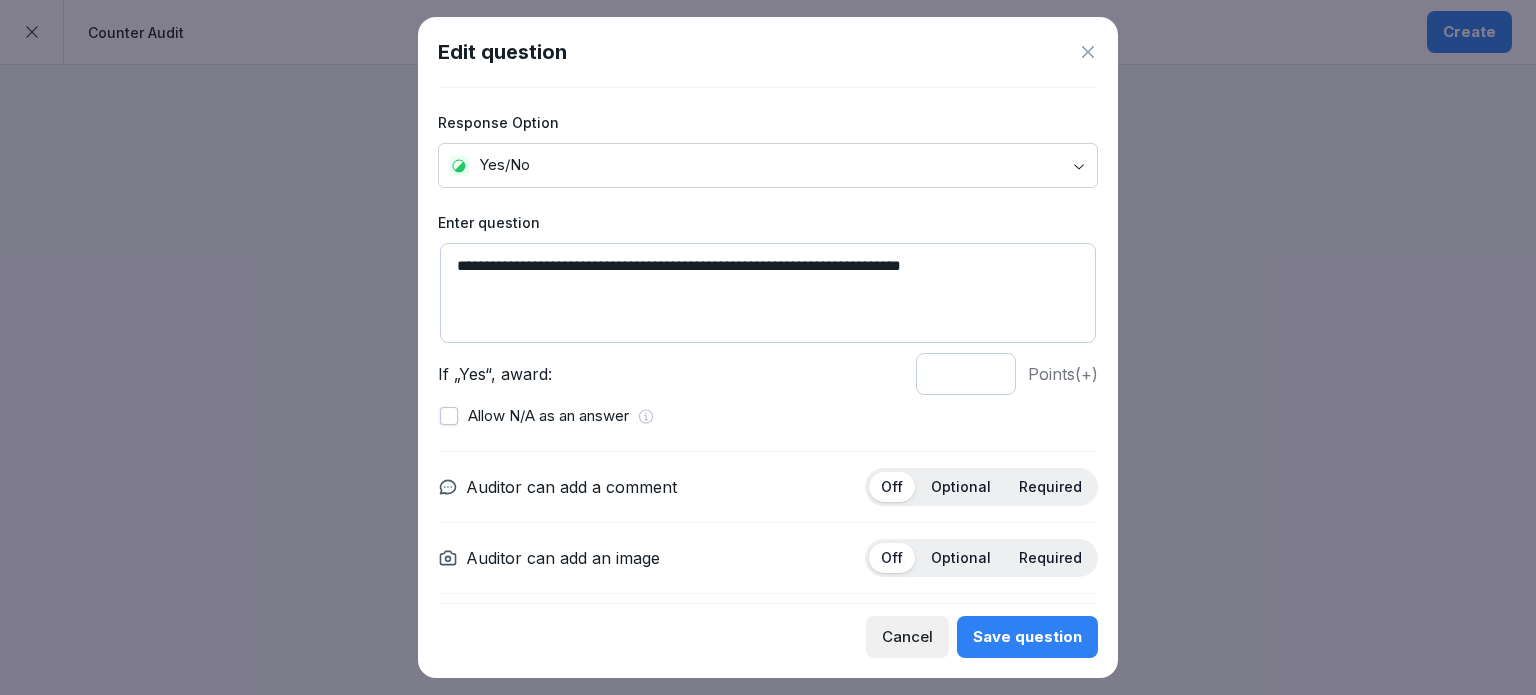 type on "**********" 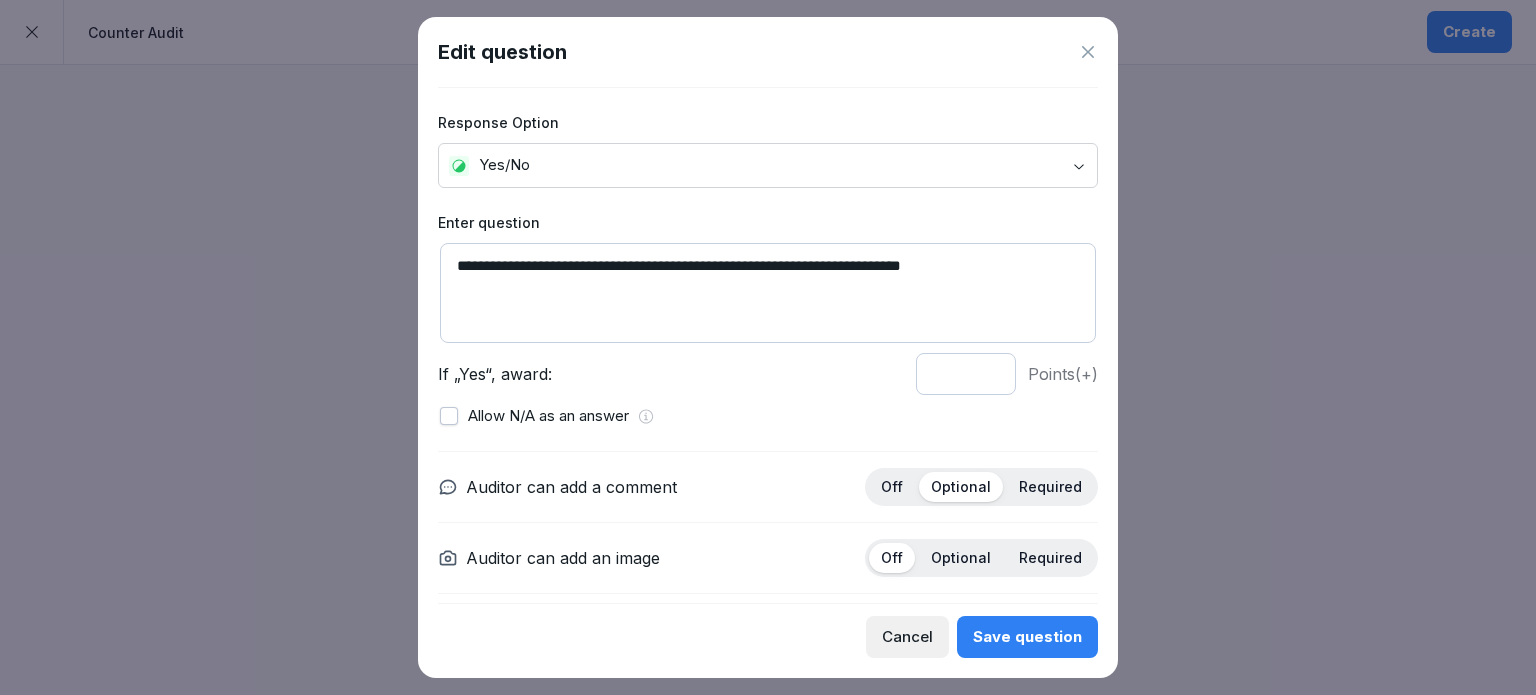 click on "Save question" at bounding box center (1027, 637) 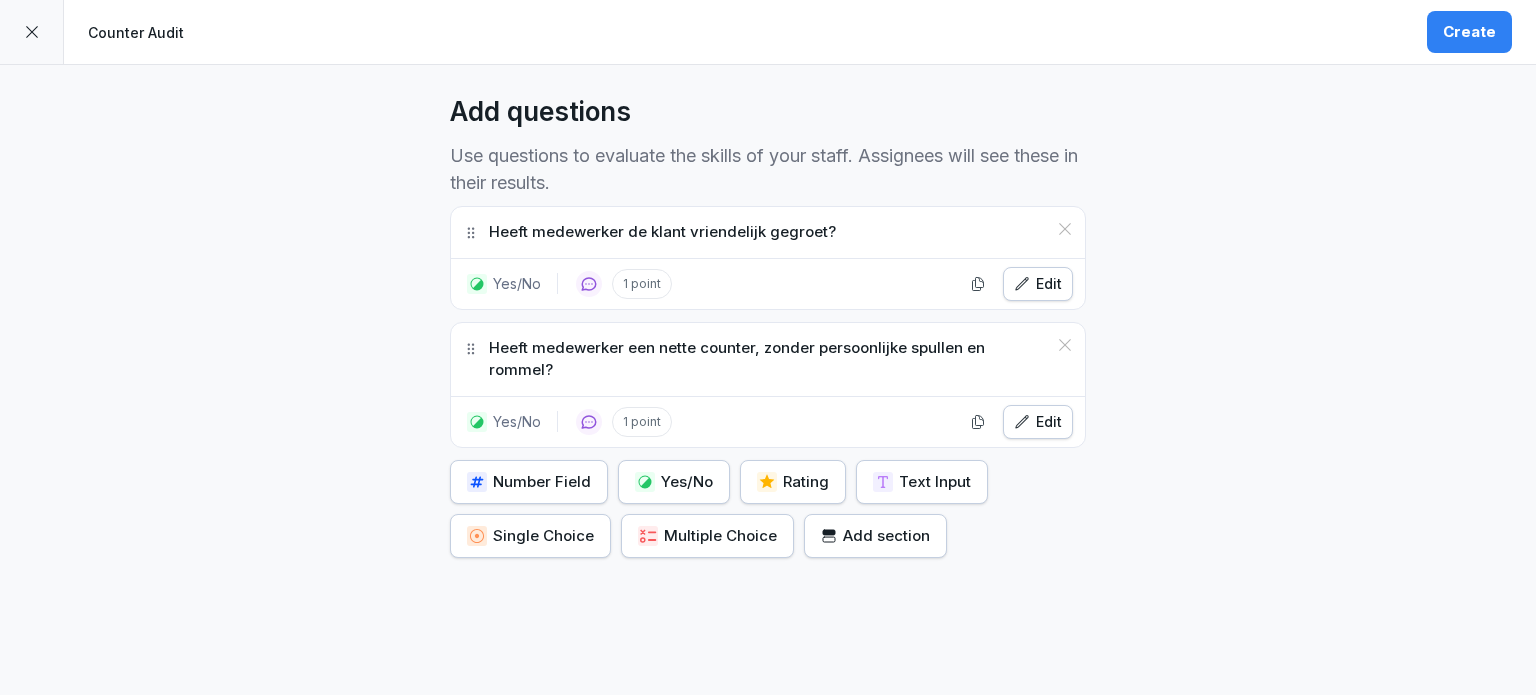 scroll, scrollTop: 533, scrollLeft: 0, axis: vertical 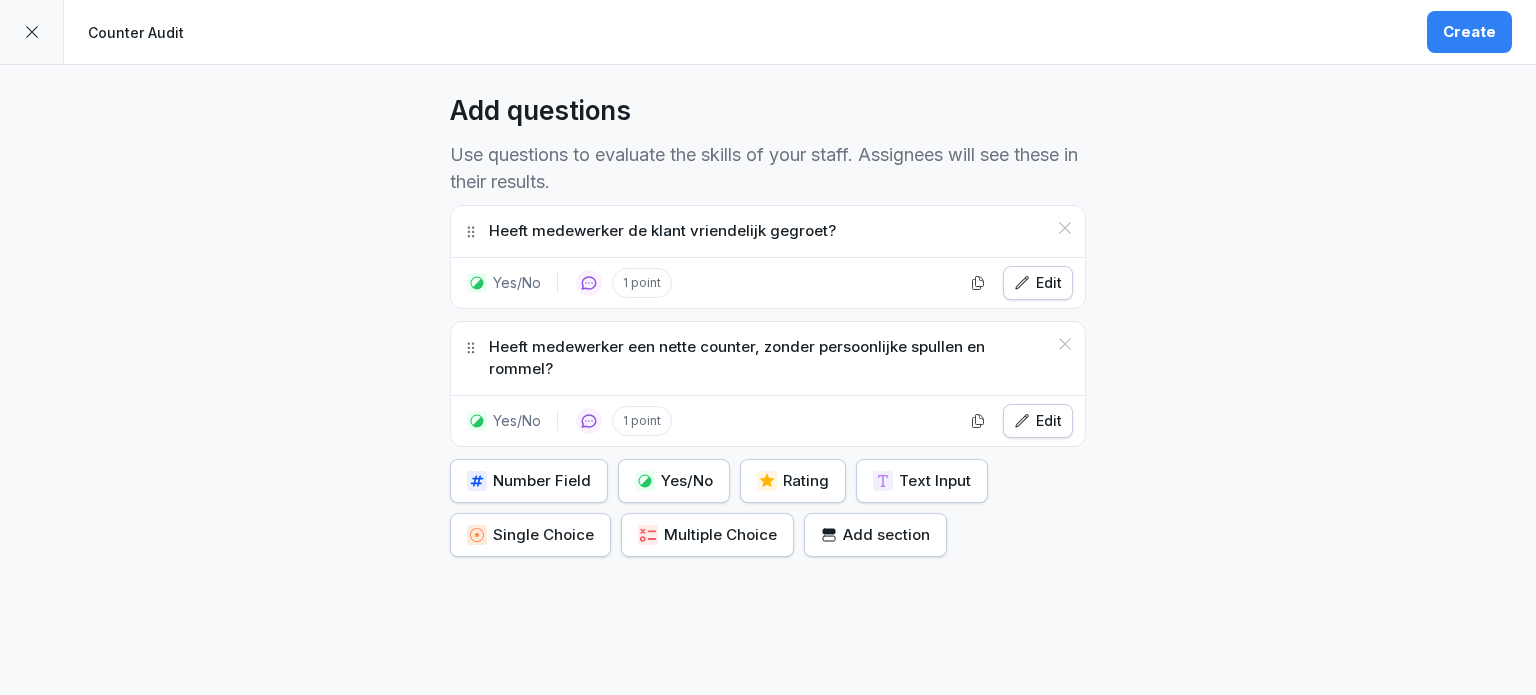 click on "Yes/No" at bounding box center [674, 481] 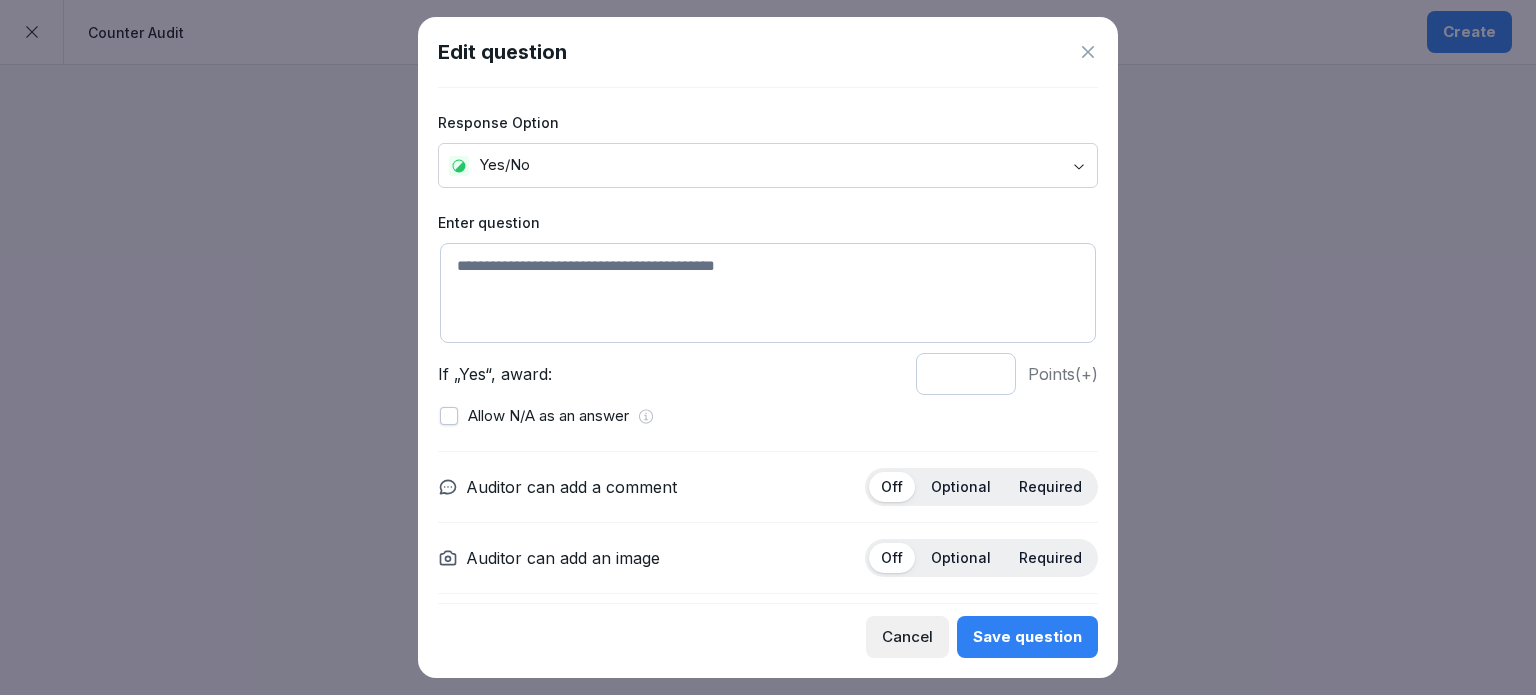 click at bounding box center [768, 293] 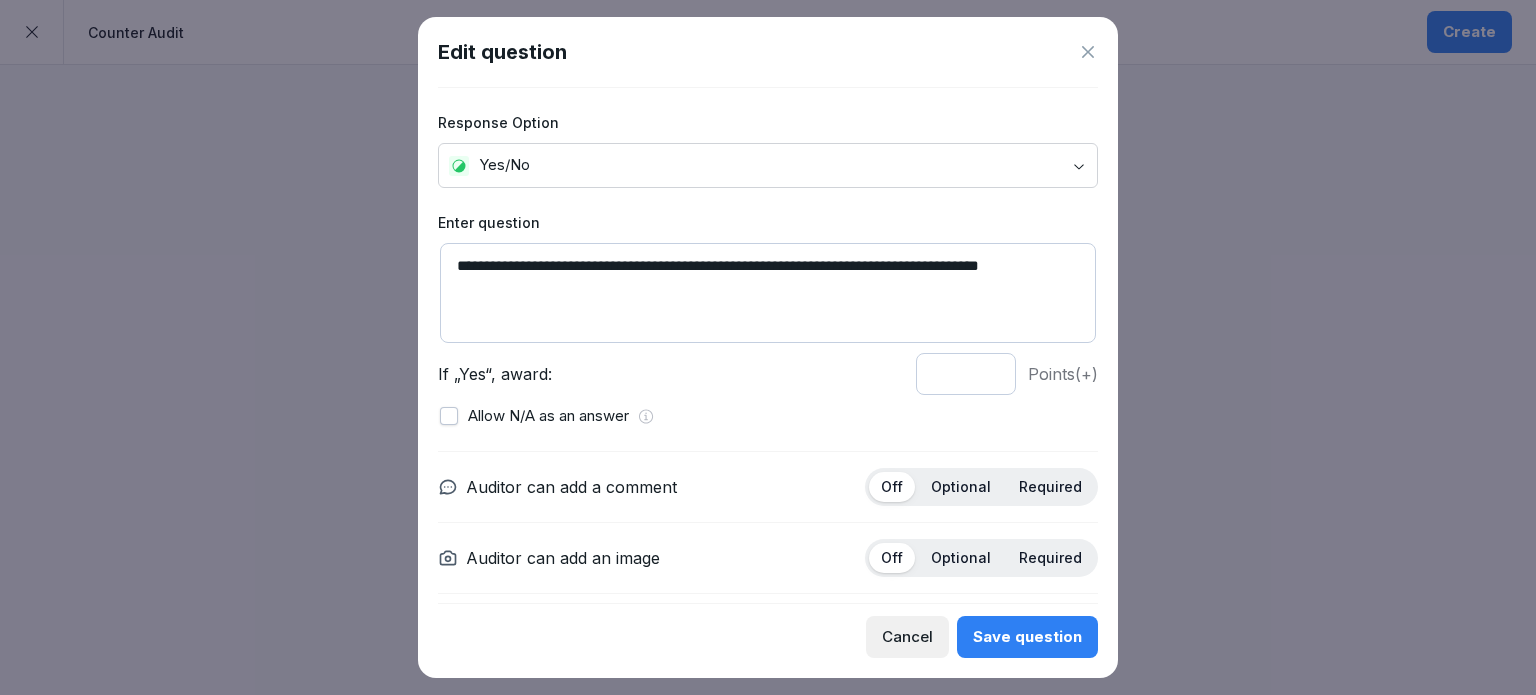 type on "**********" 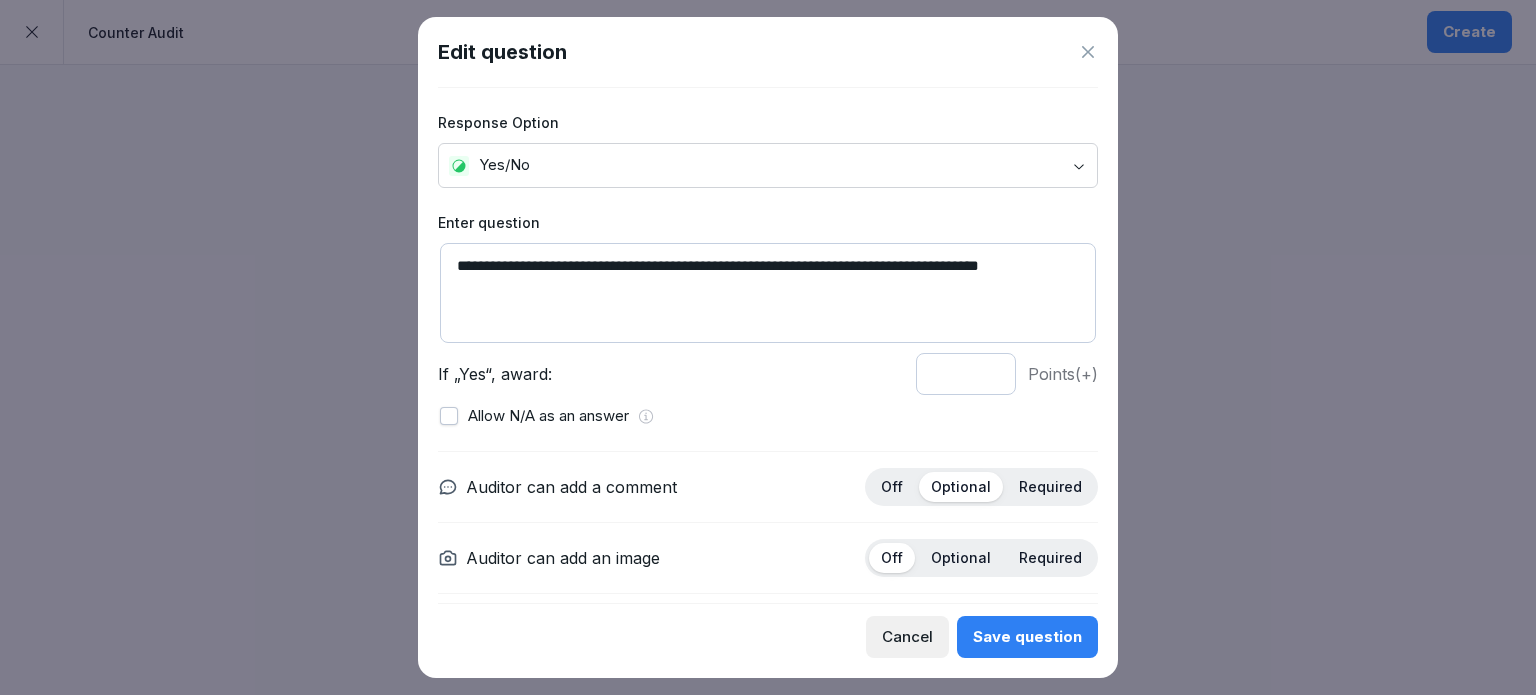 click on "Save question" at bounding box center (1027, 637) 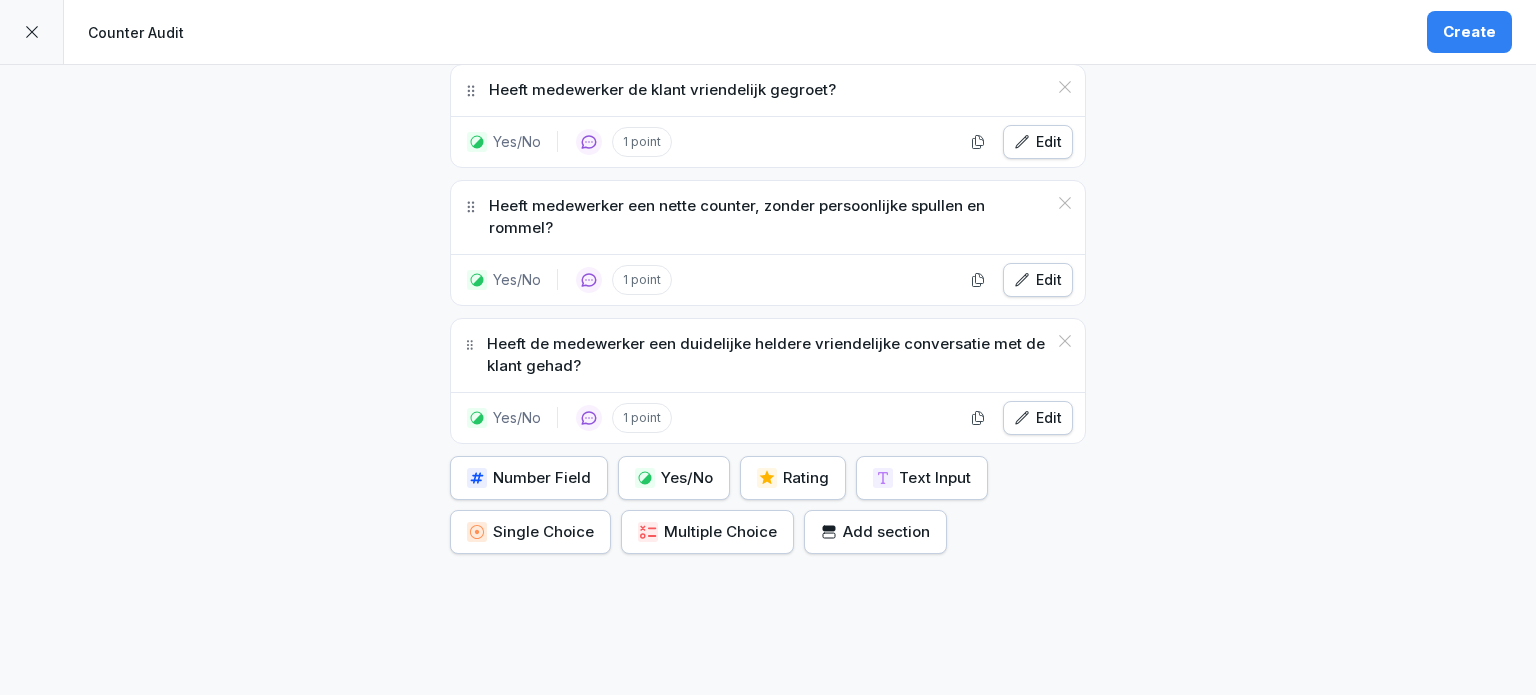 scroll, scrollTop: 687, scrollLeft: 0, axis: vertical 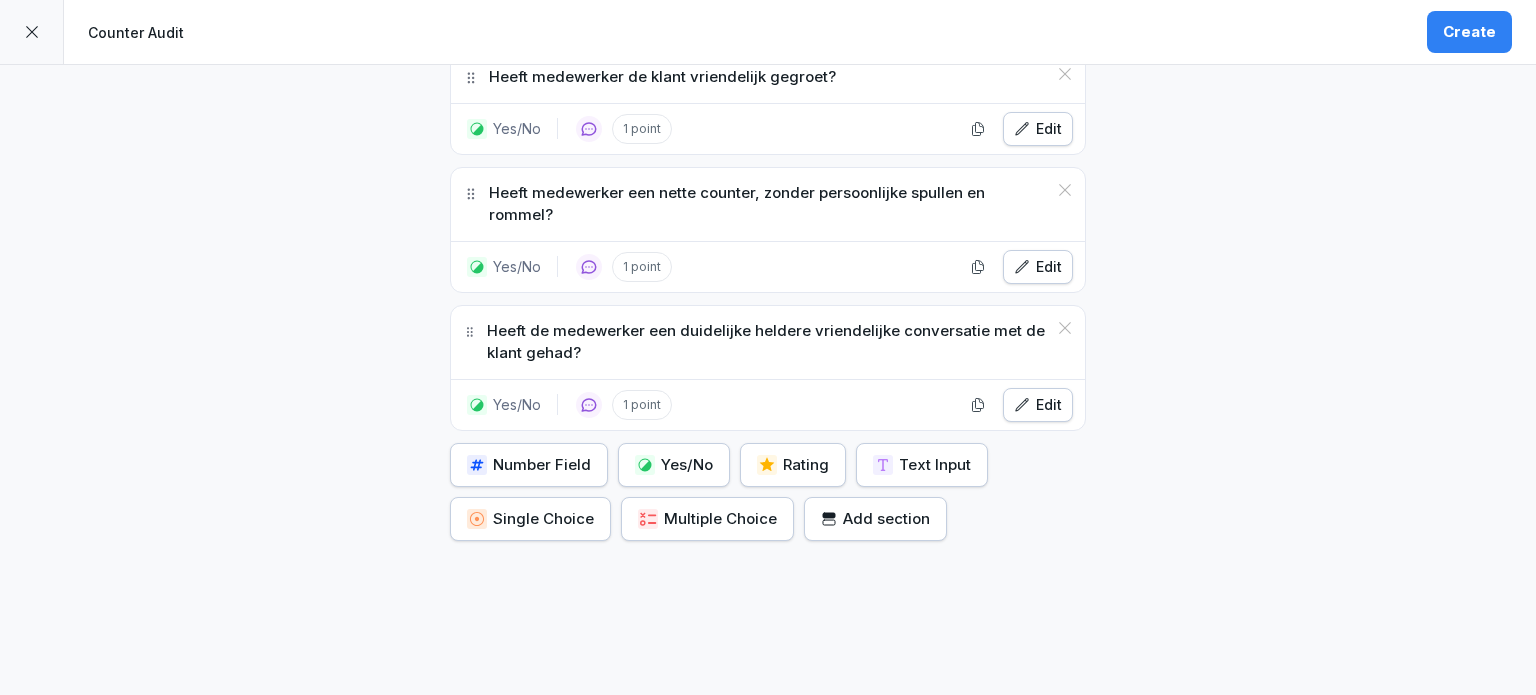 click on "Yes/No" at bounding box center [674, 465] 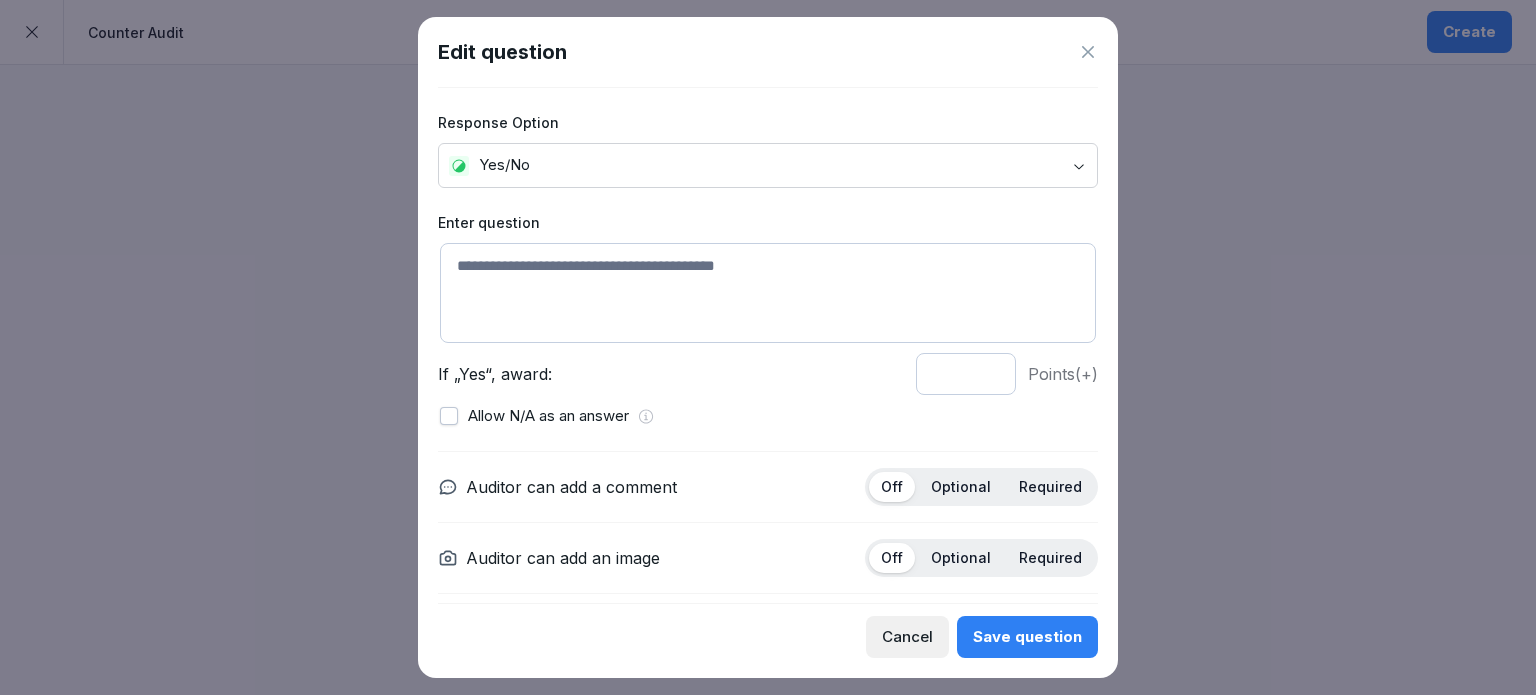 click at bounding box center (768, 293) 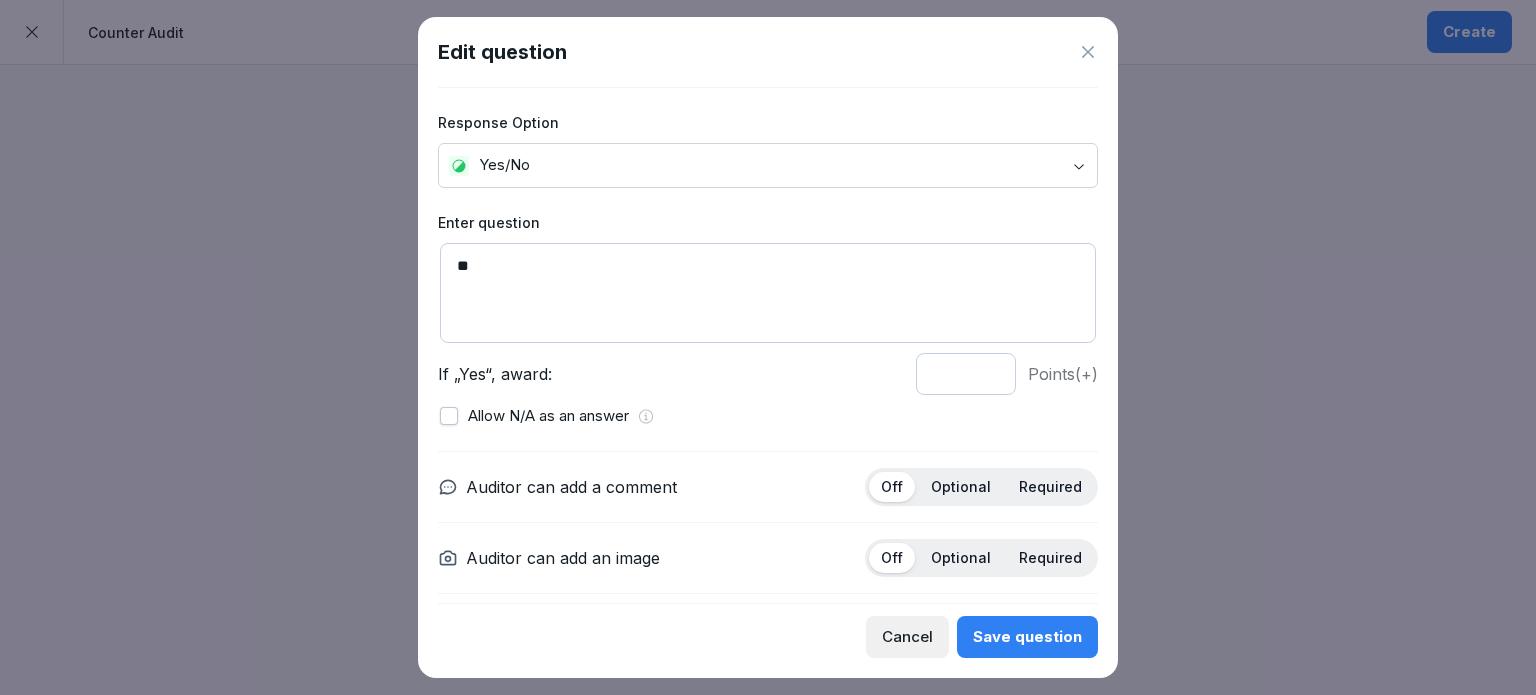 type on "*" 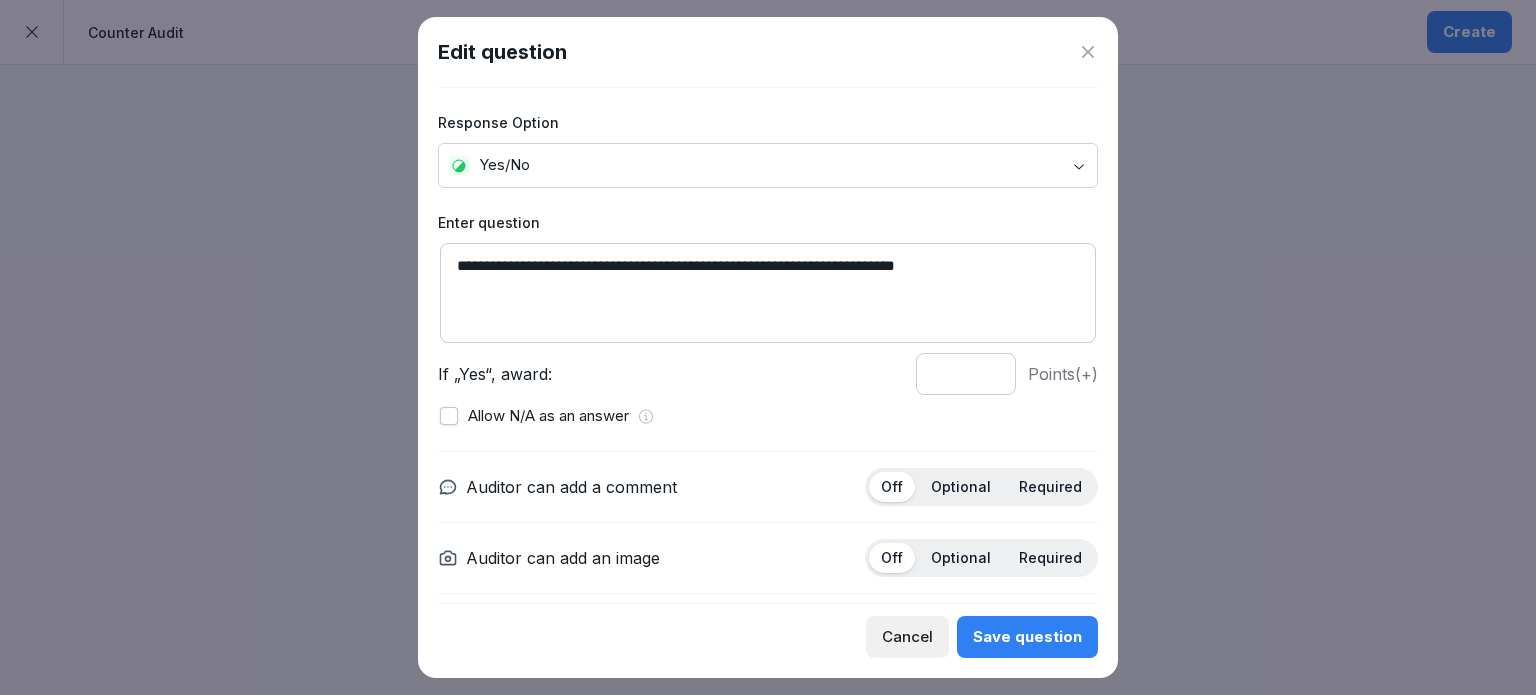 click on "Optional" at bounding box center [961, 487] 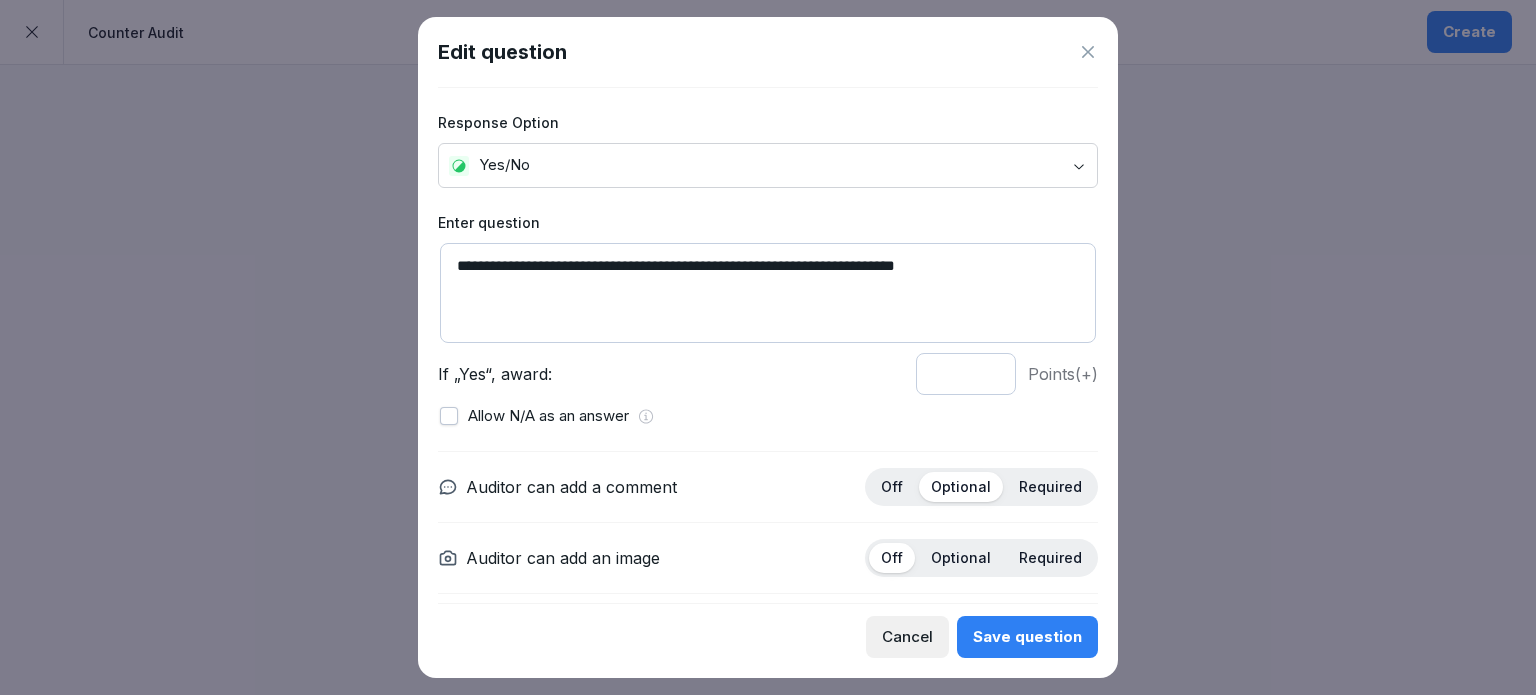scroll, scrollTop: 69, scrollLeft: 0, axis: vertical 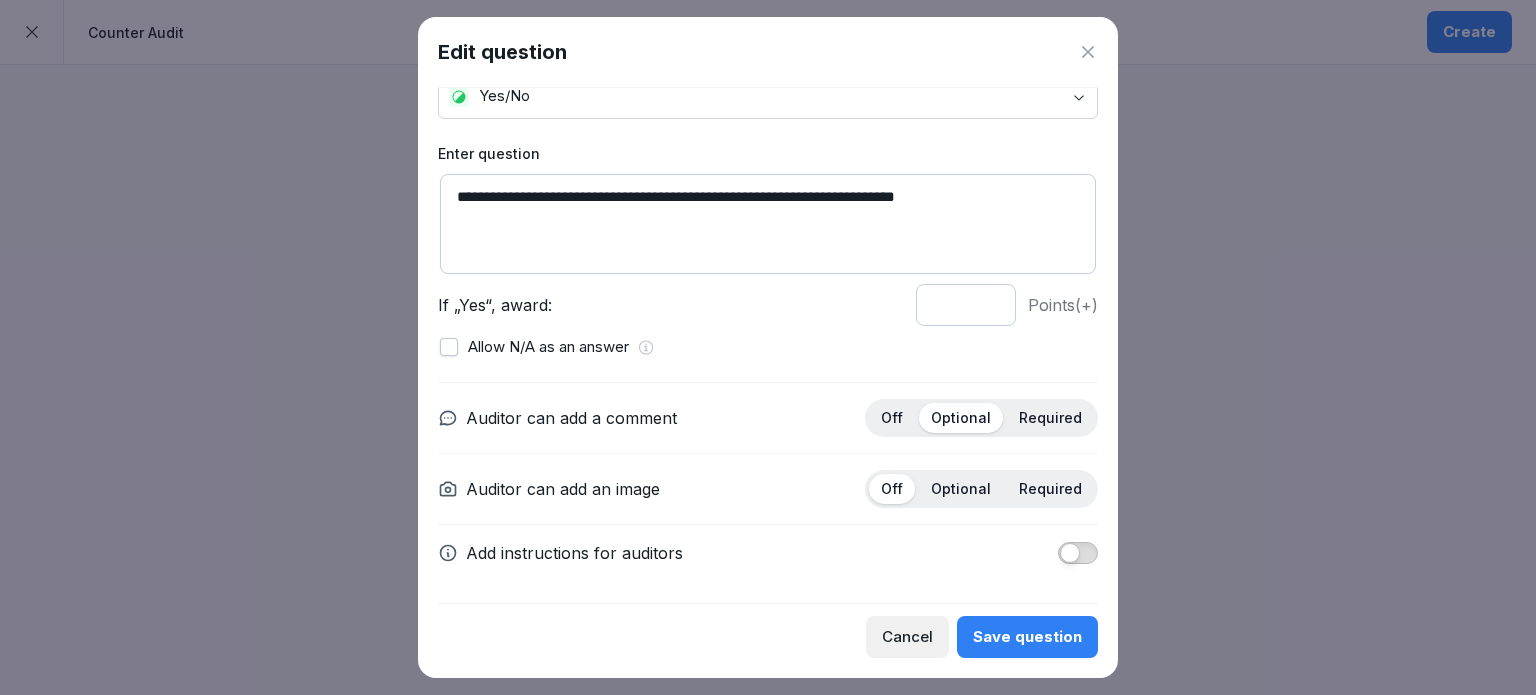 click on "Optional" at bounding box center [961, 489] 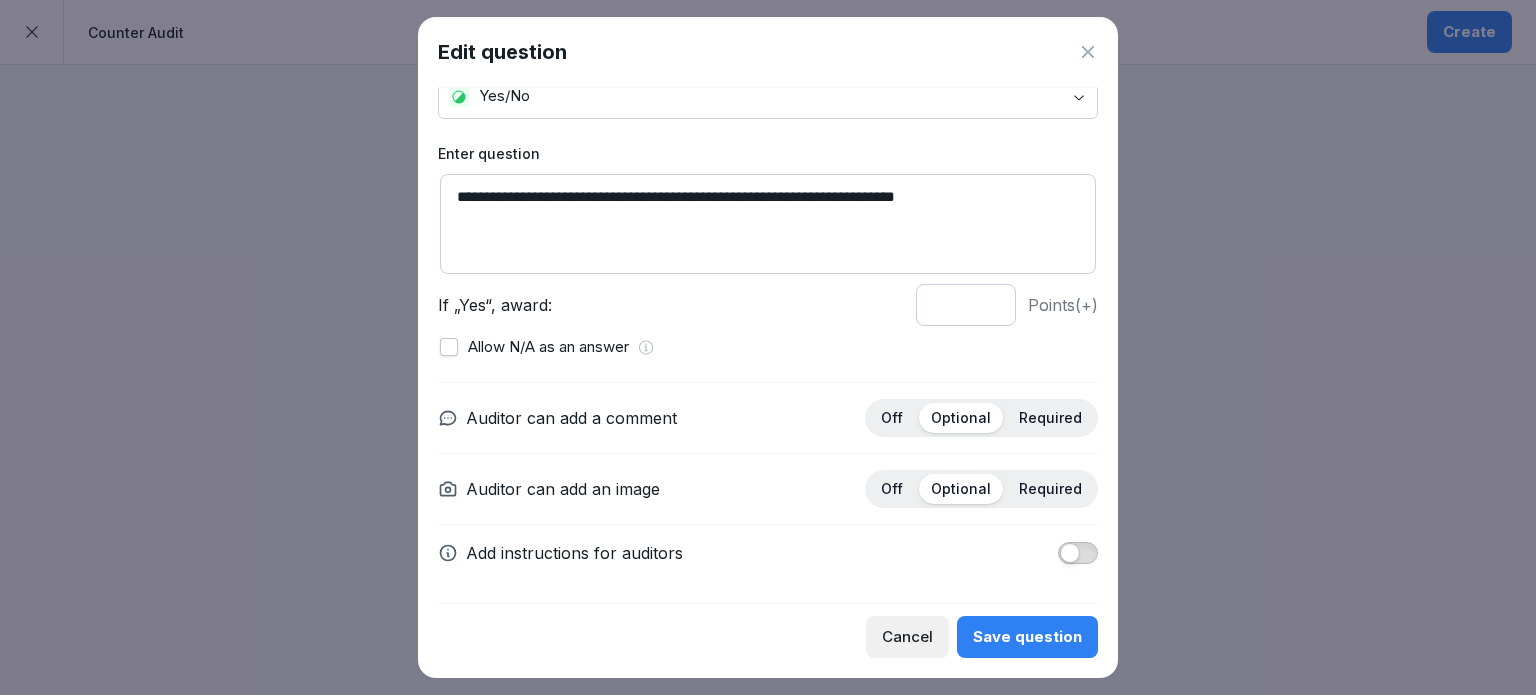 click on "**********" at bounding box center [768, 224] 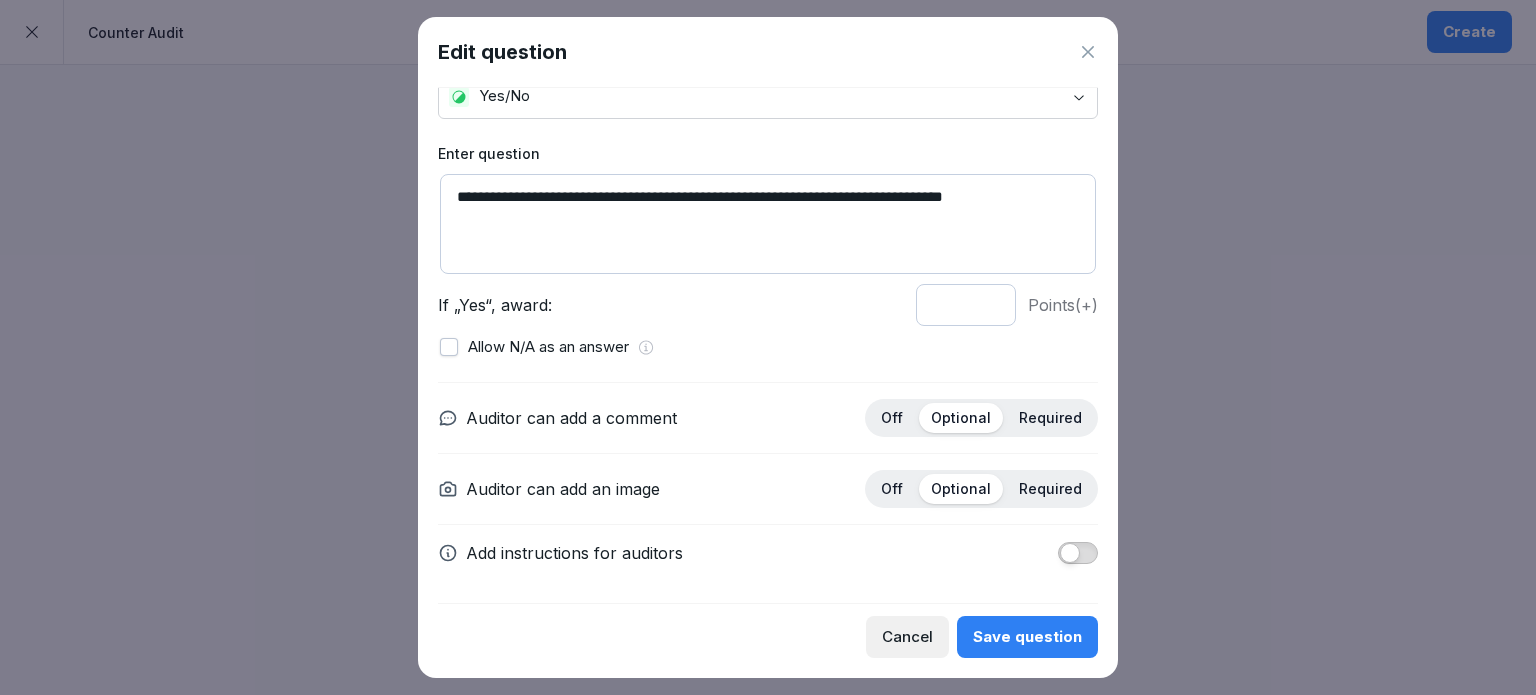 type on "**********" 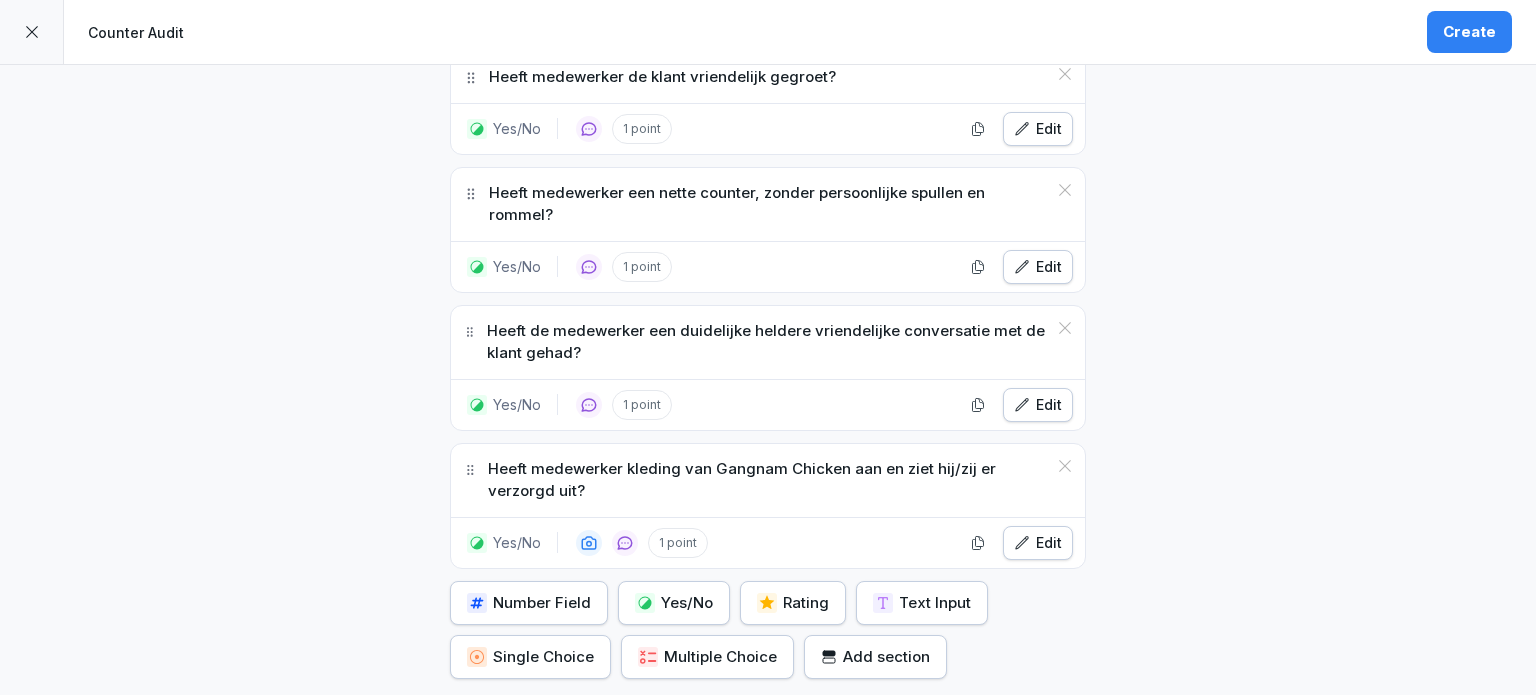 click on "Add section" at bounding box center (875, 657) 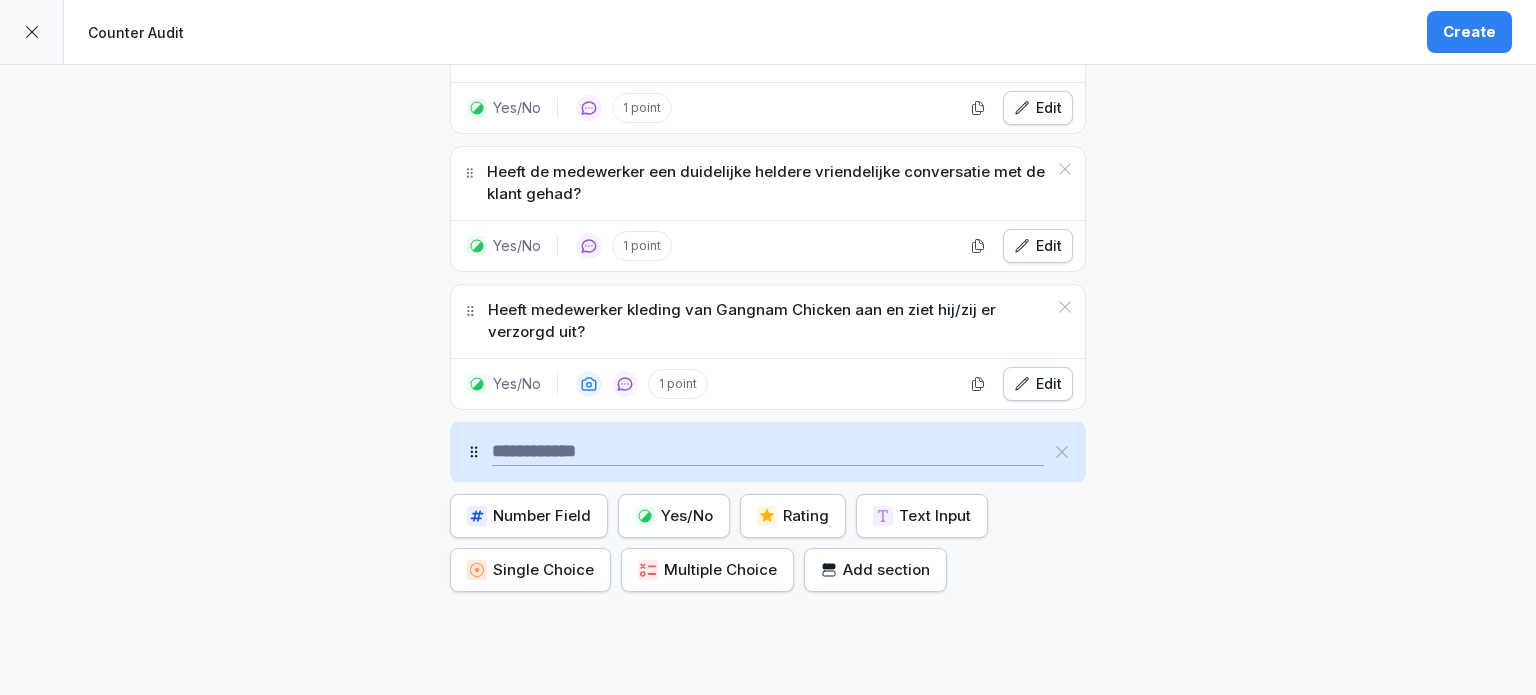 scroll, scrollTop: 851, scrollLeft: 0, axis: vertical 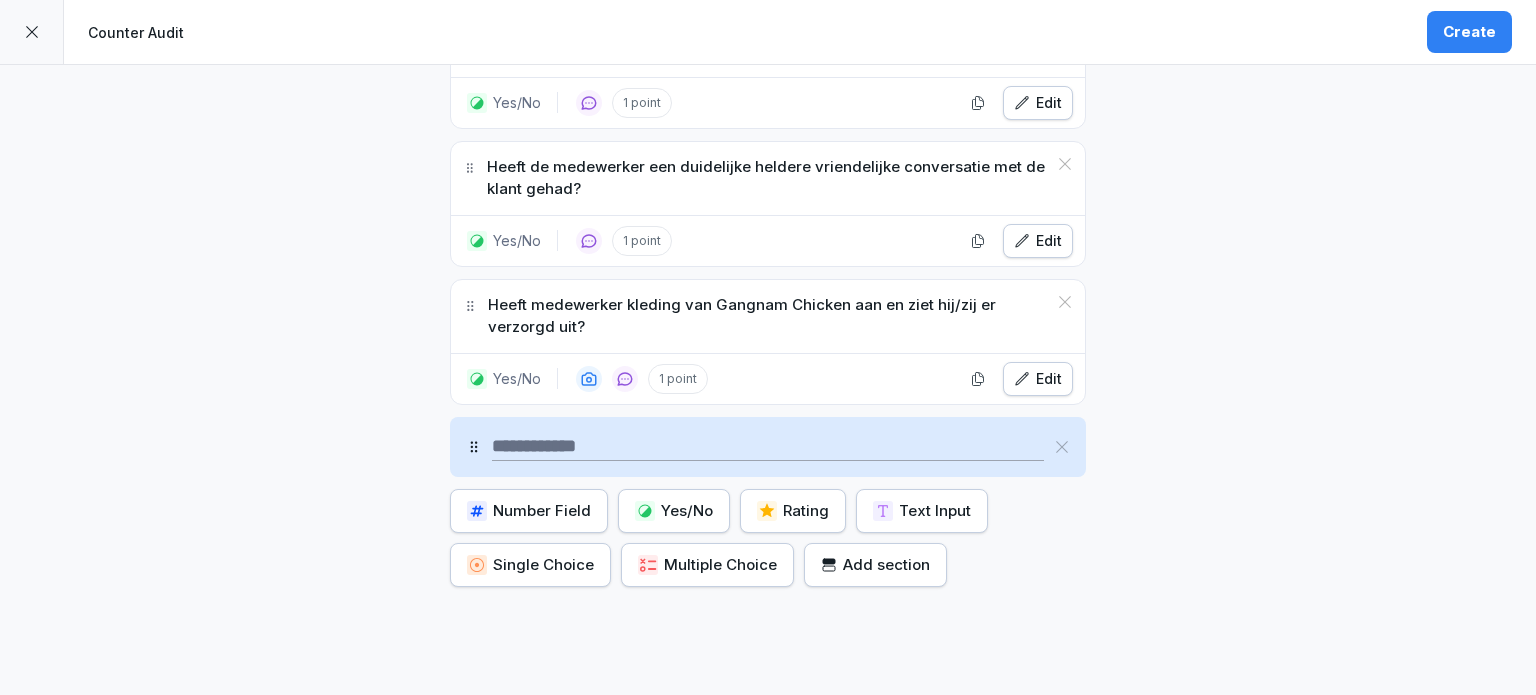 click 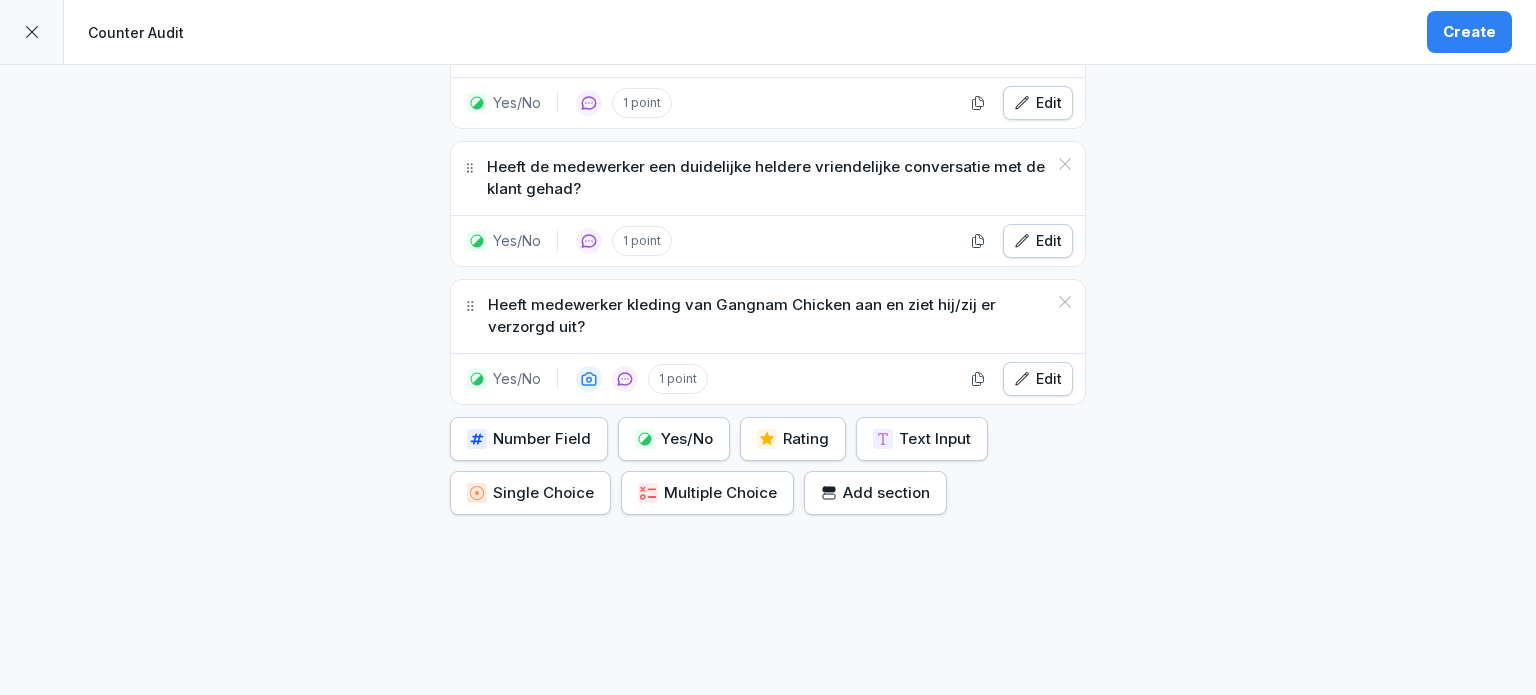 scroll, scrollTop: 842, scrollLeft: 0, axis: vertical 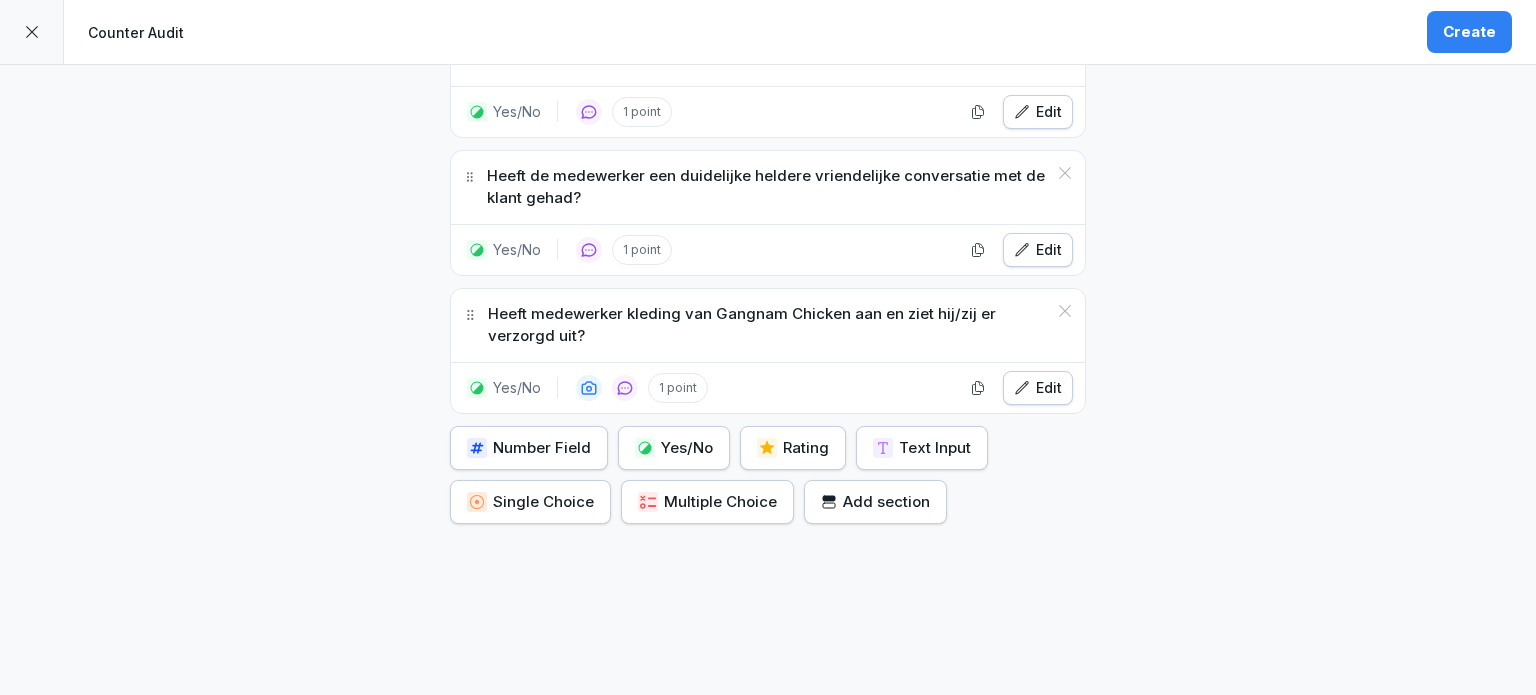 click on "Yes/No" at bounding box center (674, 448) 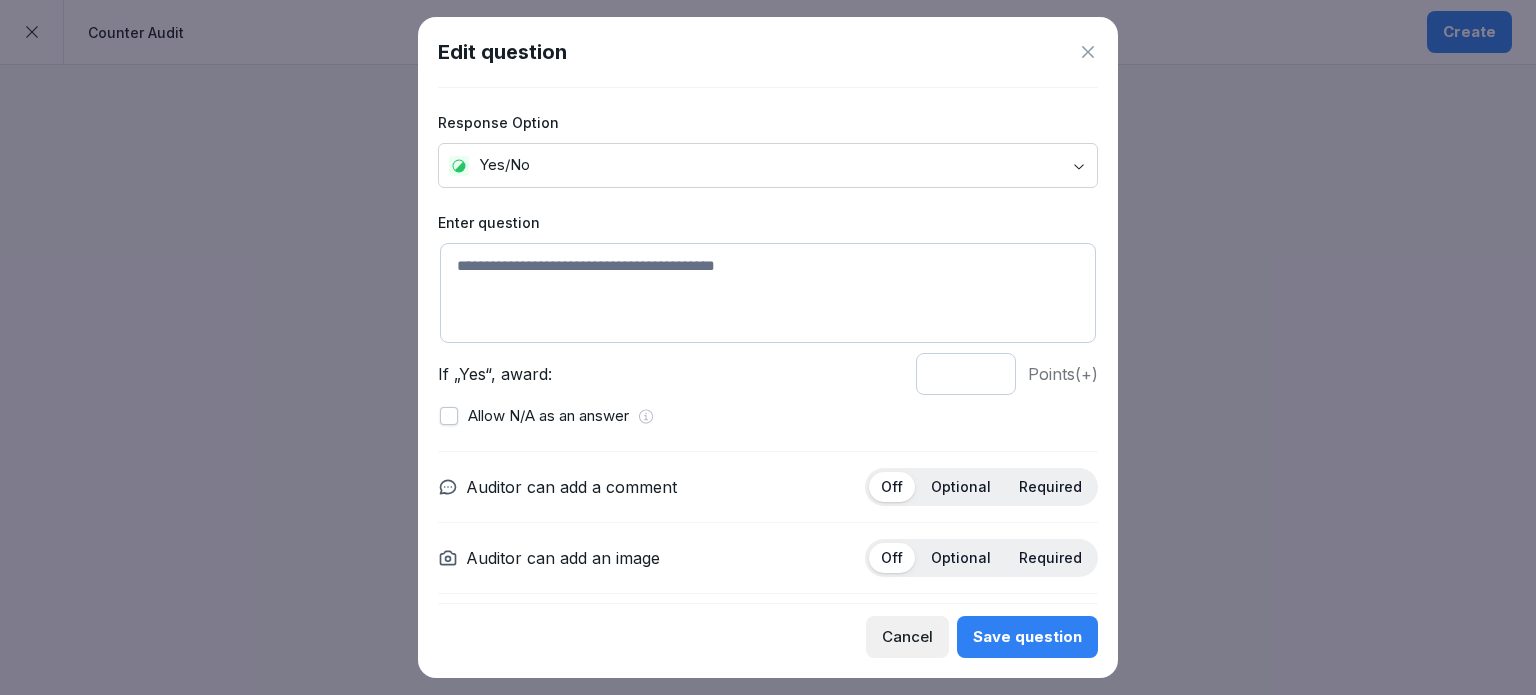 click at bounding box center (768, 293) 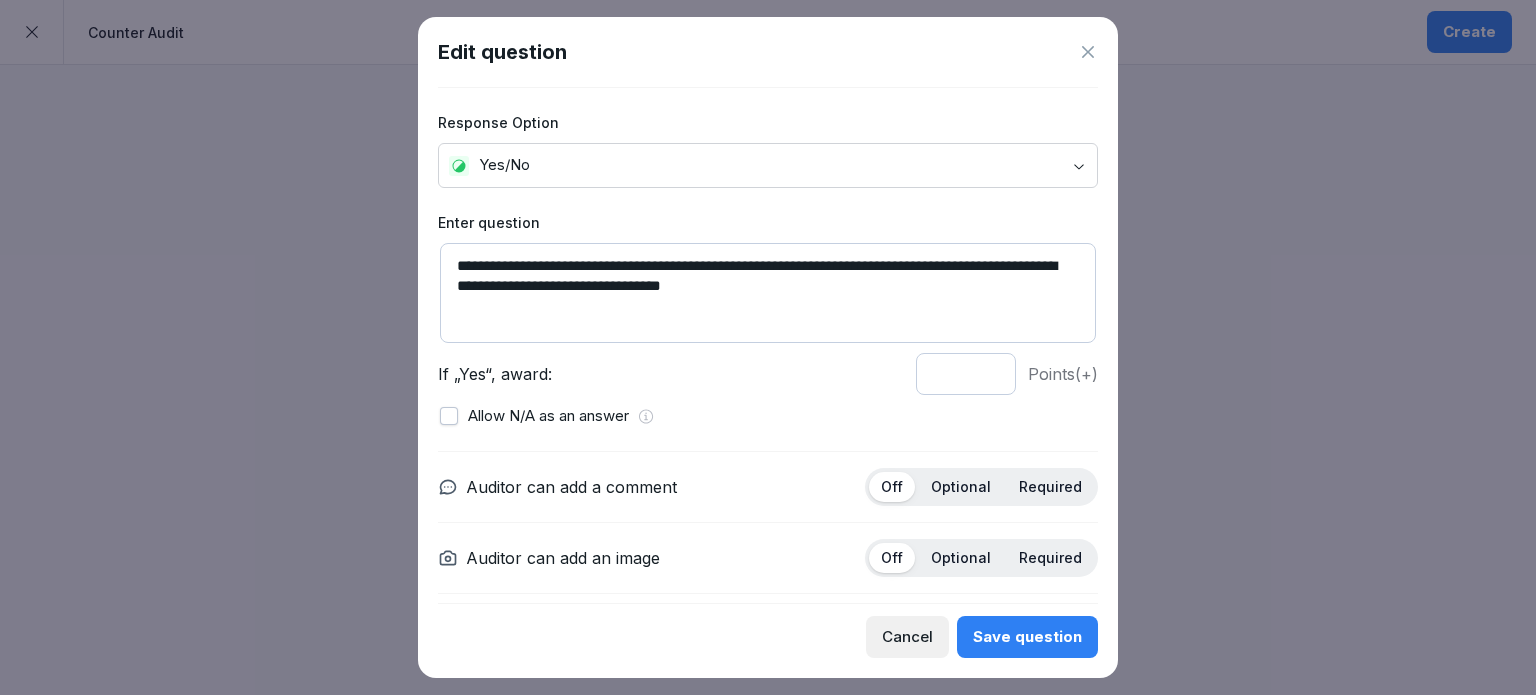 click on "**********" at bounding box center [768, 293] 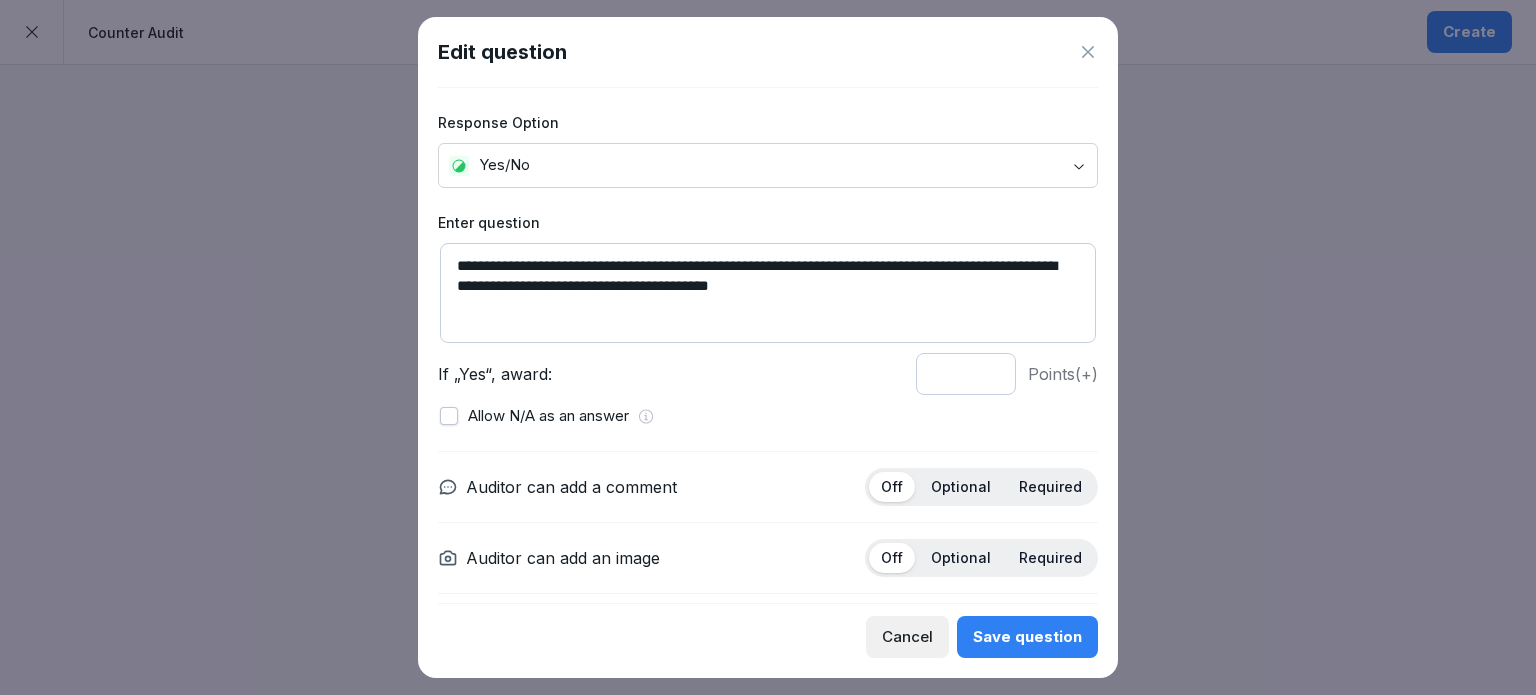 click on "**********" at bounding box center [768, 293] 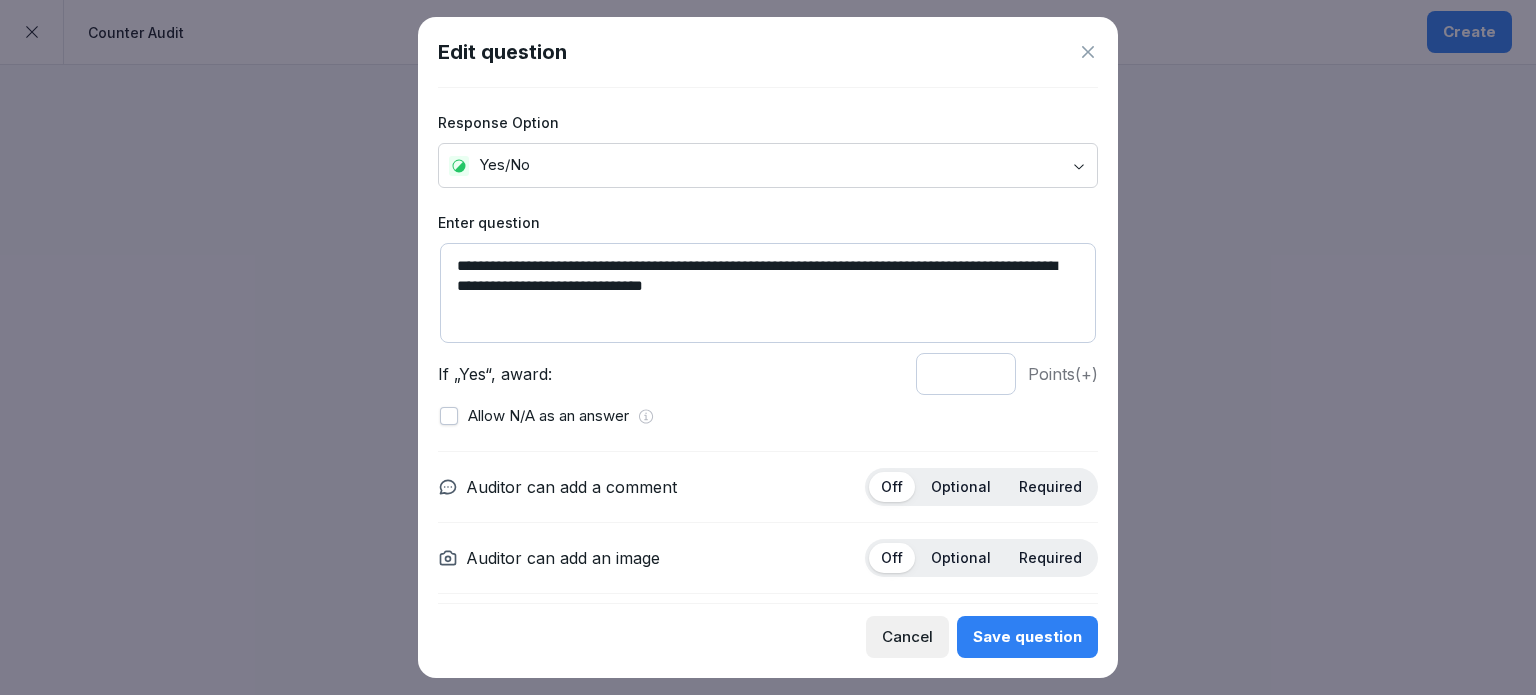 click on "**********" at bounding box center (768, 293) 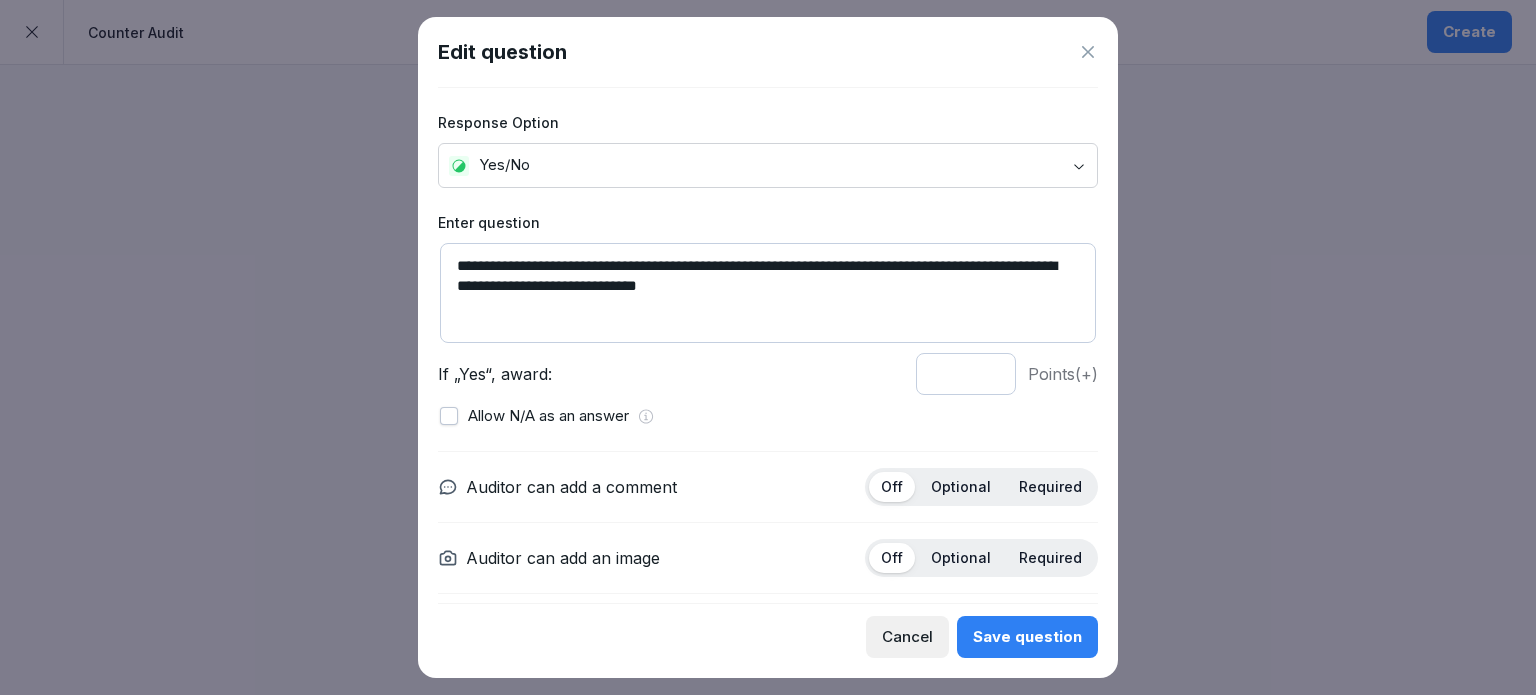 type on "**********" 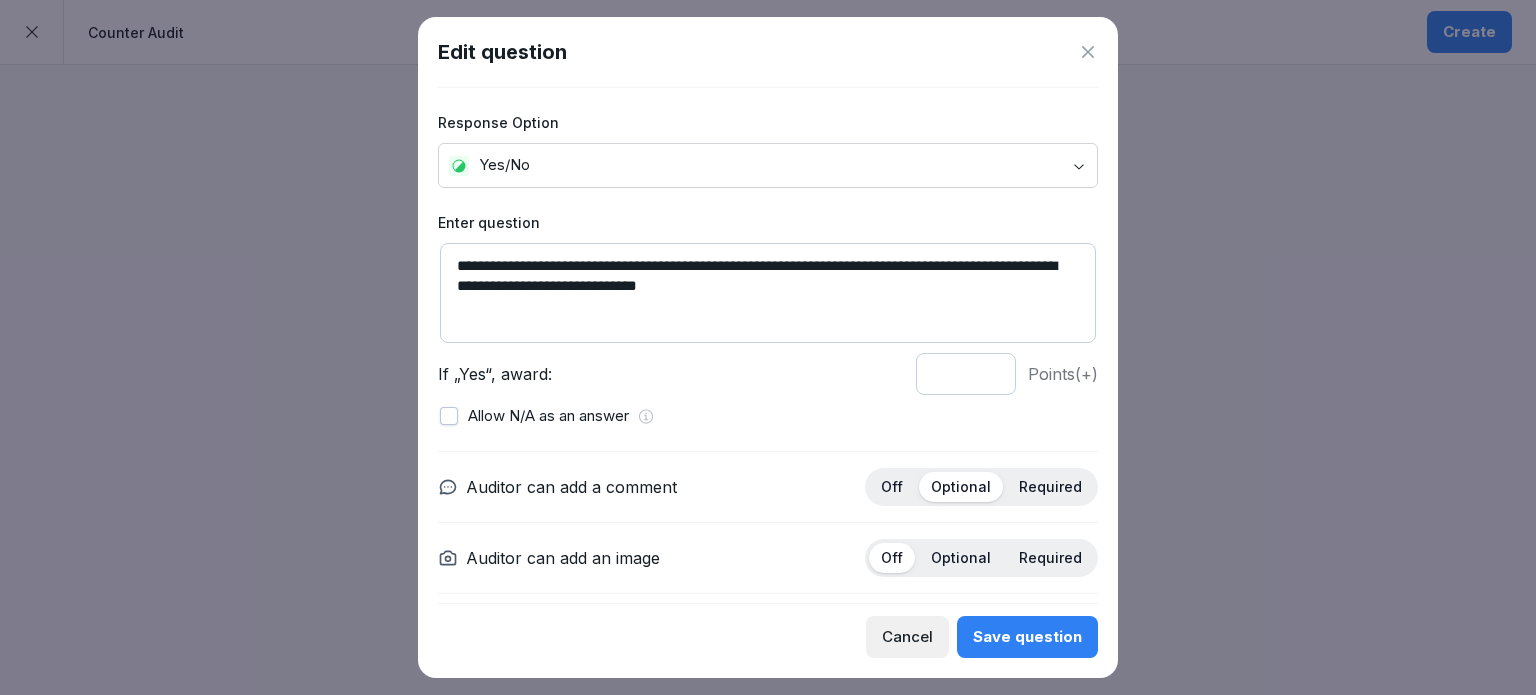 click on "Save question" at bounding box center [1027, 637] 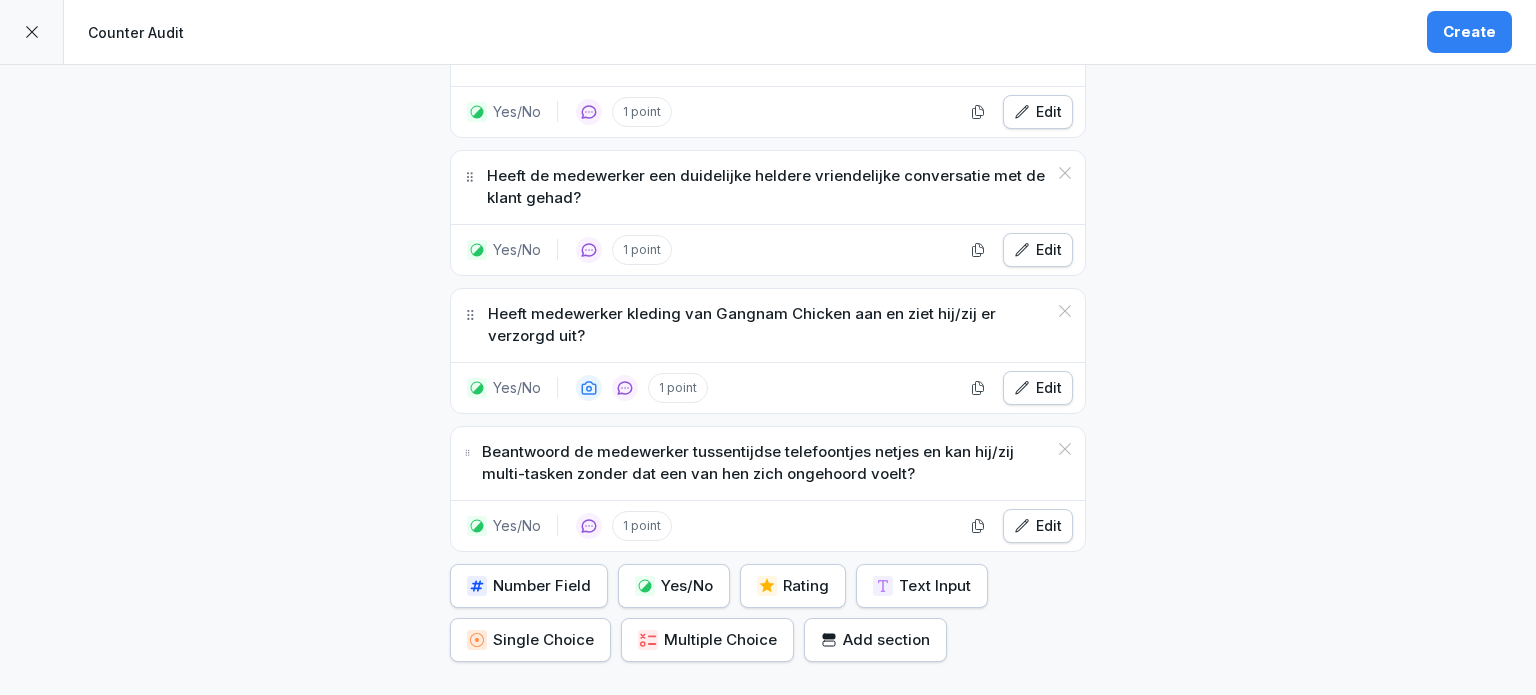 click on "Yes/No" at bounding box center (674, 586) 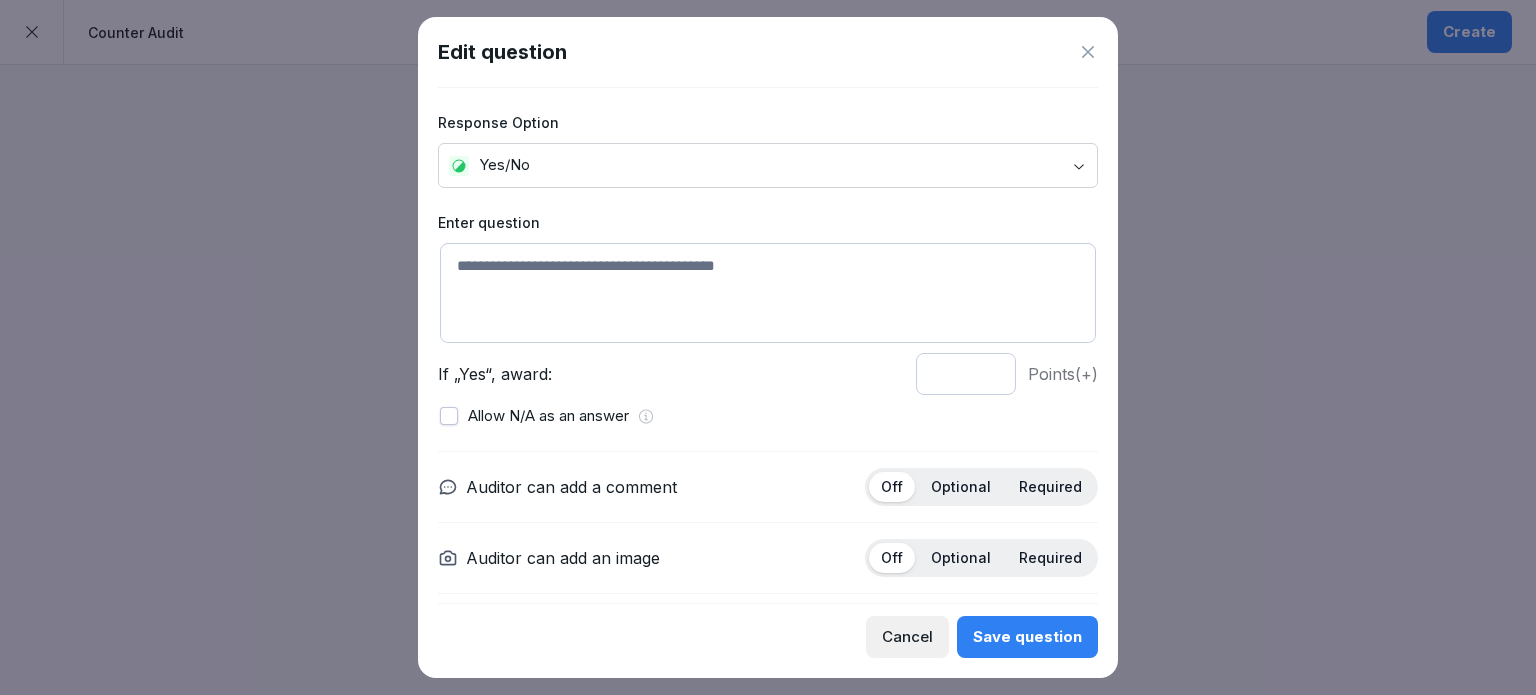 click at bounding box center (768, 293) 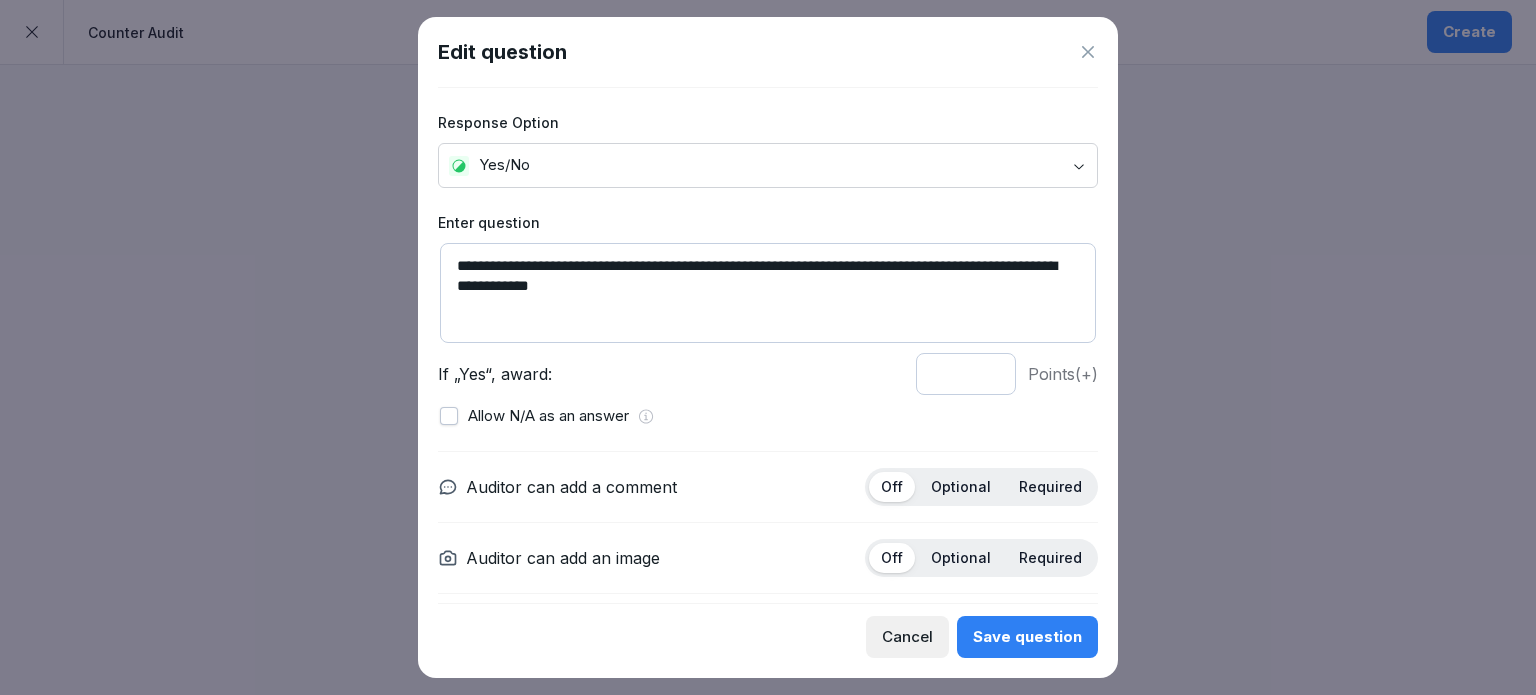 type on "**********" 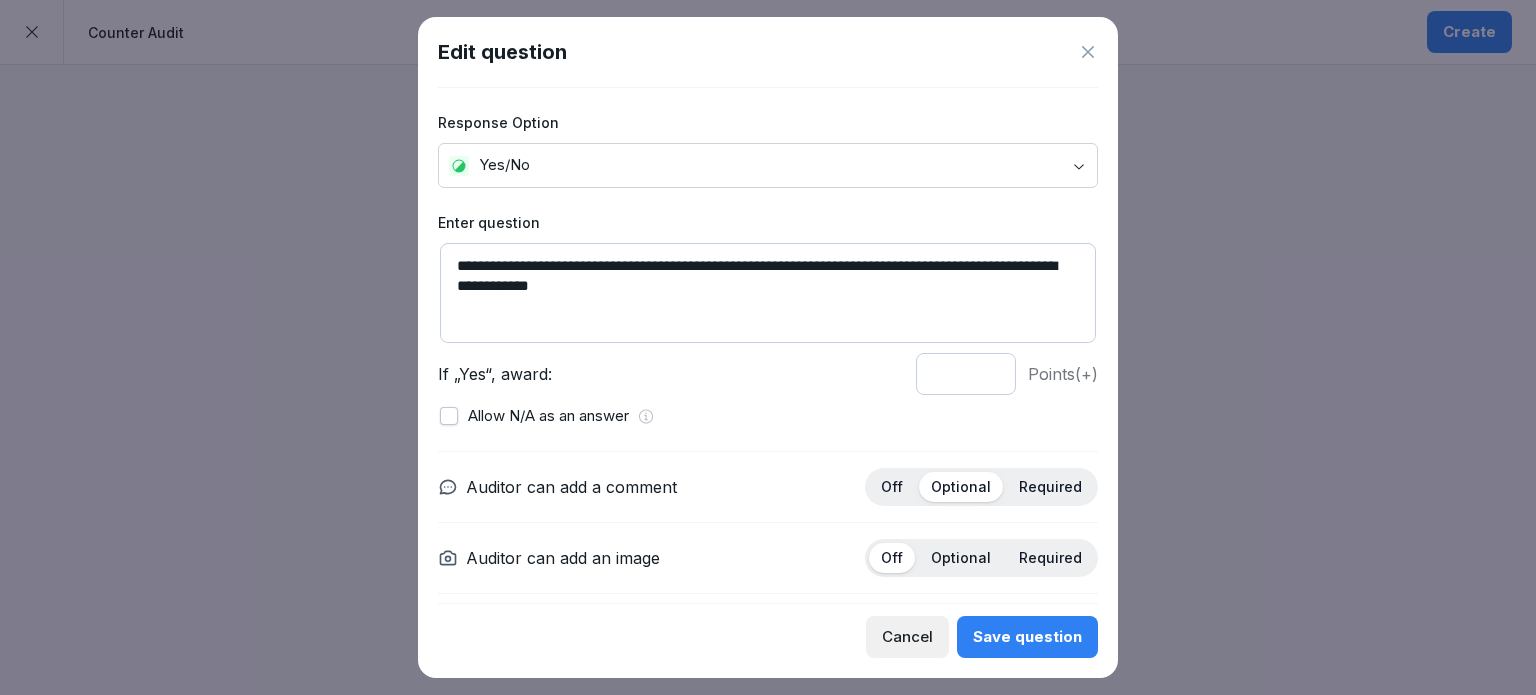 click on "Optional" at bounding box center [961, 558] 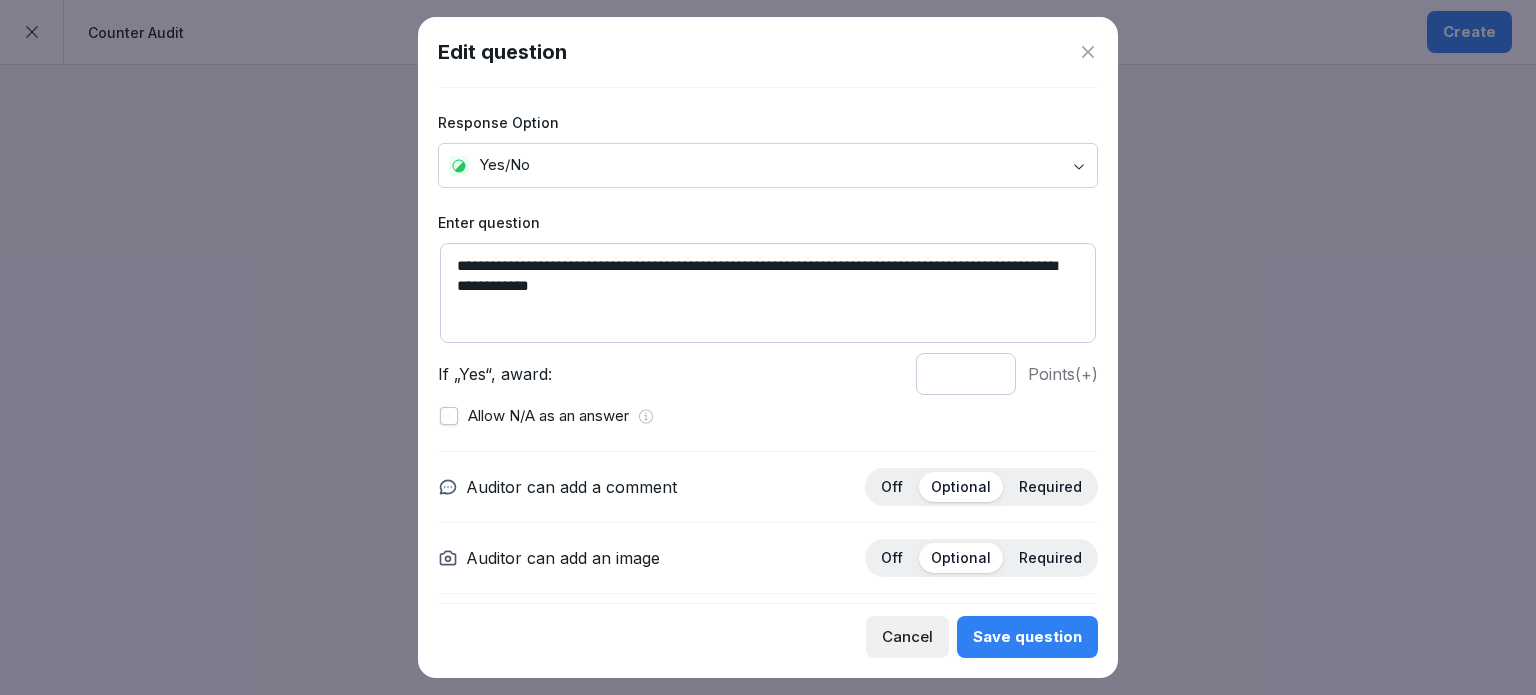 click on "Save question" at bounding box center (1027, 637) 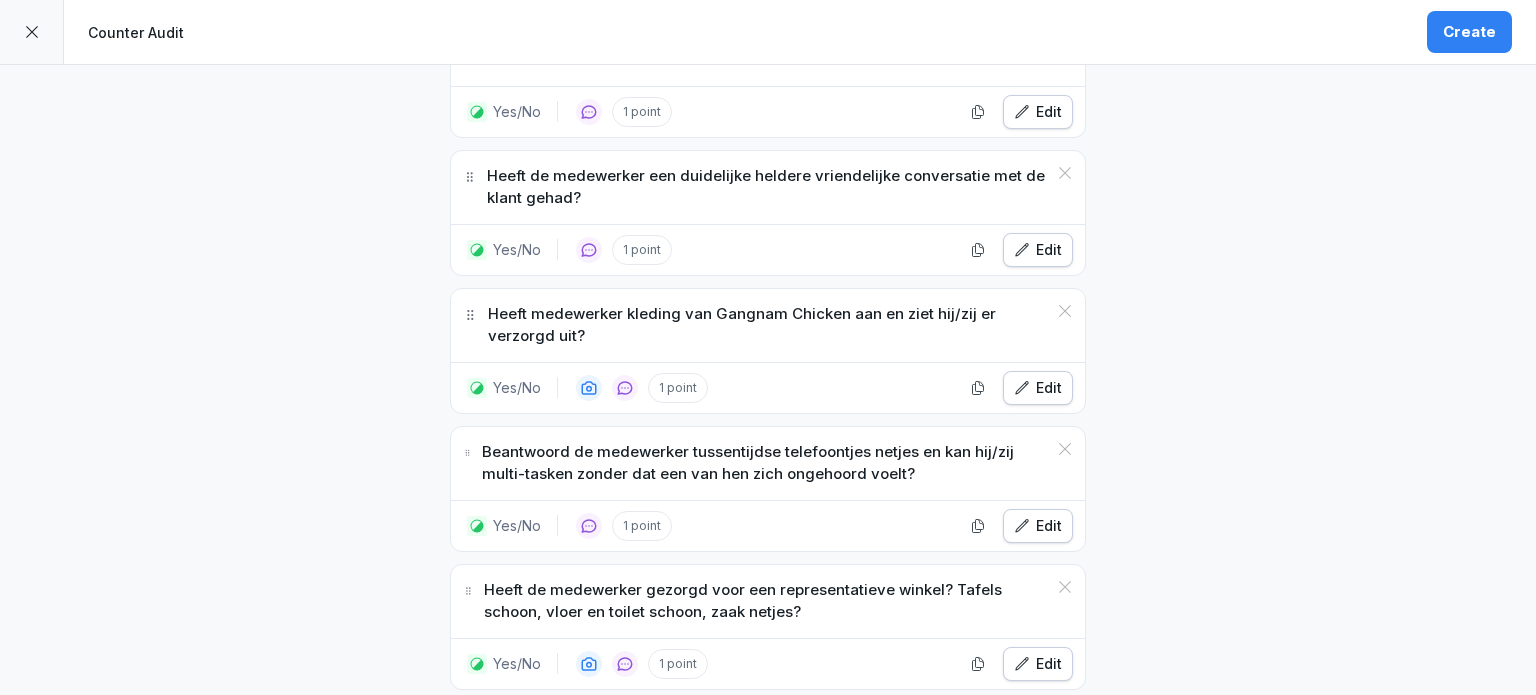scroll, scrollTop: 1116, scrollLeft: 0, axis: vertical 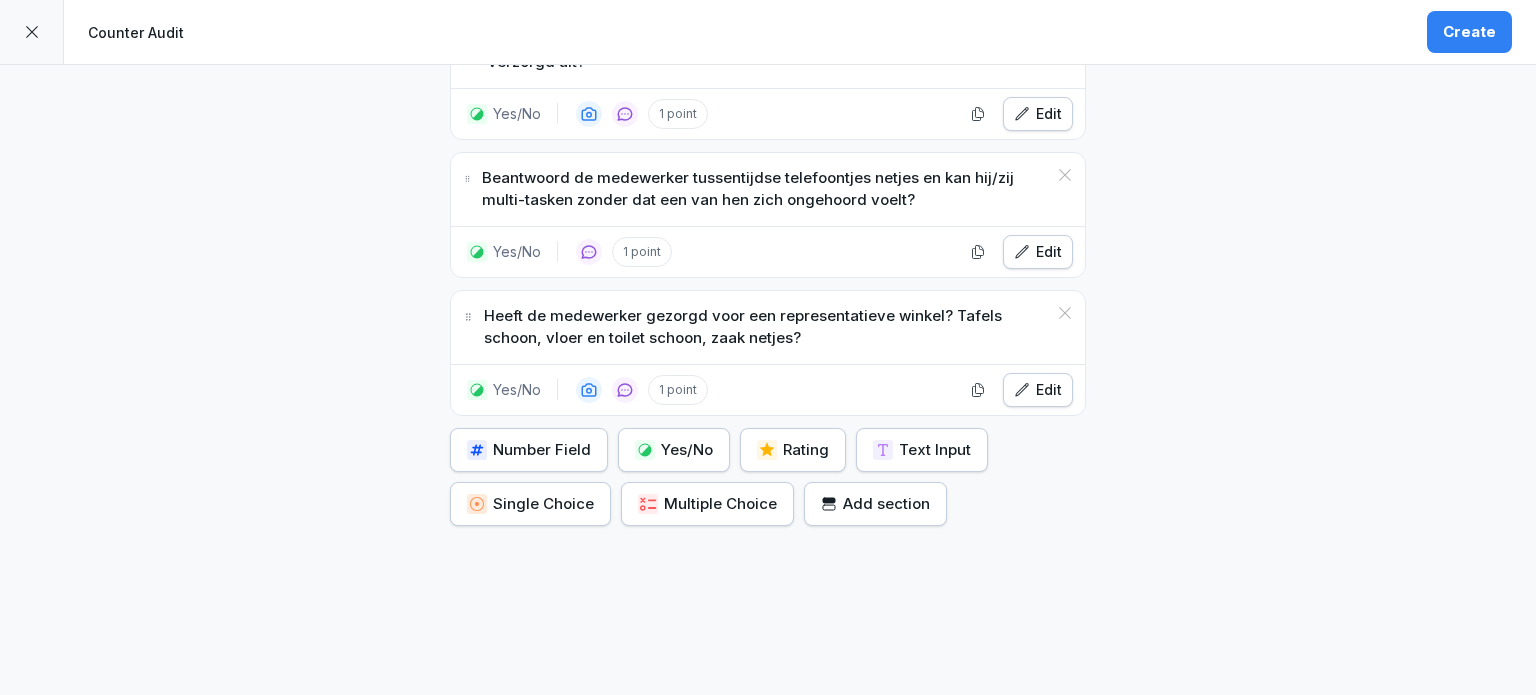 click on "Yes/No" at bounding box center (674, 450) 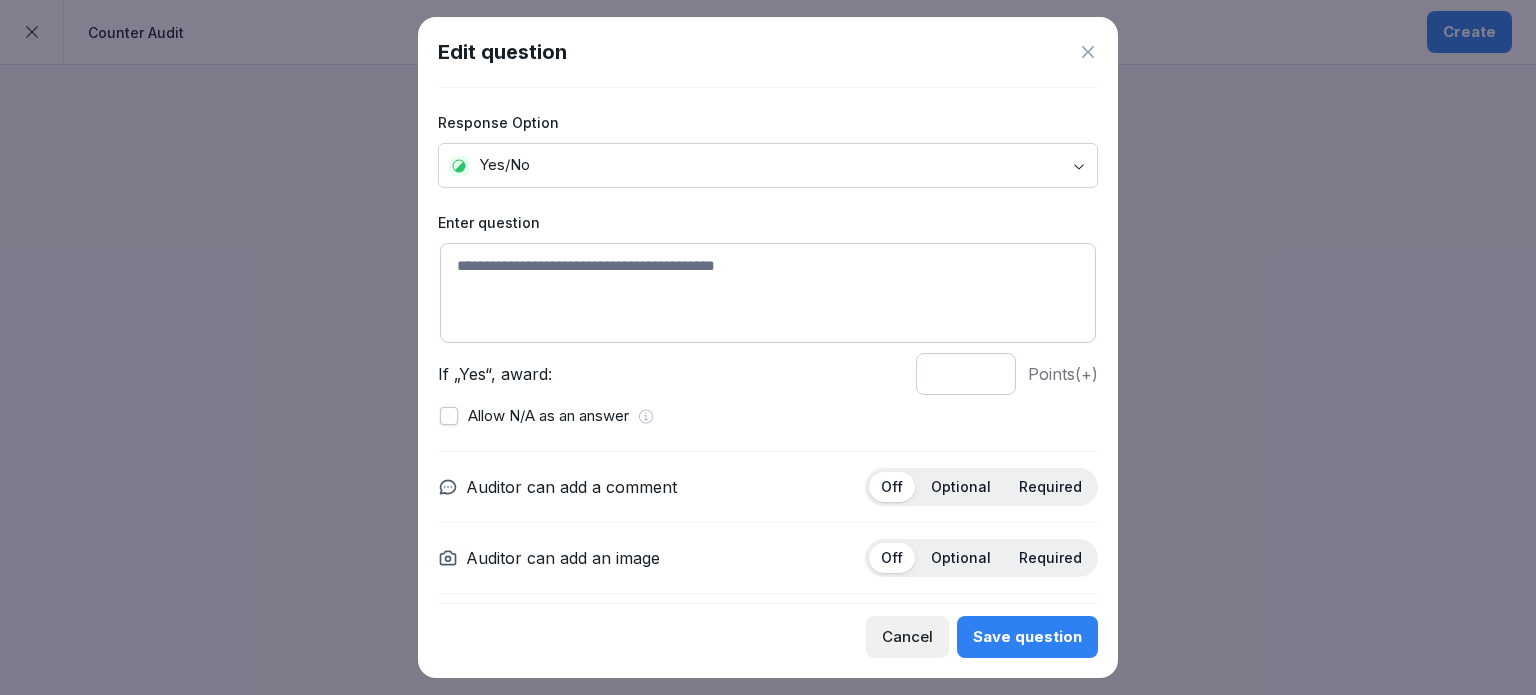 click at bounding box center (768, 293) 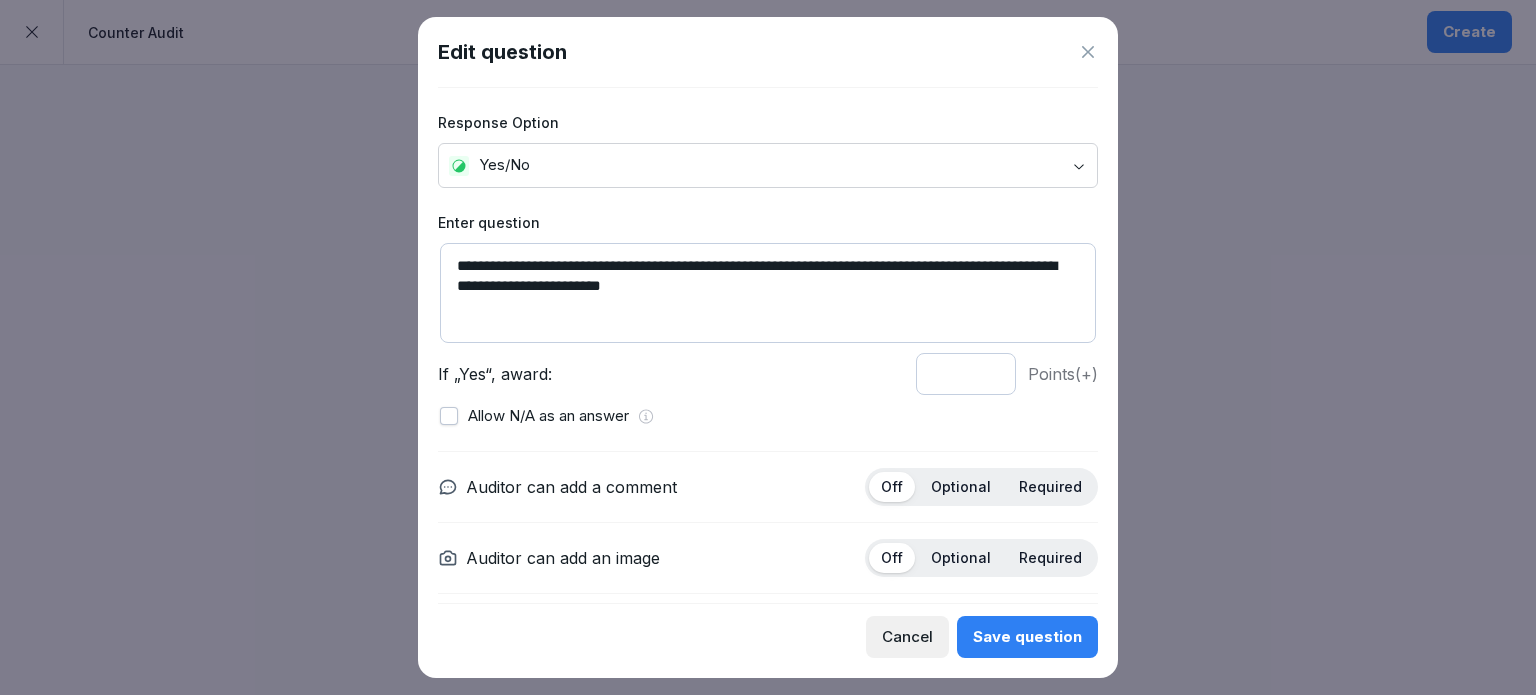 type on "**********" 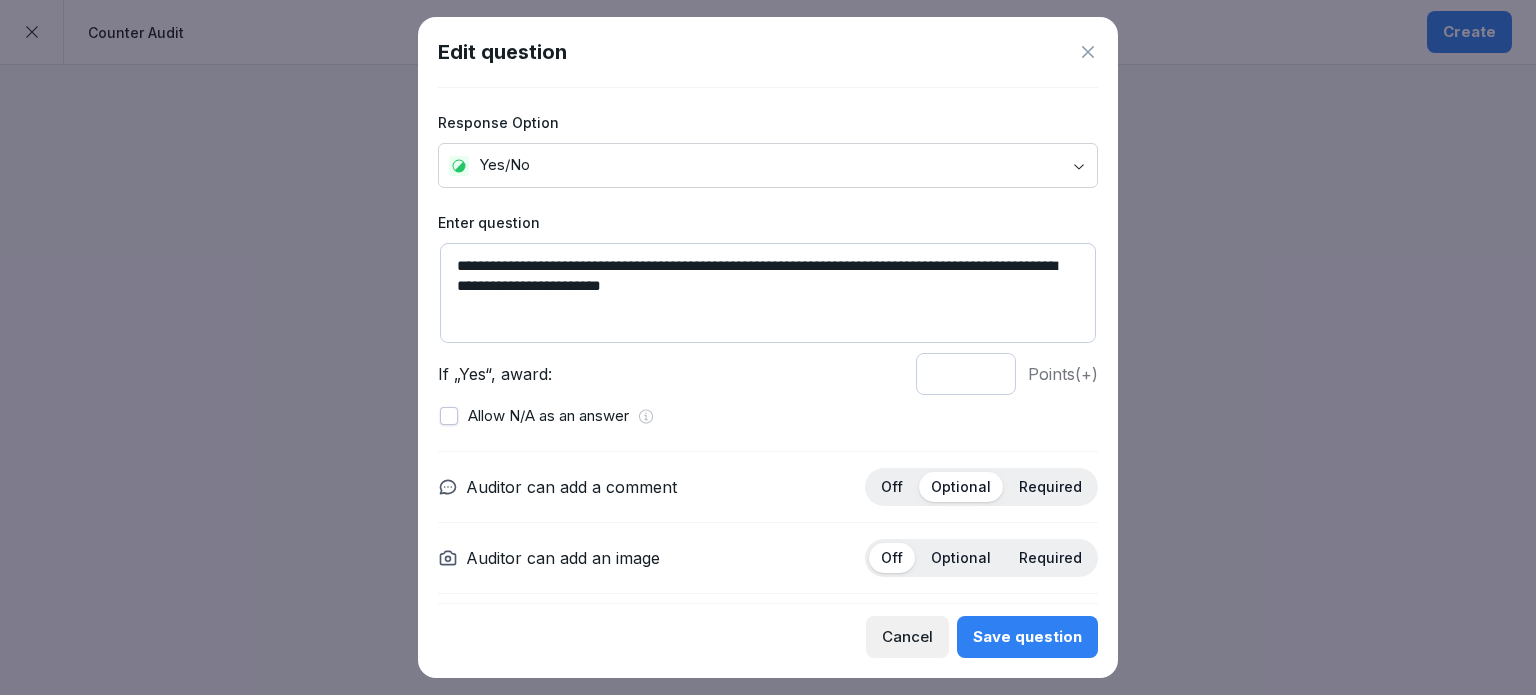 click on "Optional" at bounding box center (961, 558) 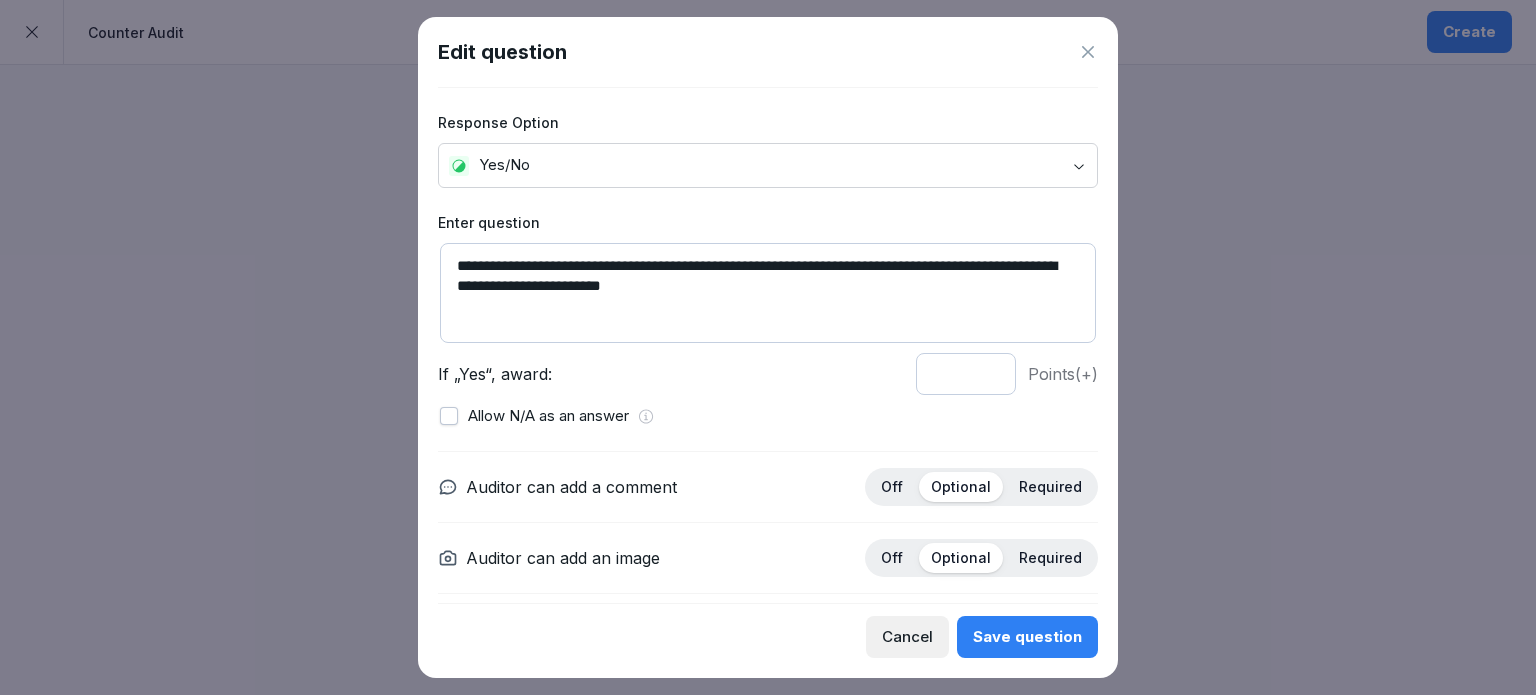click on "Save question" at bounding box center (1027, 637) 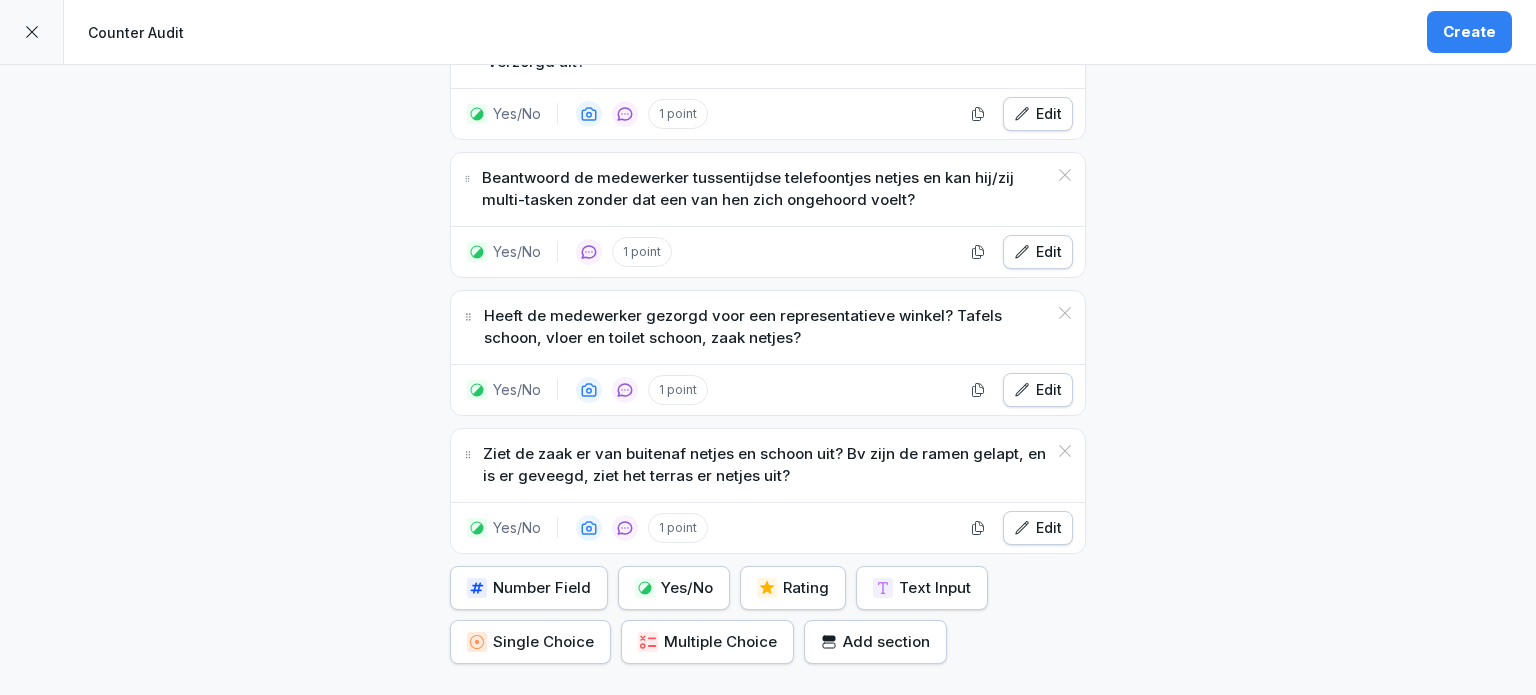 click on "Yes/No" at bounding box center [674, 588] 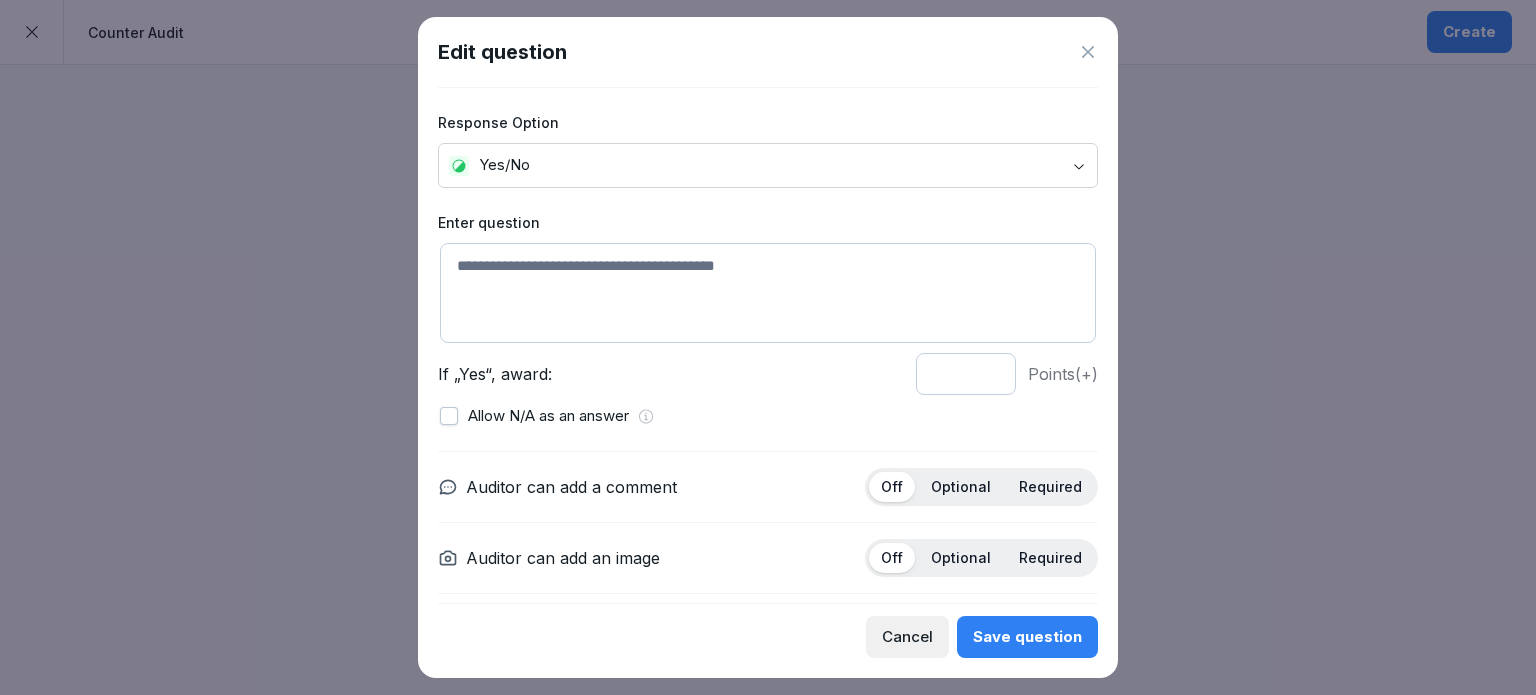 click at bounding box center [768, 293] 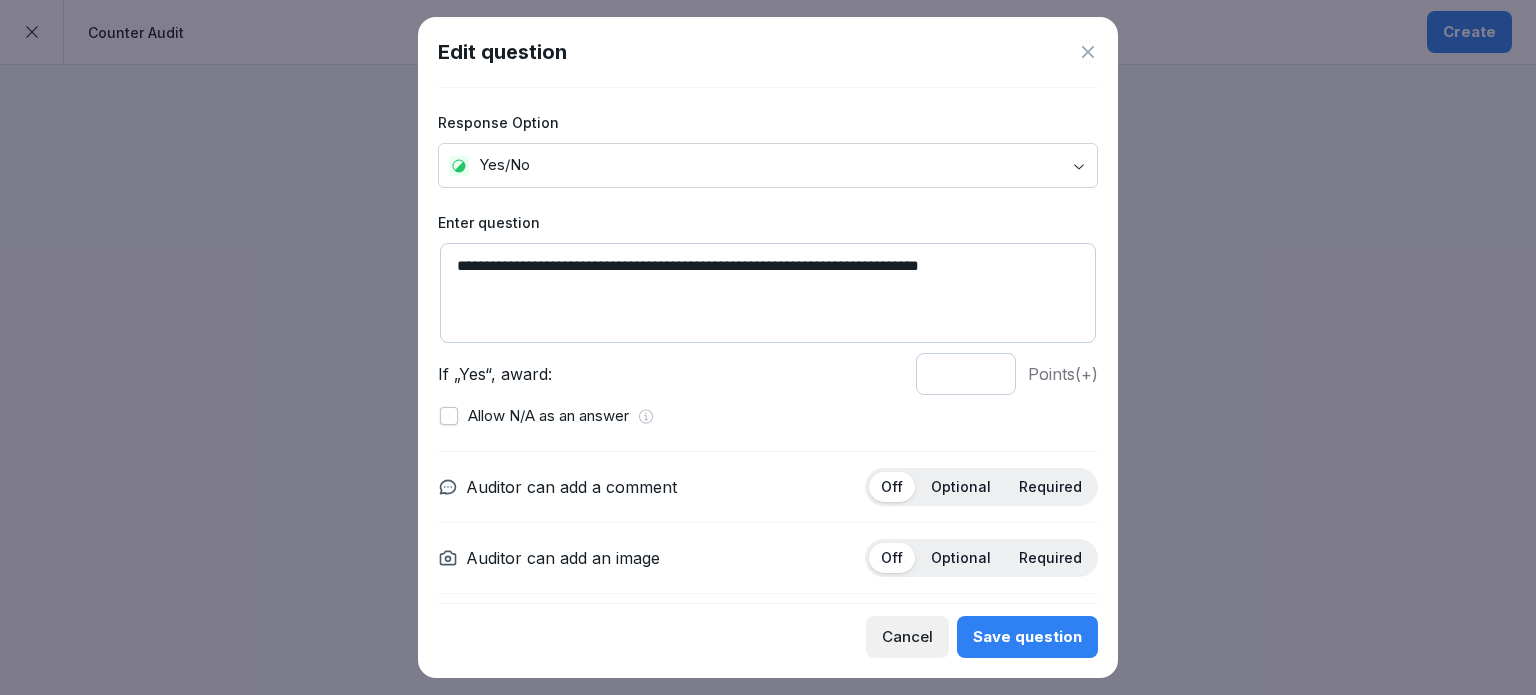 click on "**********" at bounding box center [768, 293] 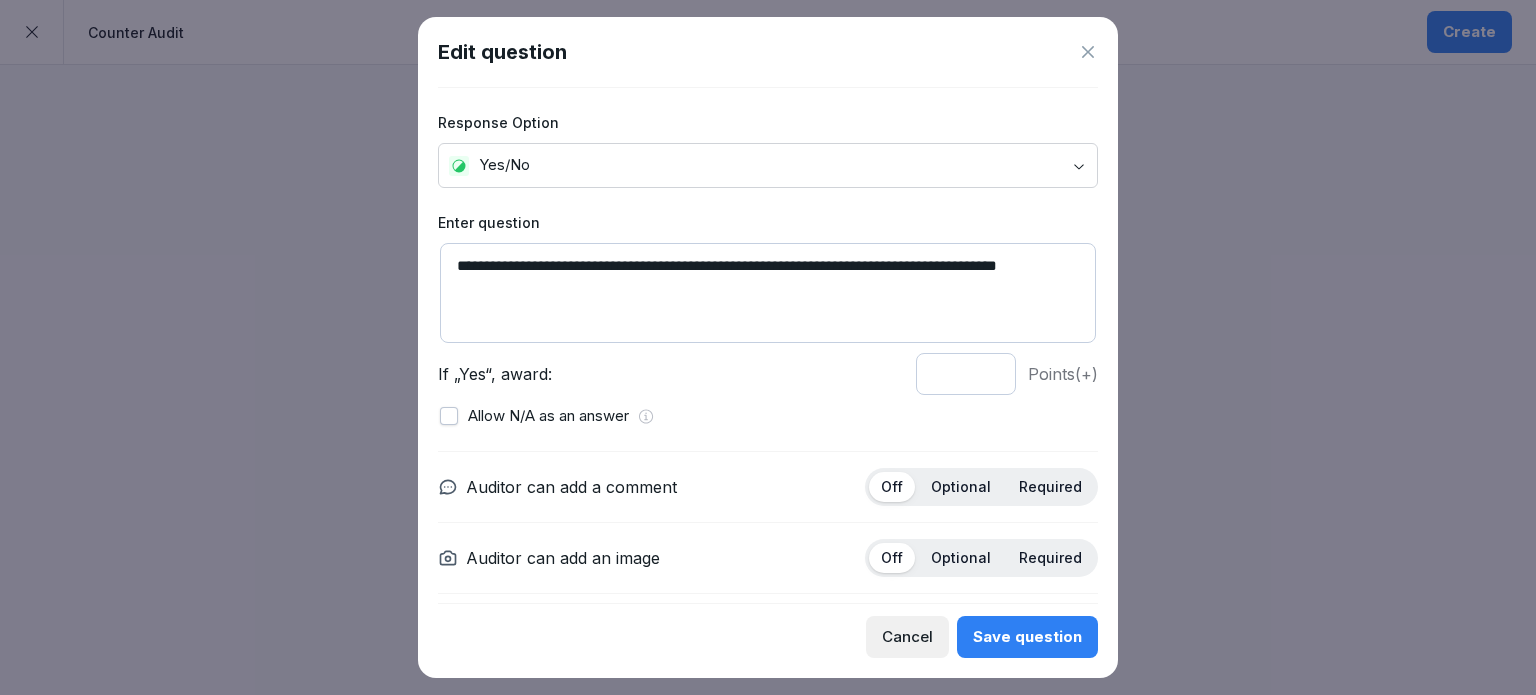 click on "**********" at bounding box center [768, 293] 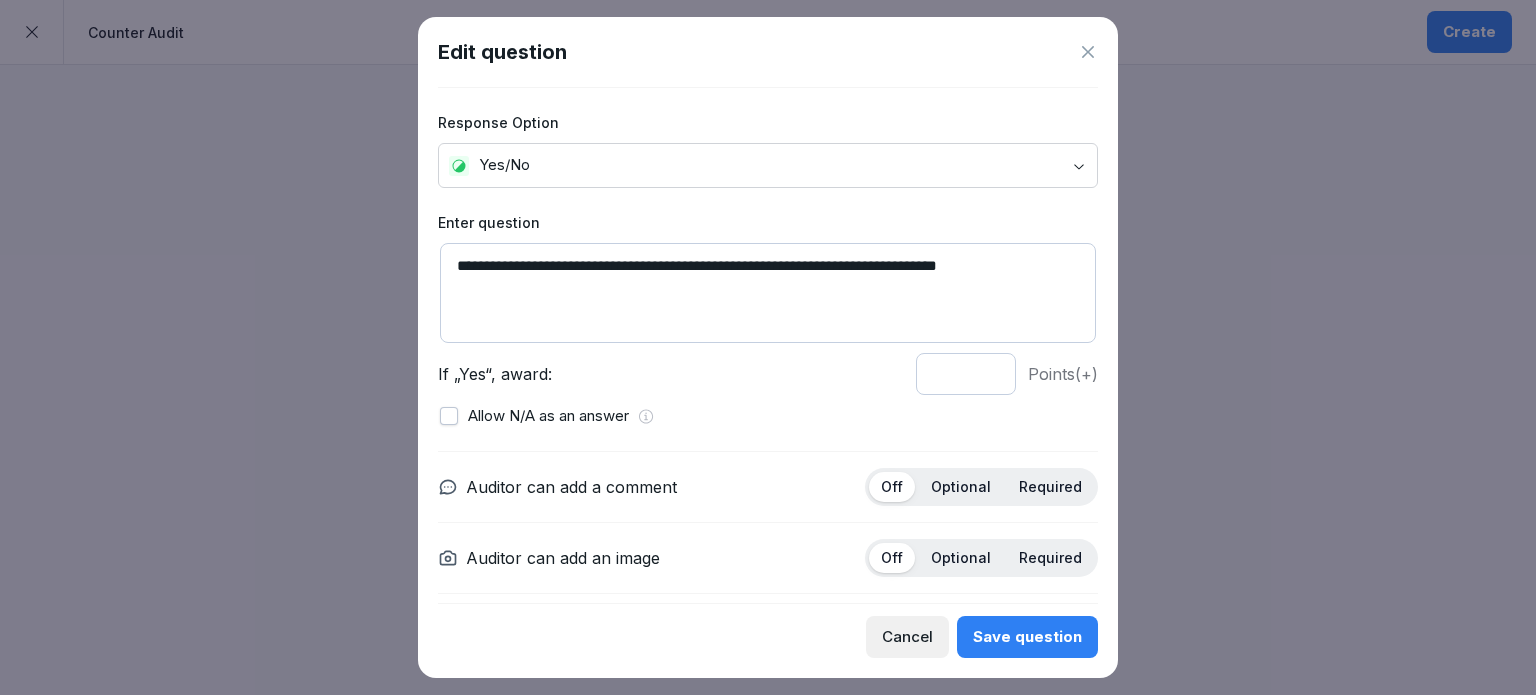 type on "**********" 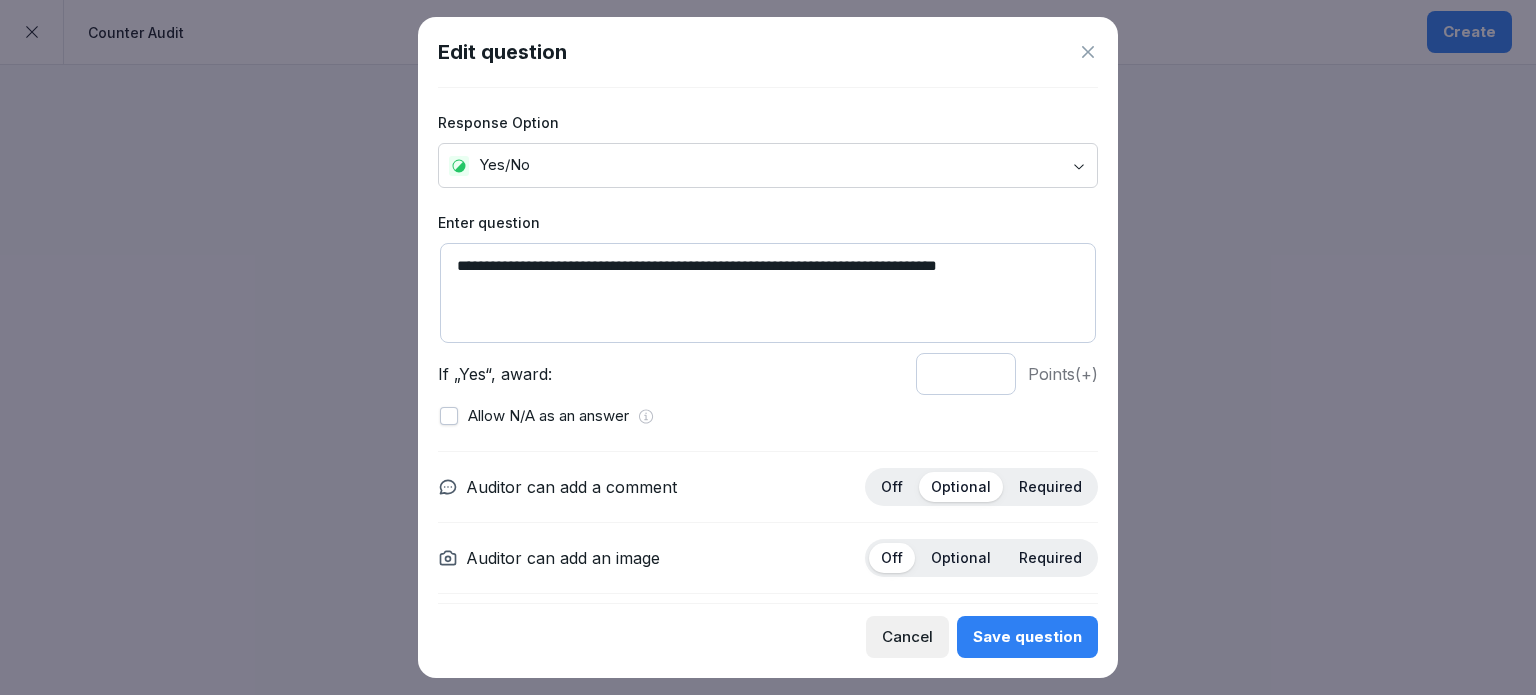 click on "Save question" at bounding box center (1027, 637) 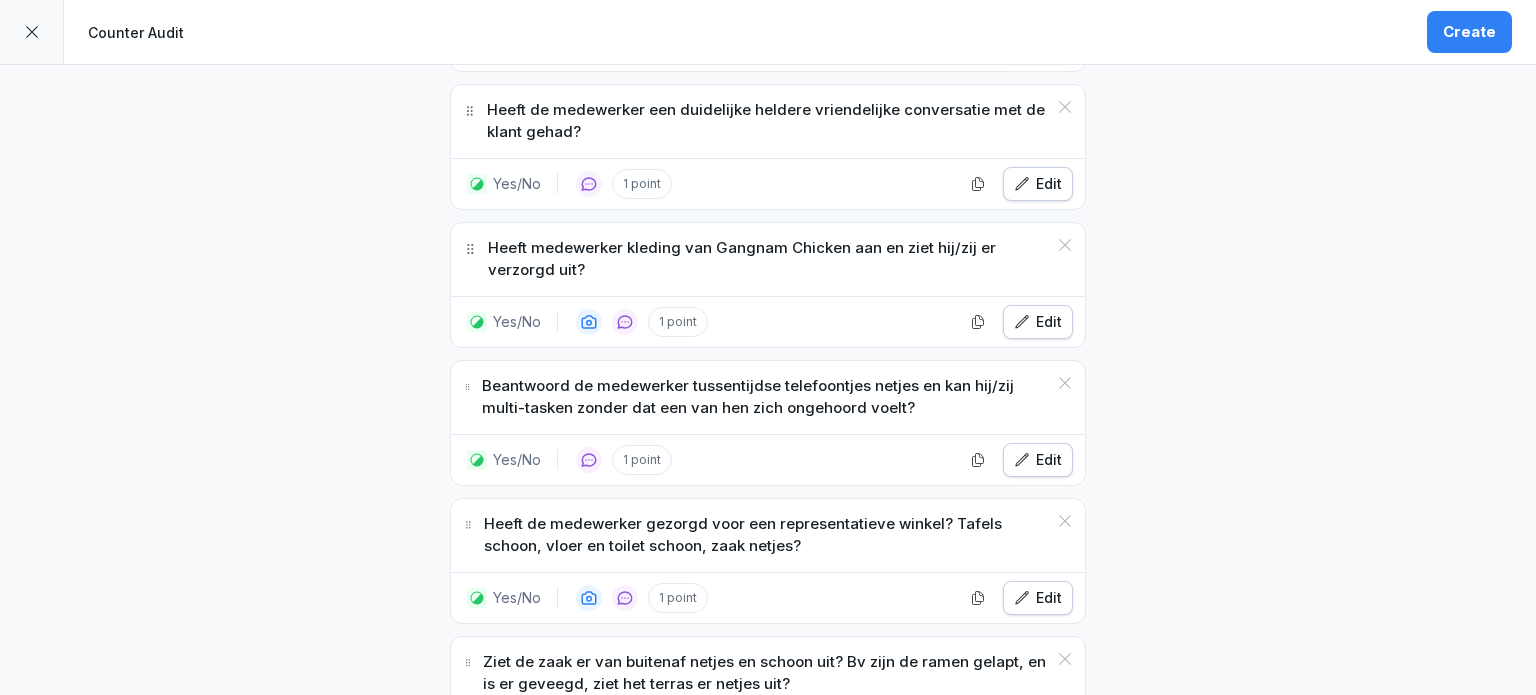 scroll, scrollTop: 1390, scrollLeft: 0, axis: vertical 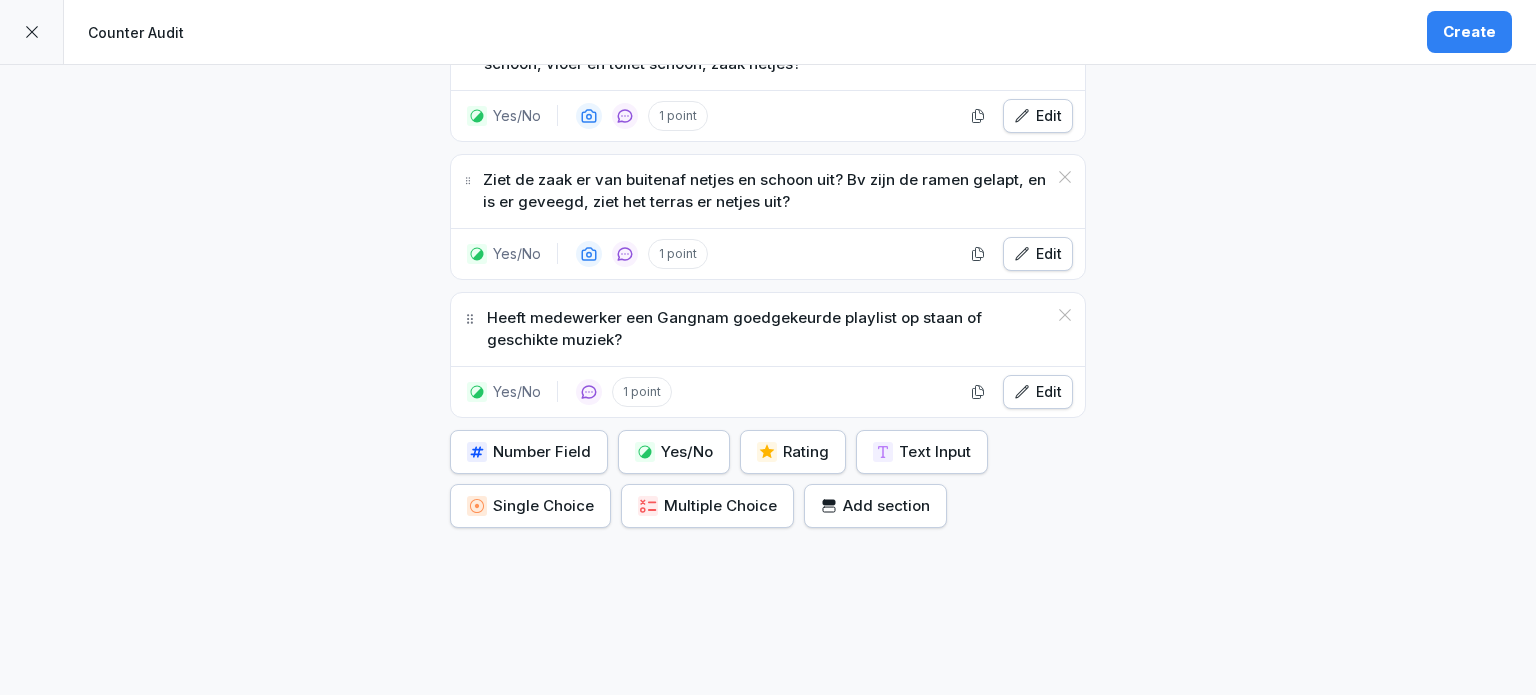 click on "Yes/No" at bounding box center (674, 452) 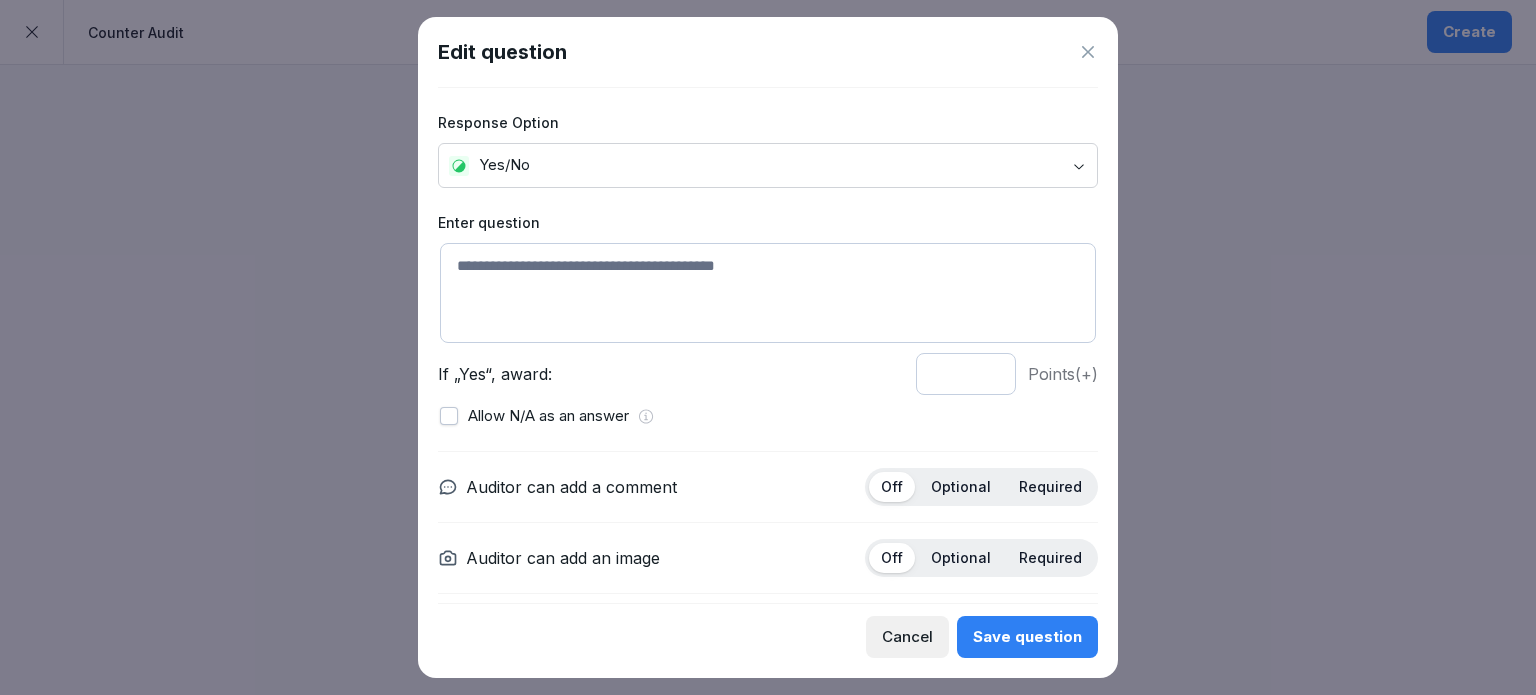 click at bounding box center (768, 293) 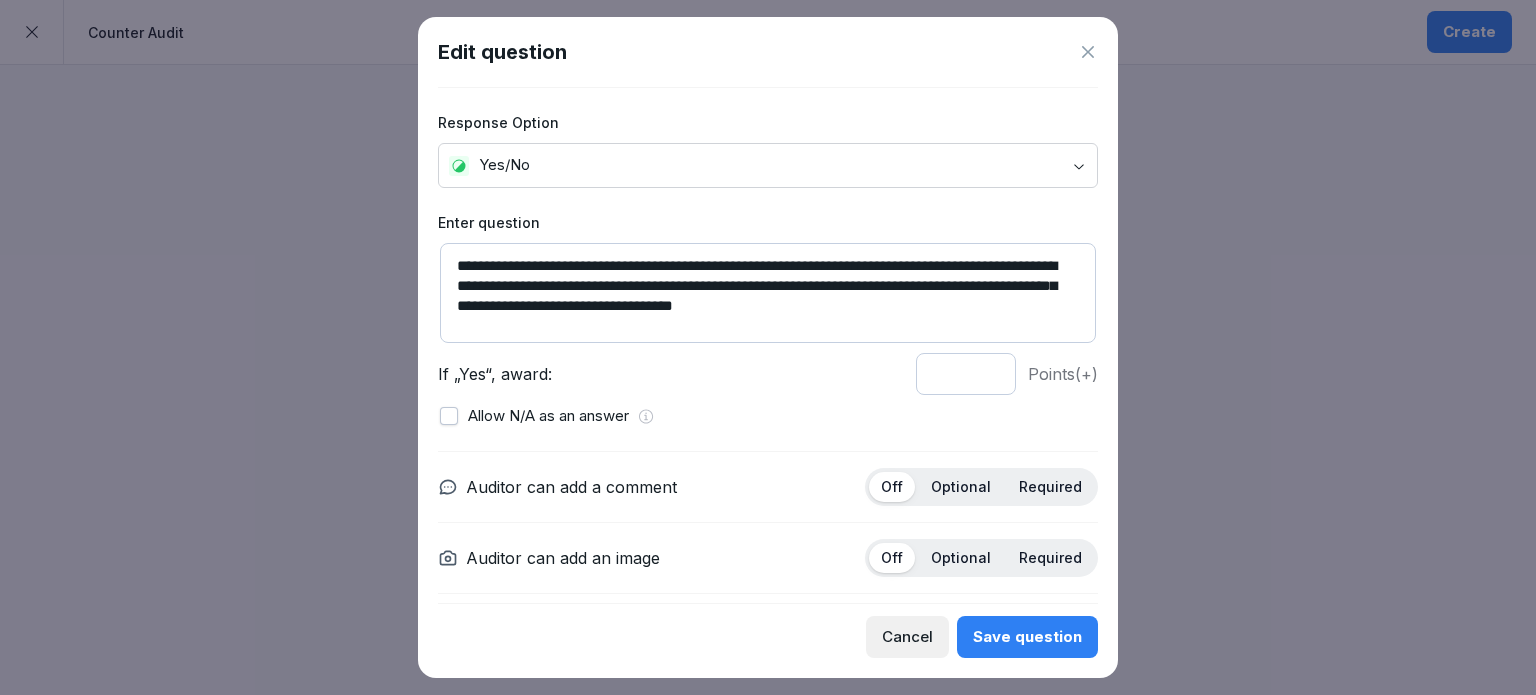 type on "**********" 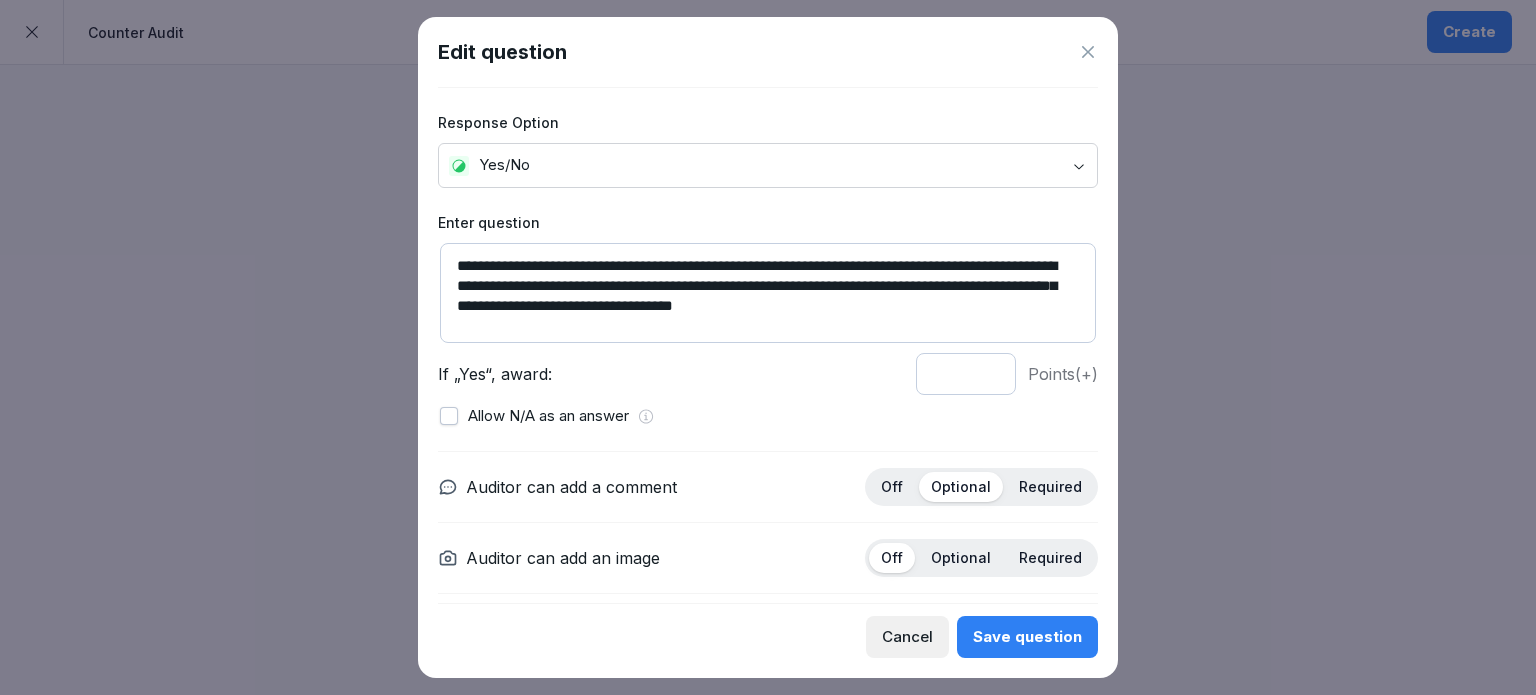 click on "Optional" at bounding box center (961, 558) 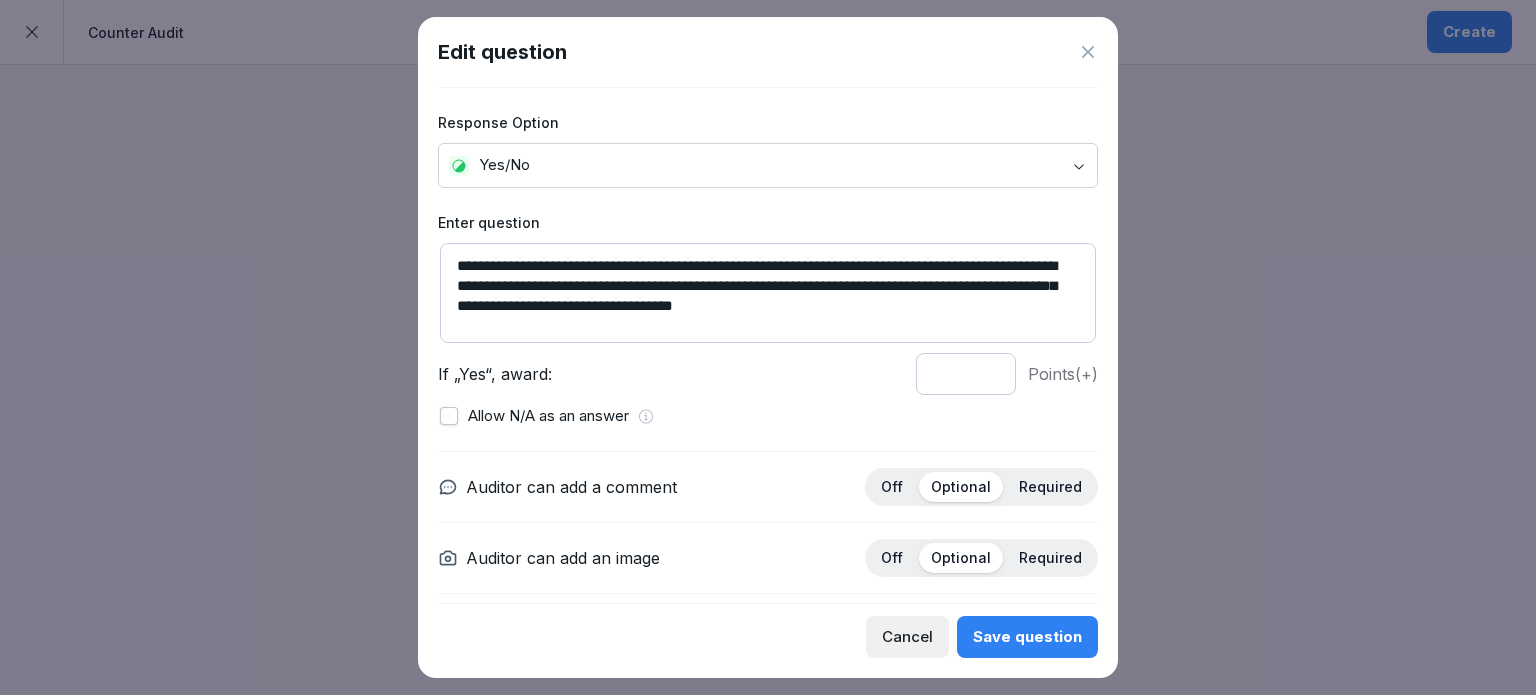 click on "Save question" at bounding box center [1027, 637] 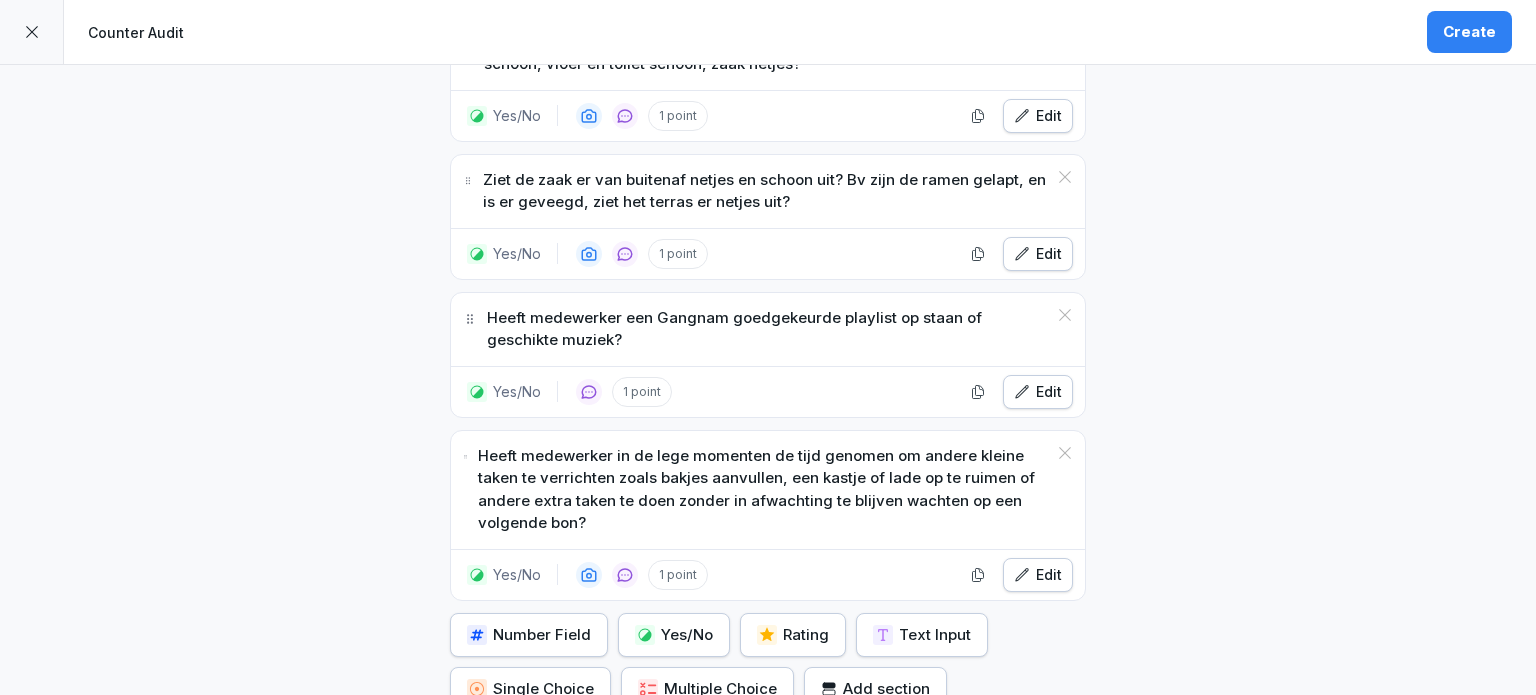 click on "Yes/No" at bounding box center [674, 635] 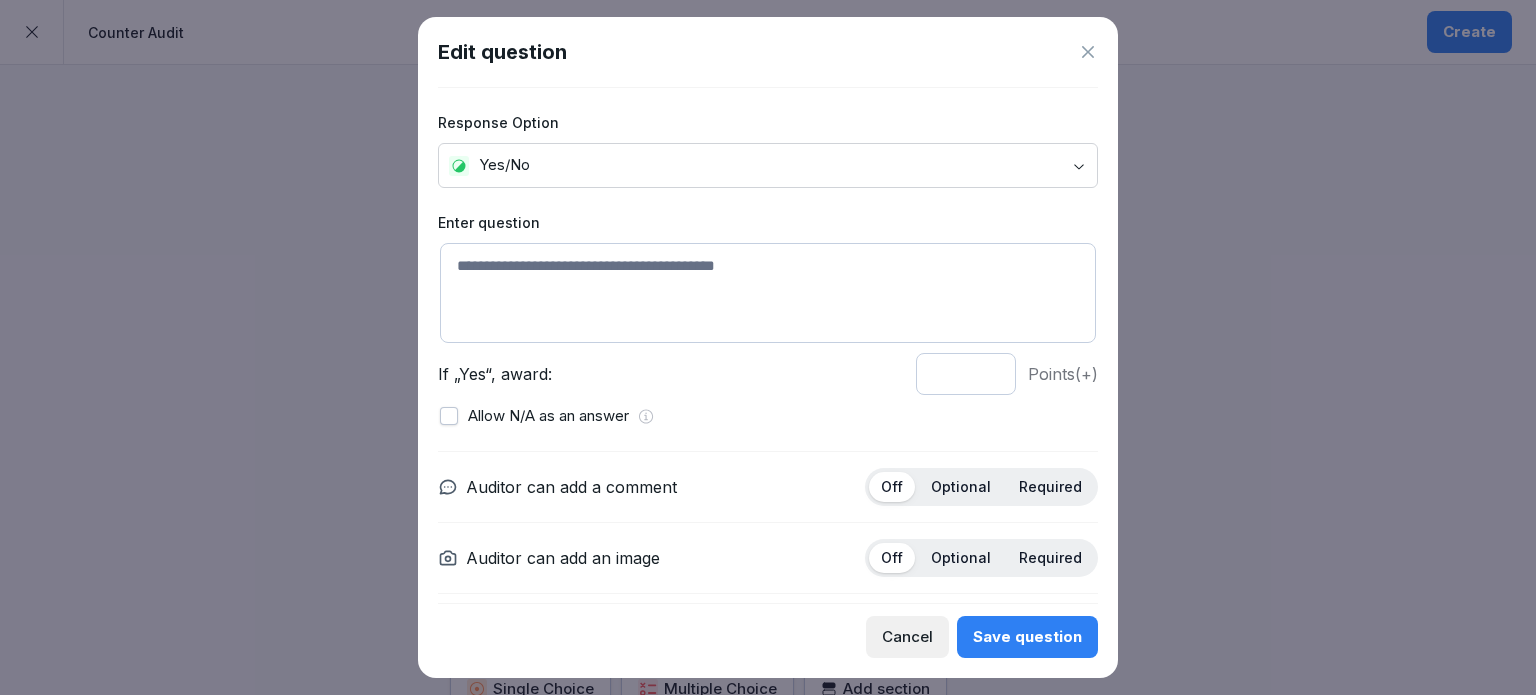 click at bounding box center (768, 293) 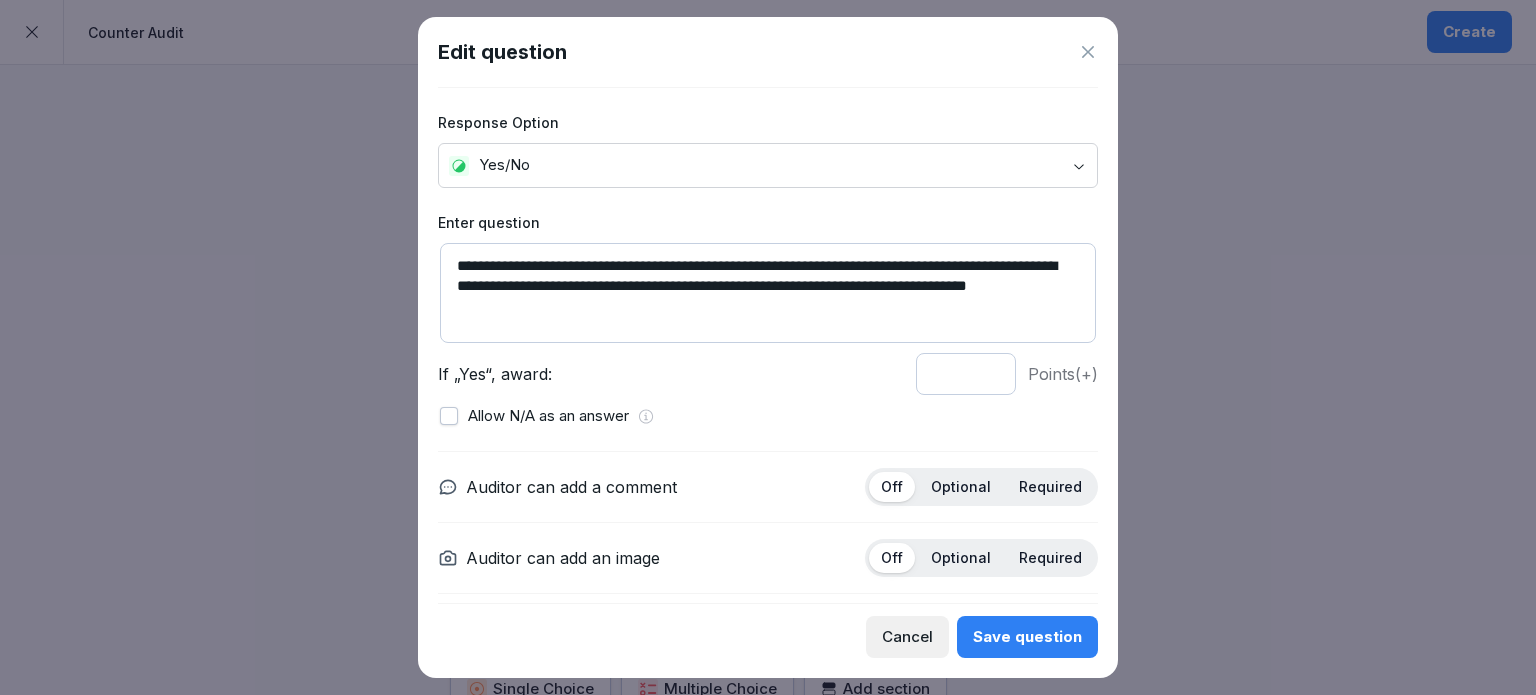 drag, startPoint x: 617, startPoint y: 305, endPoint x: 455, endPoint y: 269, distance: 165.9518 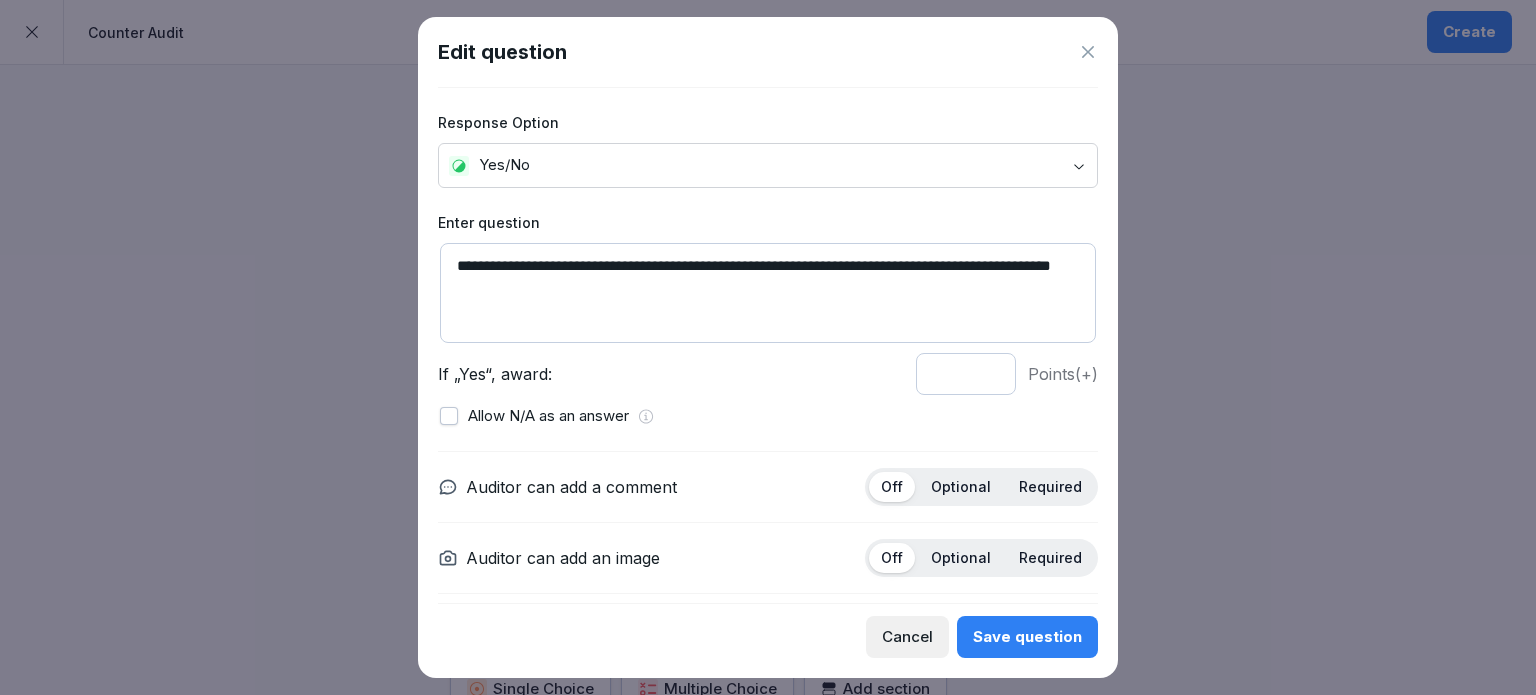 type on "**********" 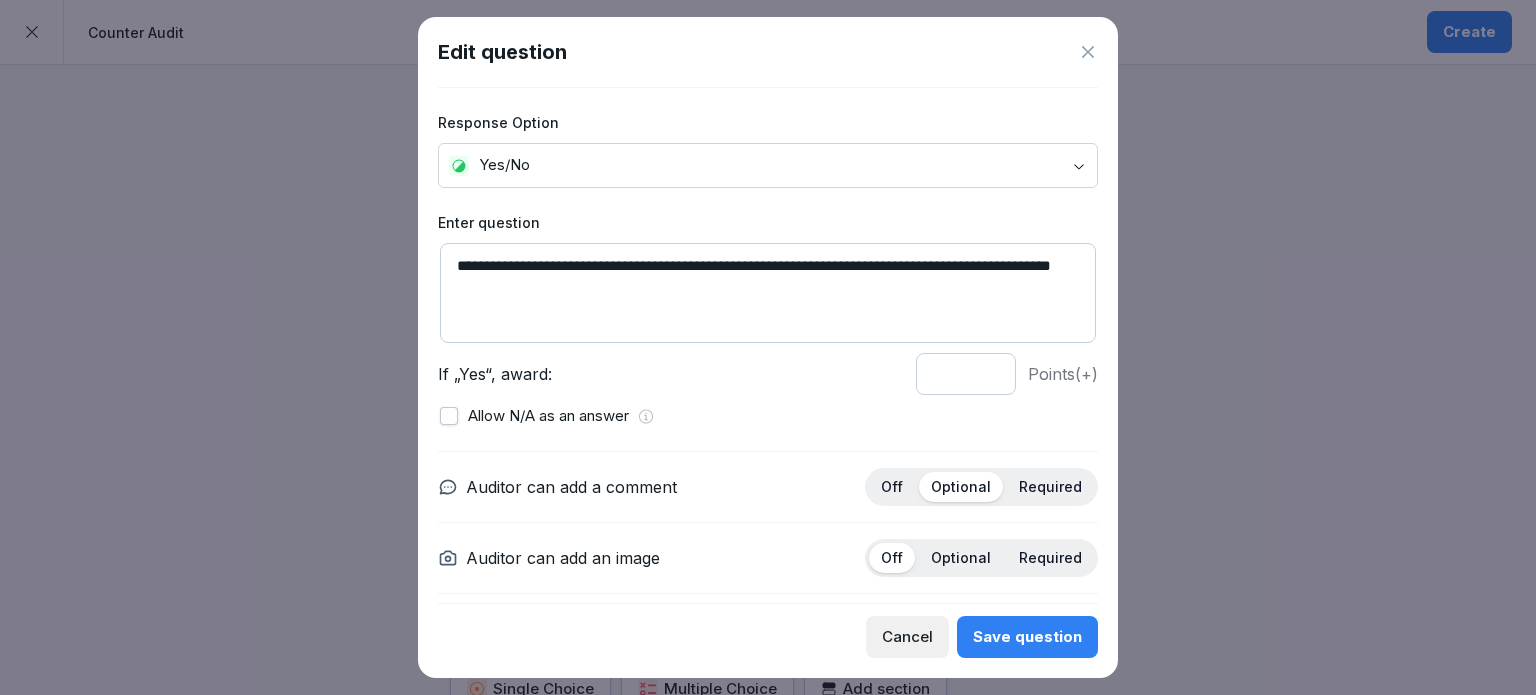 click on "Save question" at bounding box center (1027, 637) 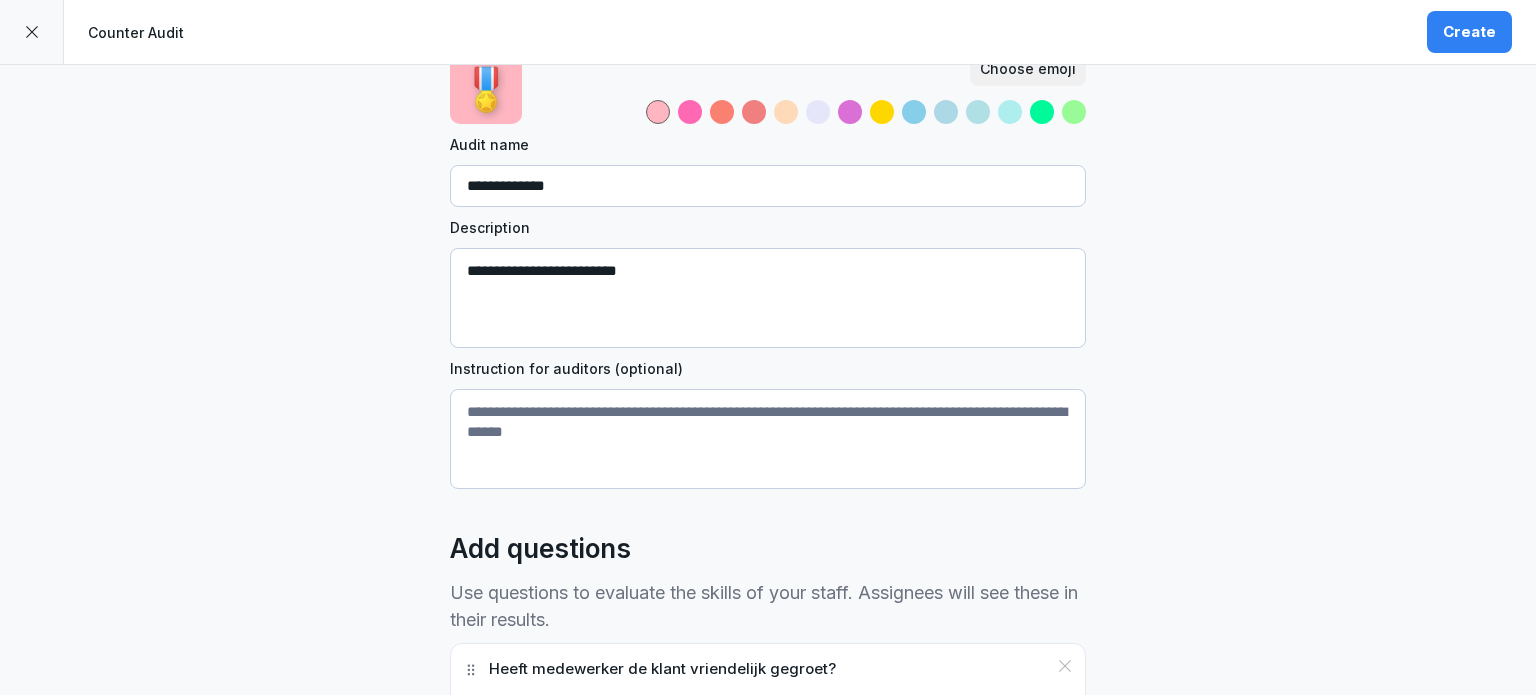 scroll, scrollTop: 96, scrollLeft: 0, axis: vertical 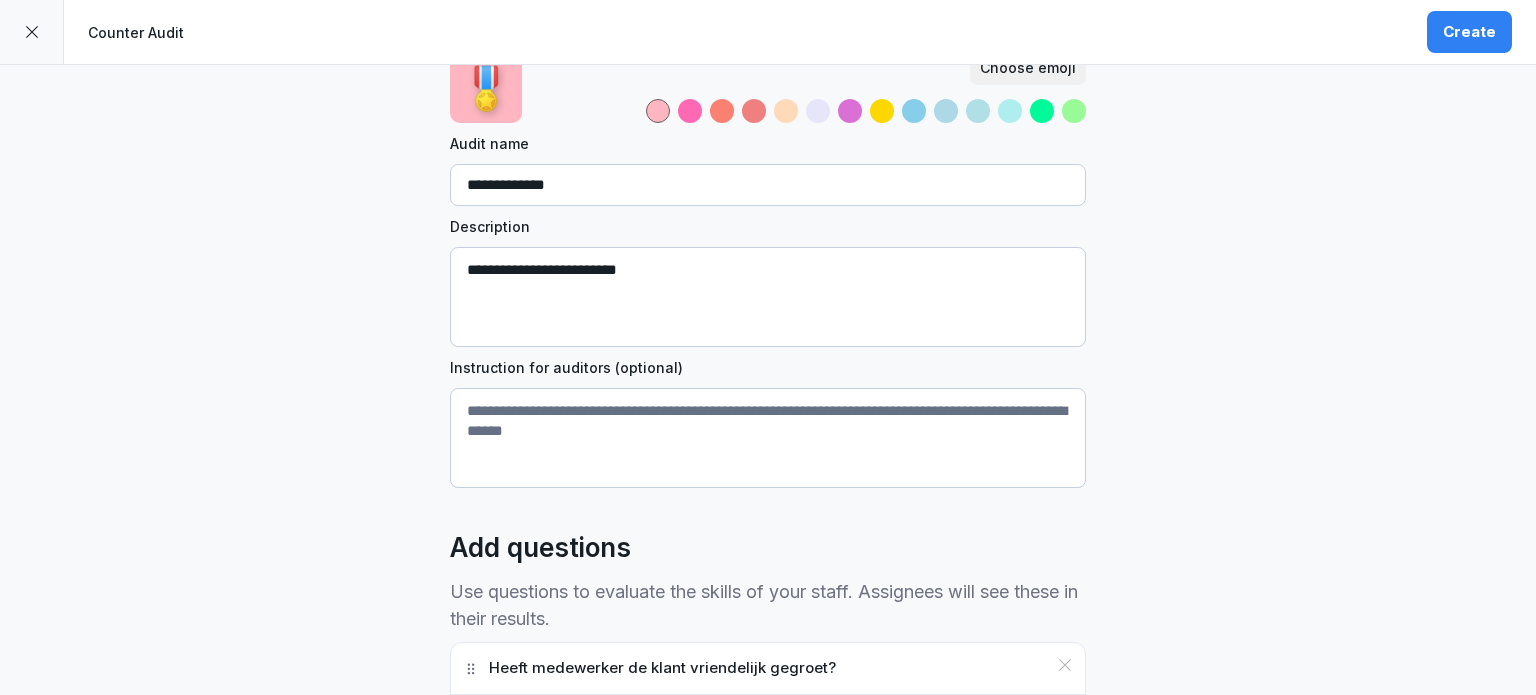 click on "**********" at bounding box center [768, 297] 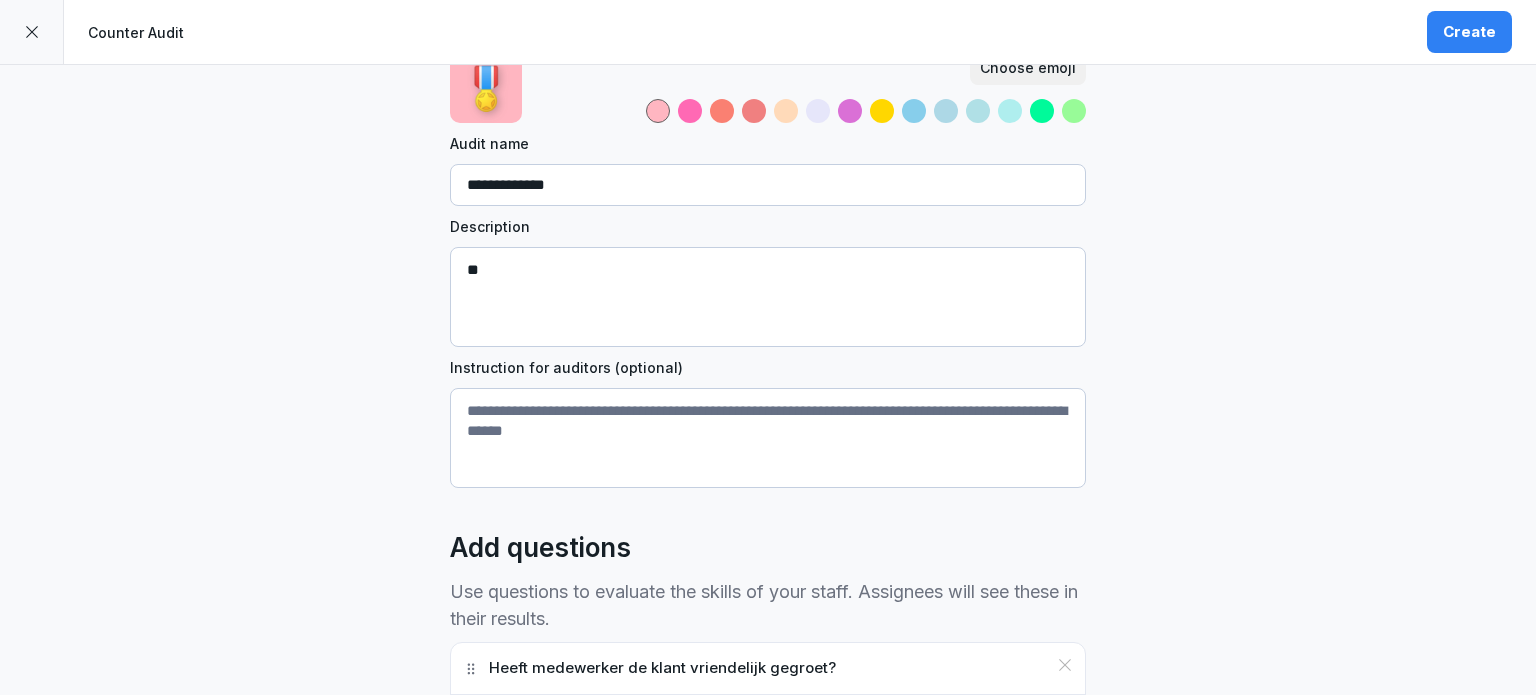 type on "*" 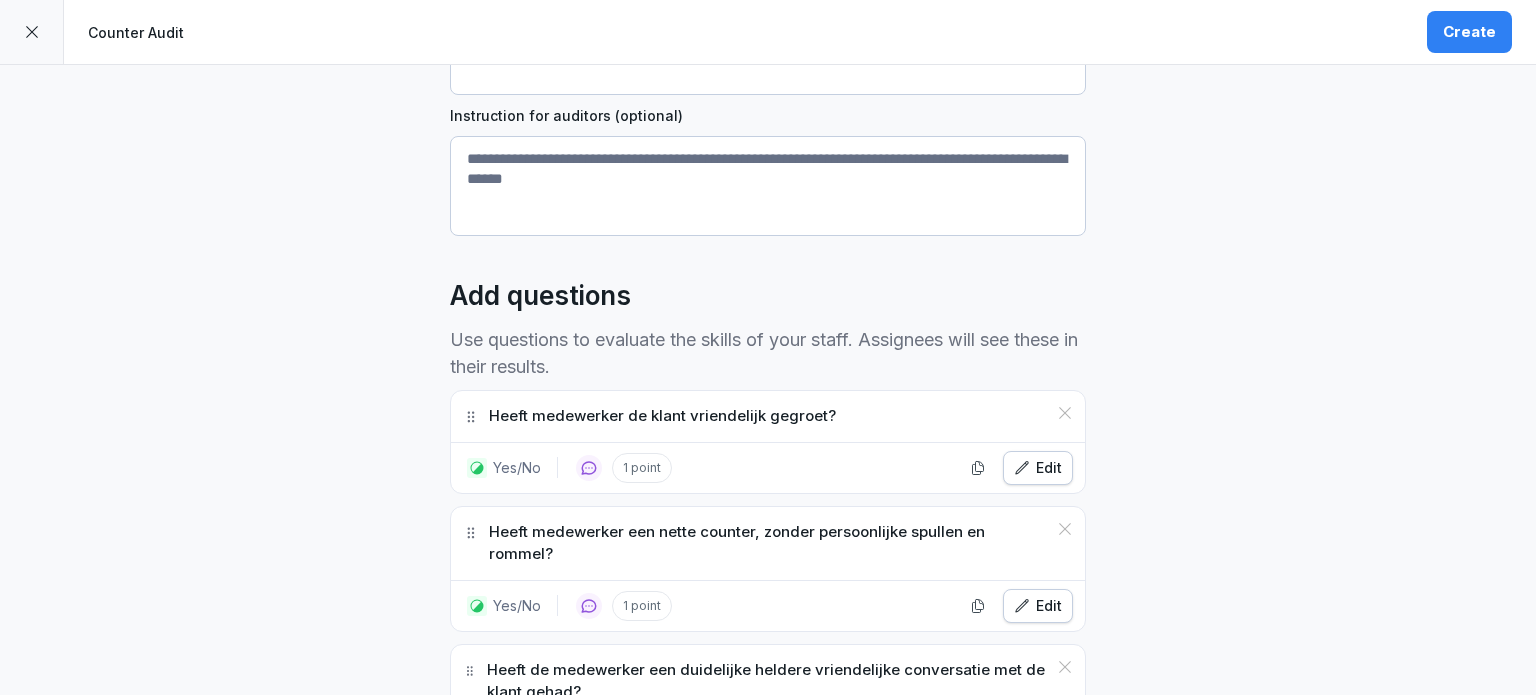scroll, scrollTop: 349, scrollLeft: 0, axis: vertical 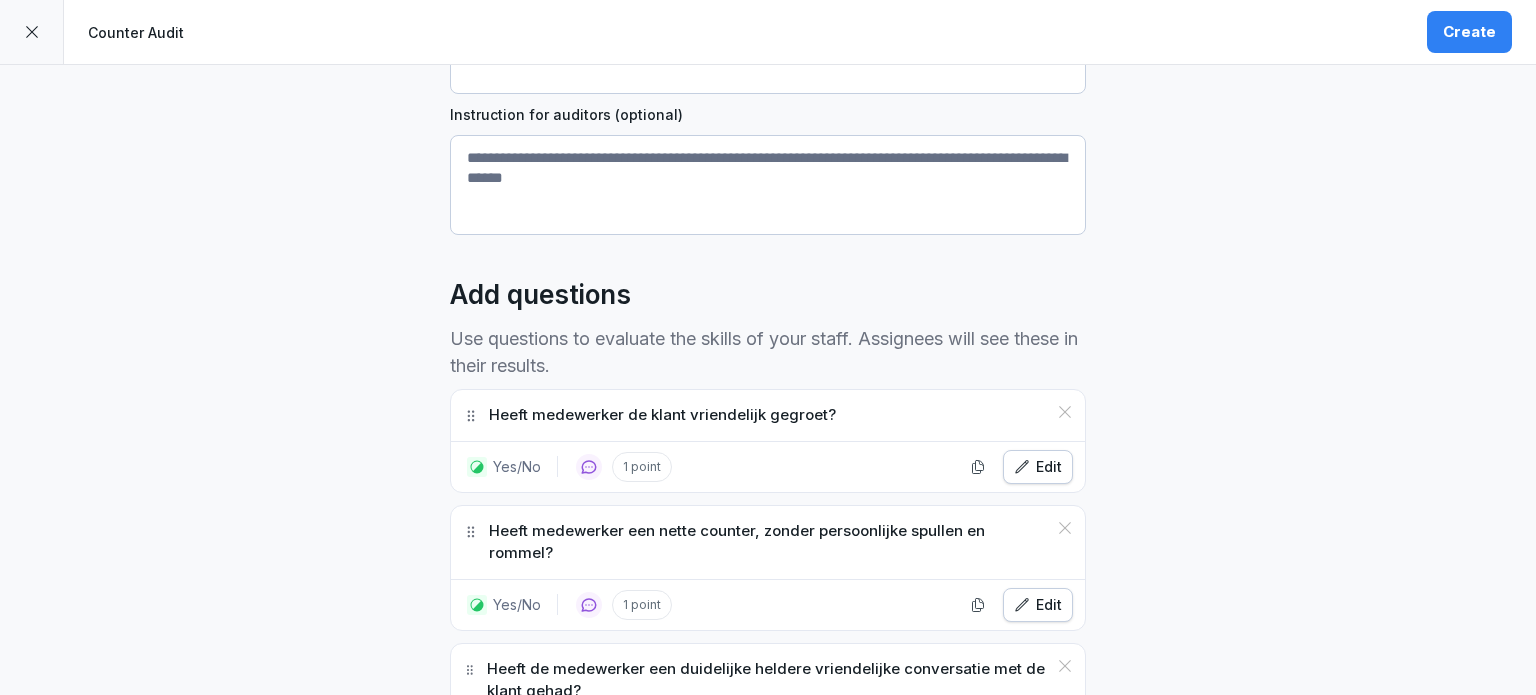 type on "**********" 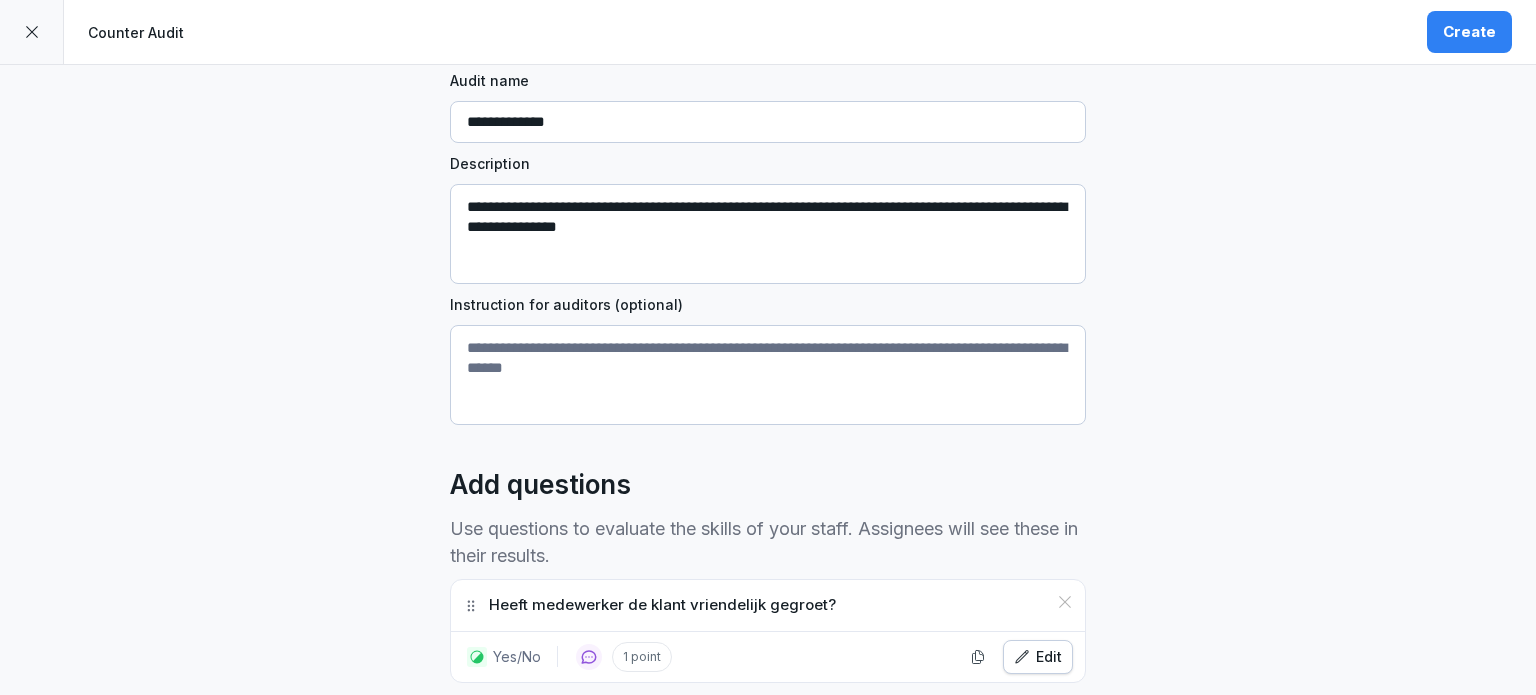 scroll, scrollTop: 158, scrollLeft: 0, axis: vertical 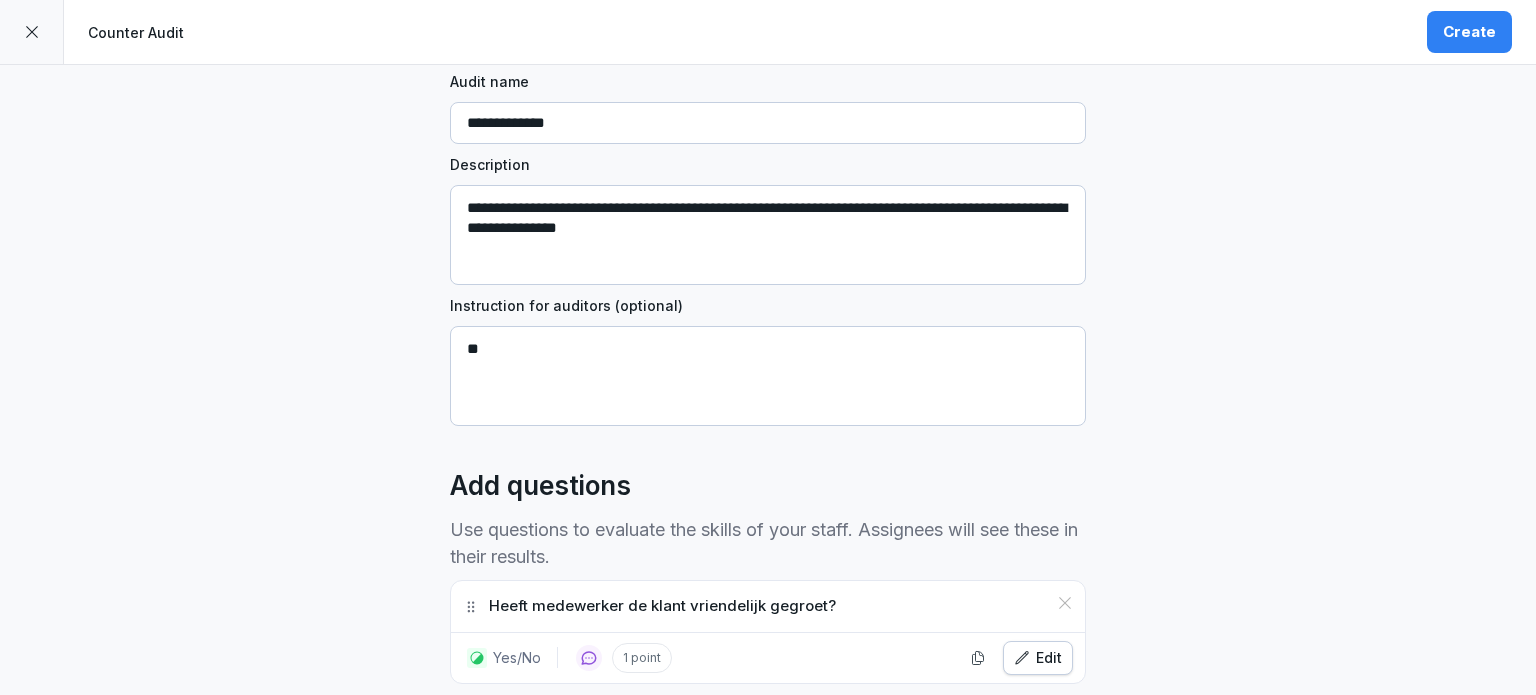 type on "*" 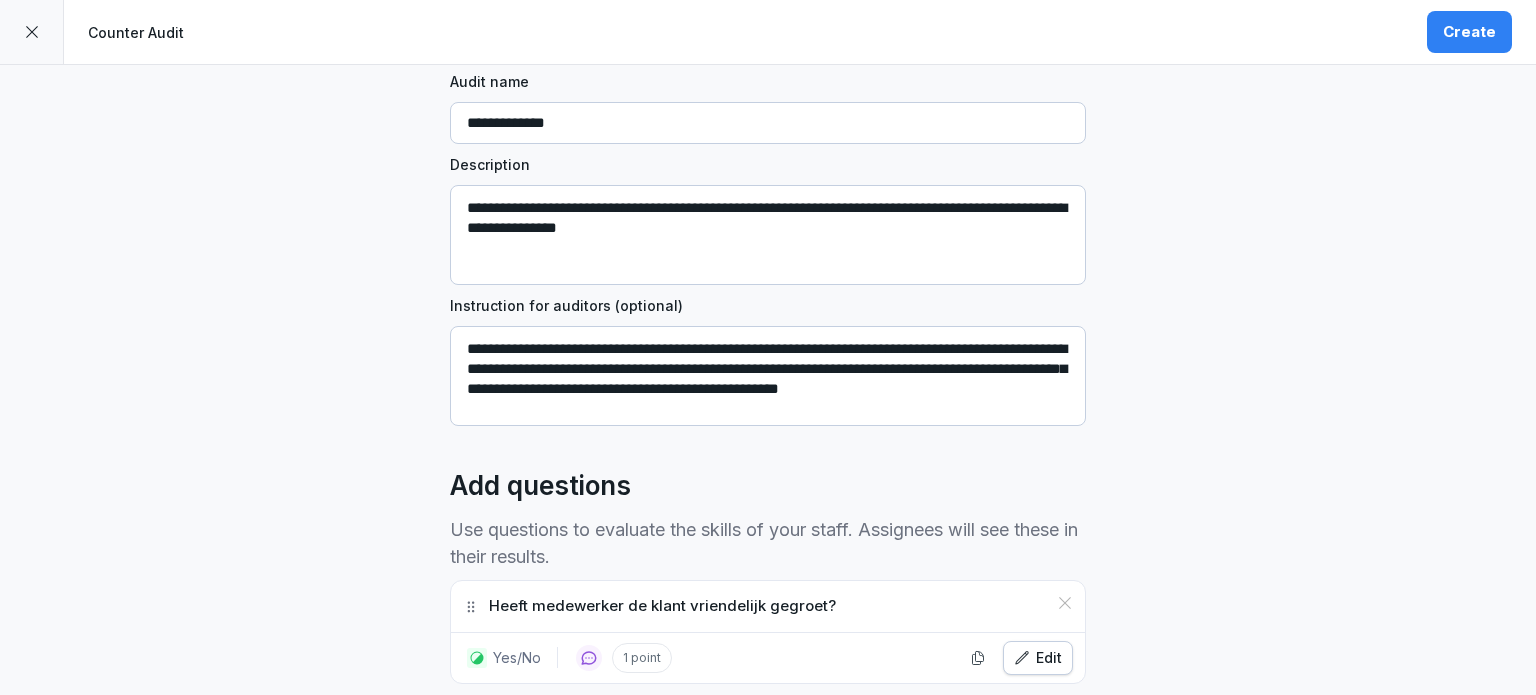 scroll, scrollTop: 5, scrollLeft: 0, axis: vertical 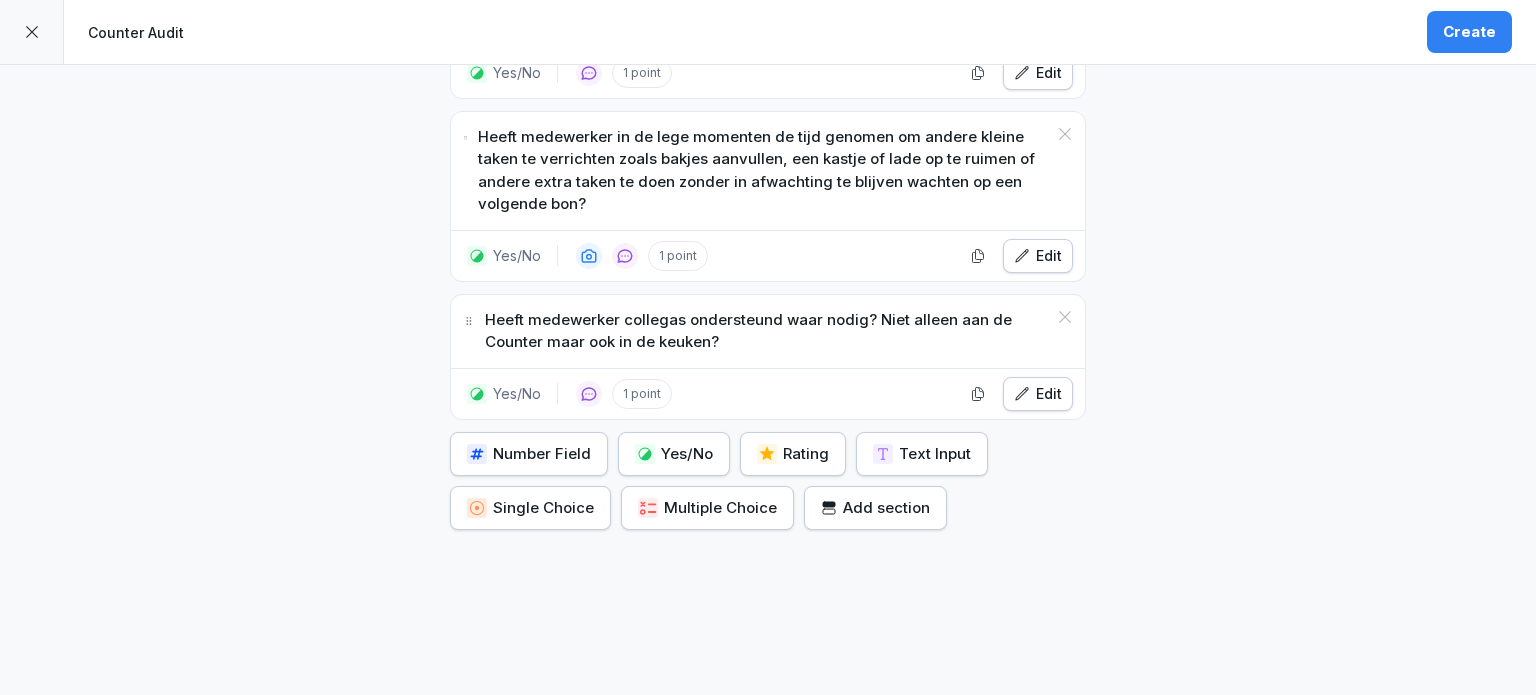 type on "**********" 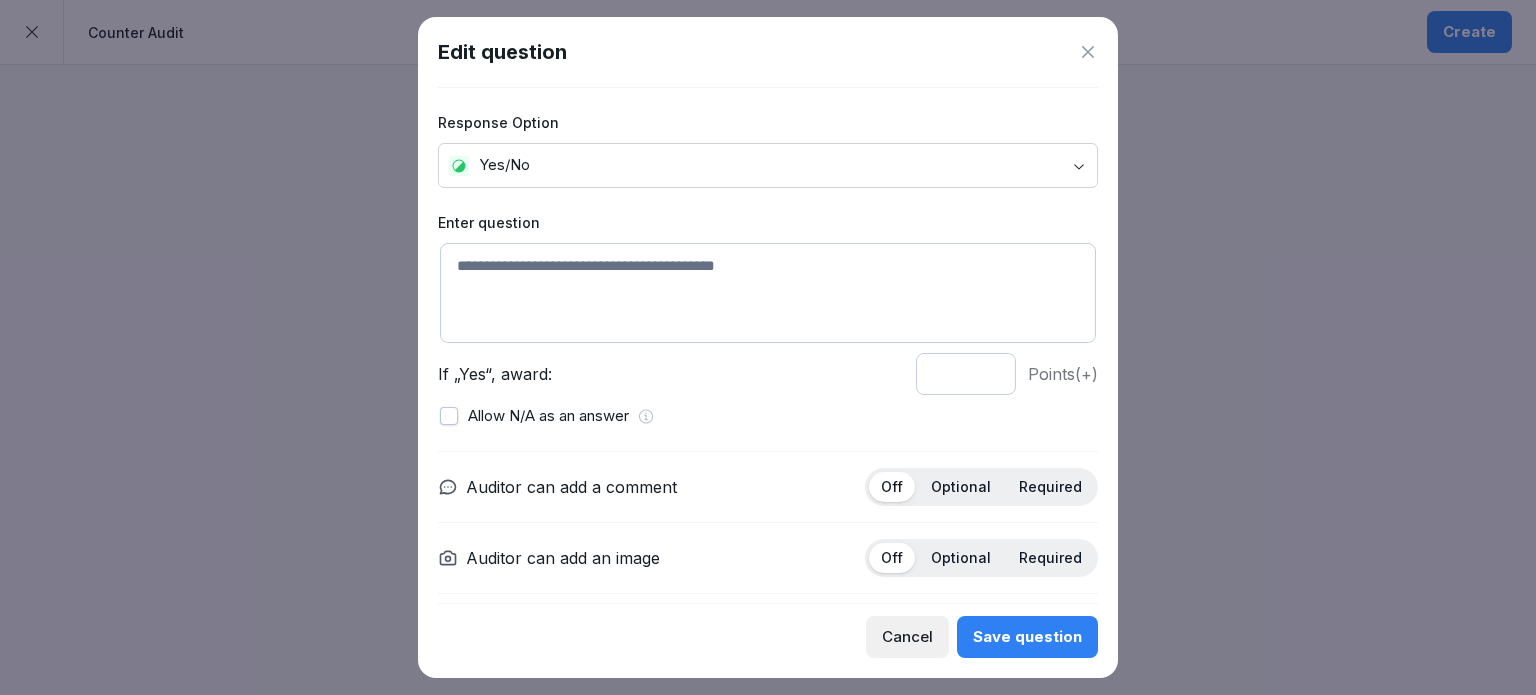 click at bounding box center [768, 293] 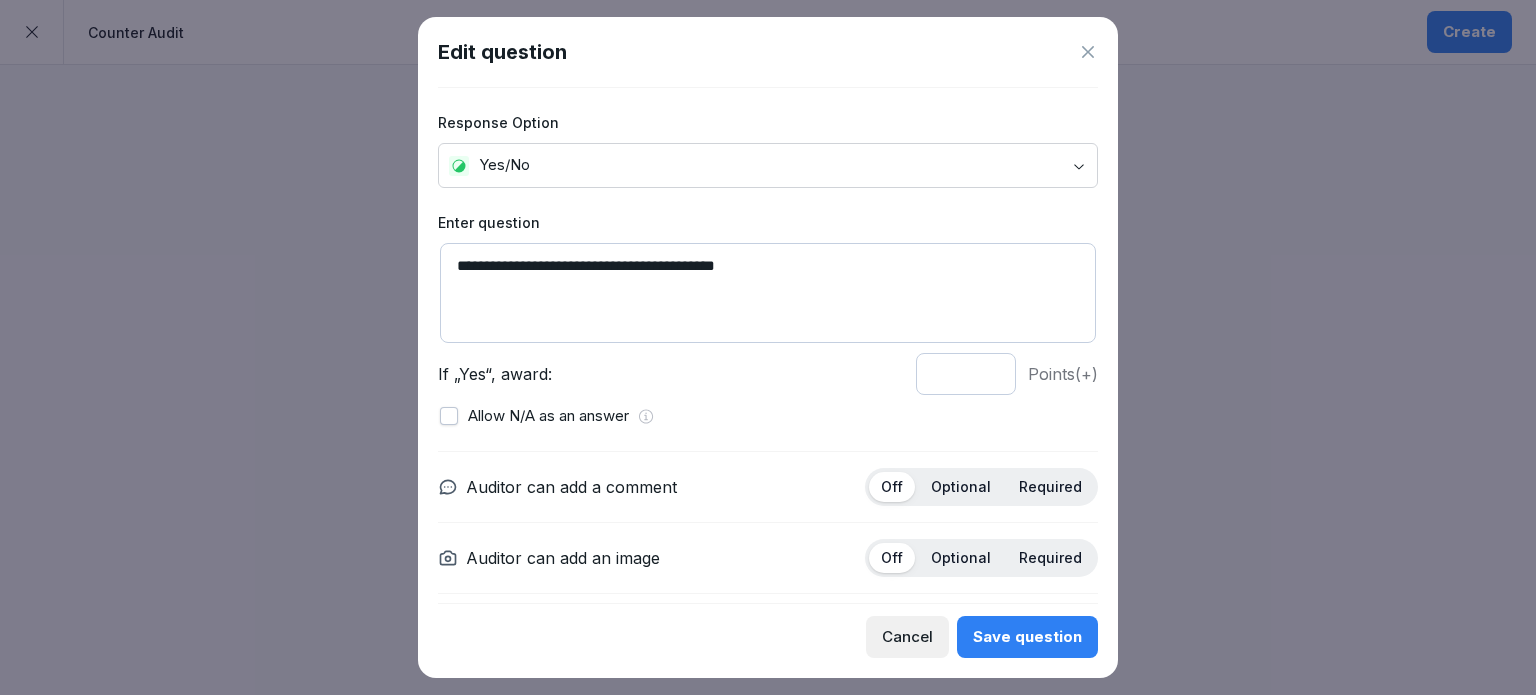type on "**********" 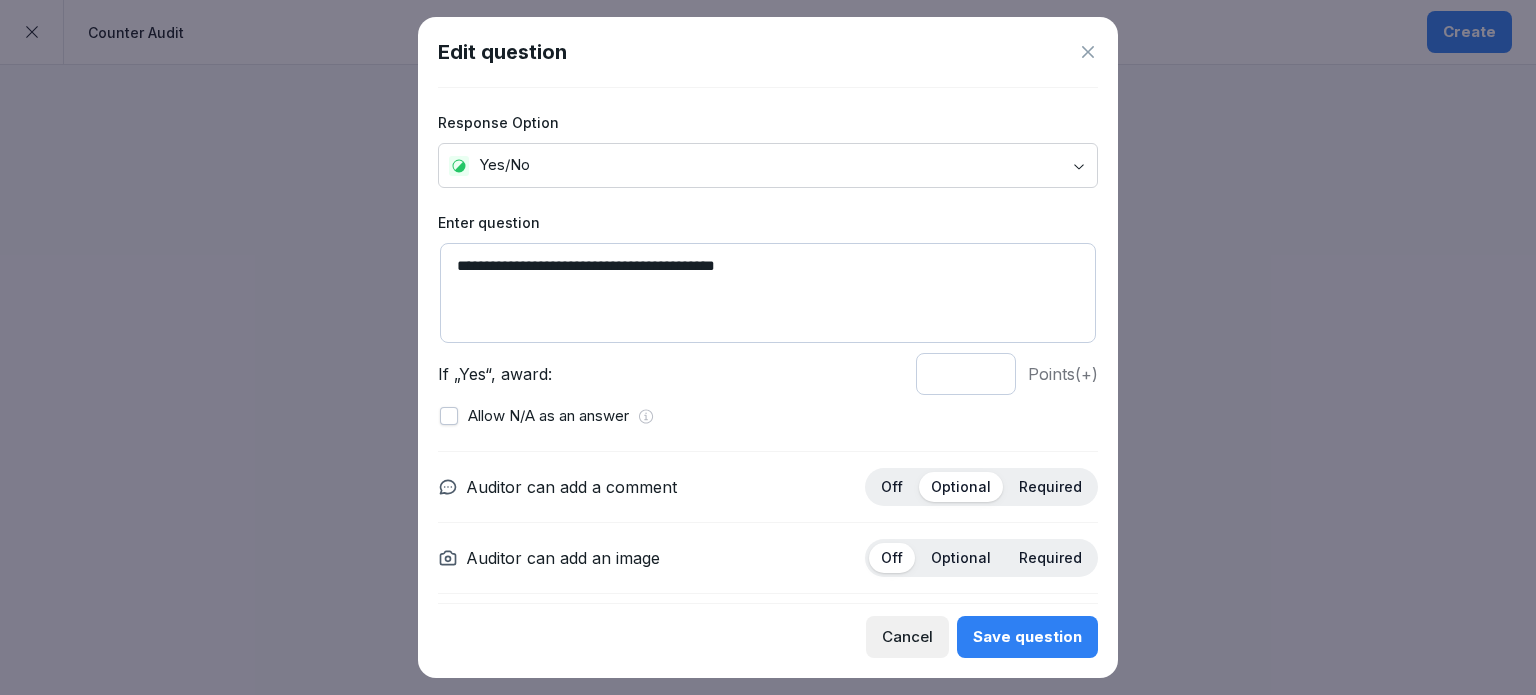 click on "Save question" at bounding box center [1027, 637] 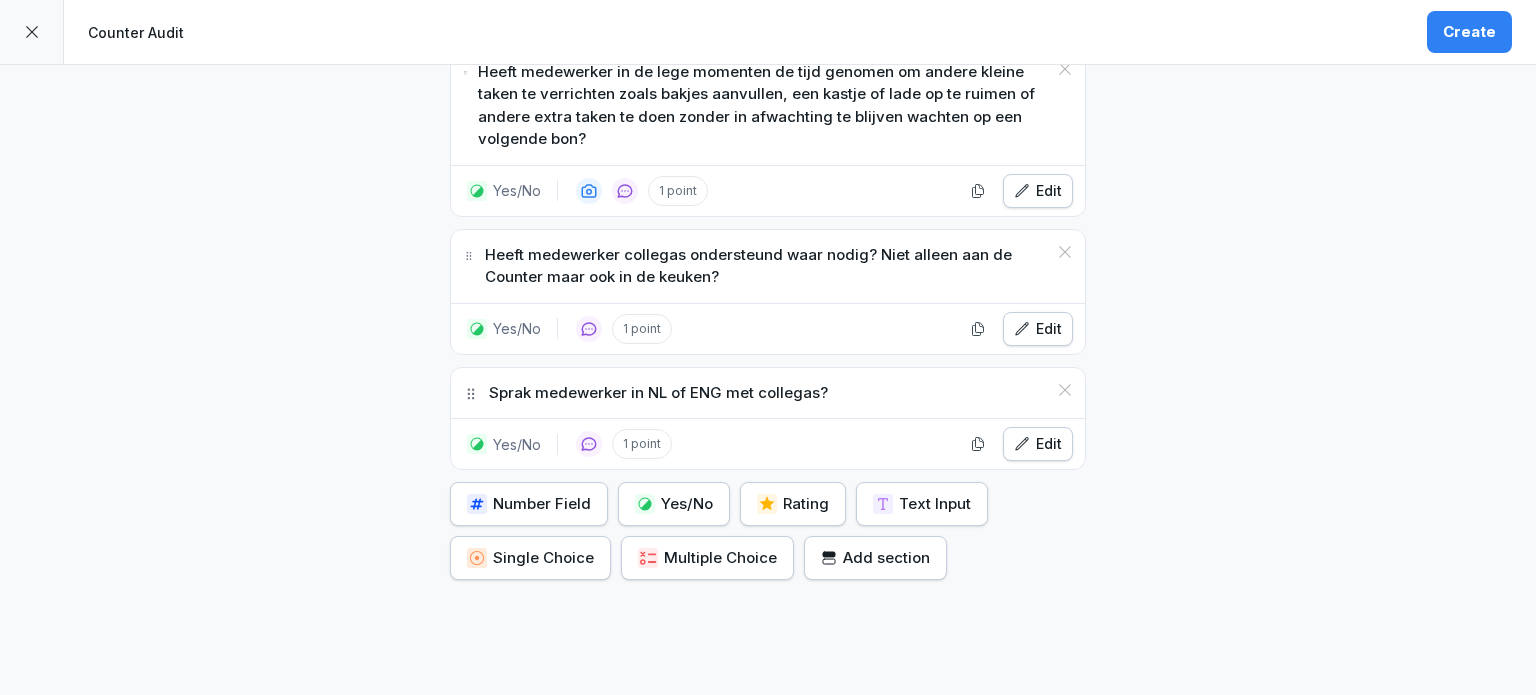 scroll, scrollTop: 1777, scrollLeft: 0, axis: vertical 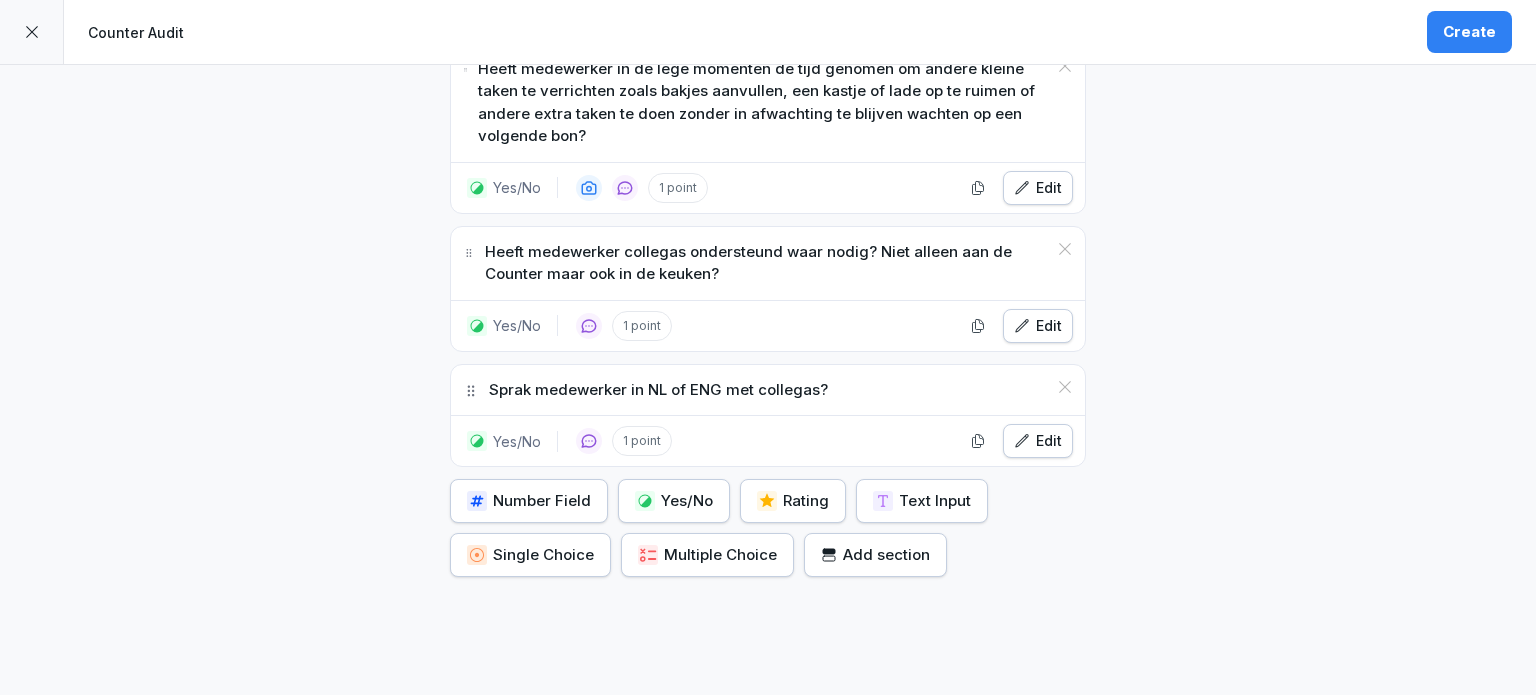 click on "Yes/No" at bounding box center [674, 501] 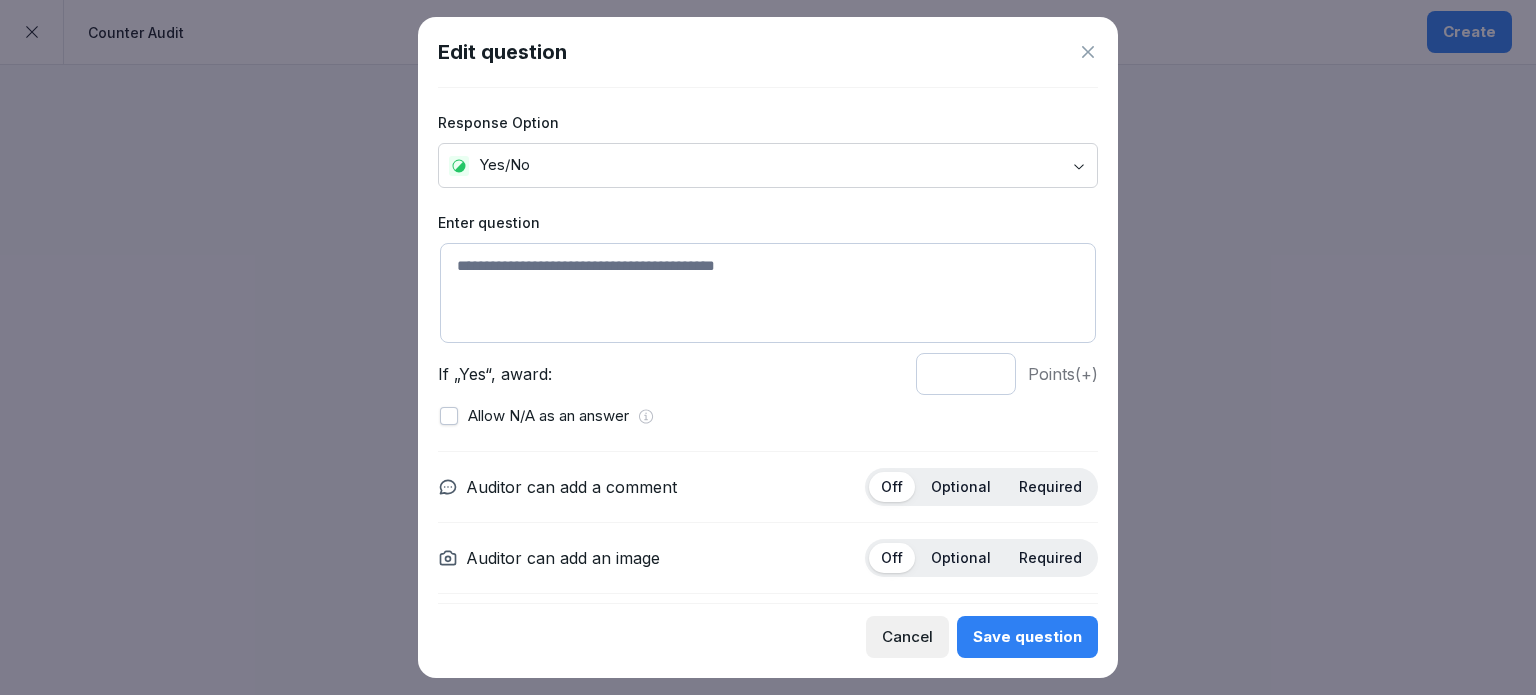 click at bounding box center [768, 293] 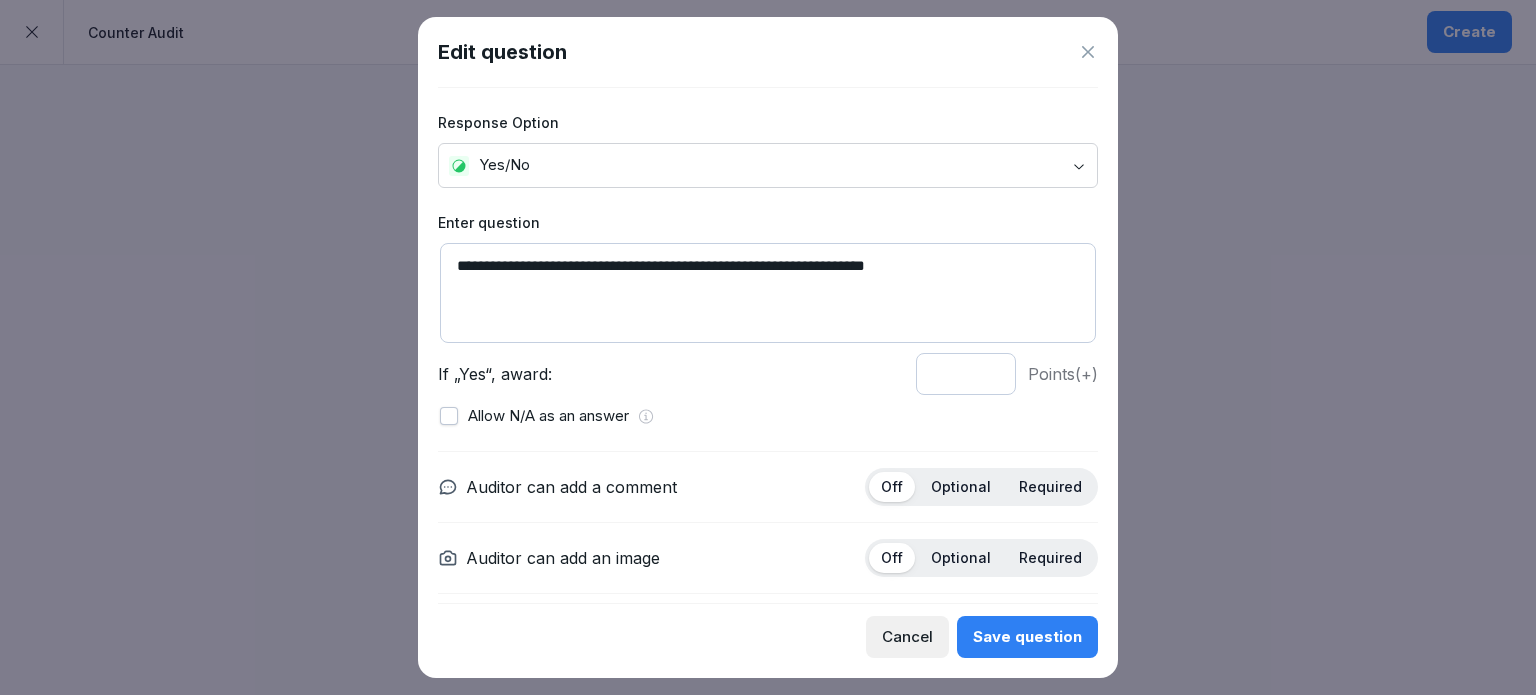 type on "**********" 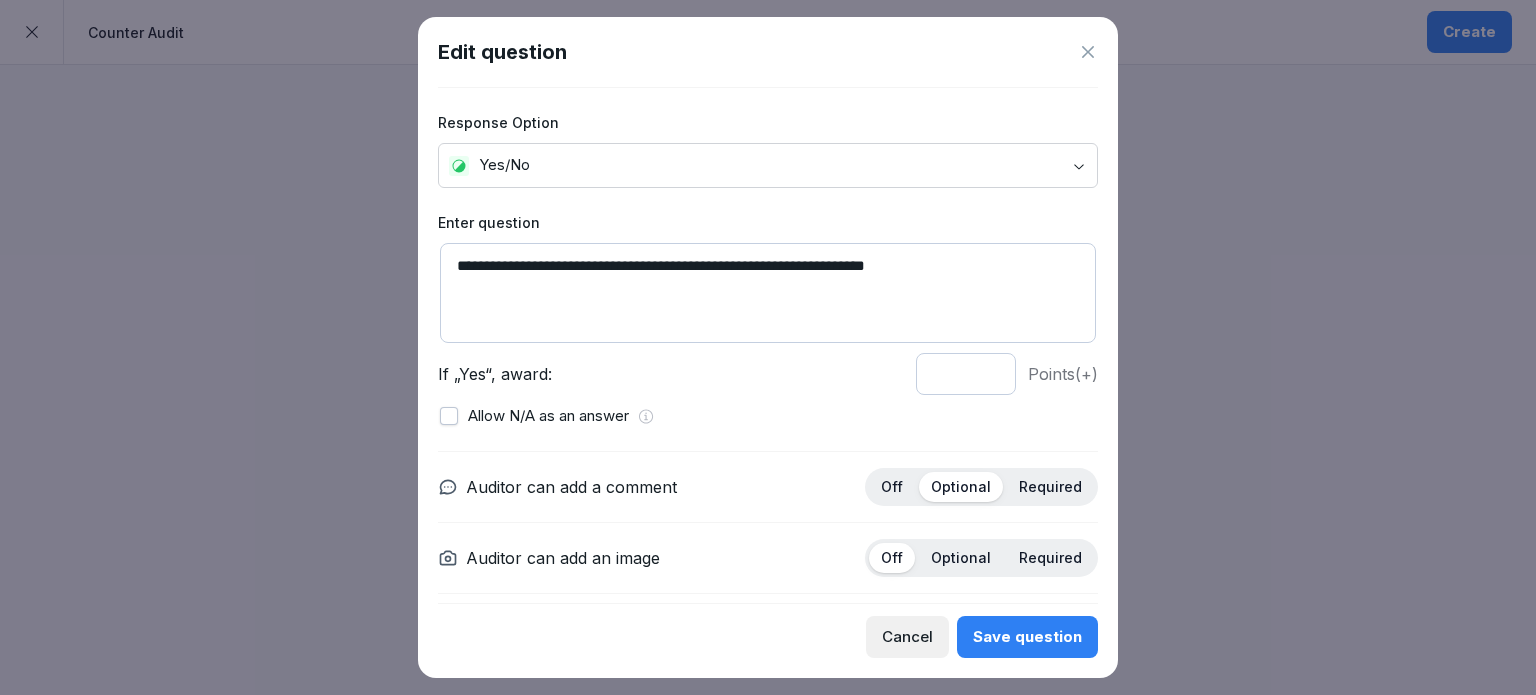 click on "Save question" at bounding box center (1027, 637) 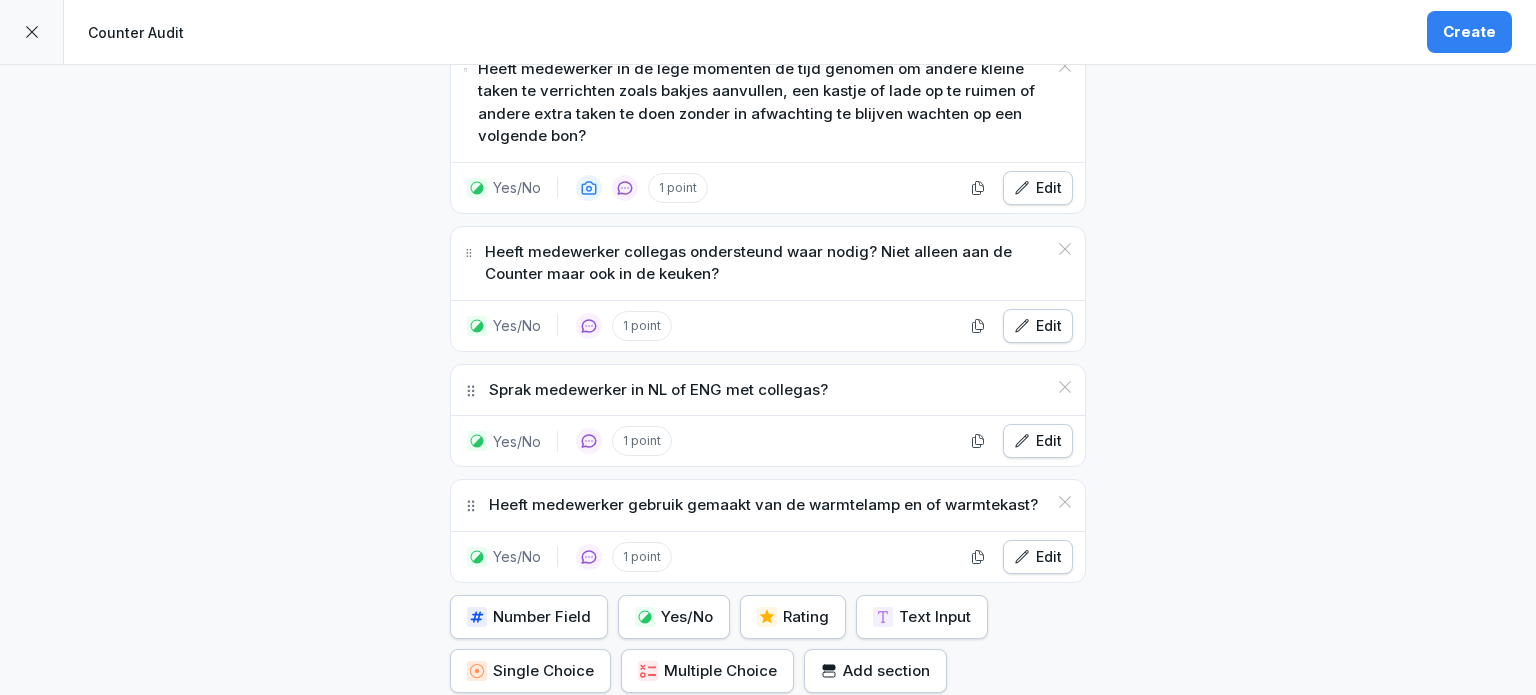 click on "Yes/No" at bounding box center [674, 617] 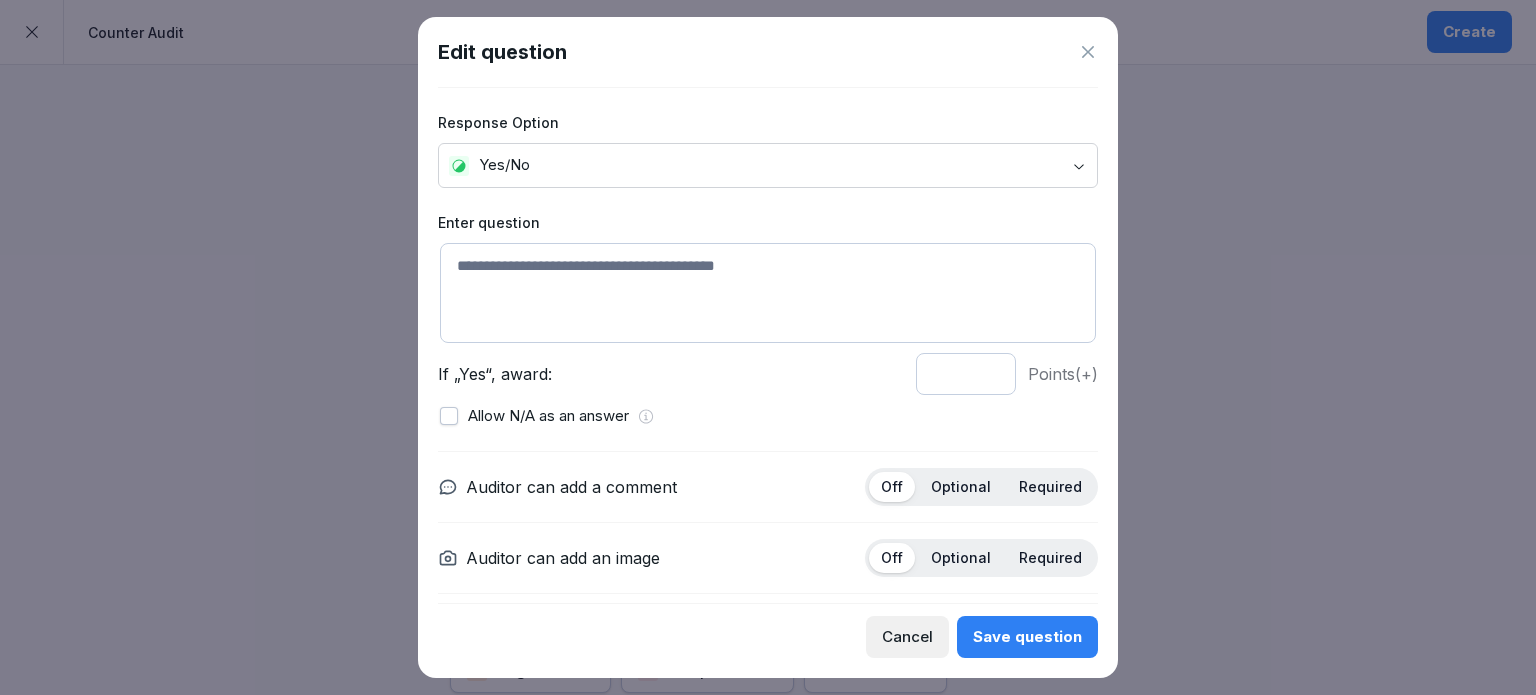 click at bounding box center (768, 293) 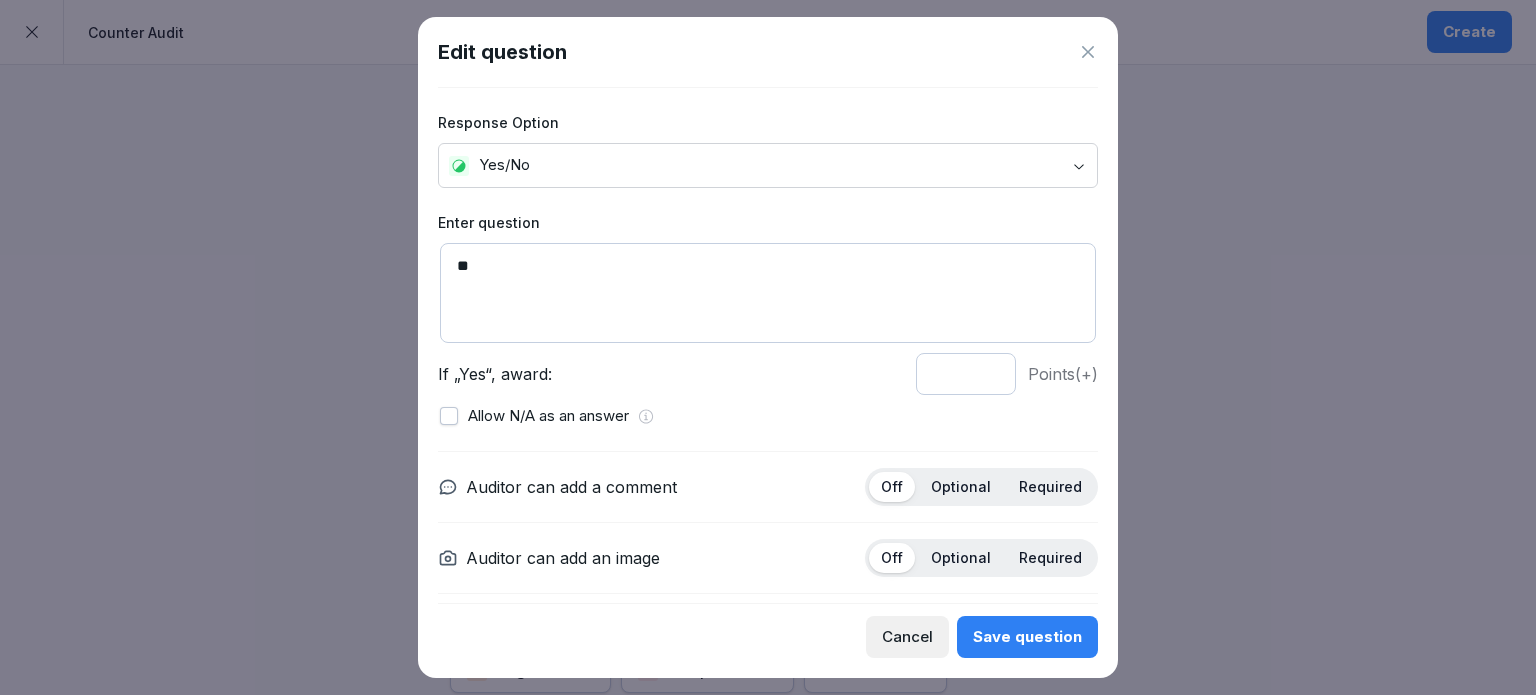 type on "*" 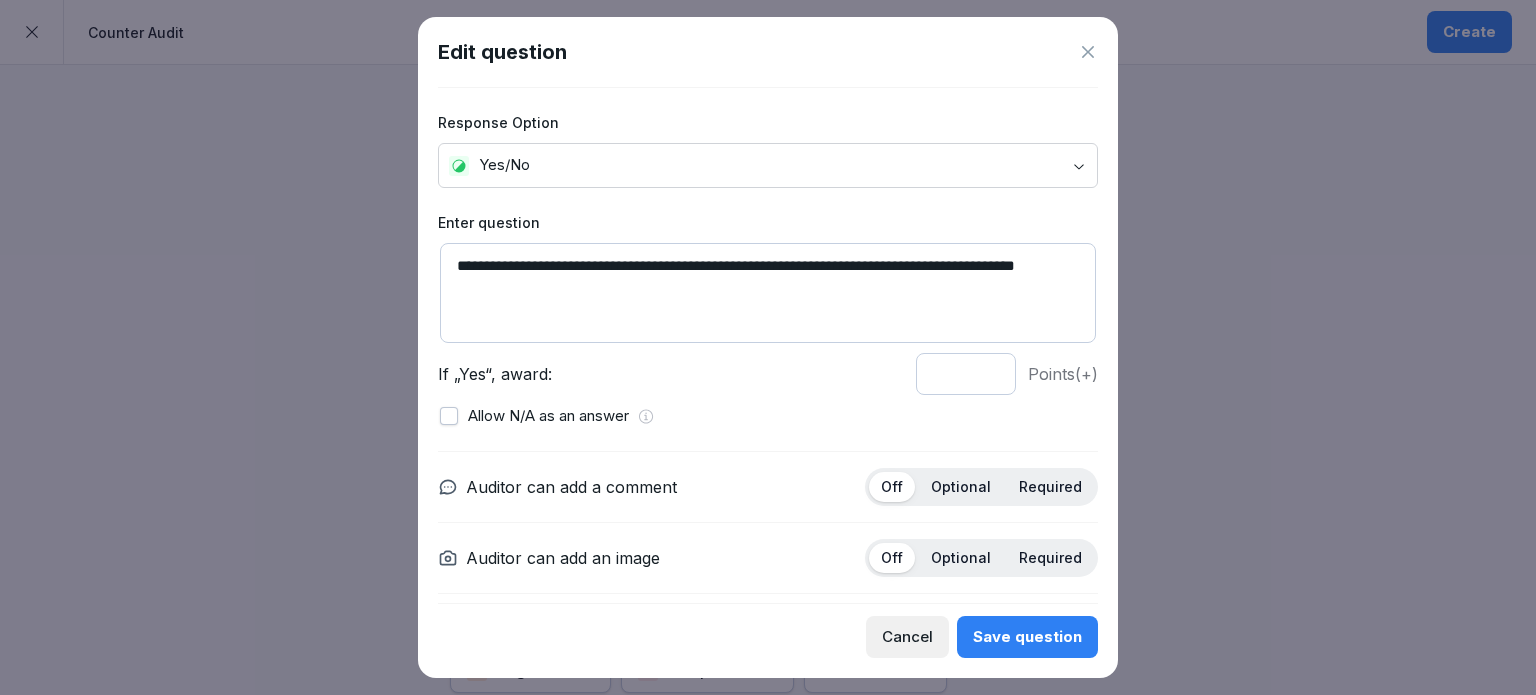 type on "**********" 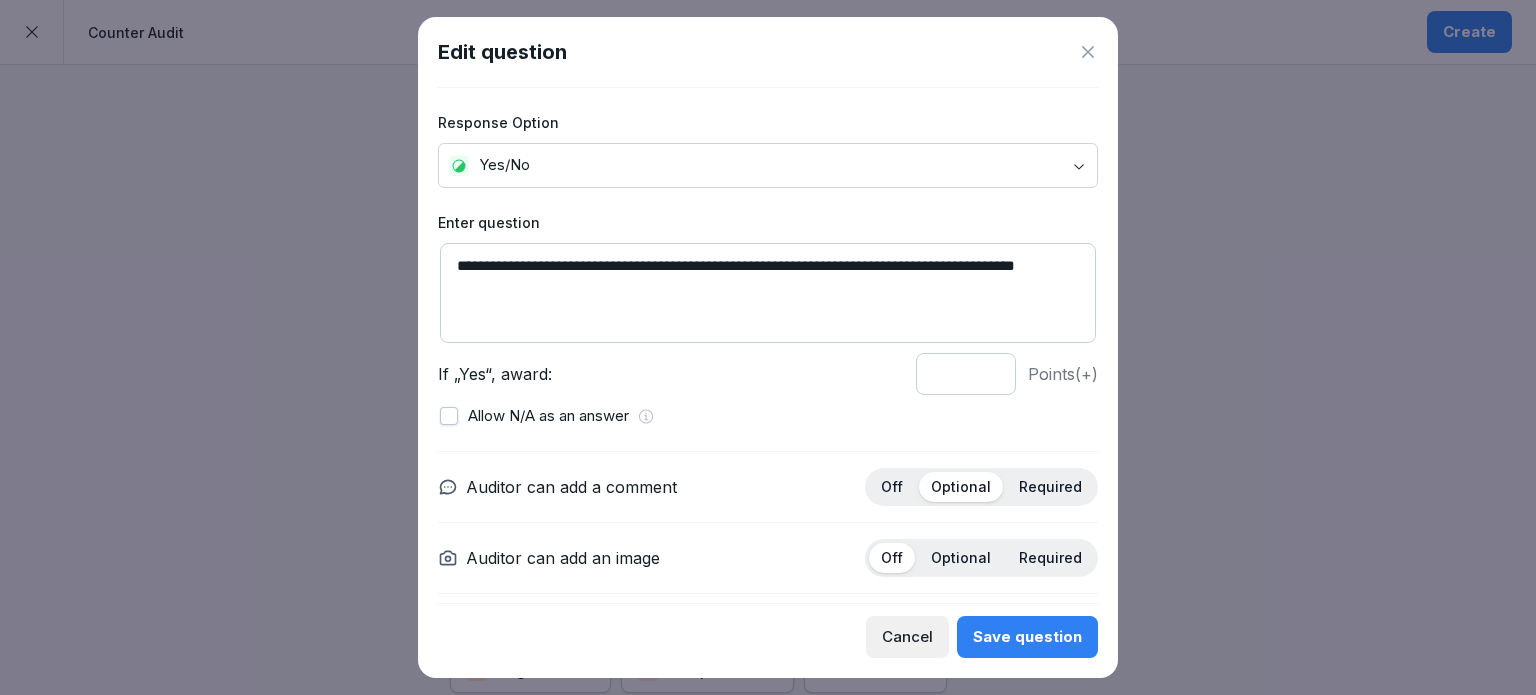 click on "Optional" at bounding box center (961, 558) 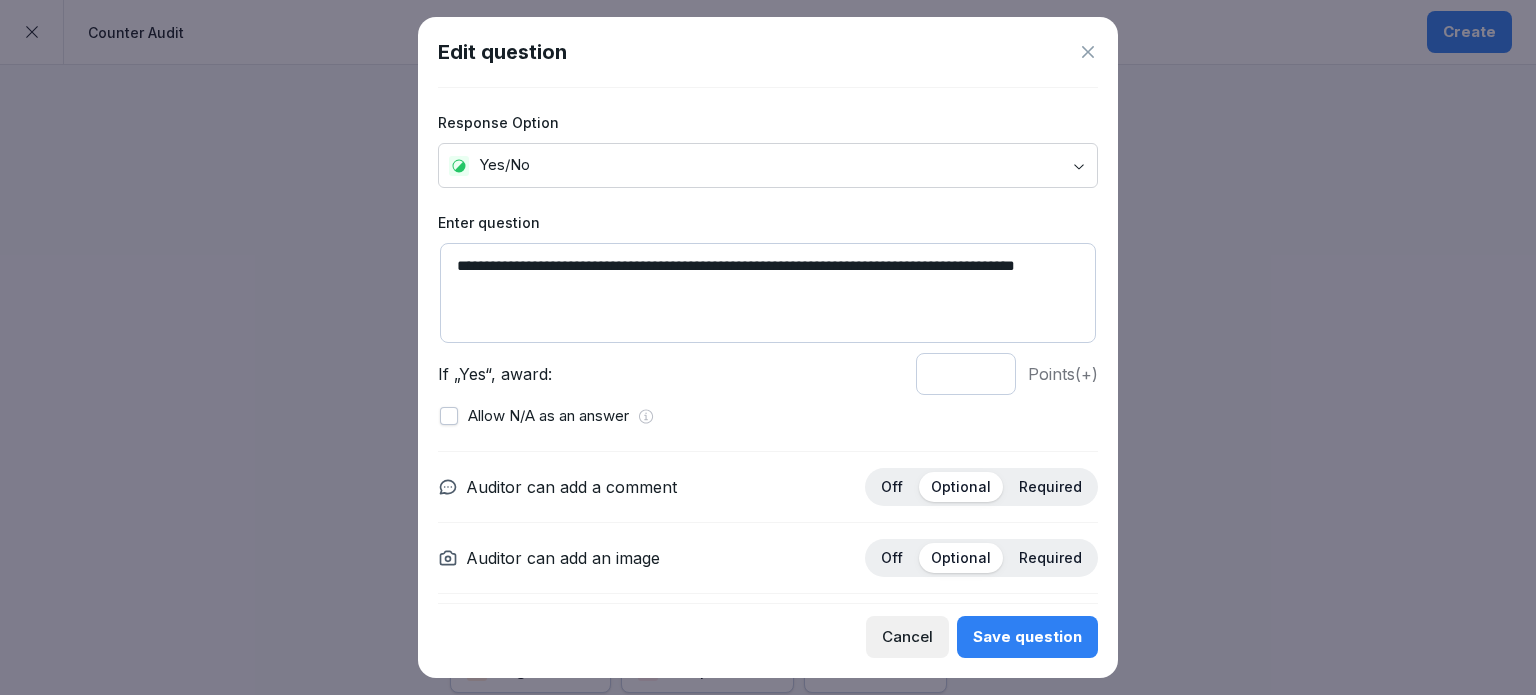 click on "Save question" at bounding box center [1027, 637] 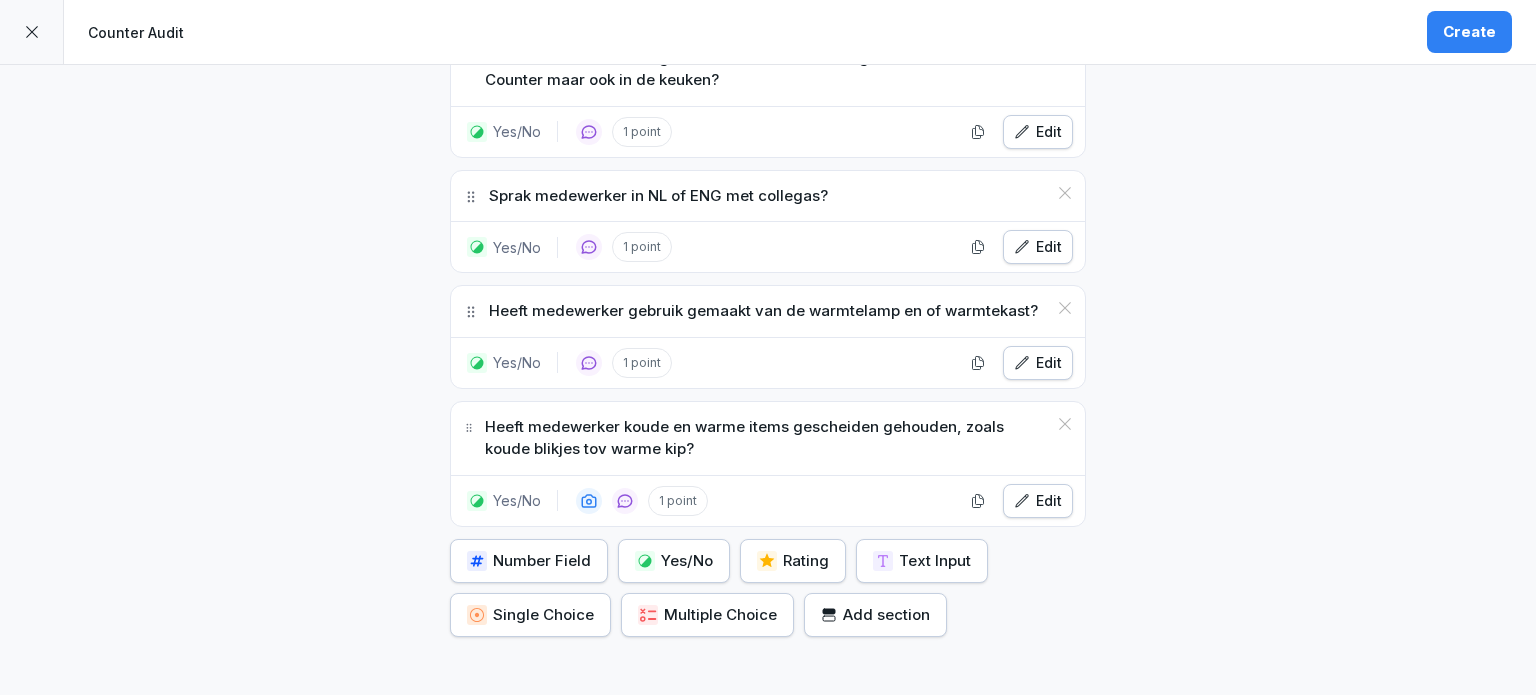 scroll, scrollTop: 1972, scrollLeft: 0, axis: vertical 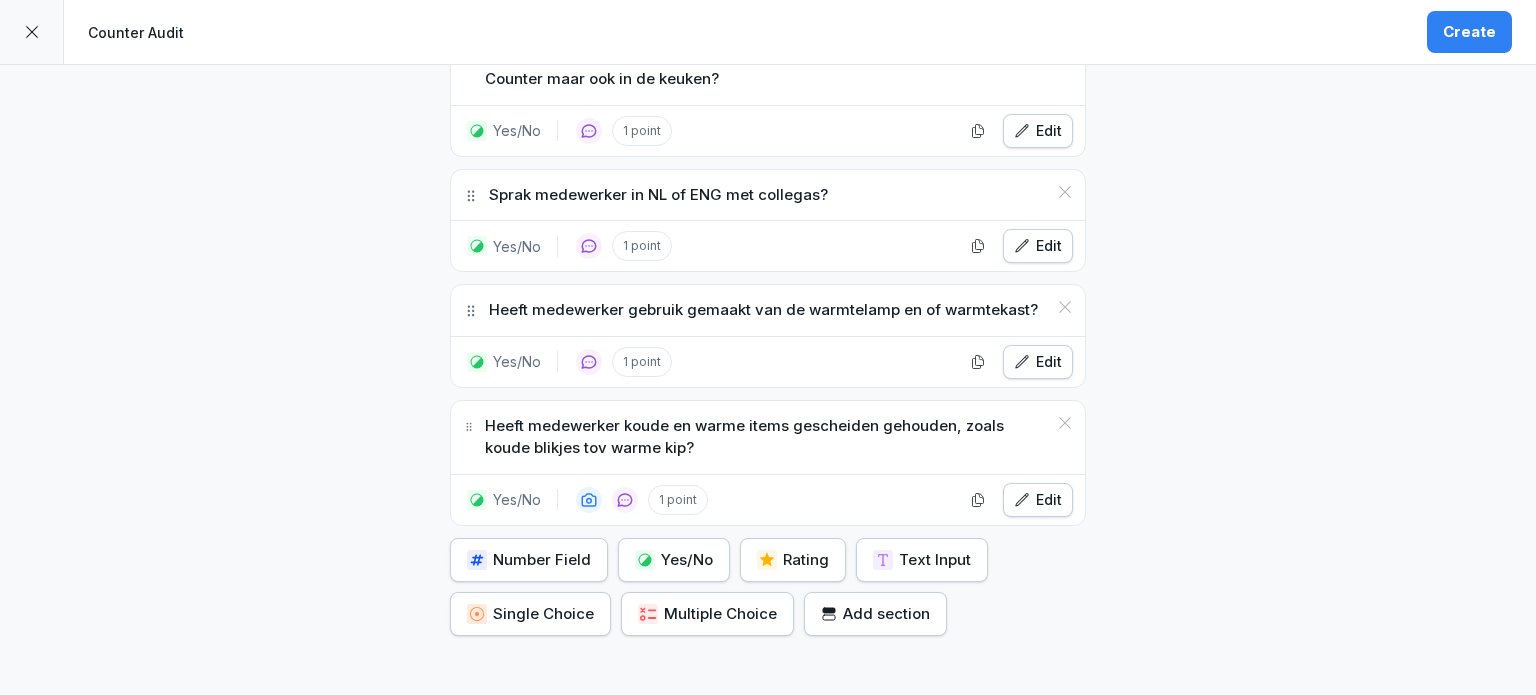 click on "Yes/No" at bounding box center (674, 560) 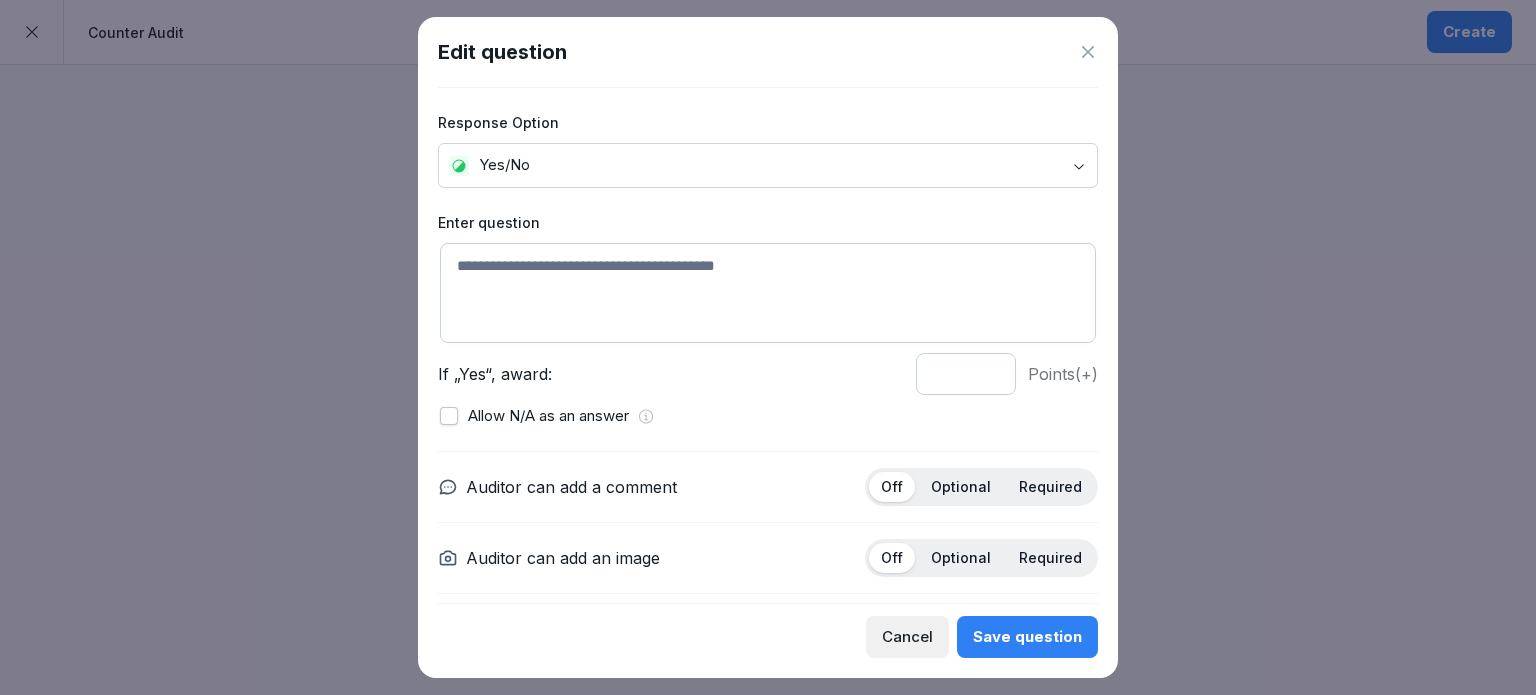click at bounding box center [768, 293] 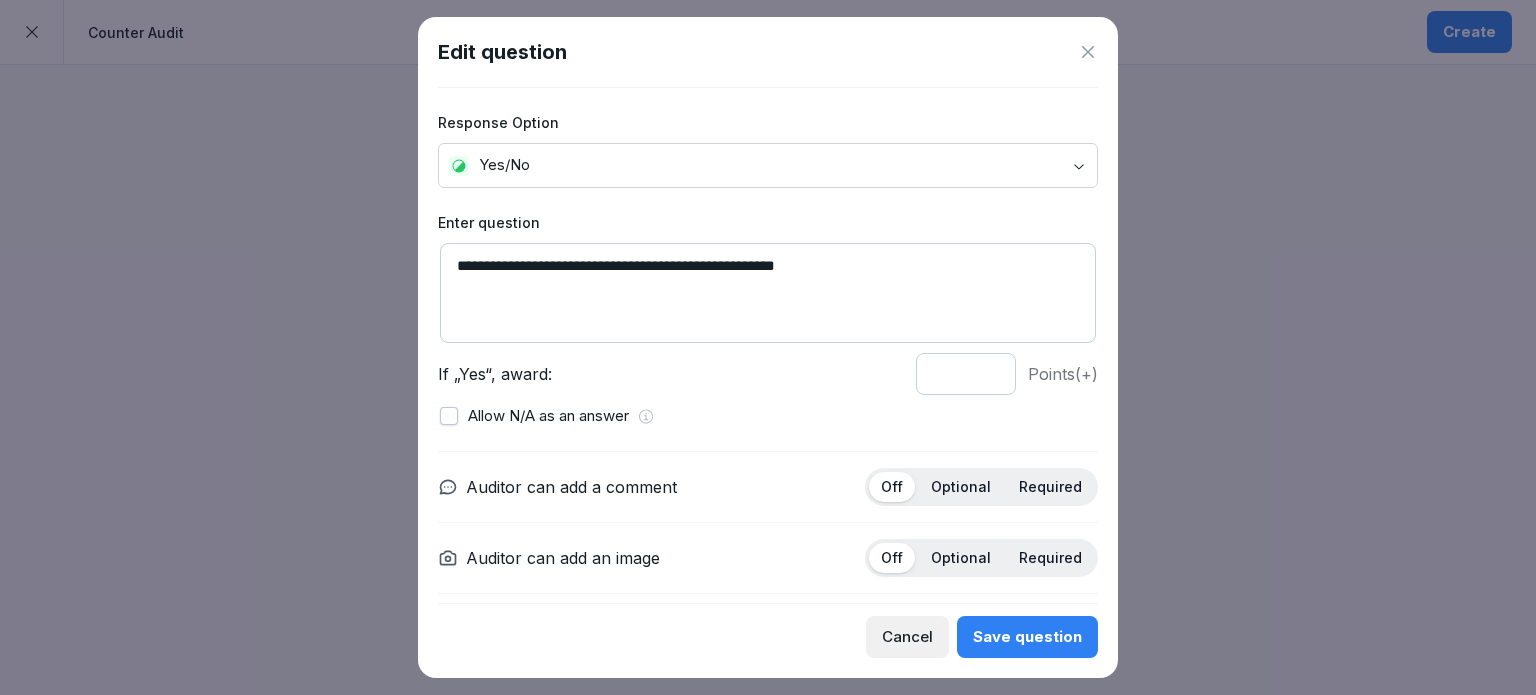 type on "**********" 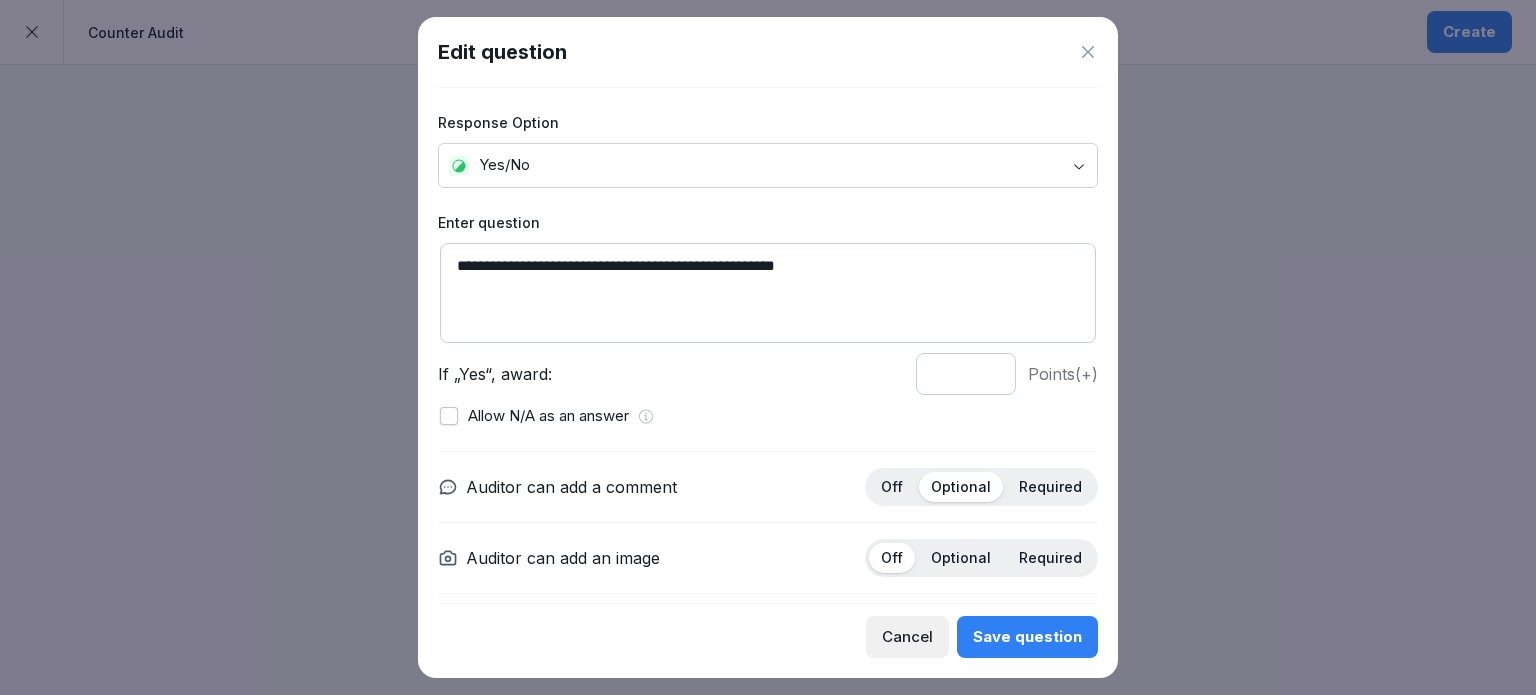 click on "Save question" at bounding box center (1027, 637) 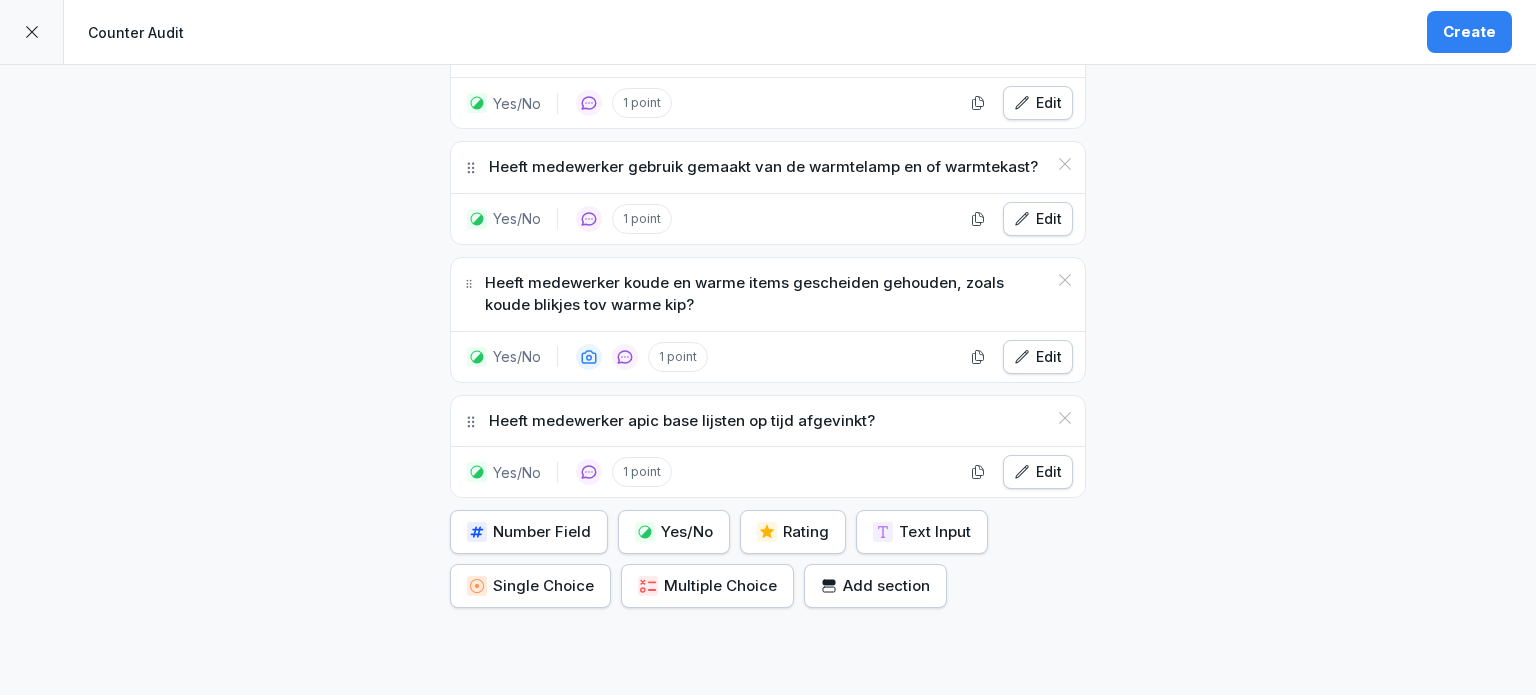 scroll, scrollTop: 2136, scrollLeft: 0, axis: vertical 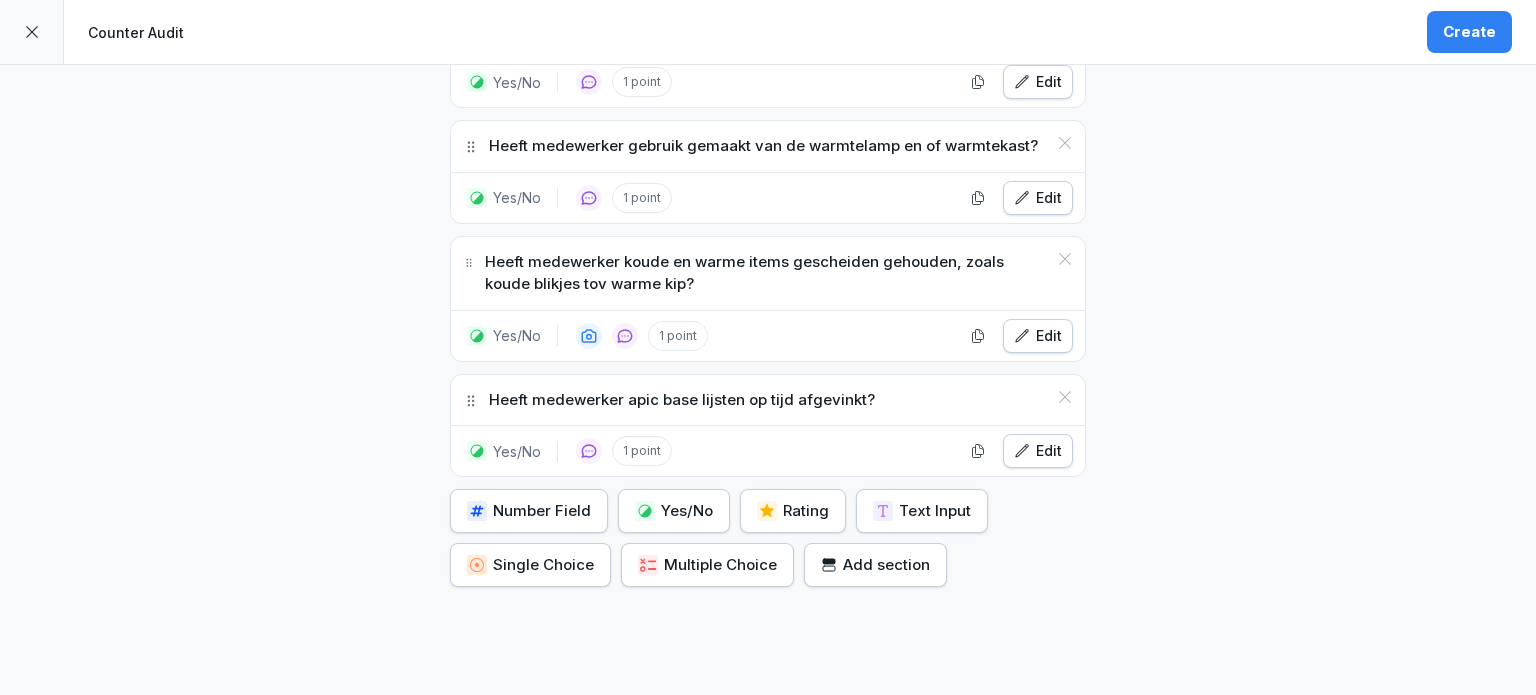 click on "Yes/No" at bounding box center [674, 511] 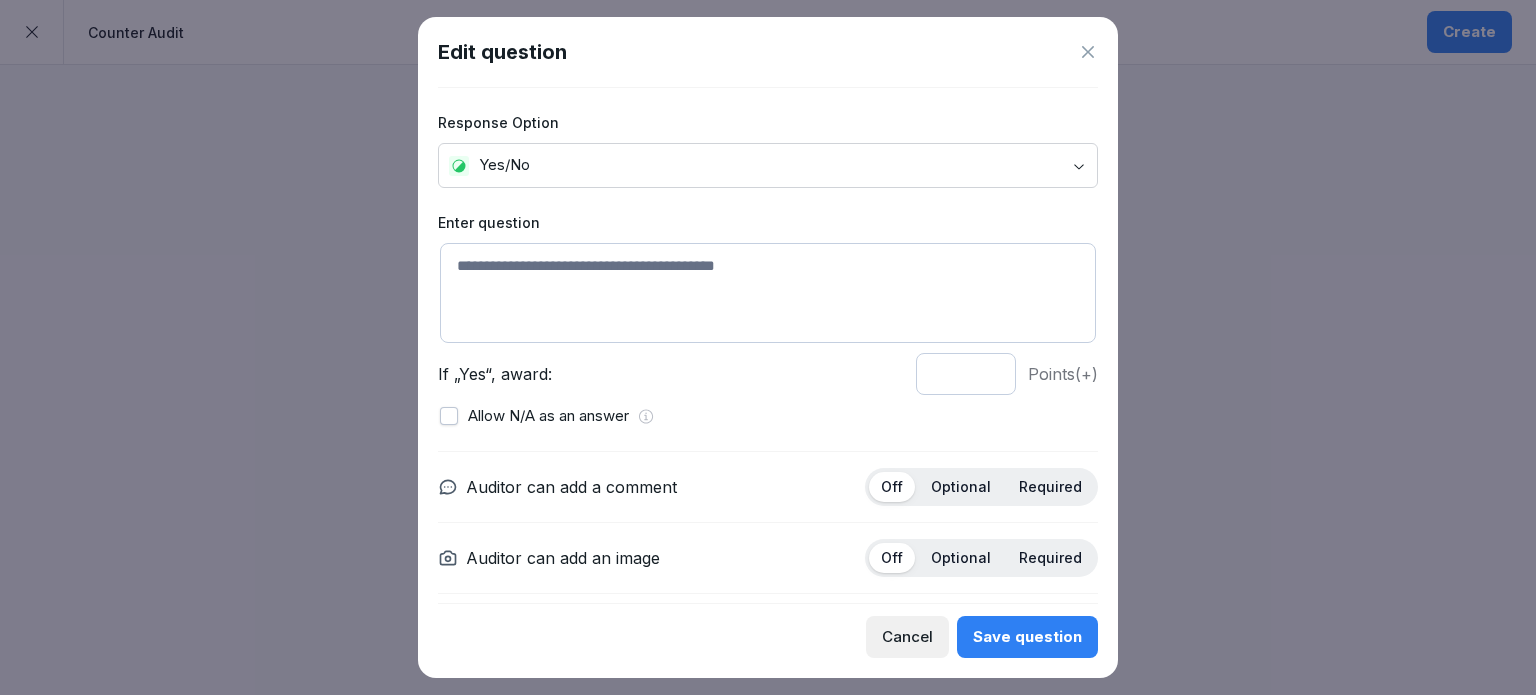 click at bounding box center [768, 293] 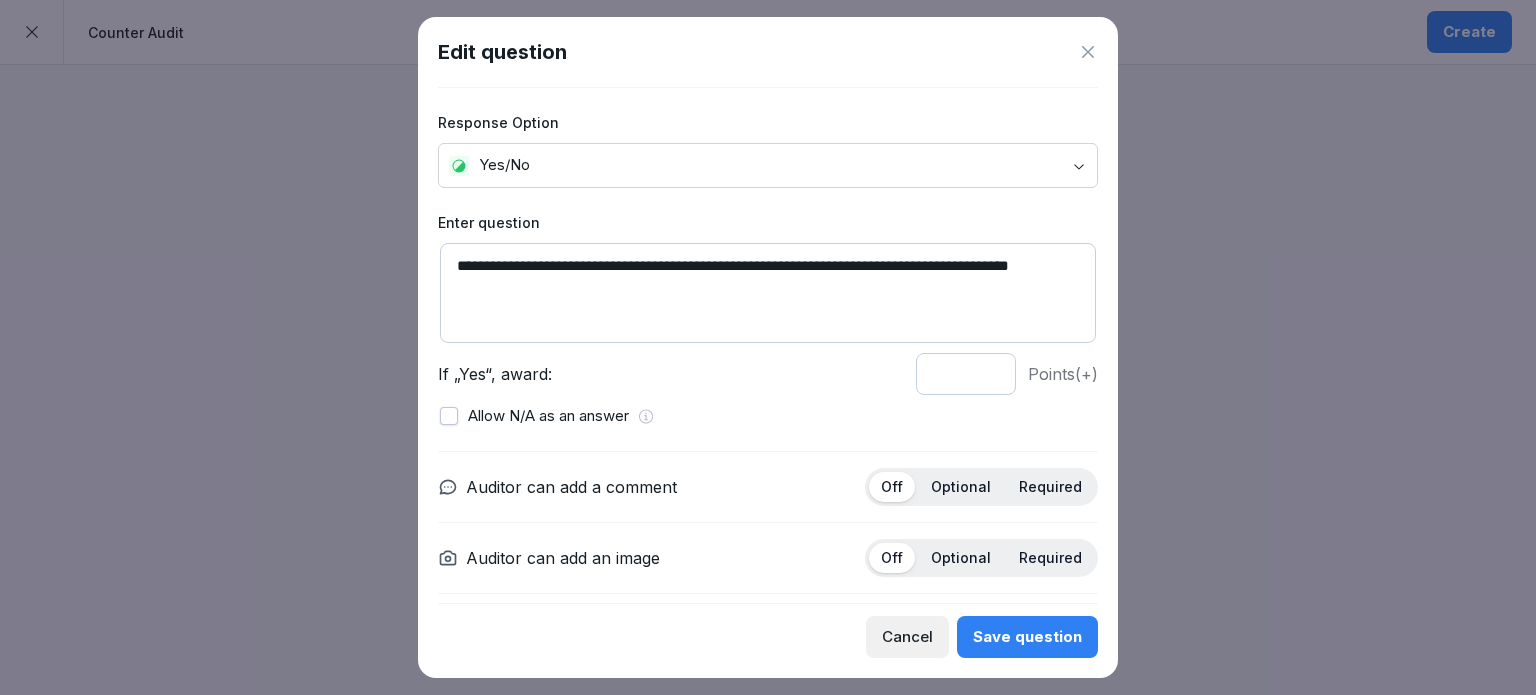 type on "**********" 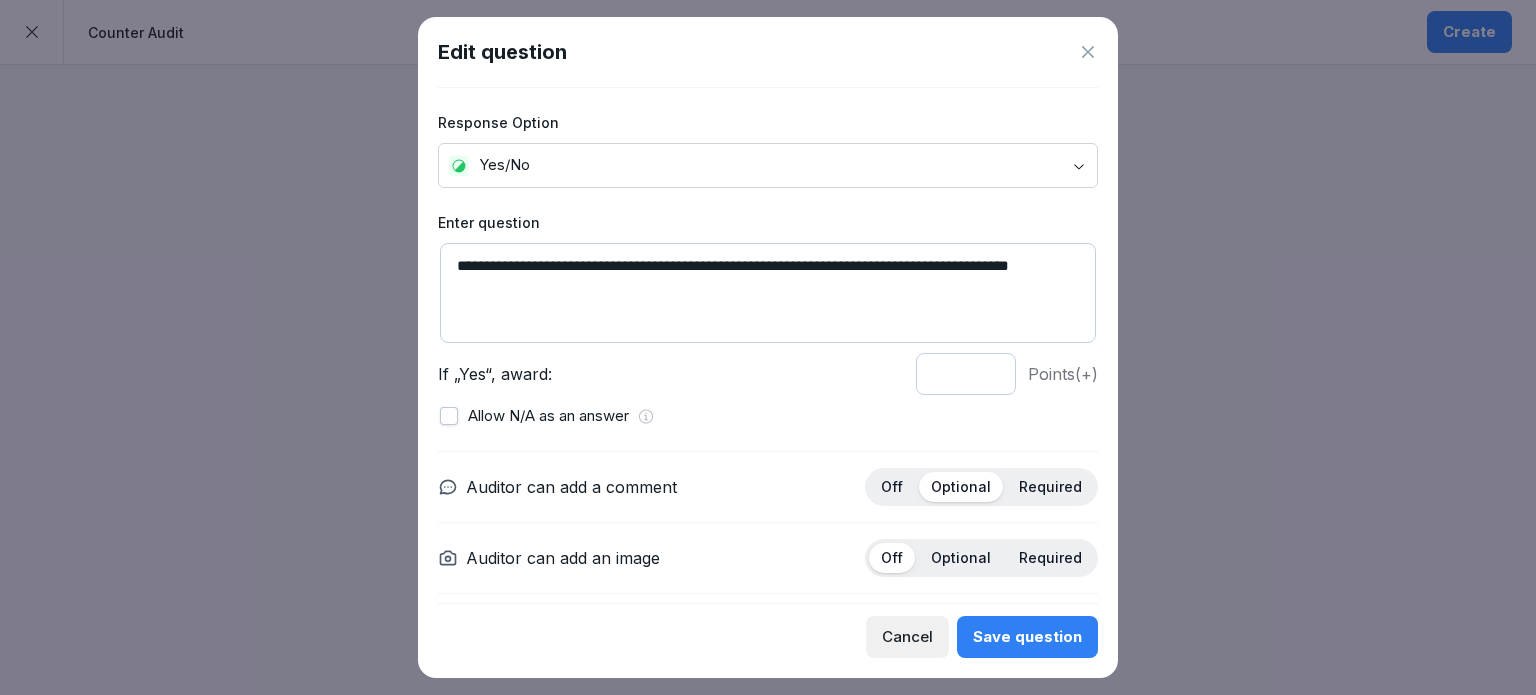 click on "Optional" at bounding box center (961, 558) 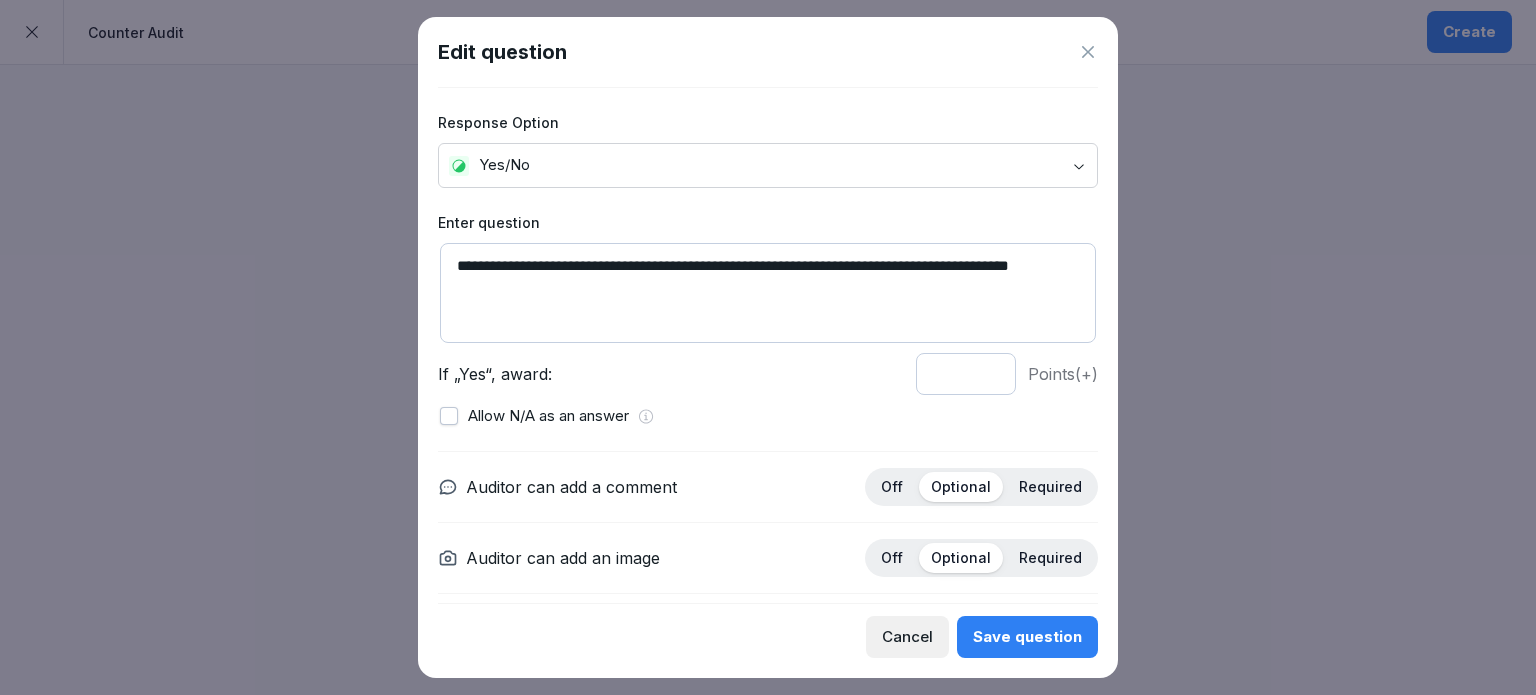 click on "Save question" at bounding box center (1027, 637) 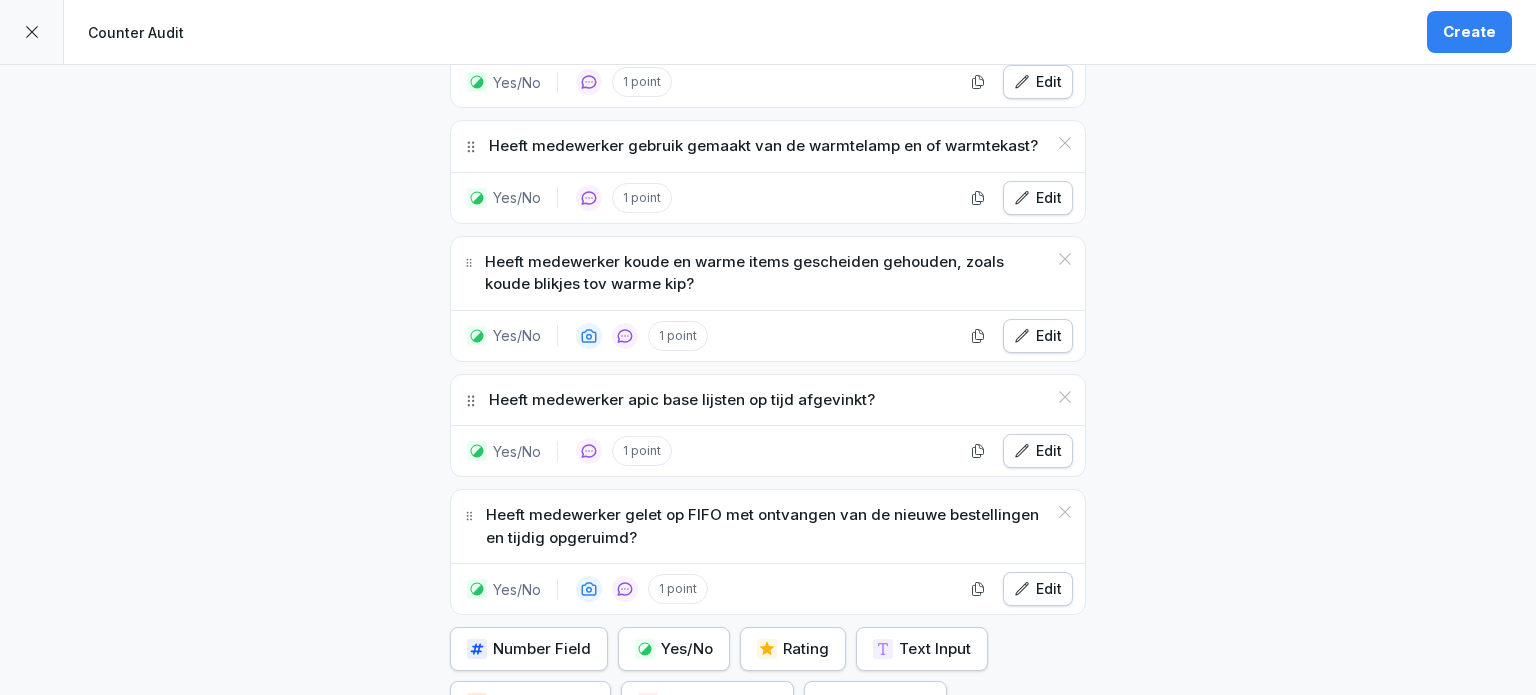 click on "Yes/No" at bounding box center (674, 649) 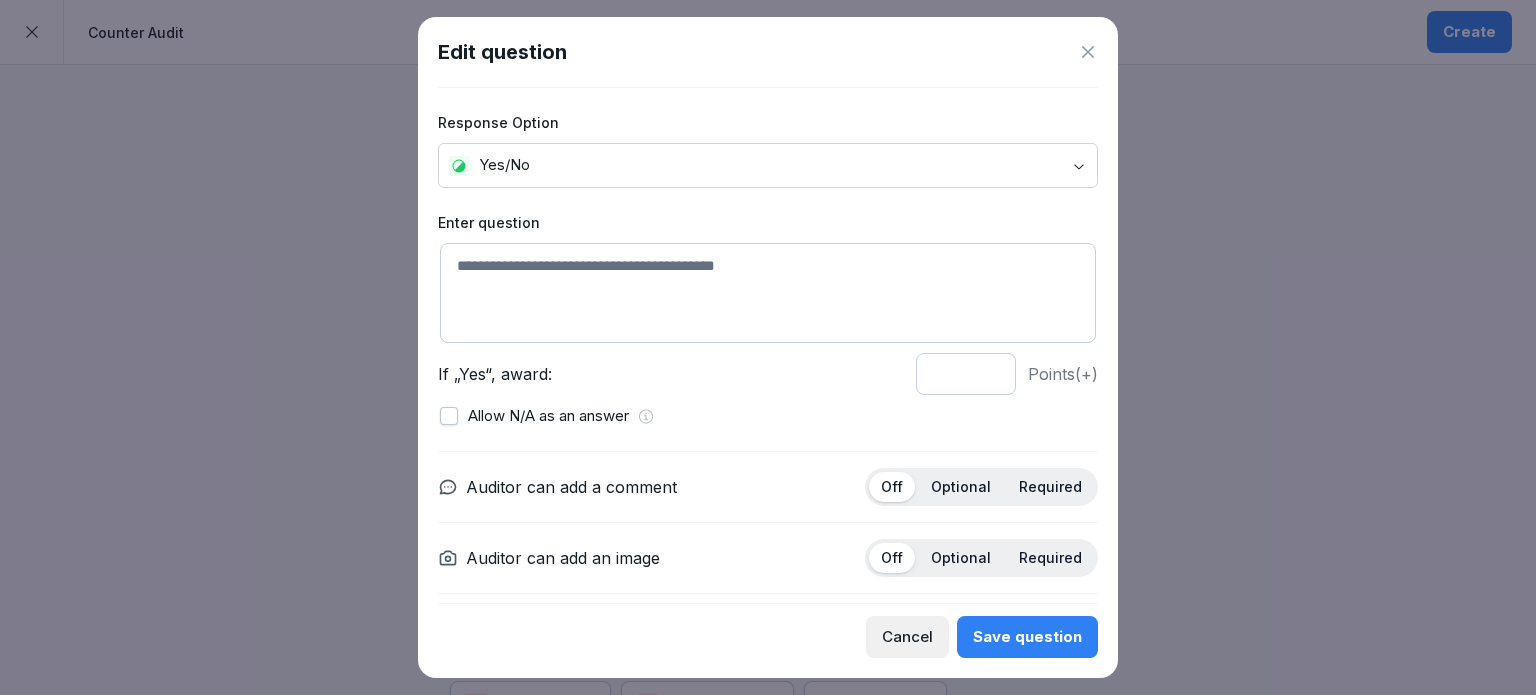 click at bounding box center [768, 293] 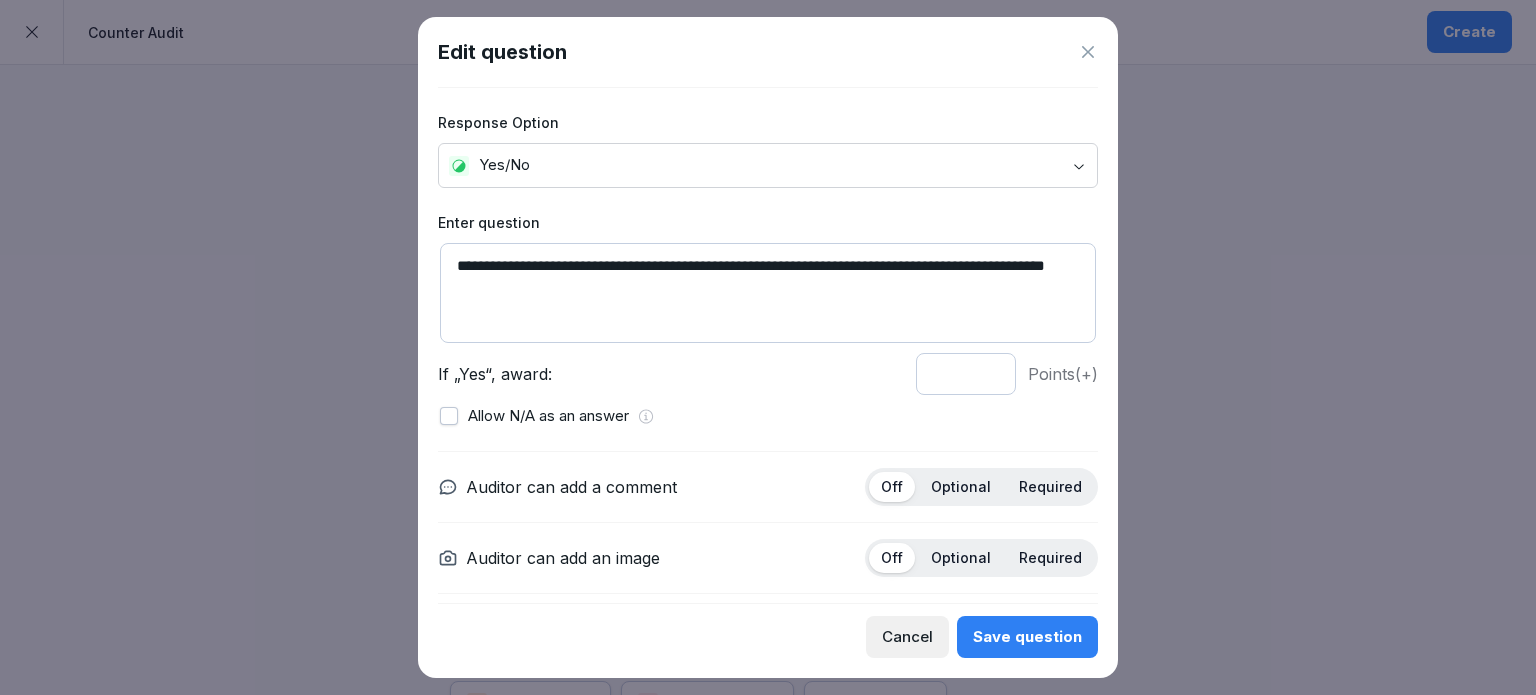 click on "Optional" at bounding box center [961, 487] 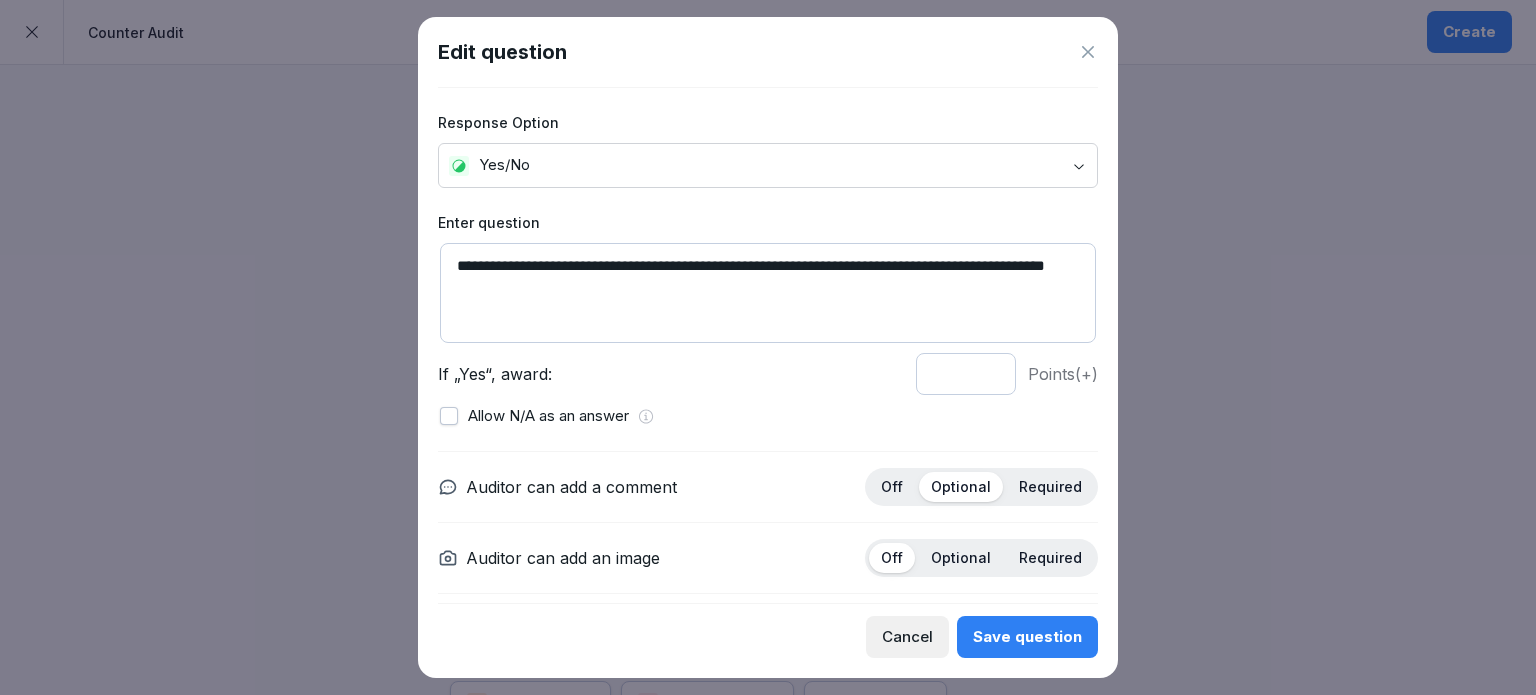 click on "**********" at bounding box center [768, 293] 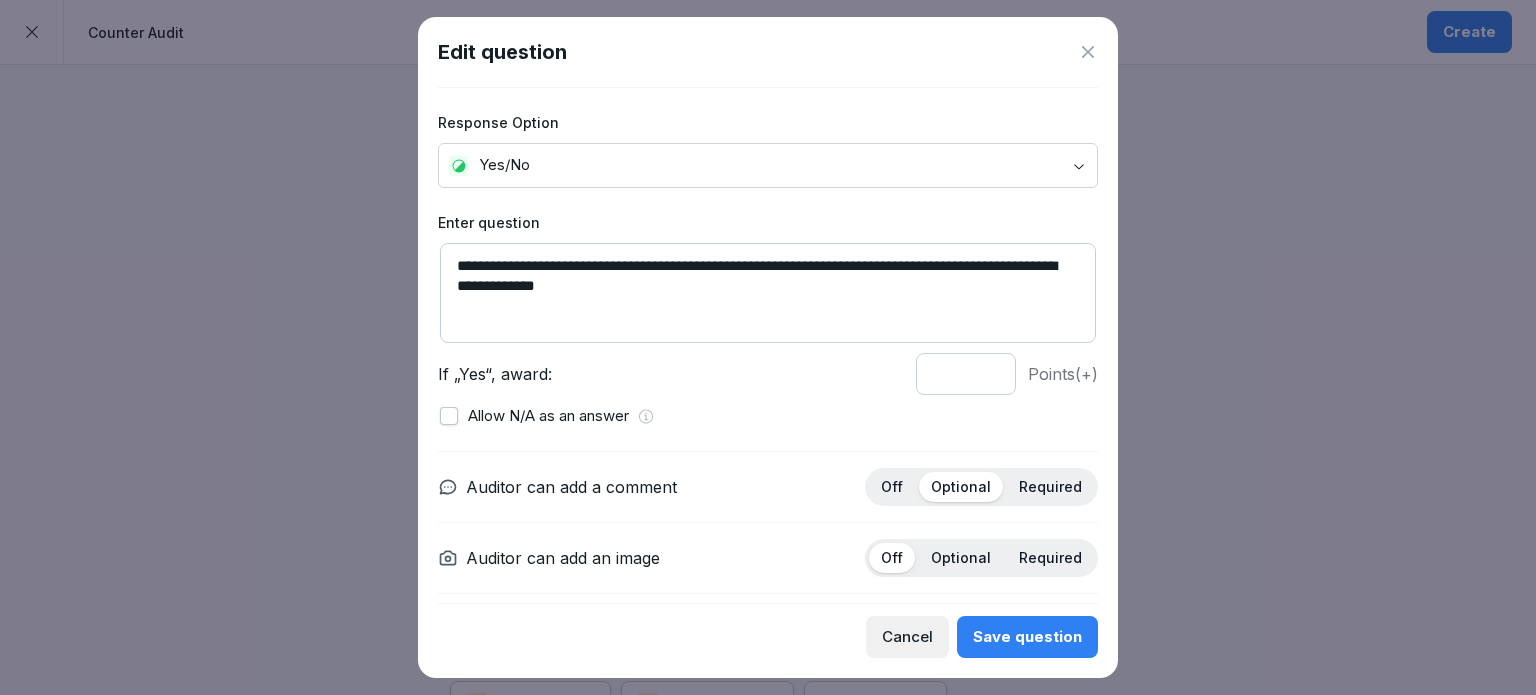 type on "**********" 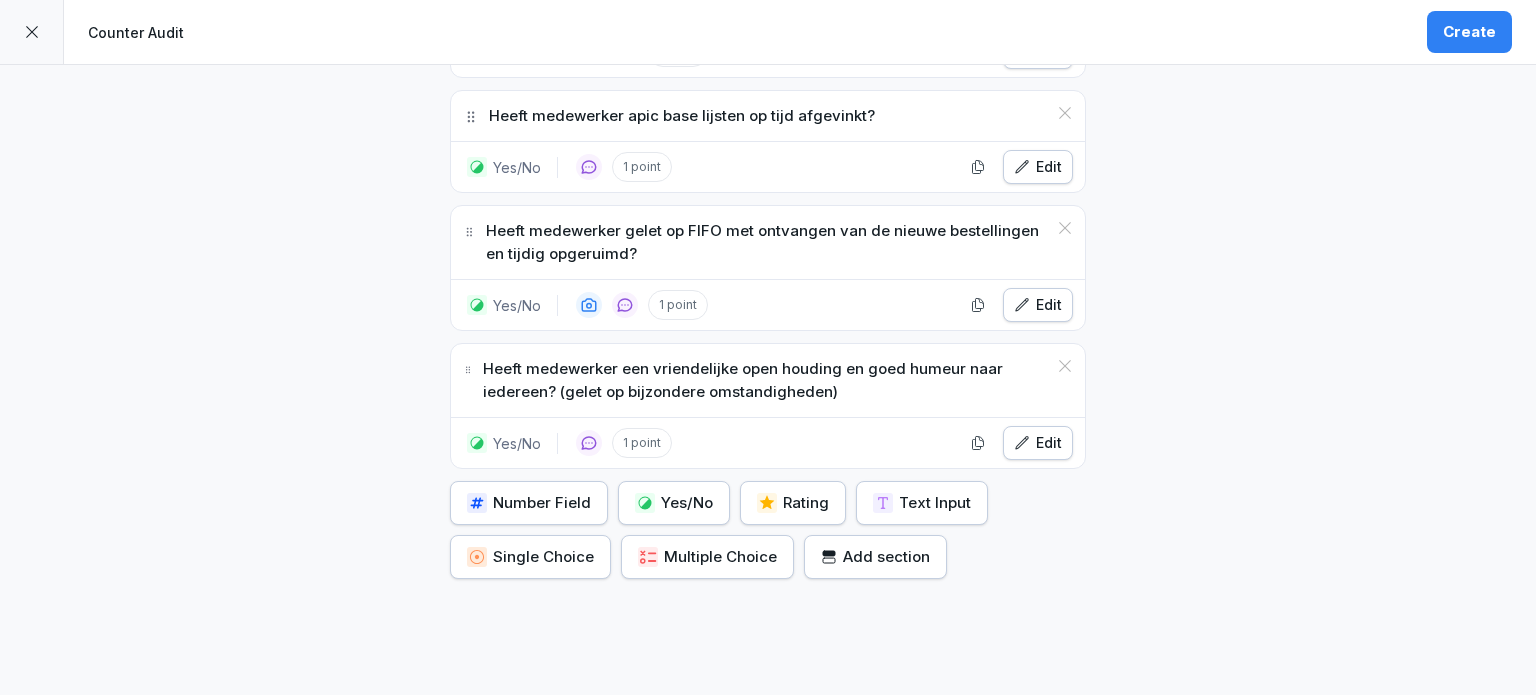scroll, scrollTop: 2464, scrollLeft: 0, axis: vertical 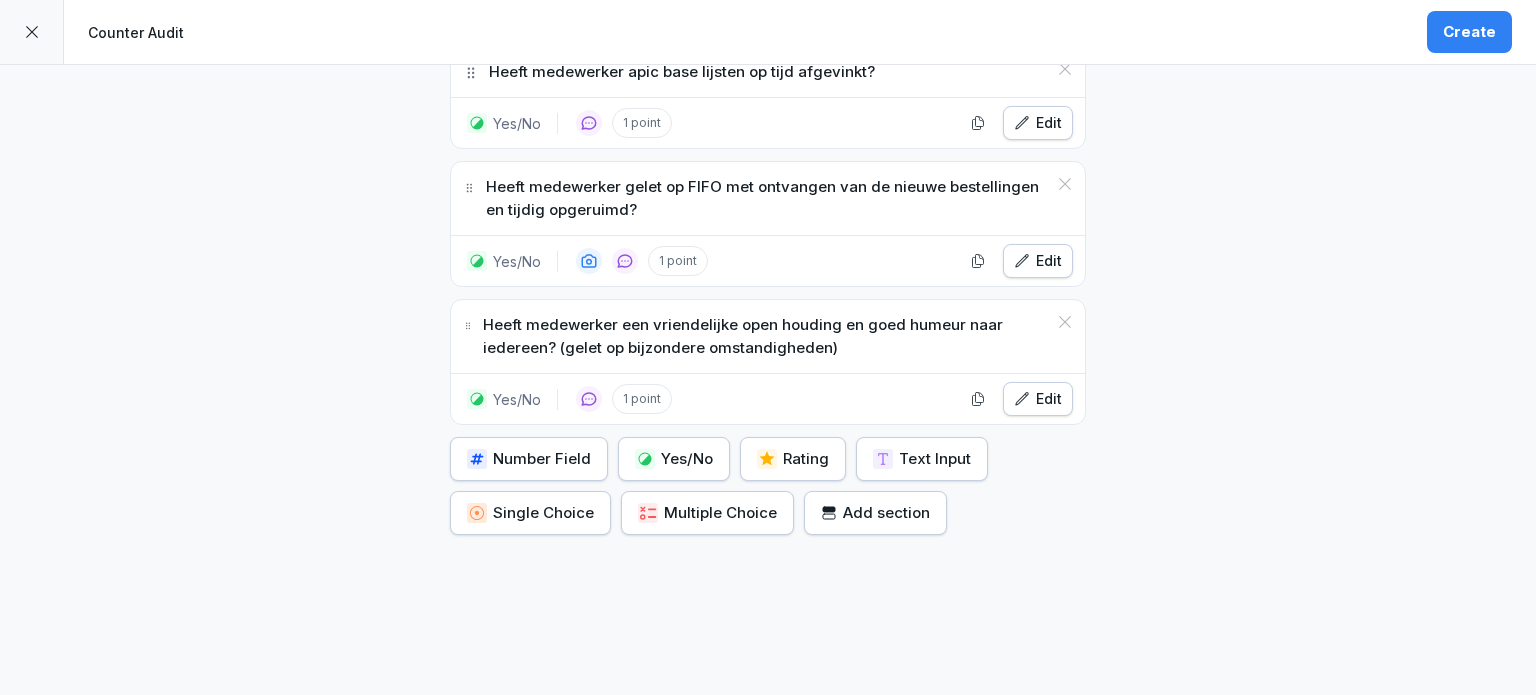 click on "Yes/No" at bounding box center (674, 459) 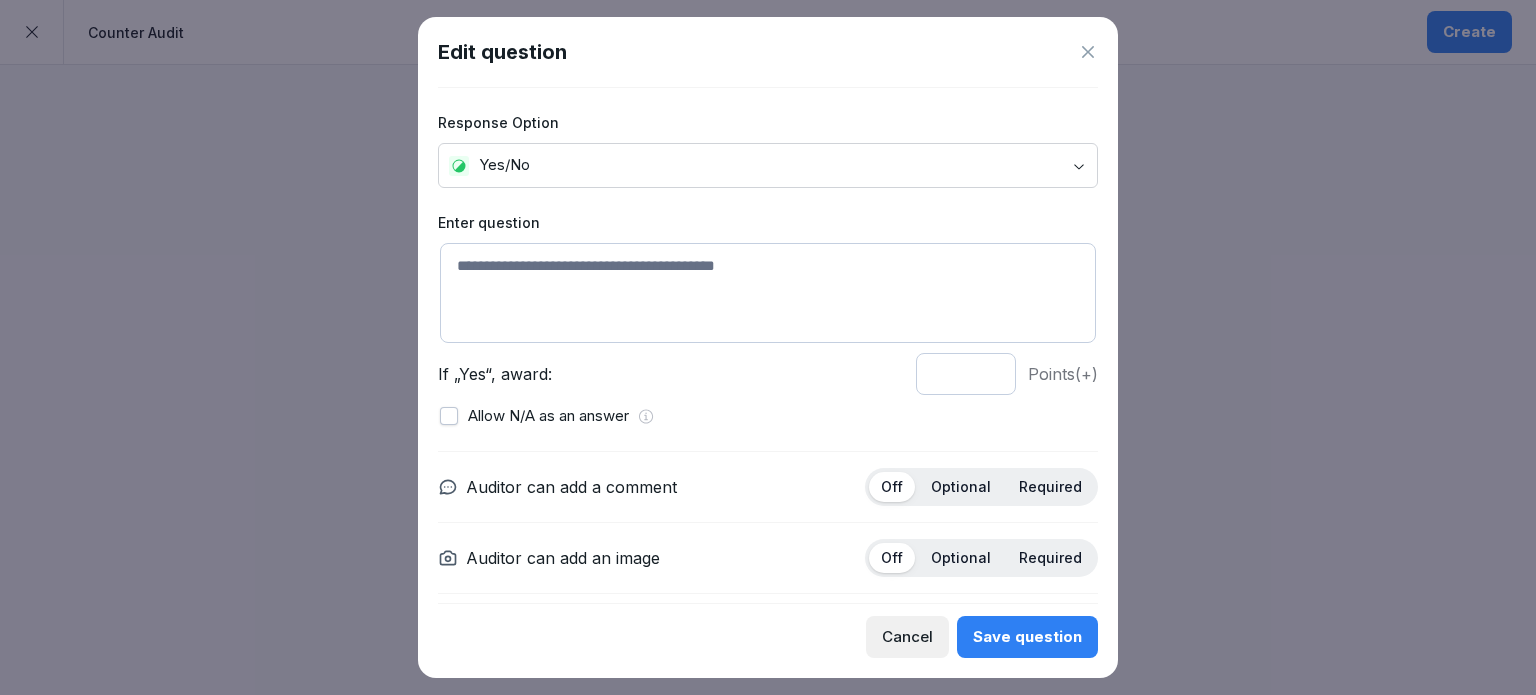 click at bounding box center (768, 293) 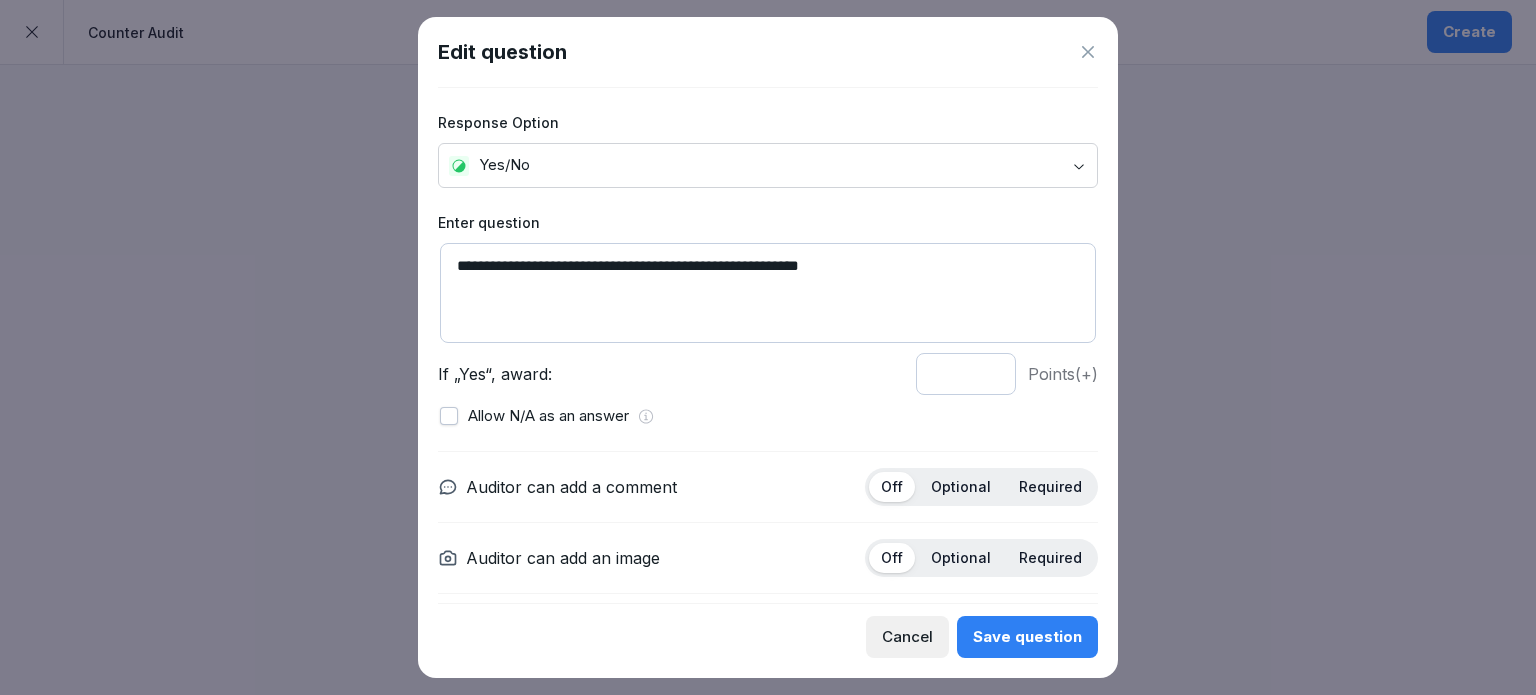 type on "**********" 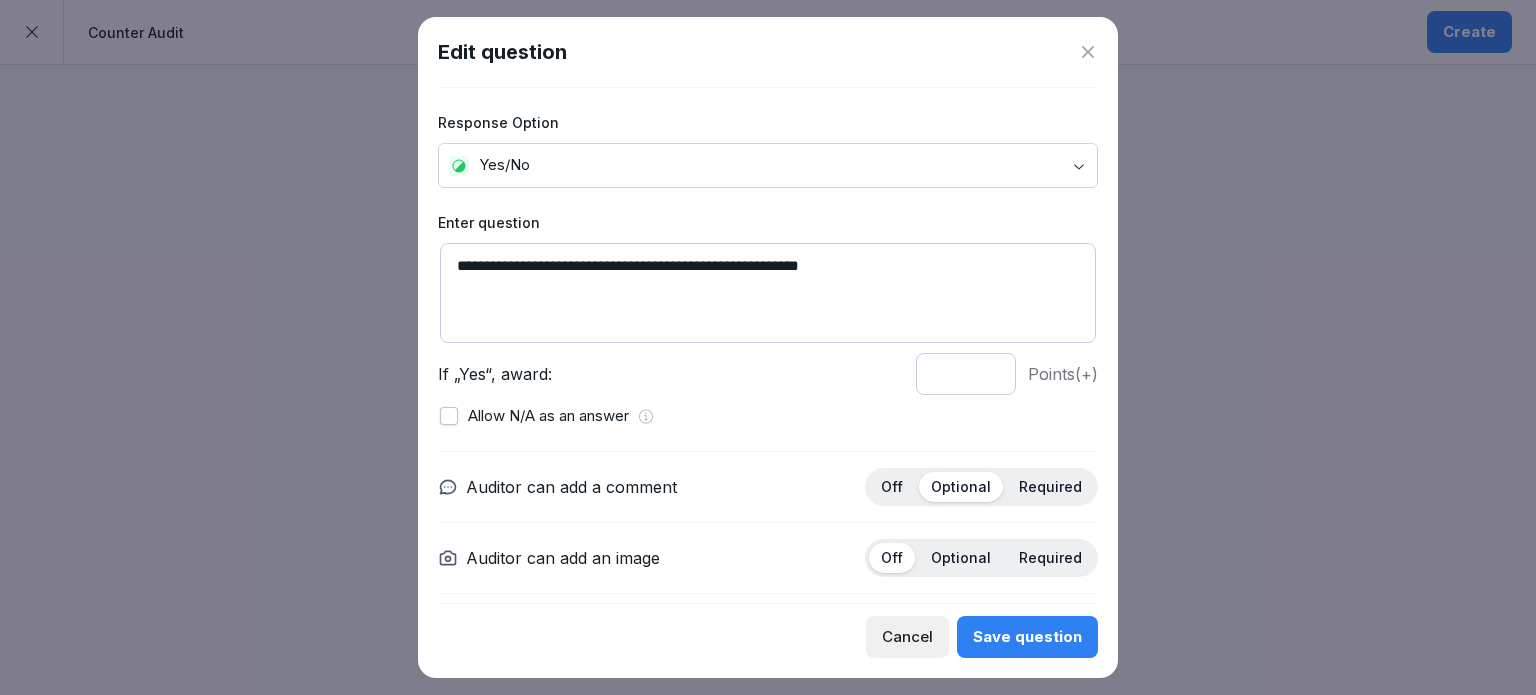 click on "Save question" at bounding box center (1027, 637) 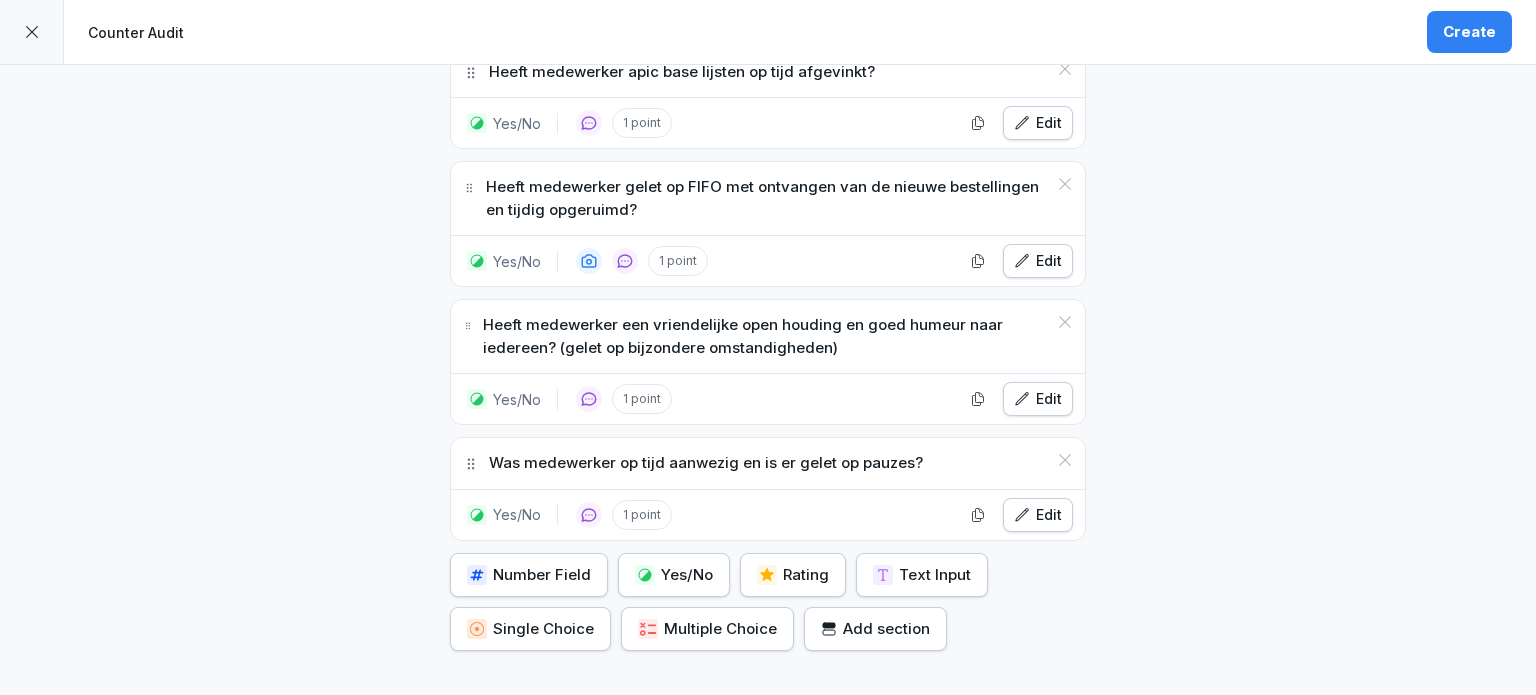 click on "Yes/No" at bounding box center (674, 575) 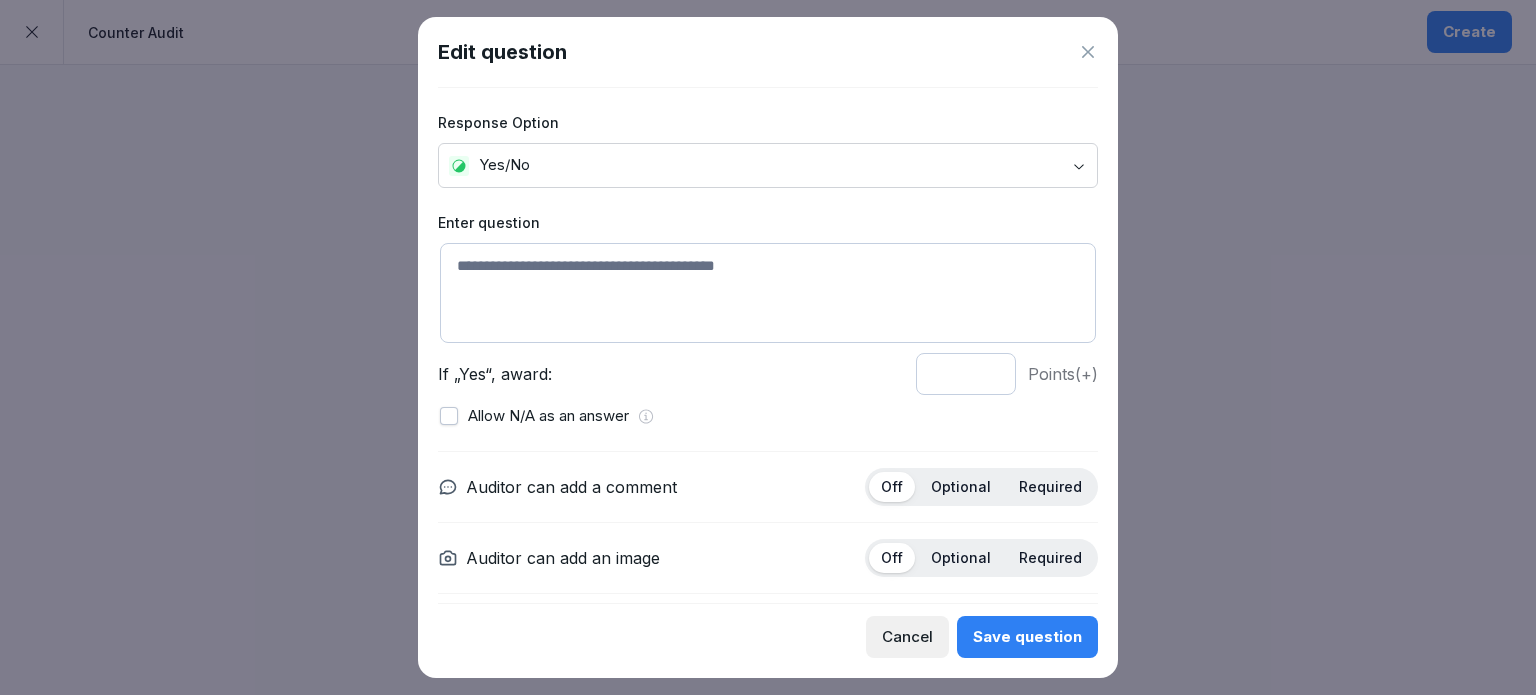 click at bounding box center [768, 293] 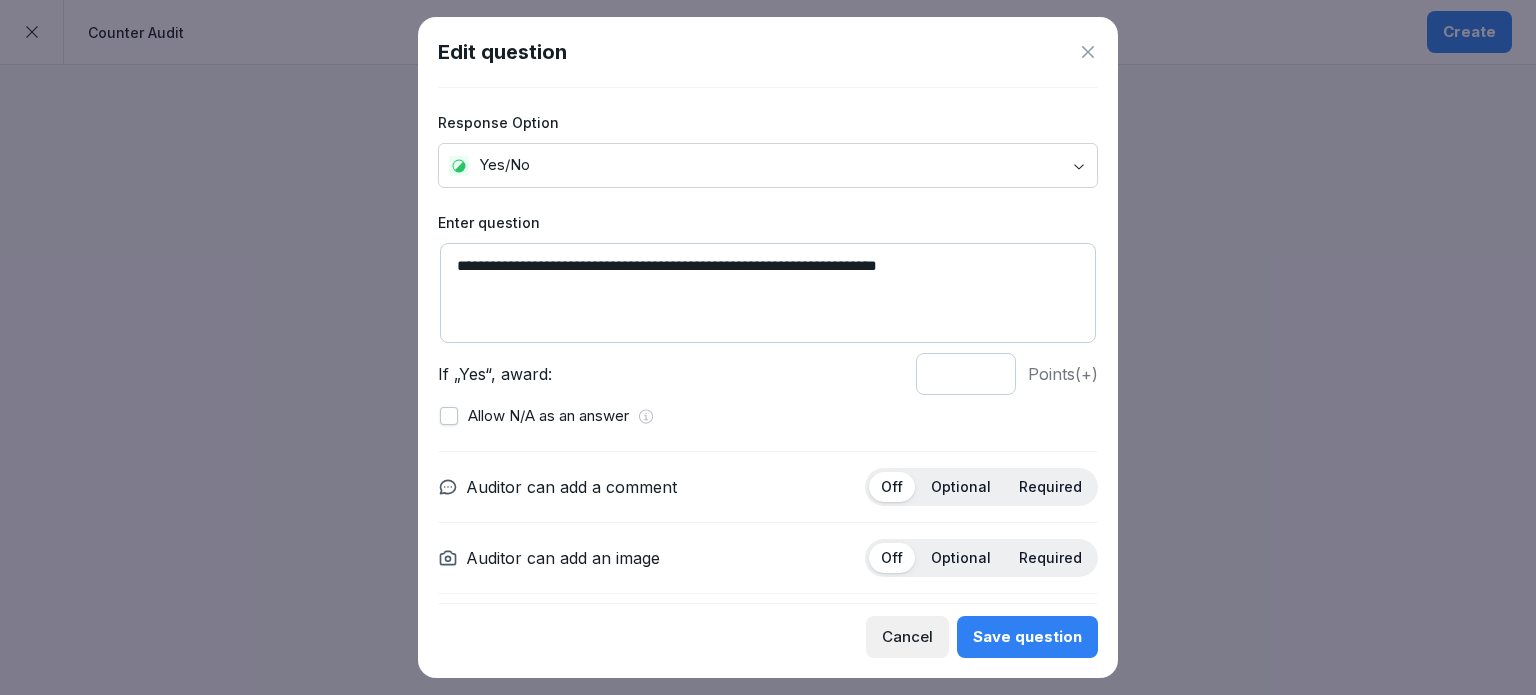 click on "**********" at bounding box center [768, 293] 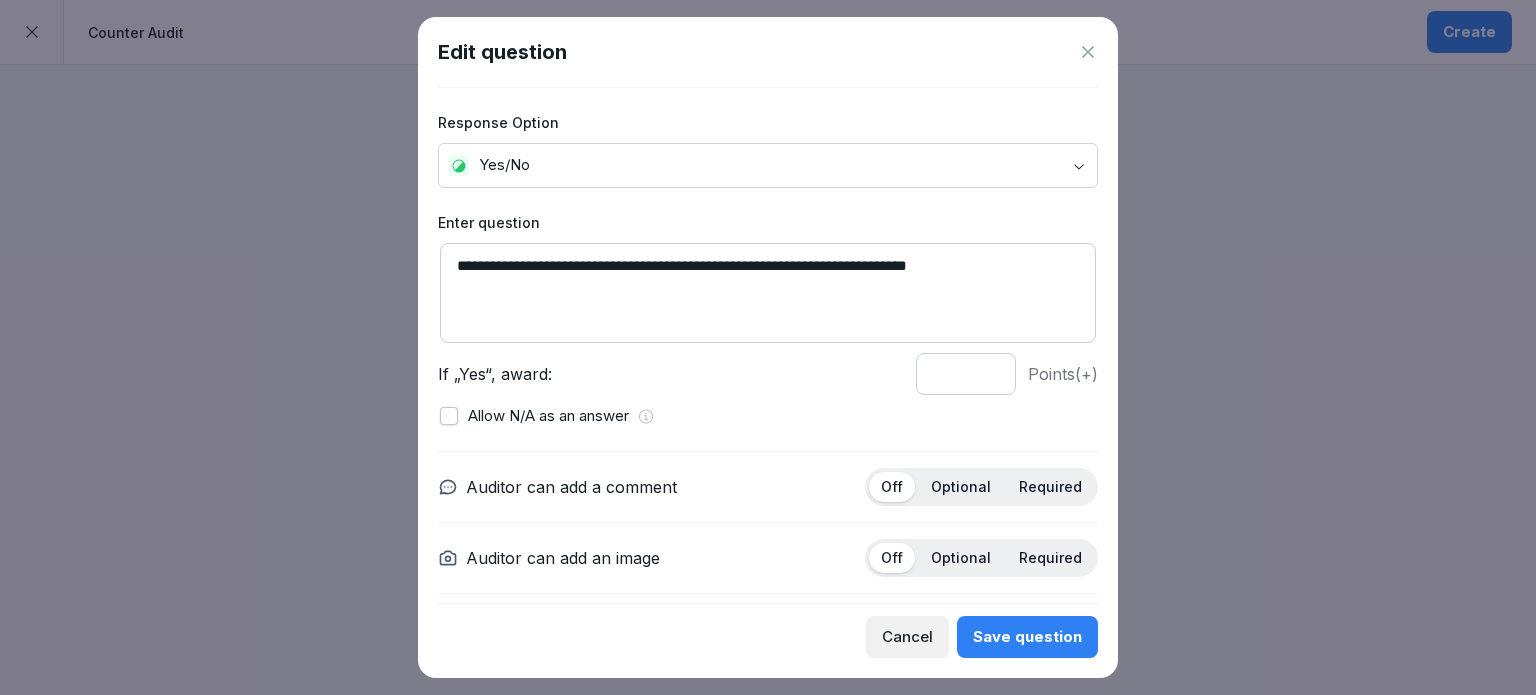 click on "**********" at bounding box center [768, 293] 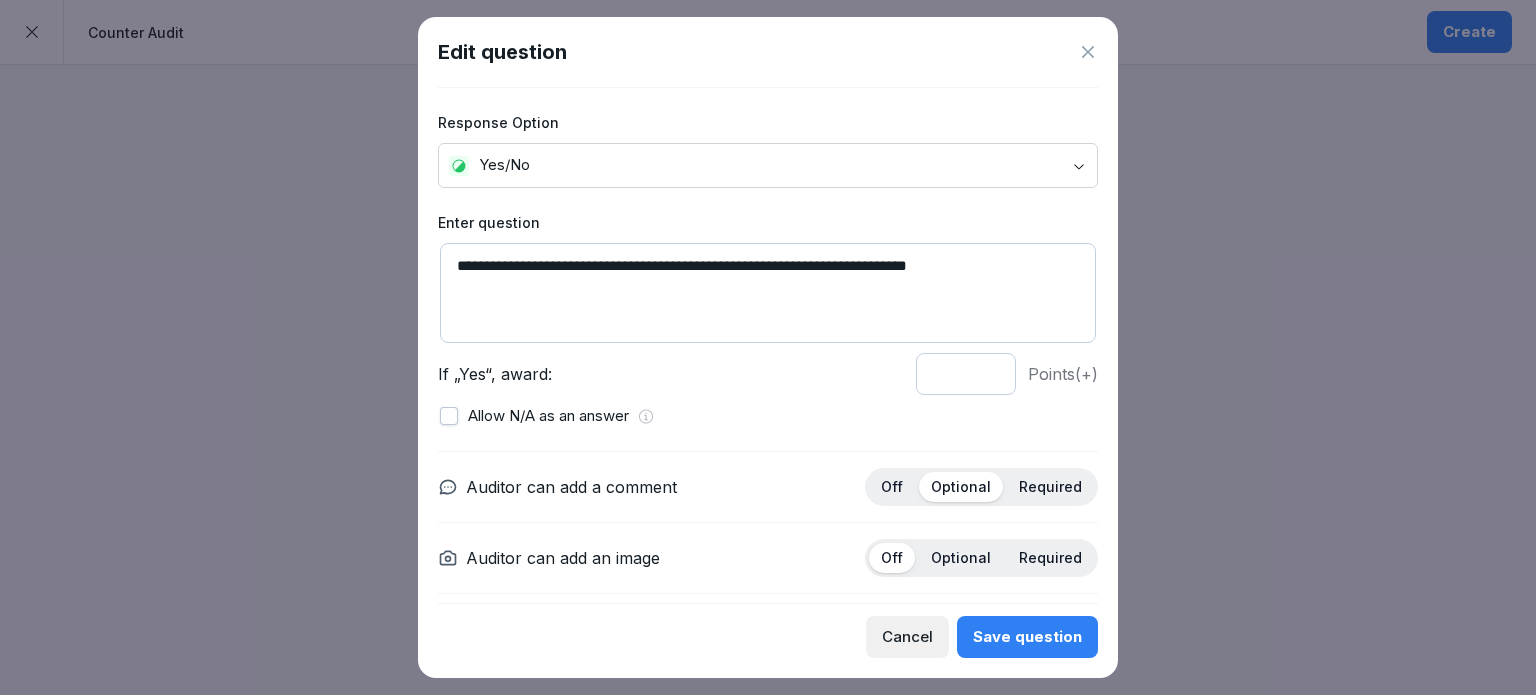 click on "Save question" at bounding box center [1027, 637] 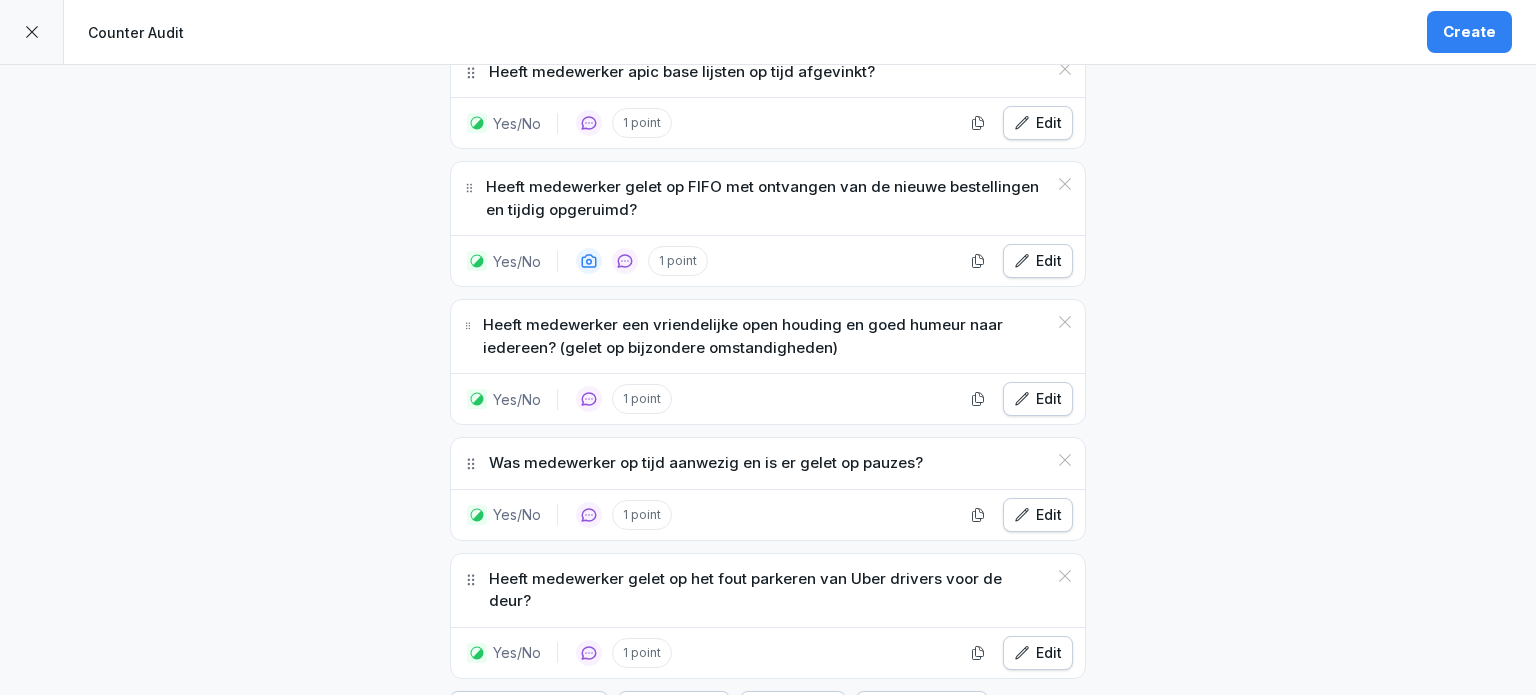 click on "Yes/No" at bounding box center [674, 713] 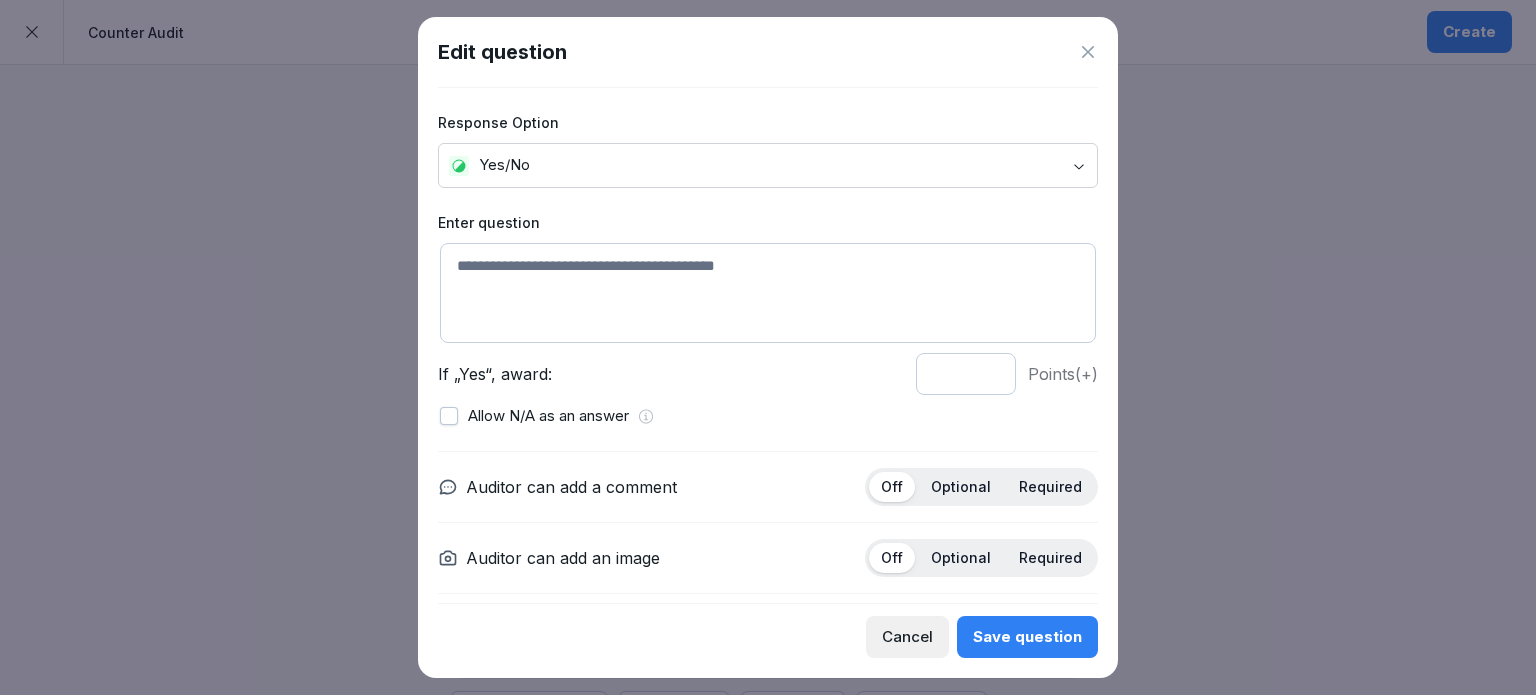click at bounding box center [768, 293] 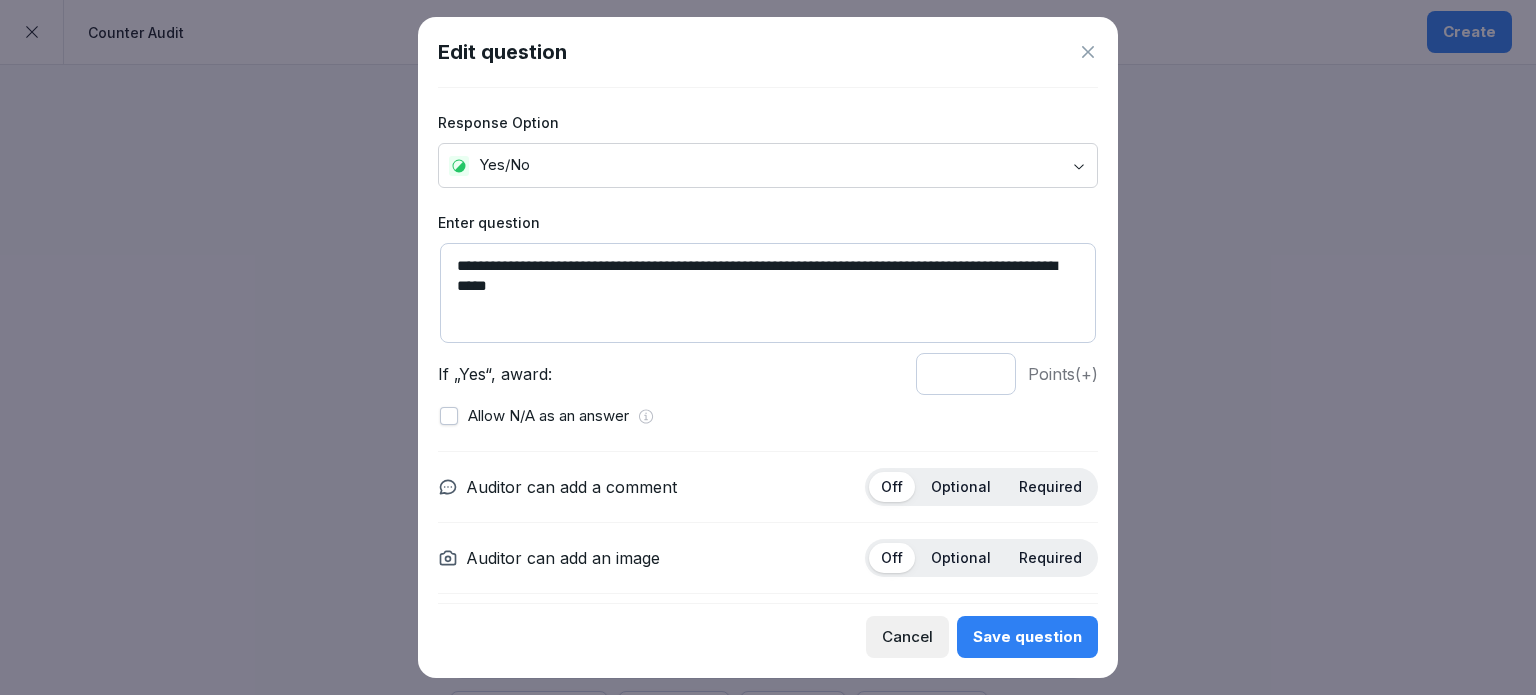 type on "**********" 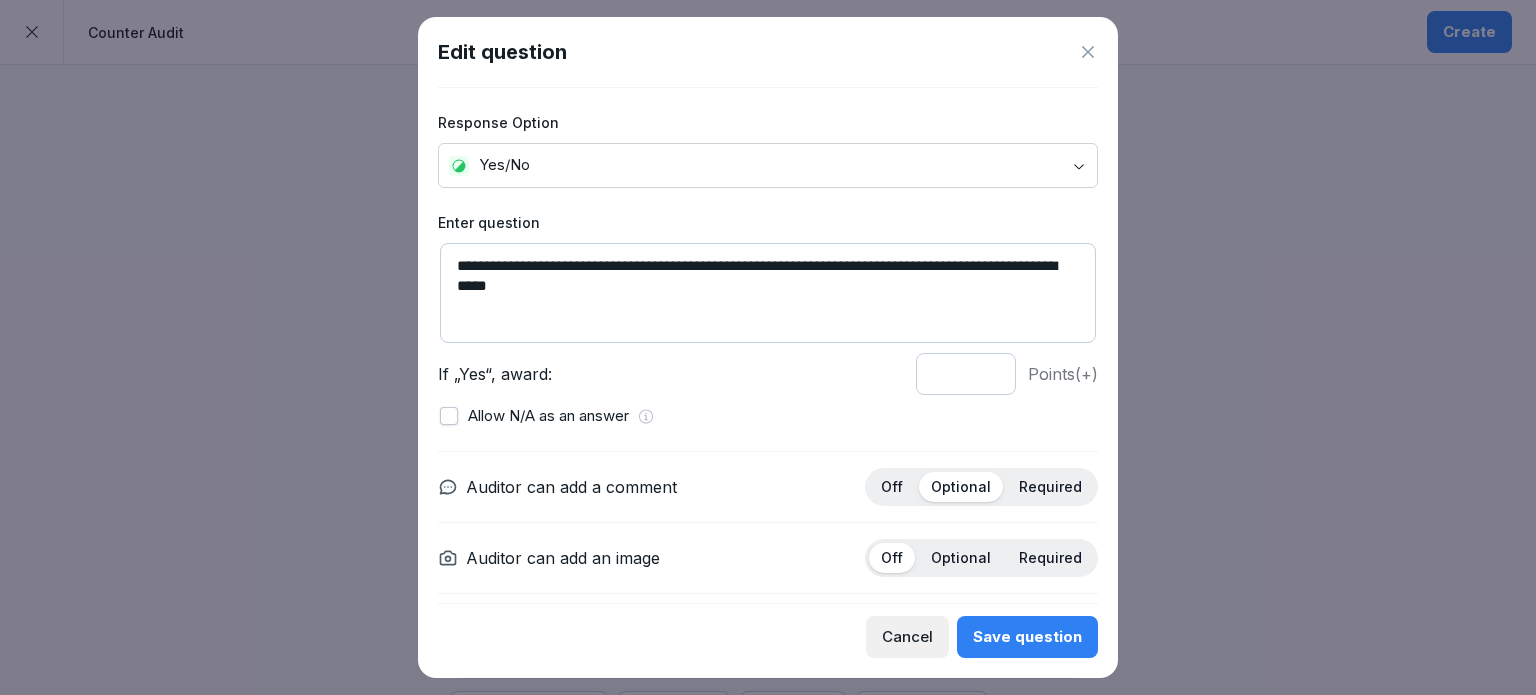 click on "Save question" at bounding box center [1027, 637] 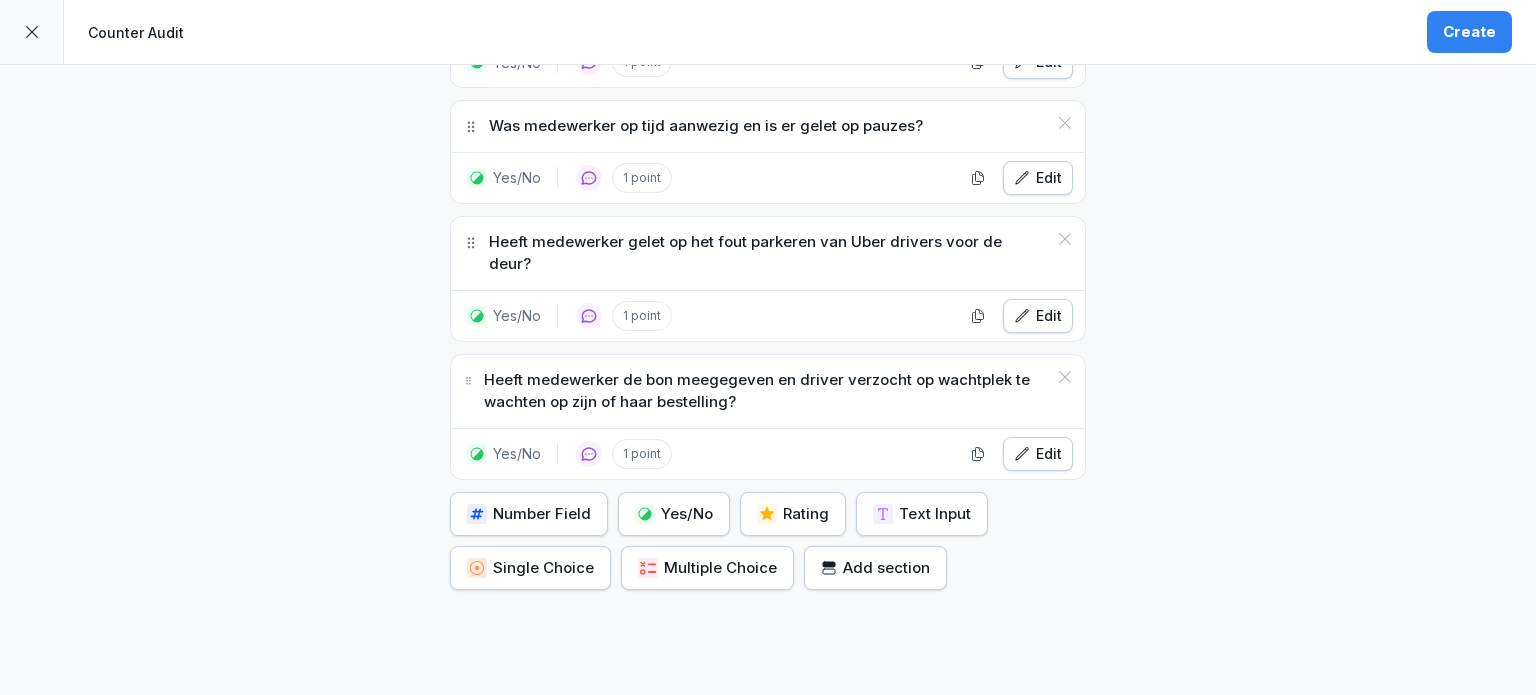 scroll, scrollTop: 2829, scrollLeft: 0, axis: vertical 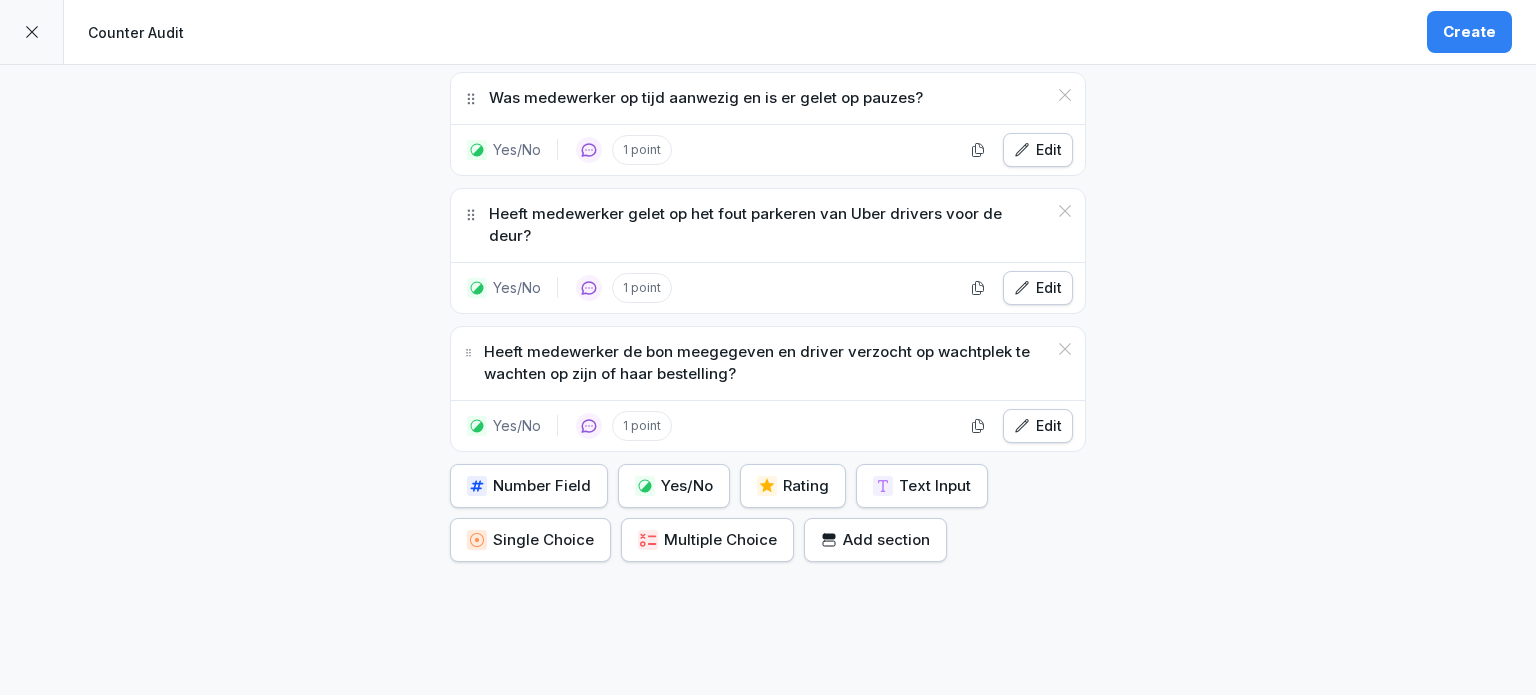 click on "Yes/No" at bounding box center (674, 486) 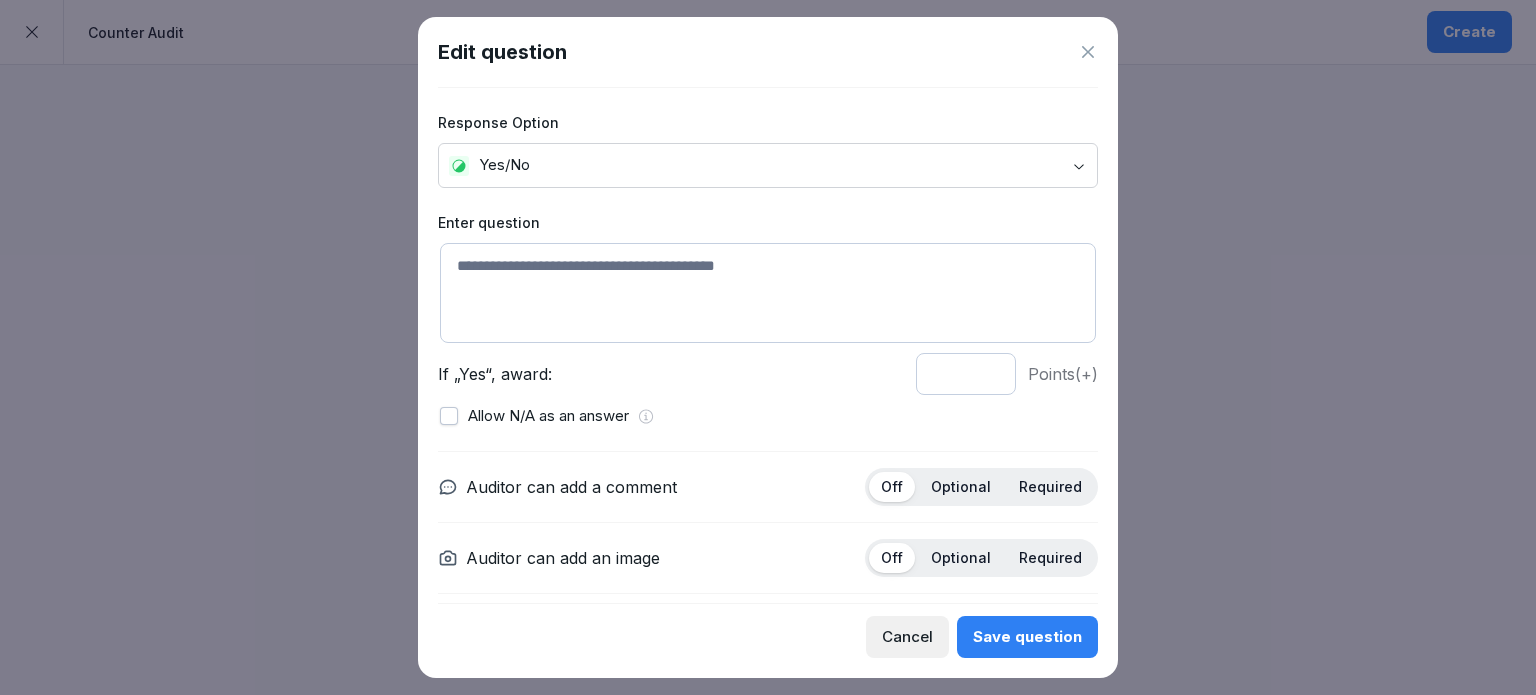 click at bounding box center [768, 293] 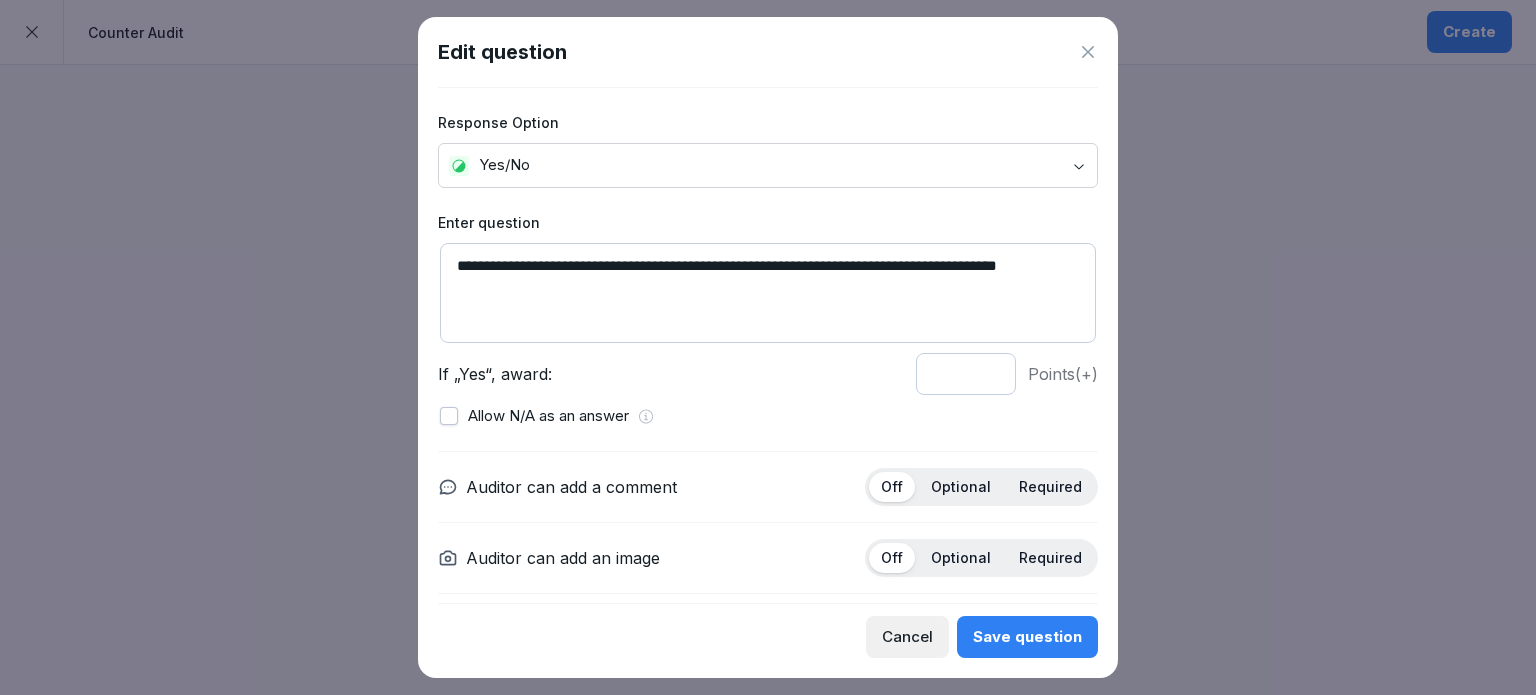 click on "**********" at bounding box center (768, 293) 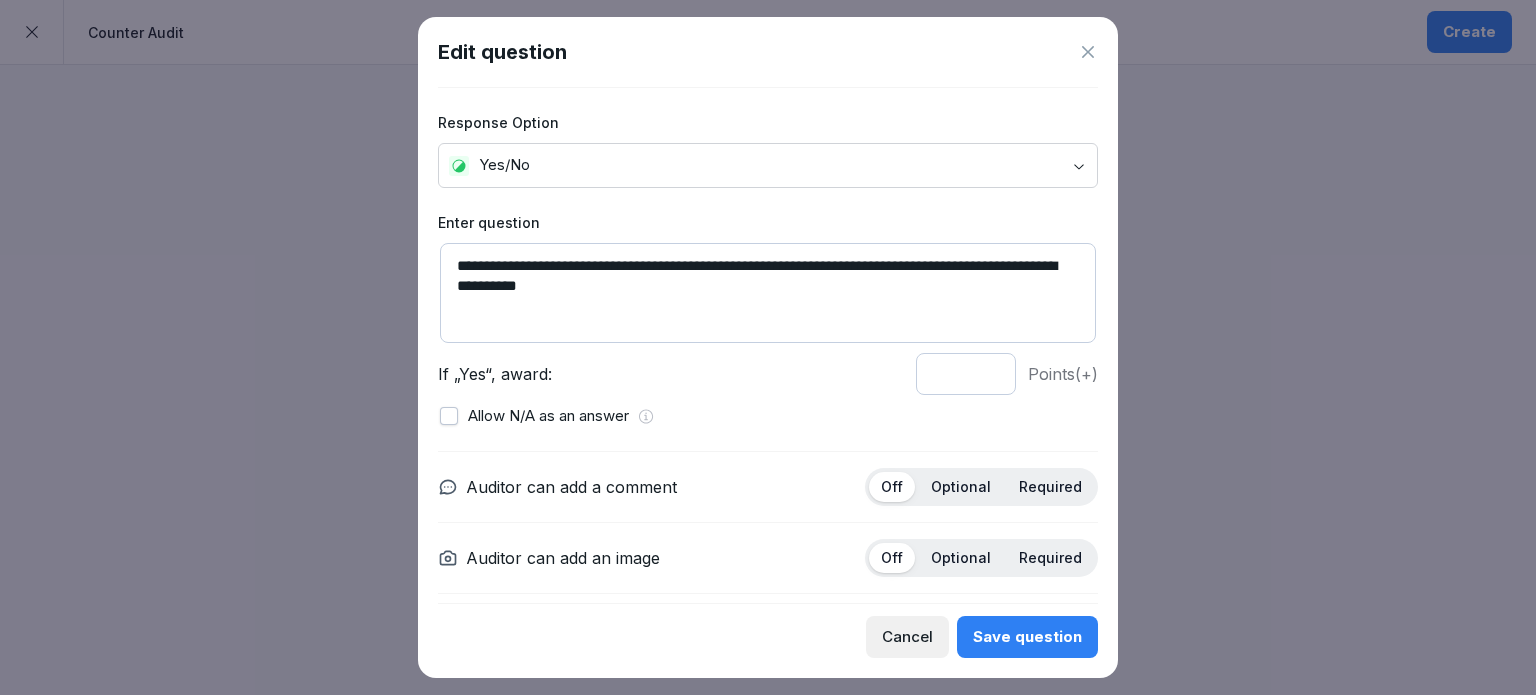 click on "**********" at bounding box center [768, 293] 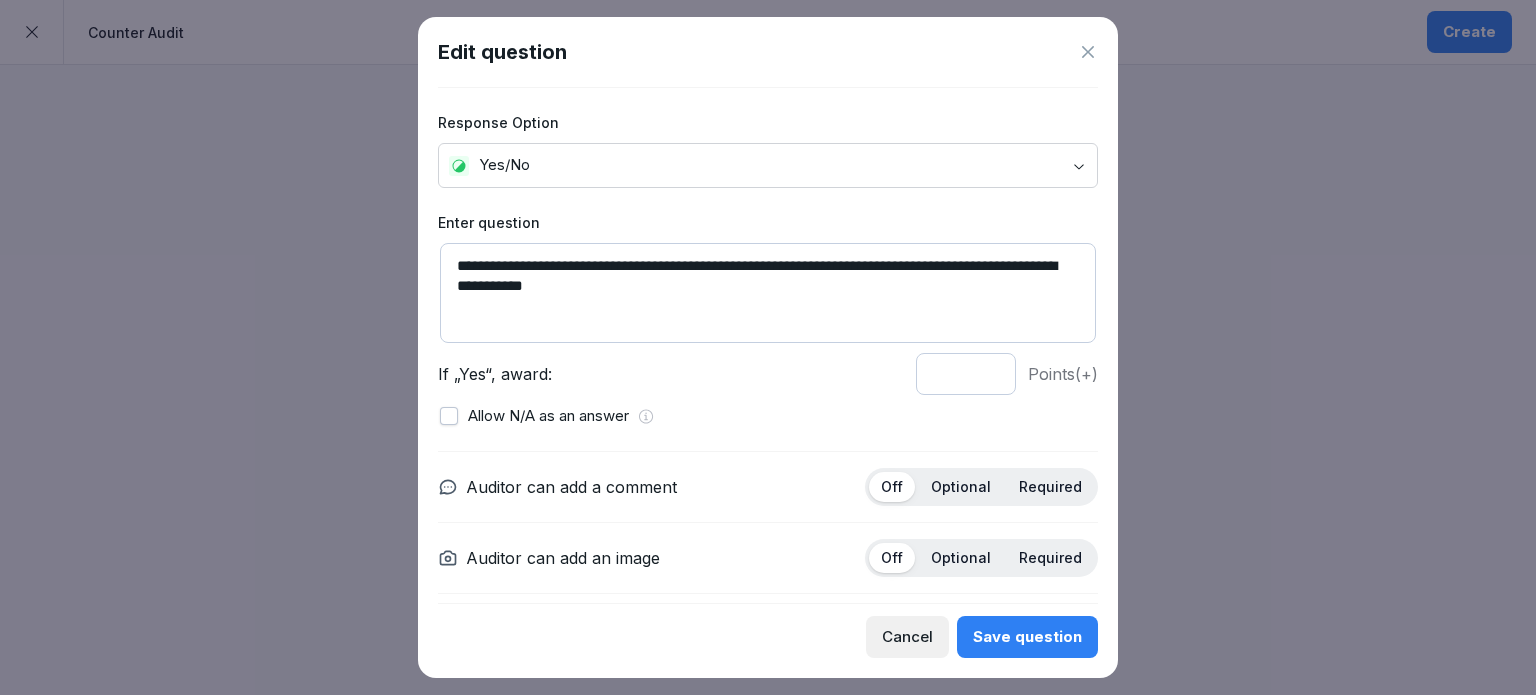 type on "**********" 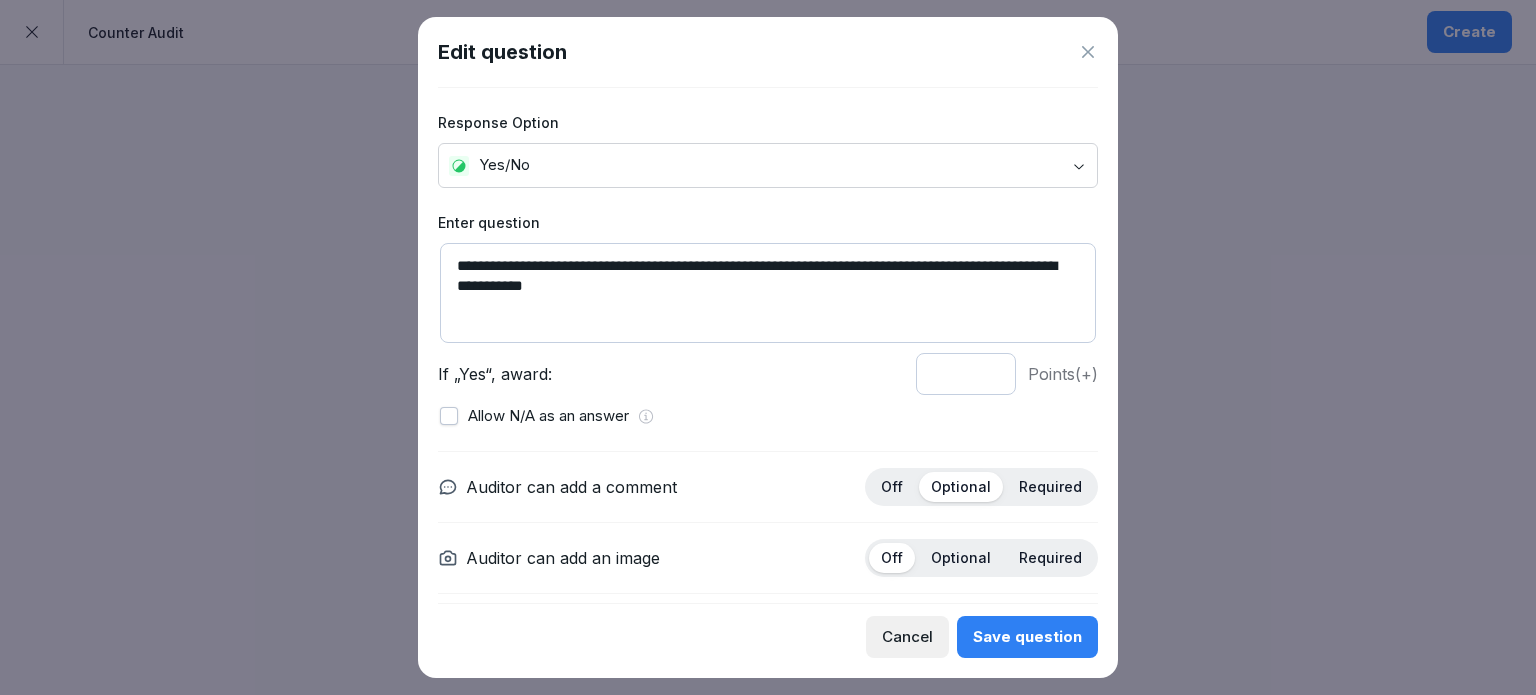 click on "Save question" at bounding box center (1027, 637) 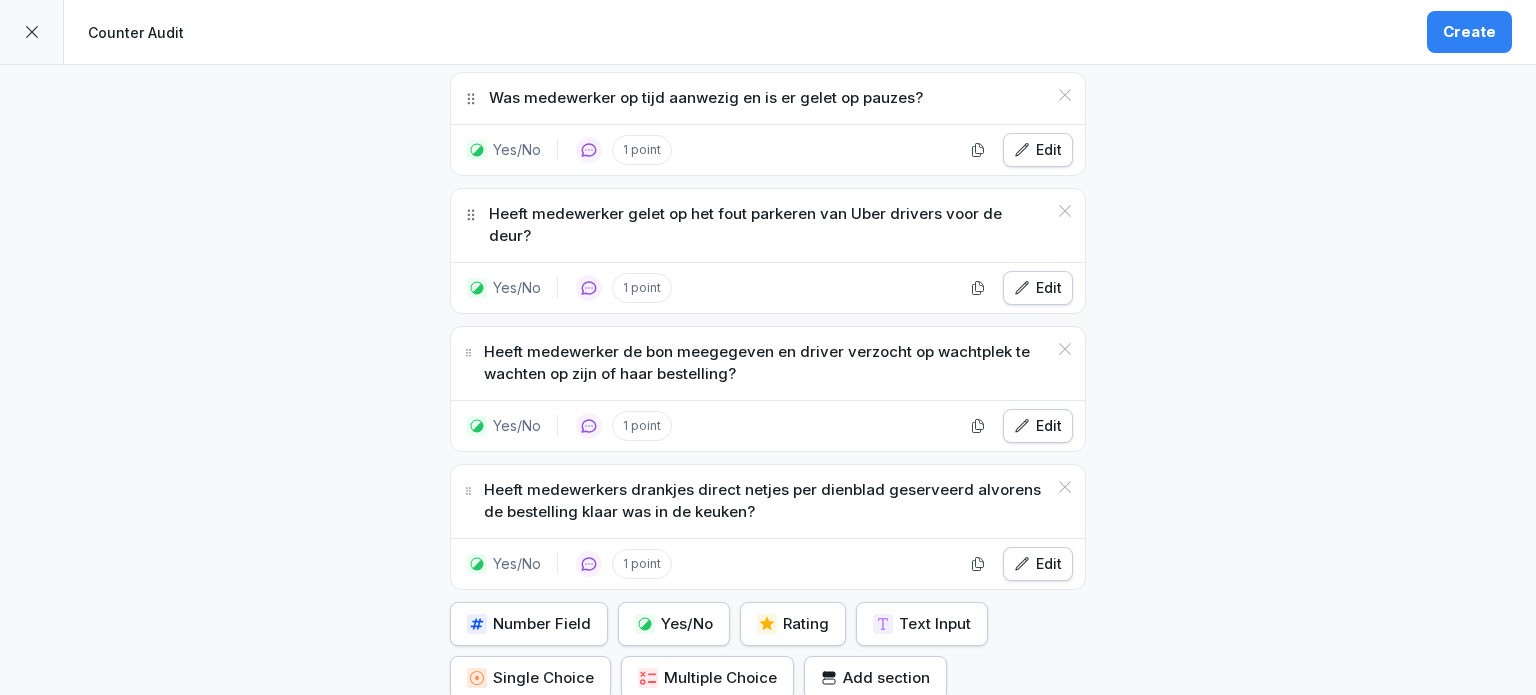 click on "Yes/No" at bounding box center [674, 624] 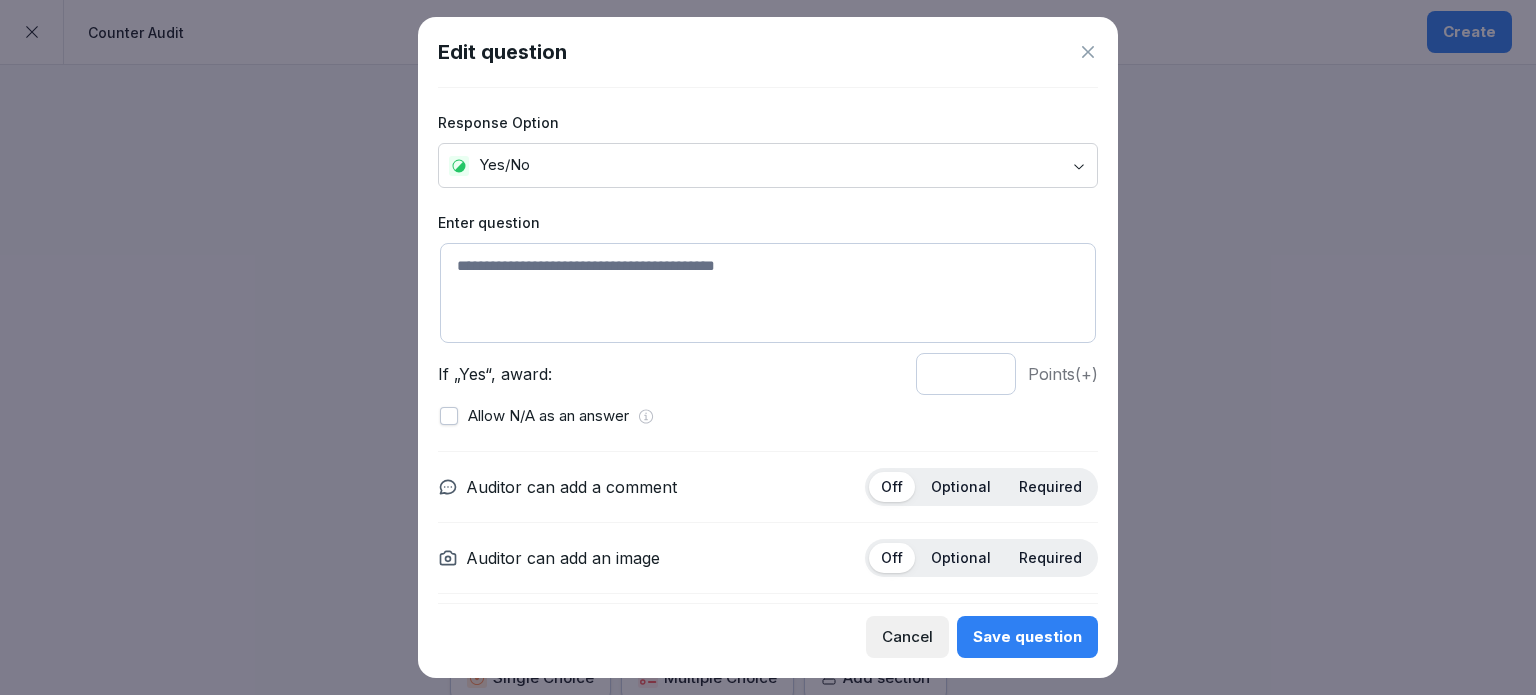 click at bounding box center (768, 293) 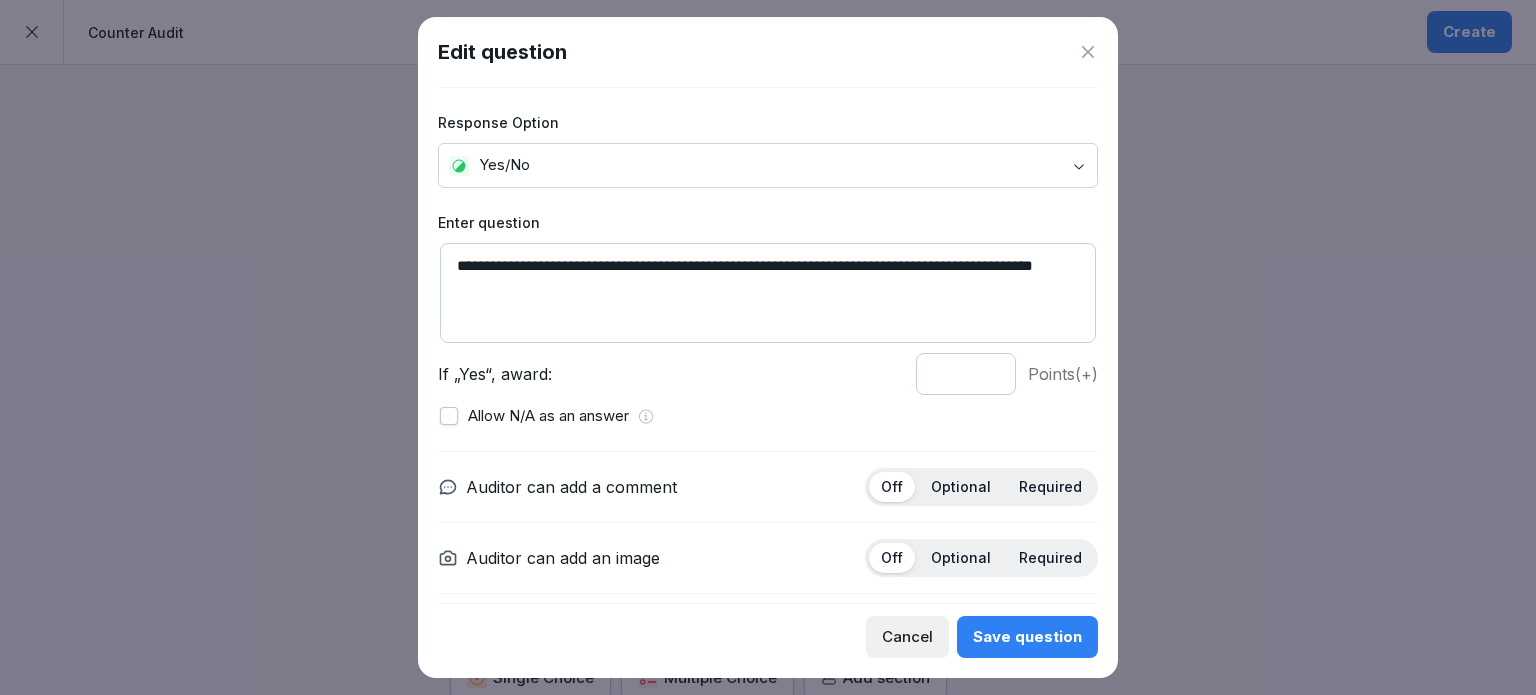click on "**********" at bounding box center [768, 293] 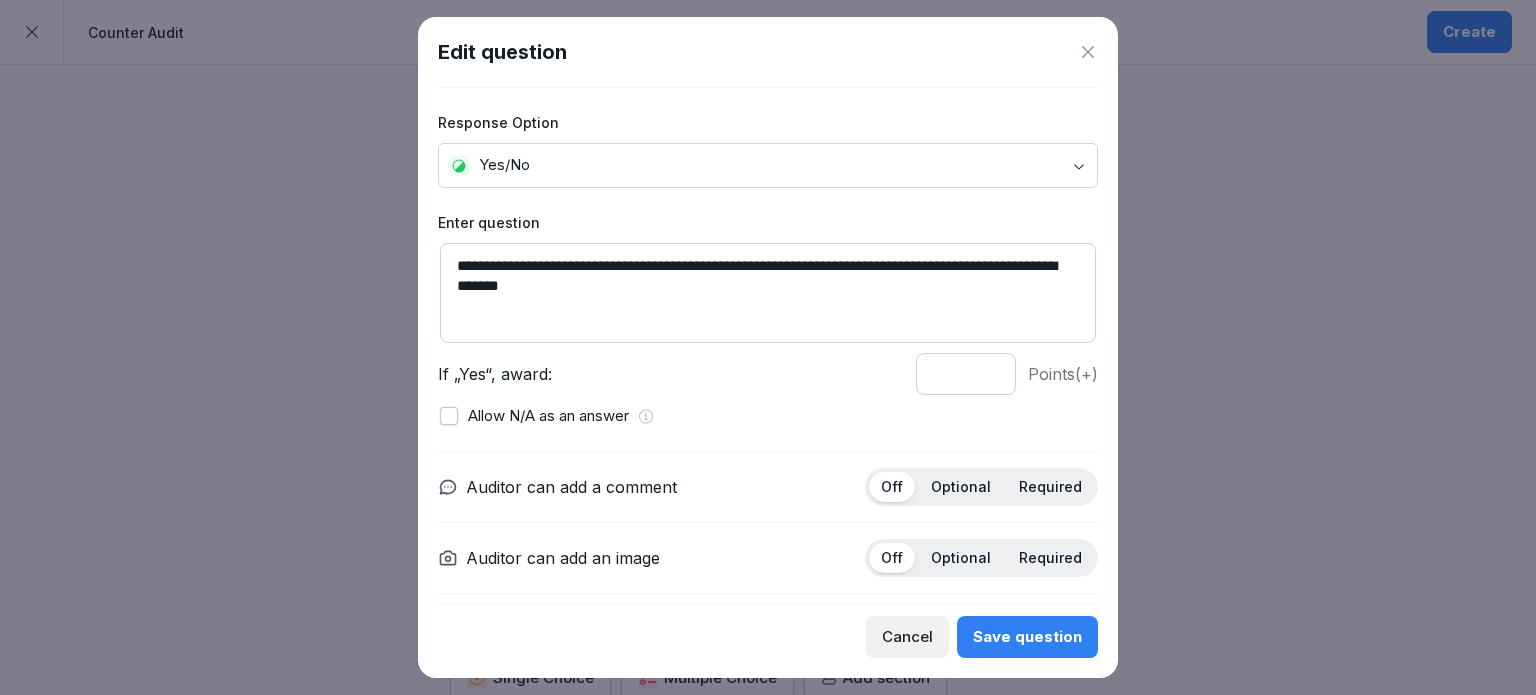 type on "**********" 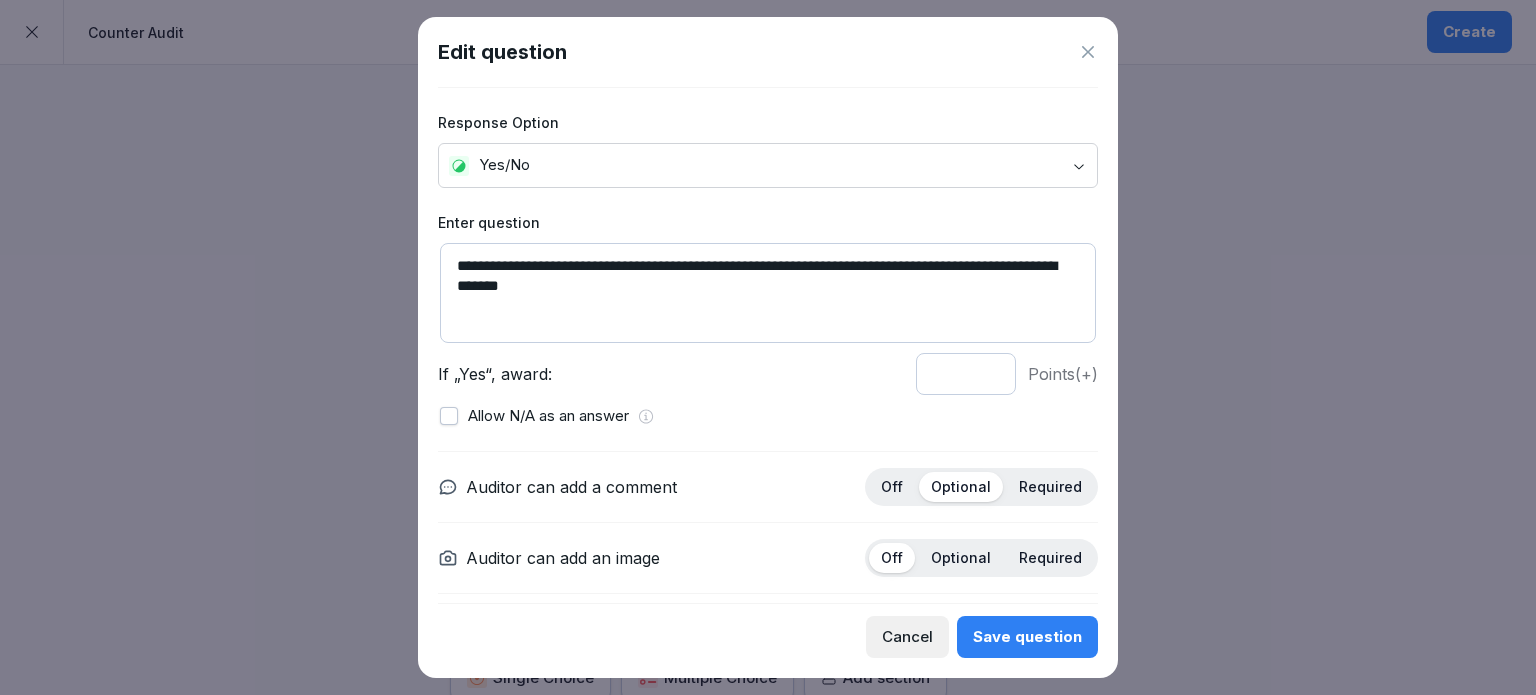 click on "Save question" at bounding box center (1027, 637) 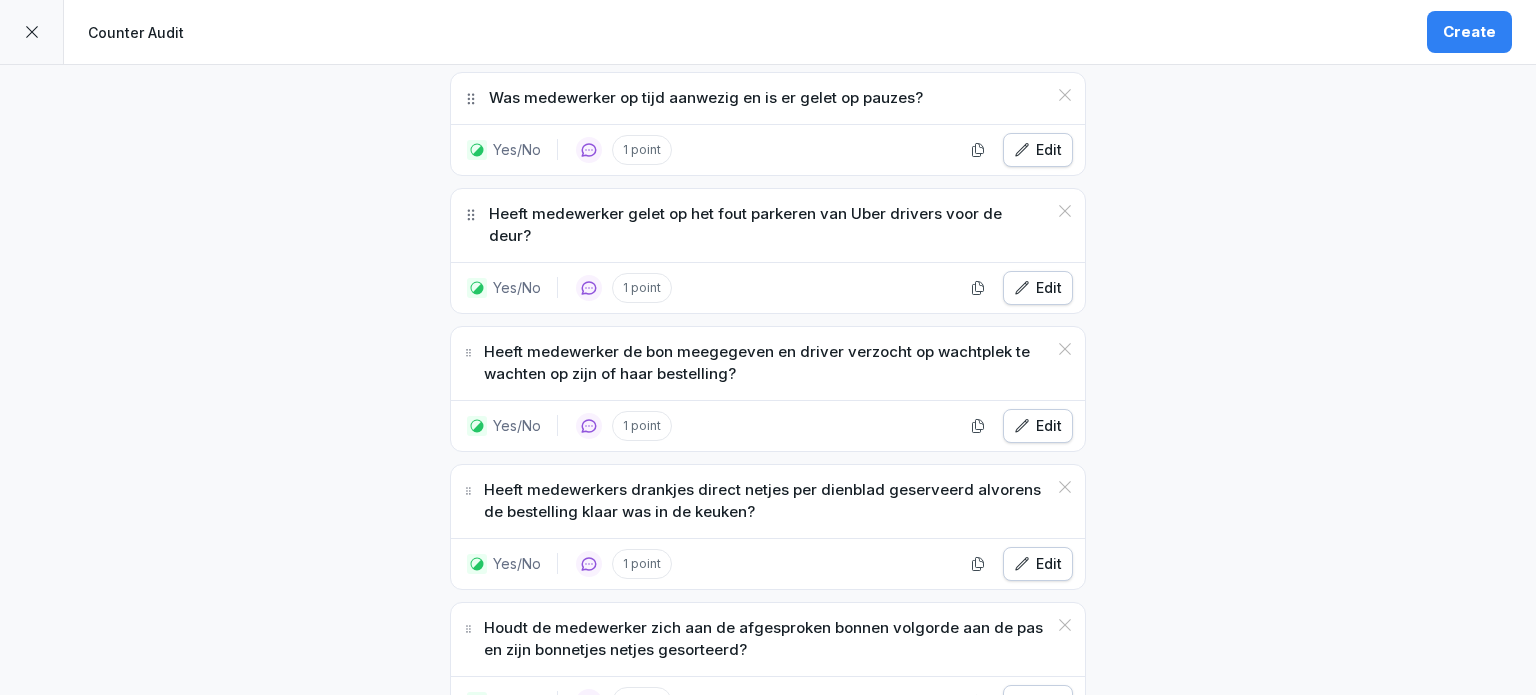 scroll, scrollTop: 3104, scrollLeft: 0, axis: vertical 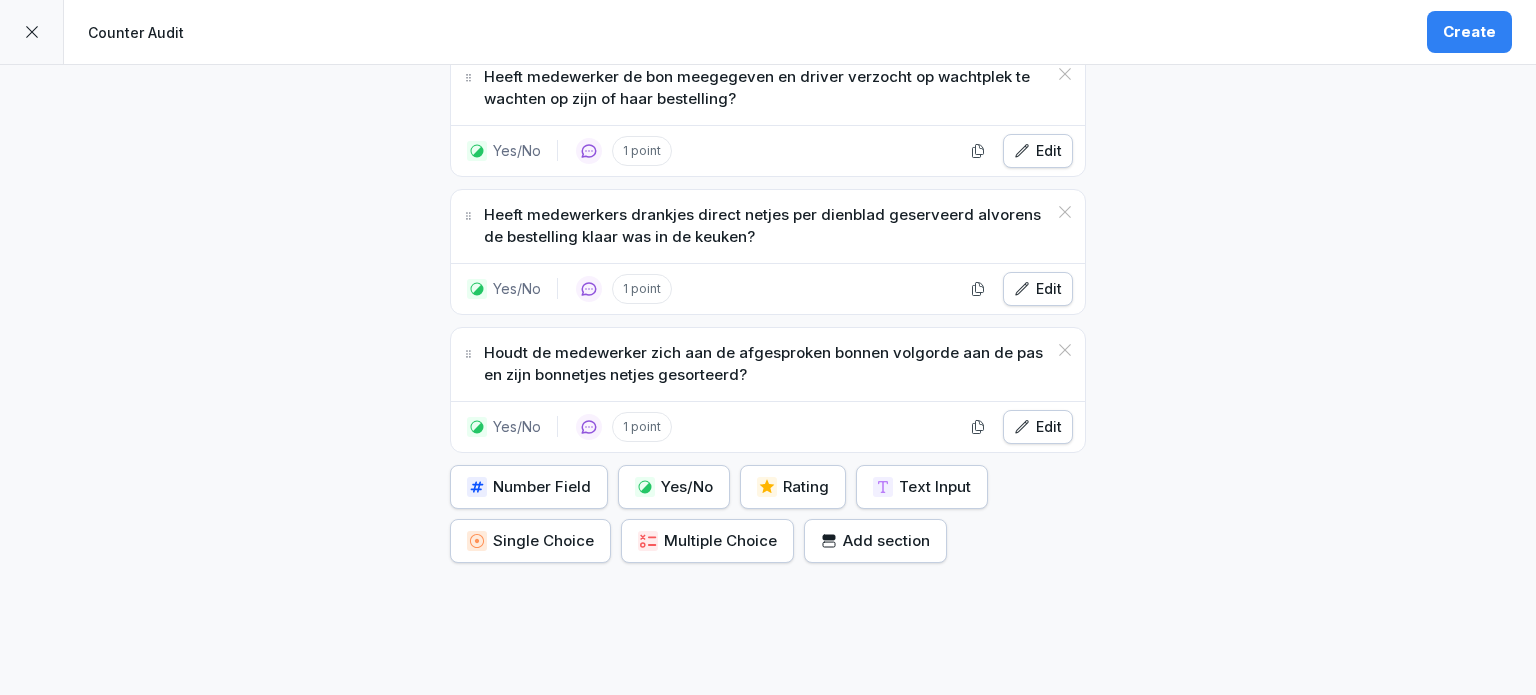 click on "Yes/No" at bounding box center (674, 487) 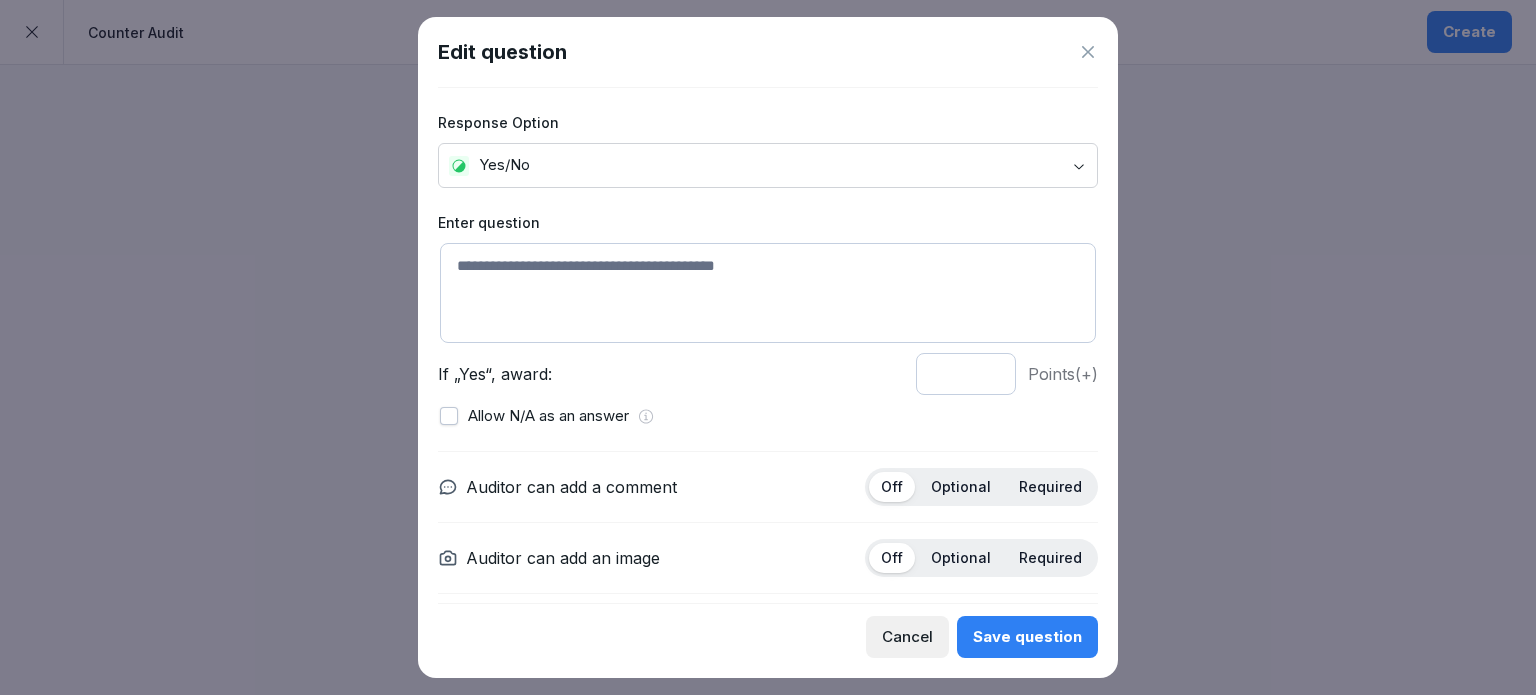 click at bounding box center [768, 293] 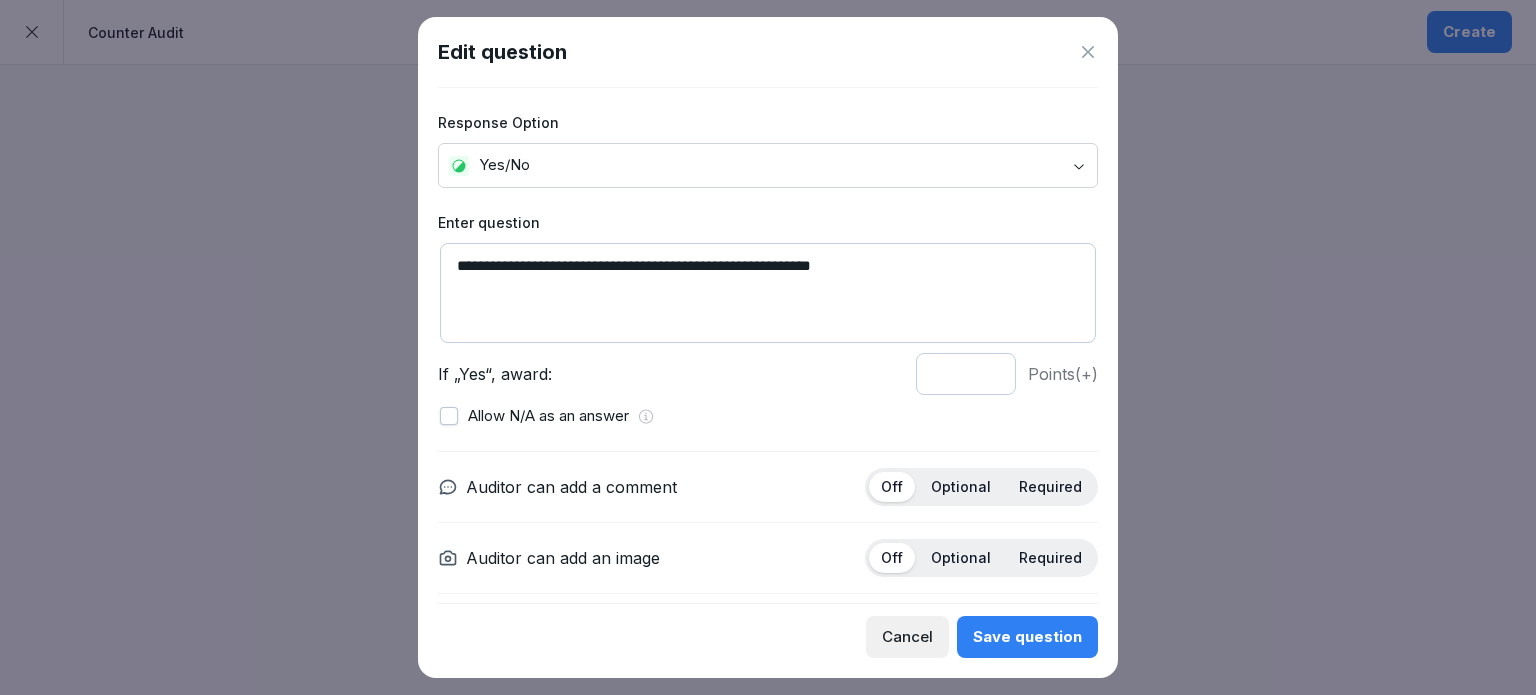 type on "**********" 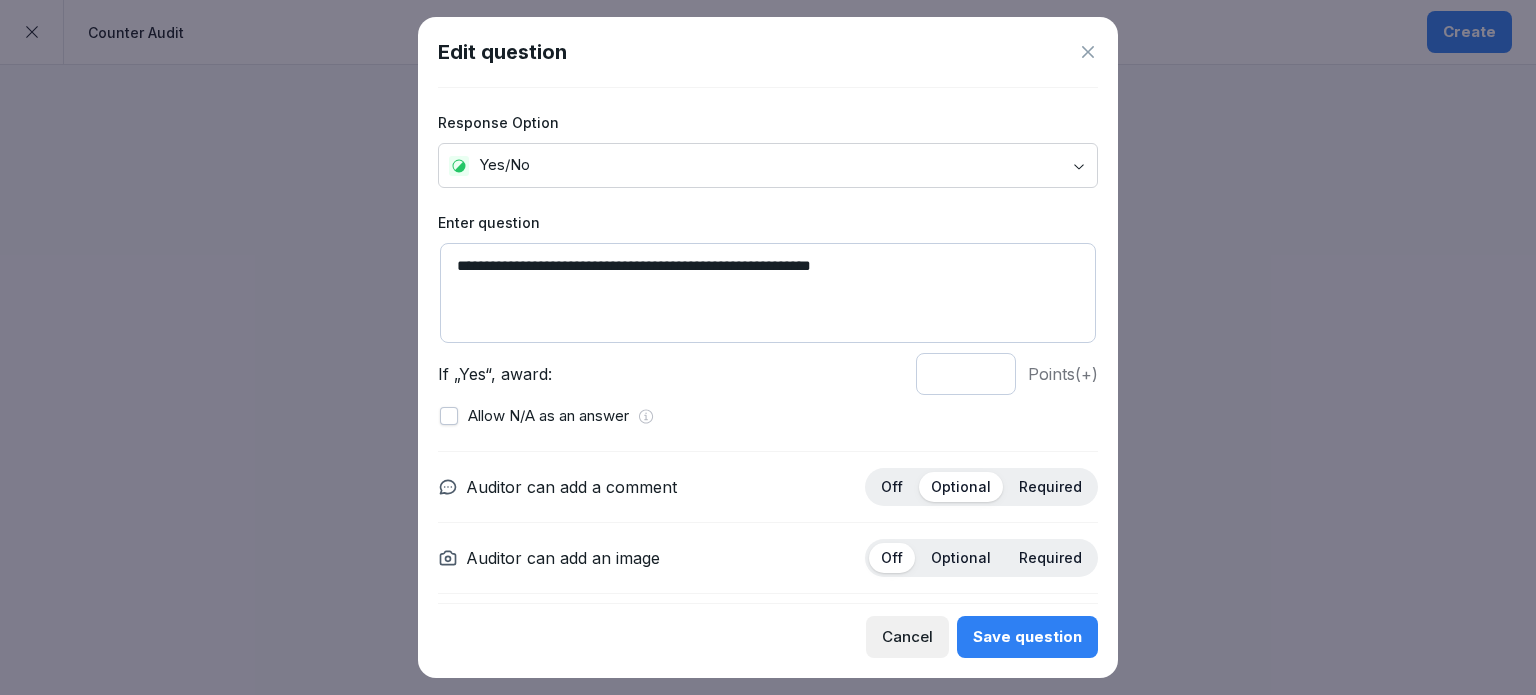 click on "Save question" at bounding box center [1027, 637] 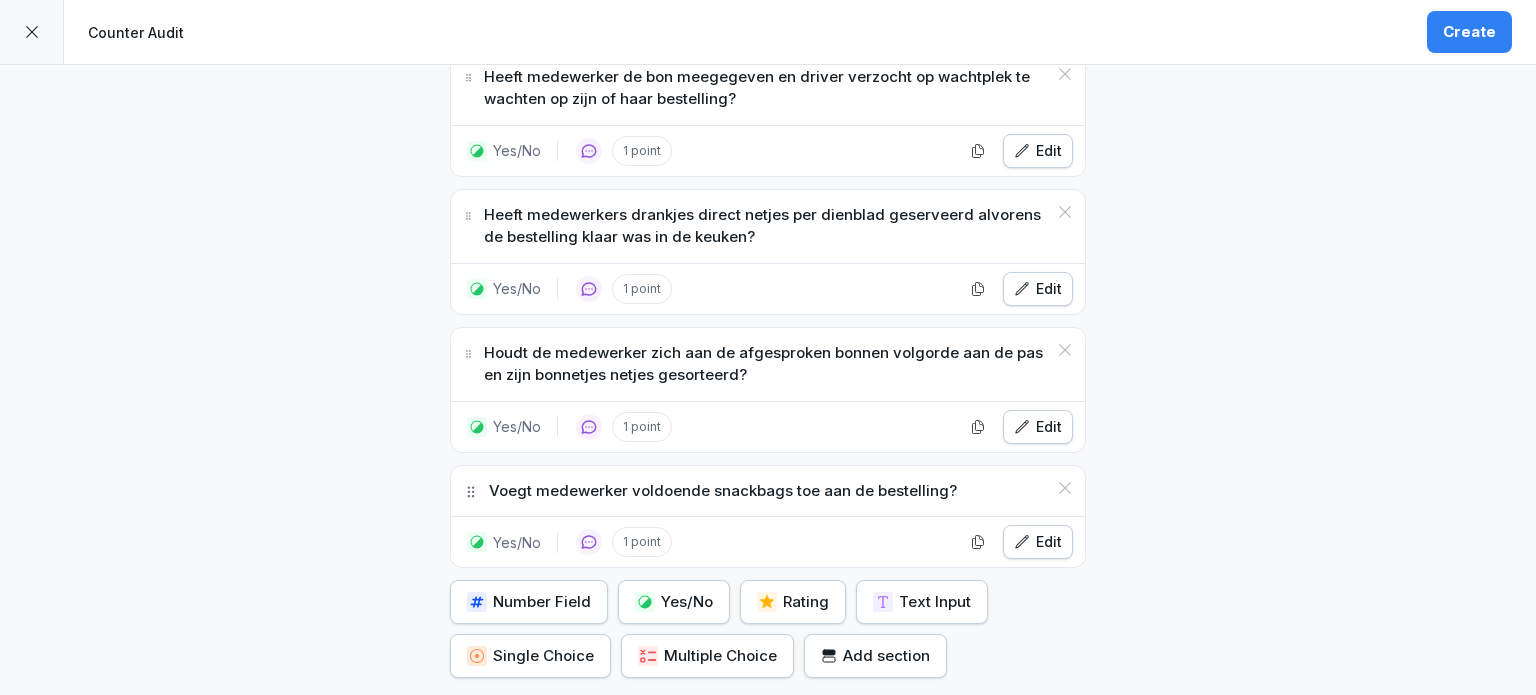 click on "Yes/No" at bounding box center [674, 602] 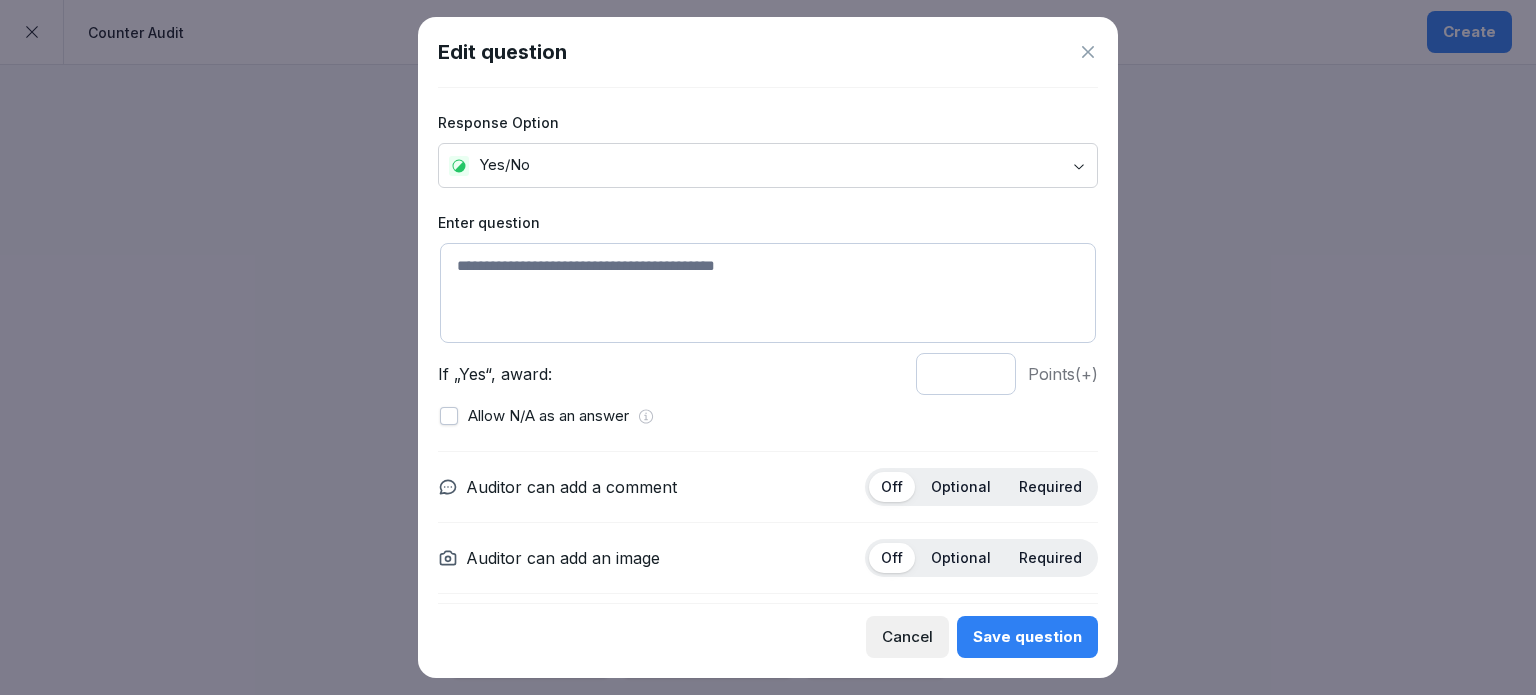 click at bounding box center (768, 293) 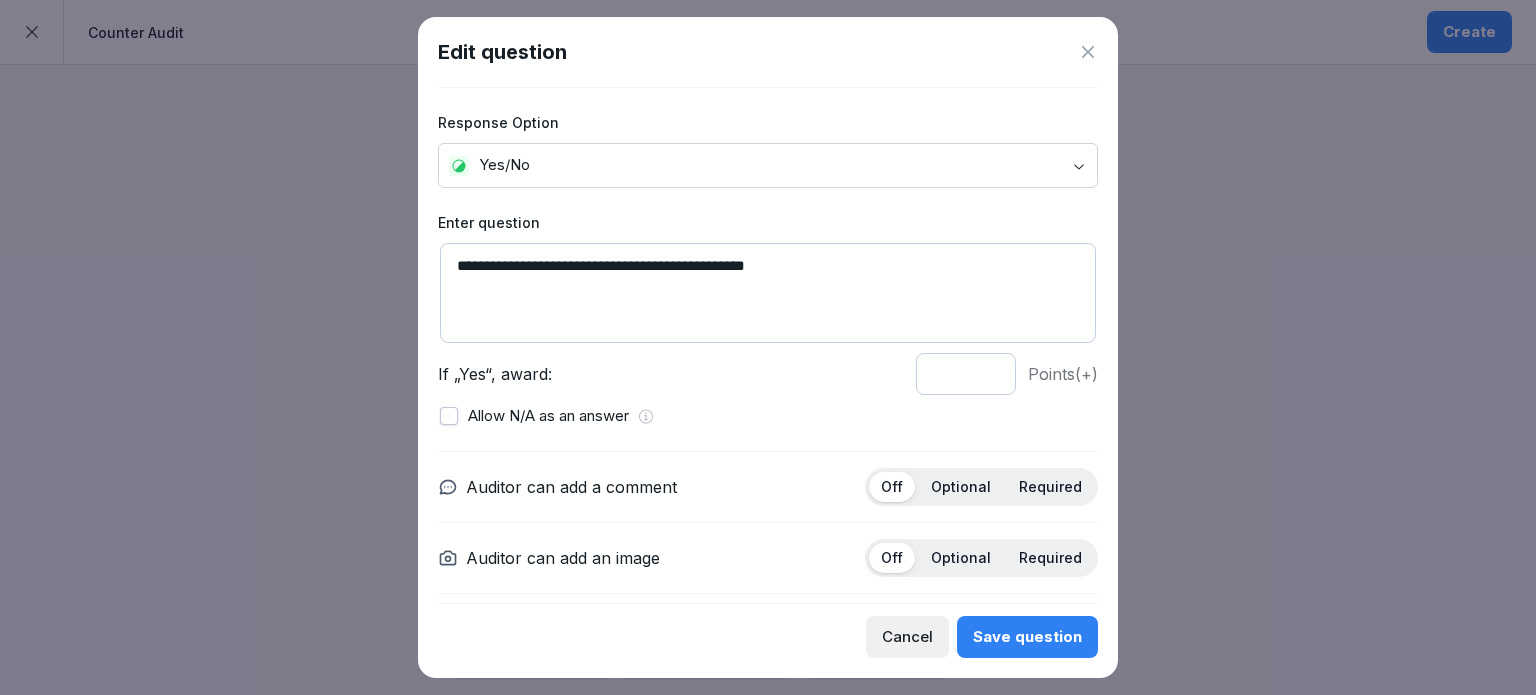 click on "**********" at bounding box center [768, 293] 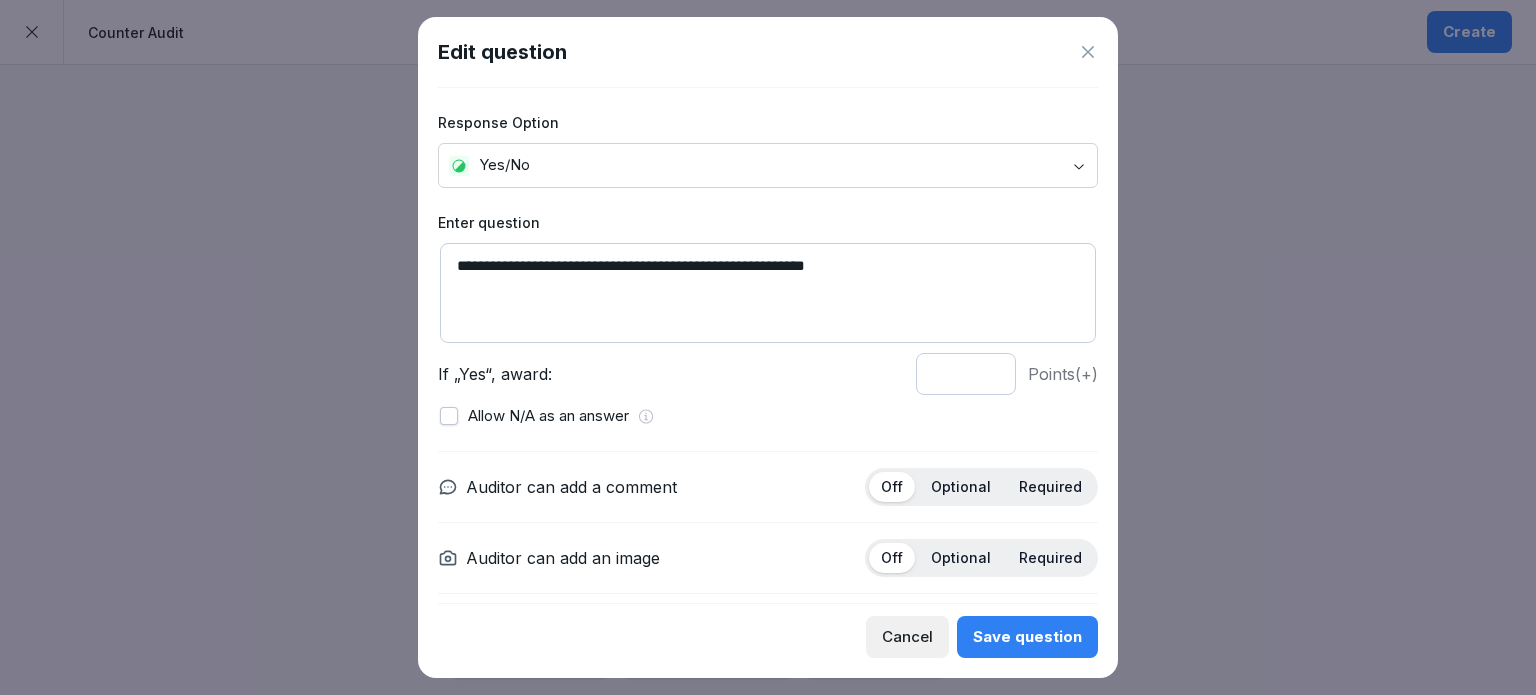 click on "**********" at bounding box center [768, 293] 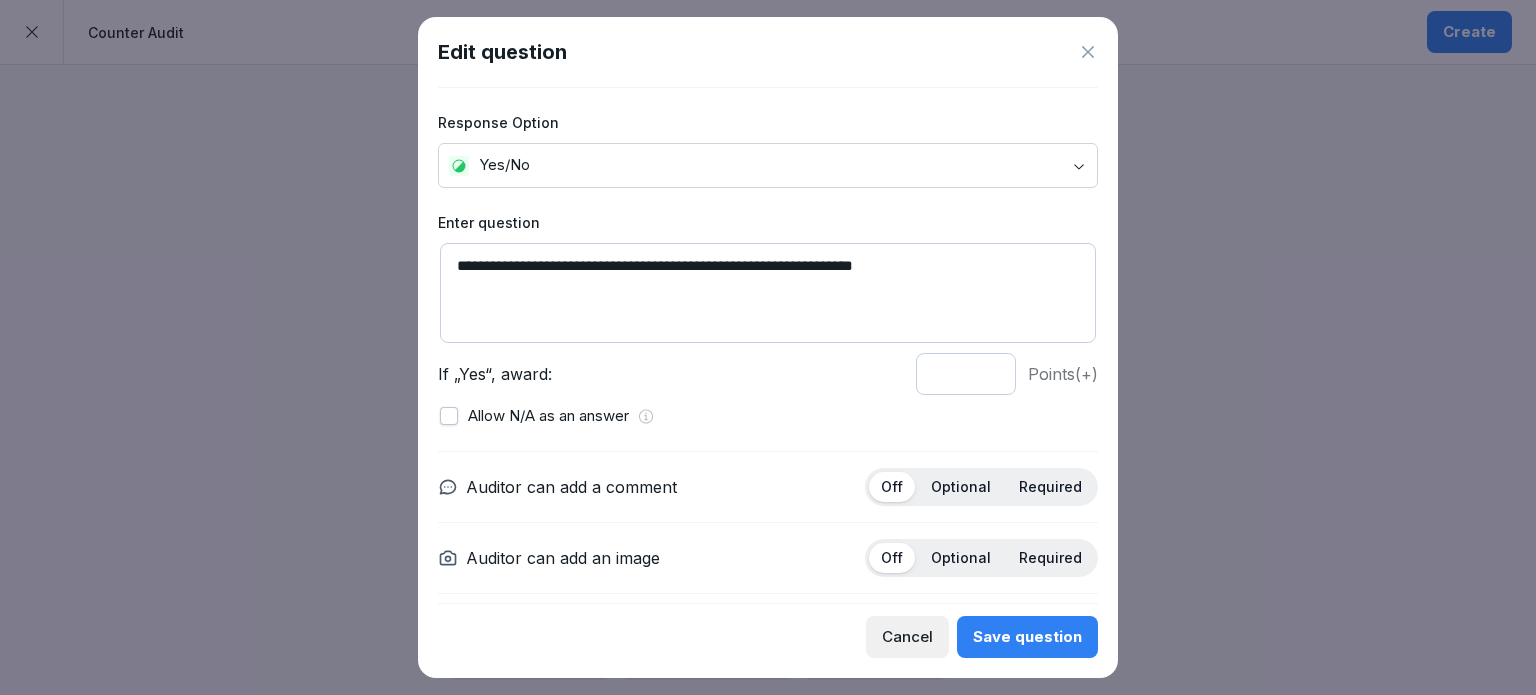 type on "**********" 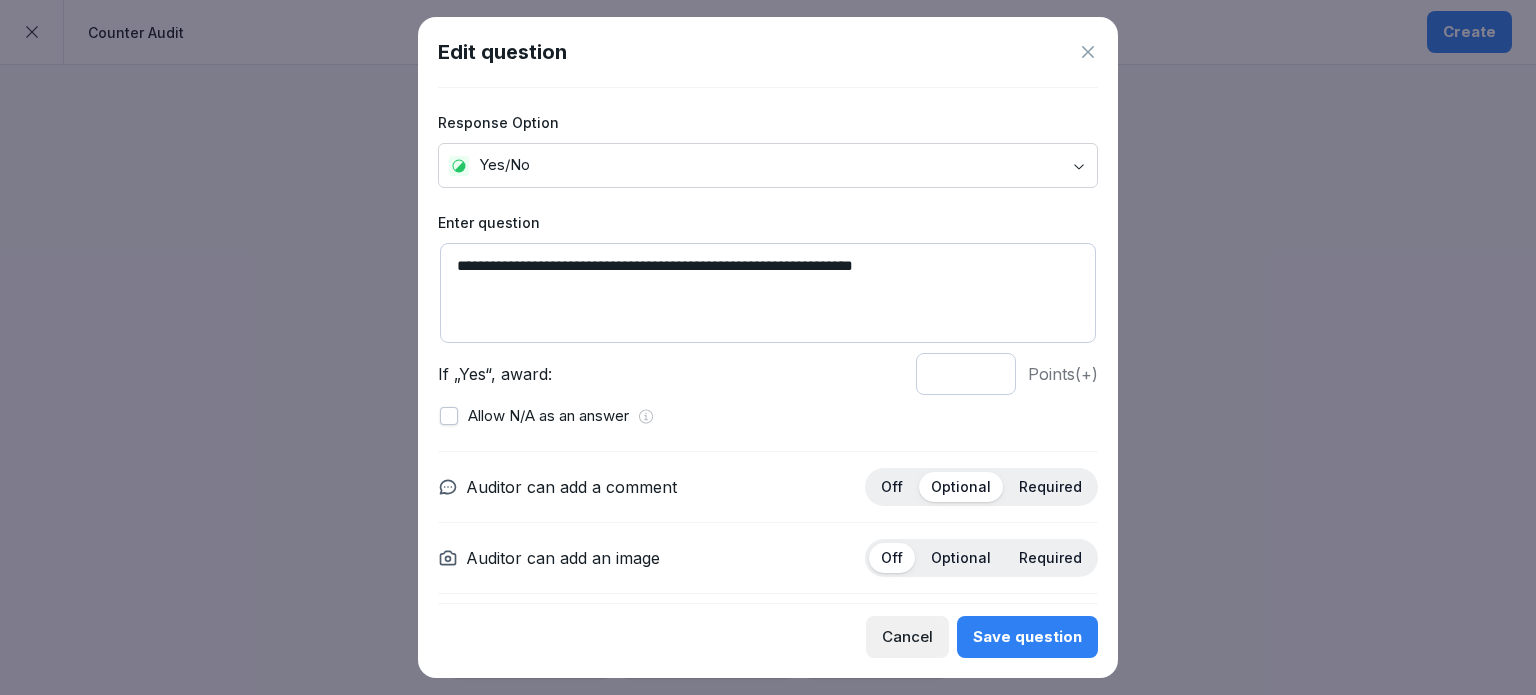 click on "Save question" at bounding box center (1027, 637) 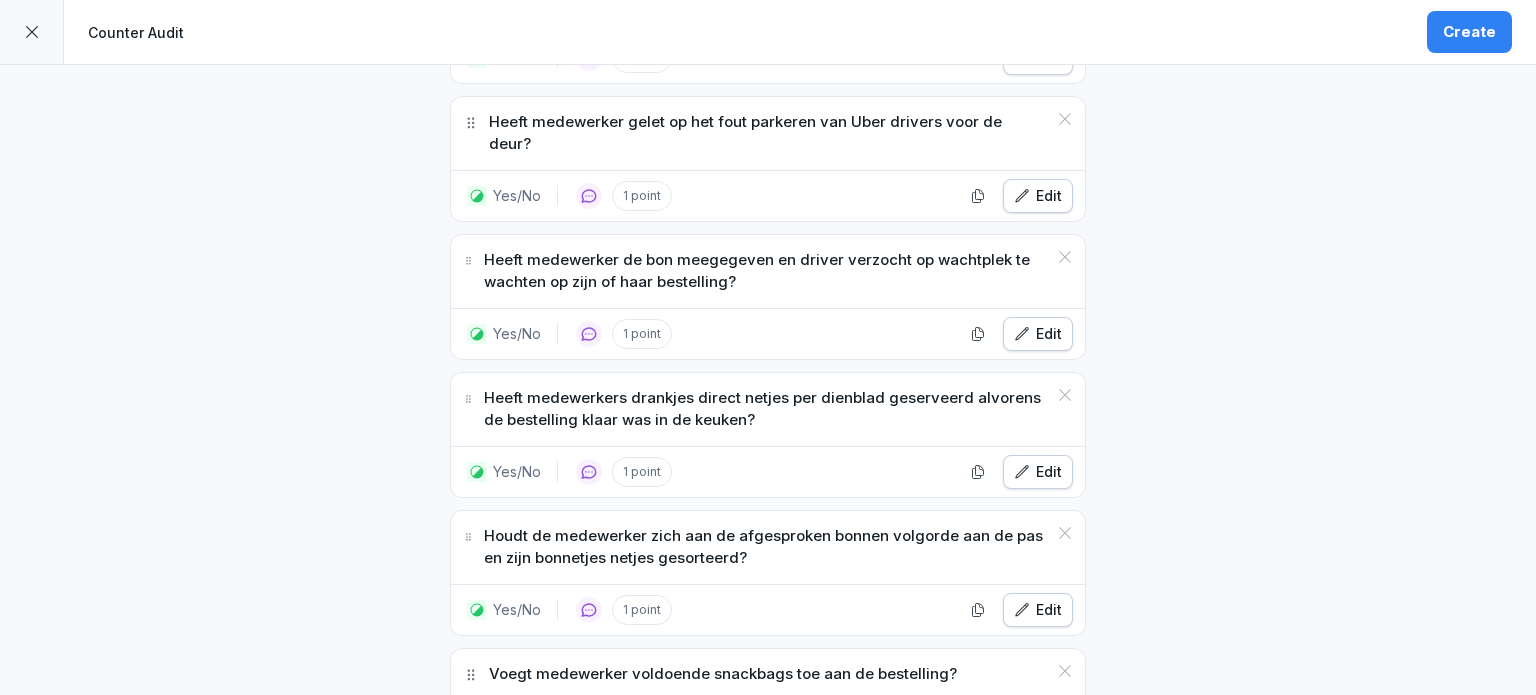 scroll, scrollTop: 3332, scrollLeft: 0, axis: vertical 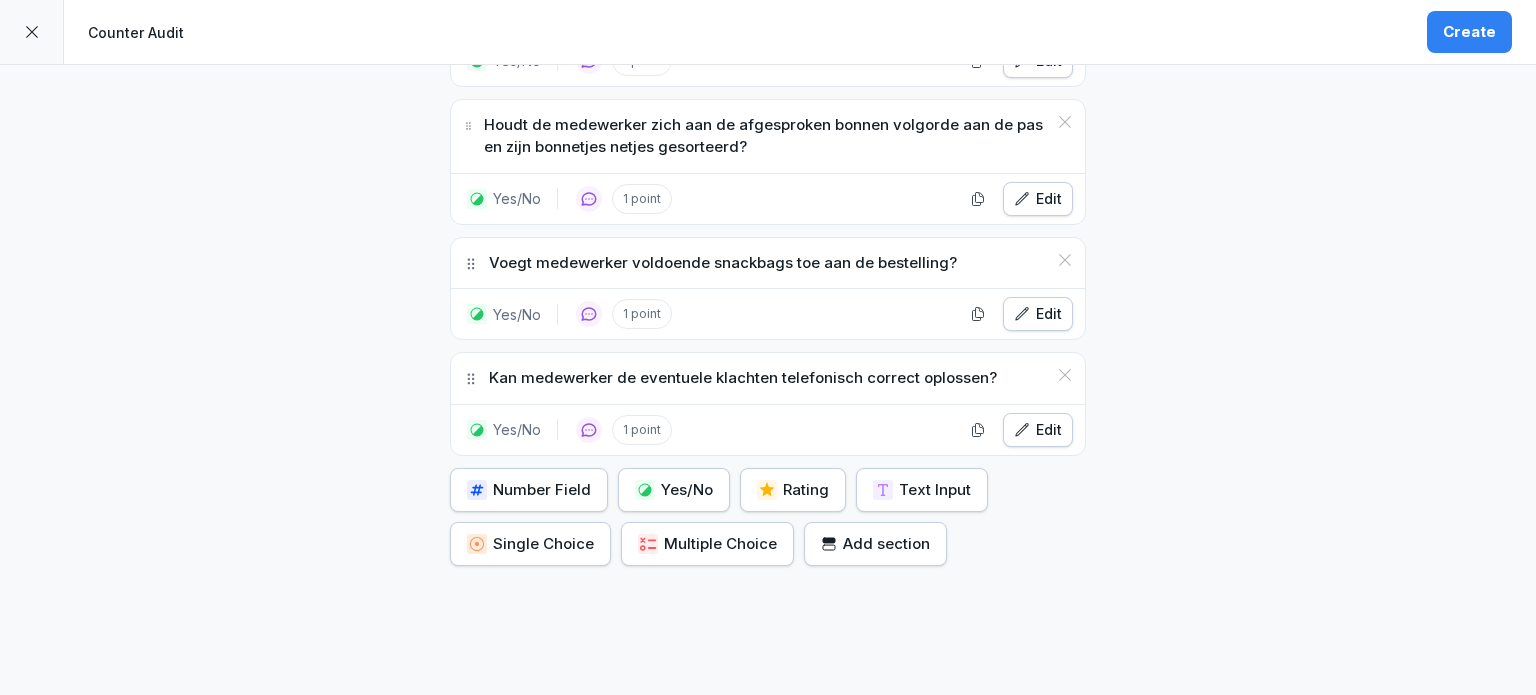 click on "Yes/No" at bounding box center (674, 490) 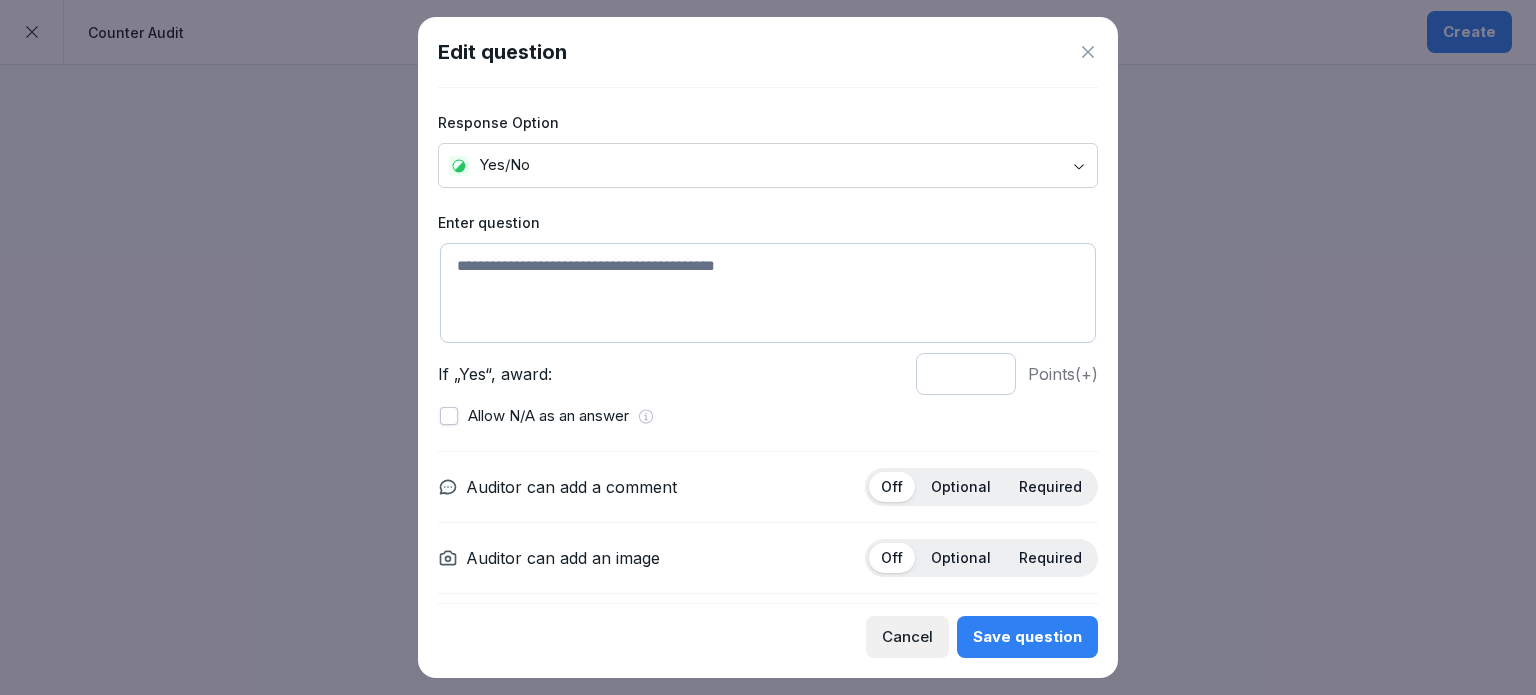 click at bounding box center [768, 293] 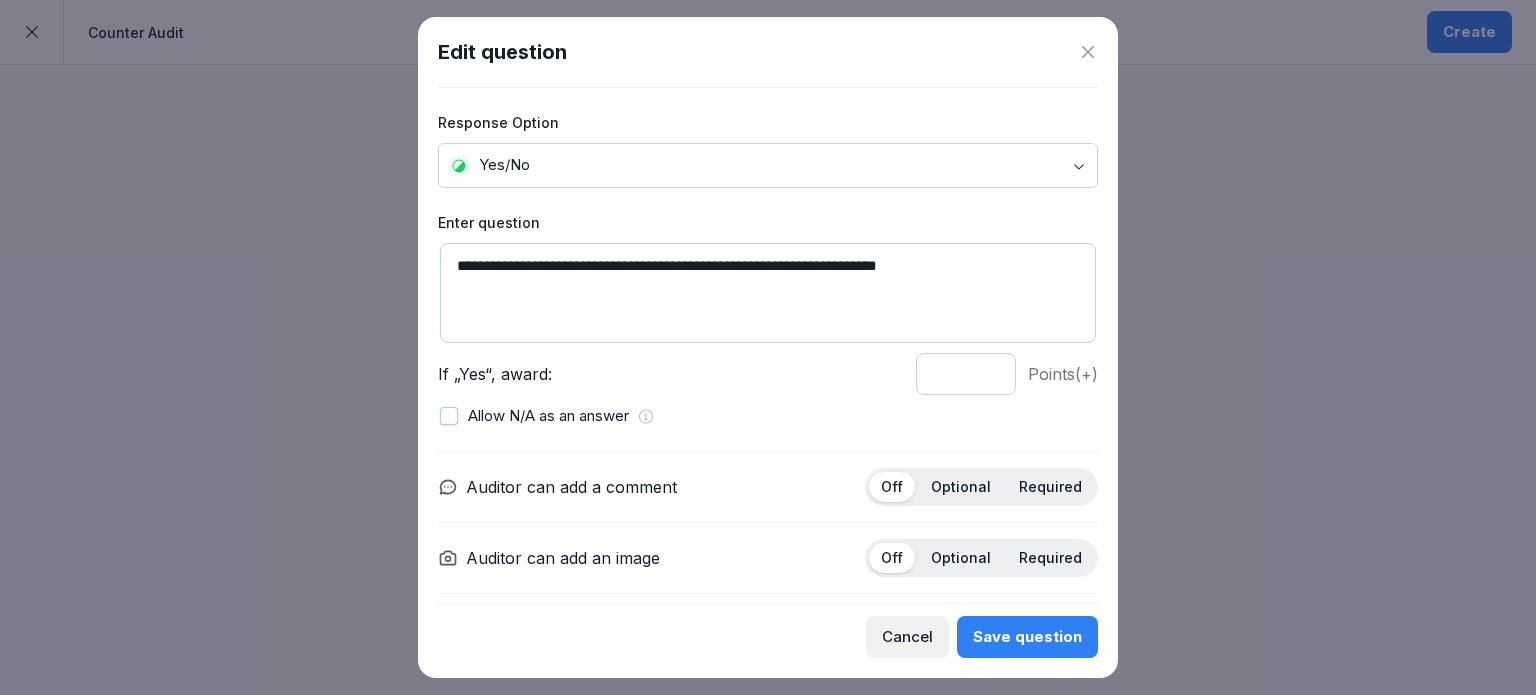 type on "**********" 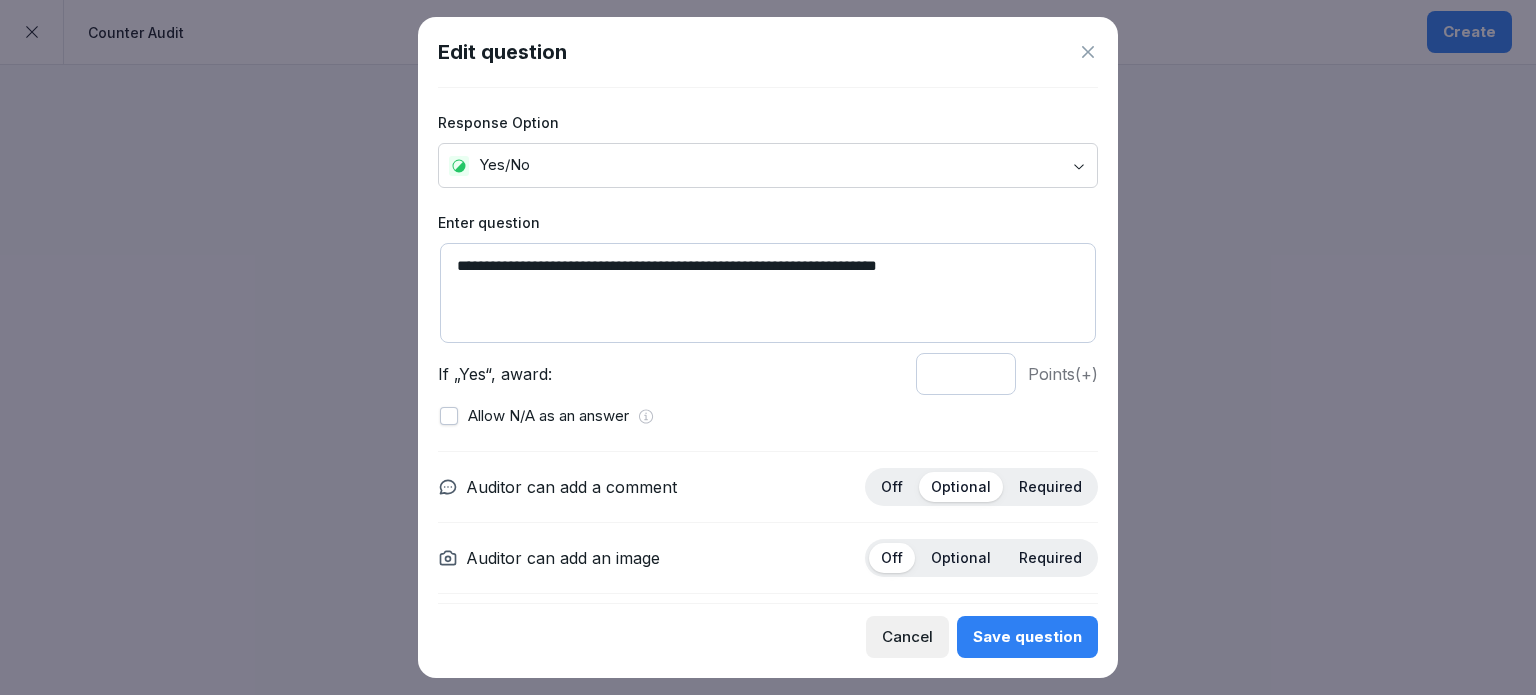 click on "Save question" at bounding box center [1027, 637] 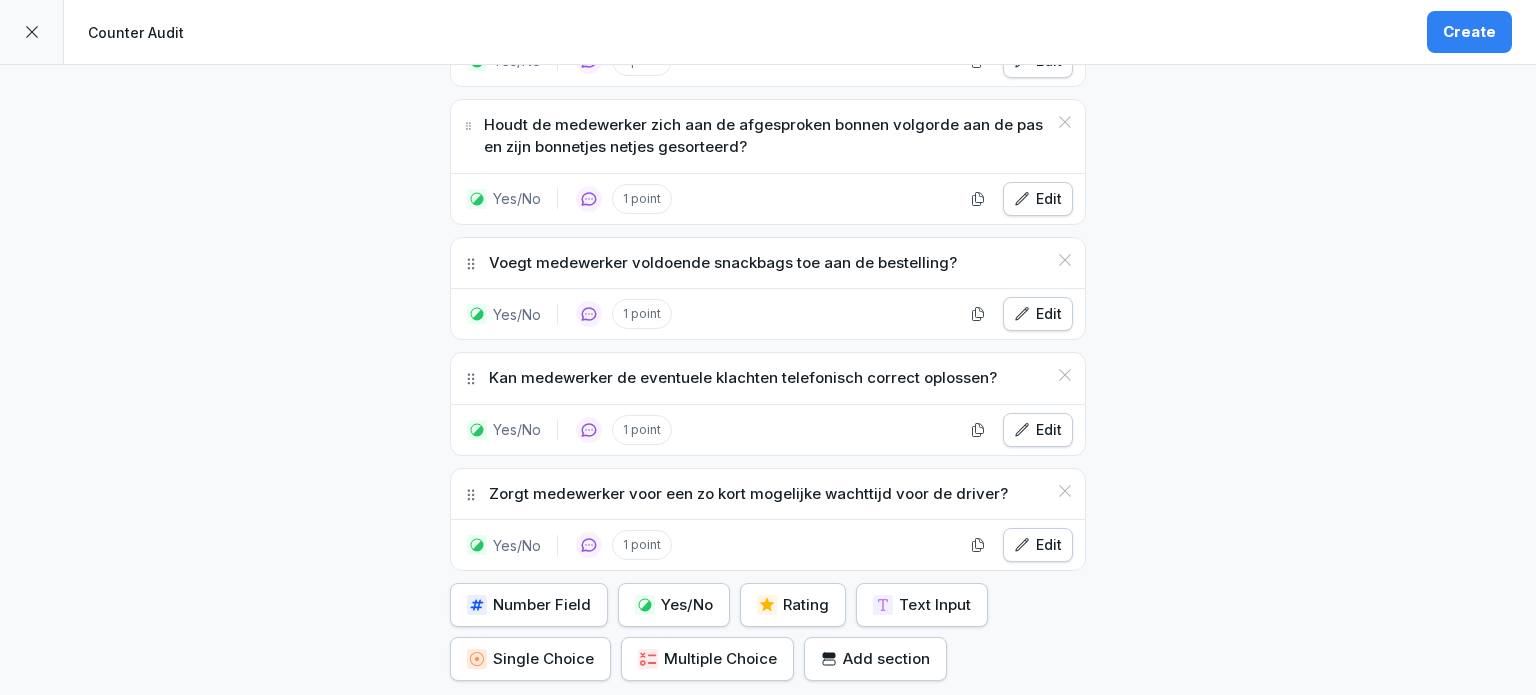 click on "Yes/No" at bounding box center (674, 605) 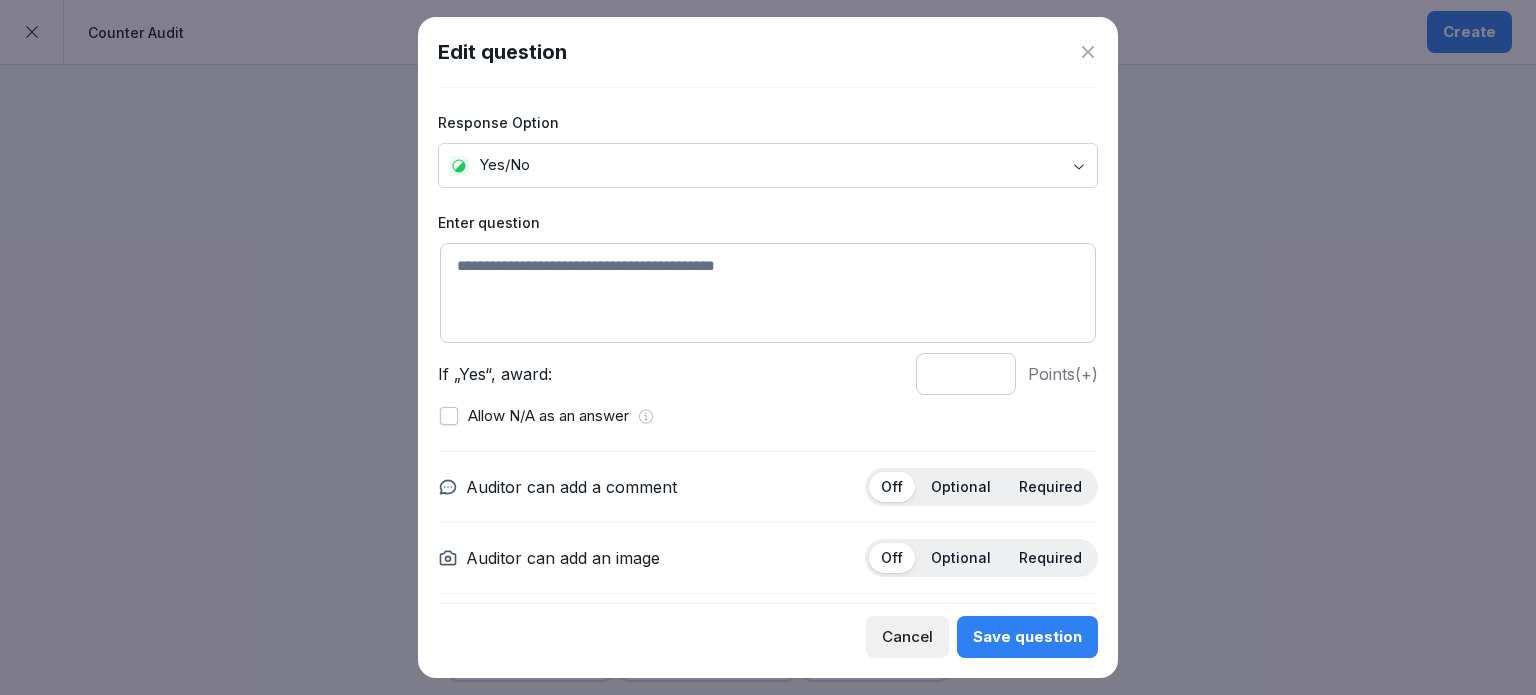 click at bounding box center (768, 293) 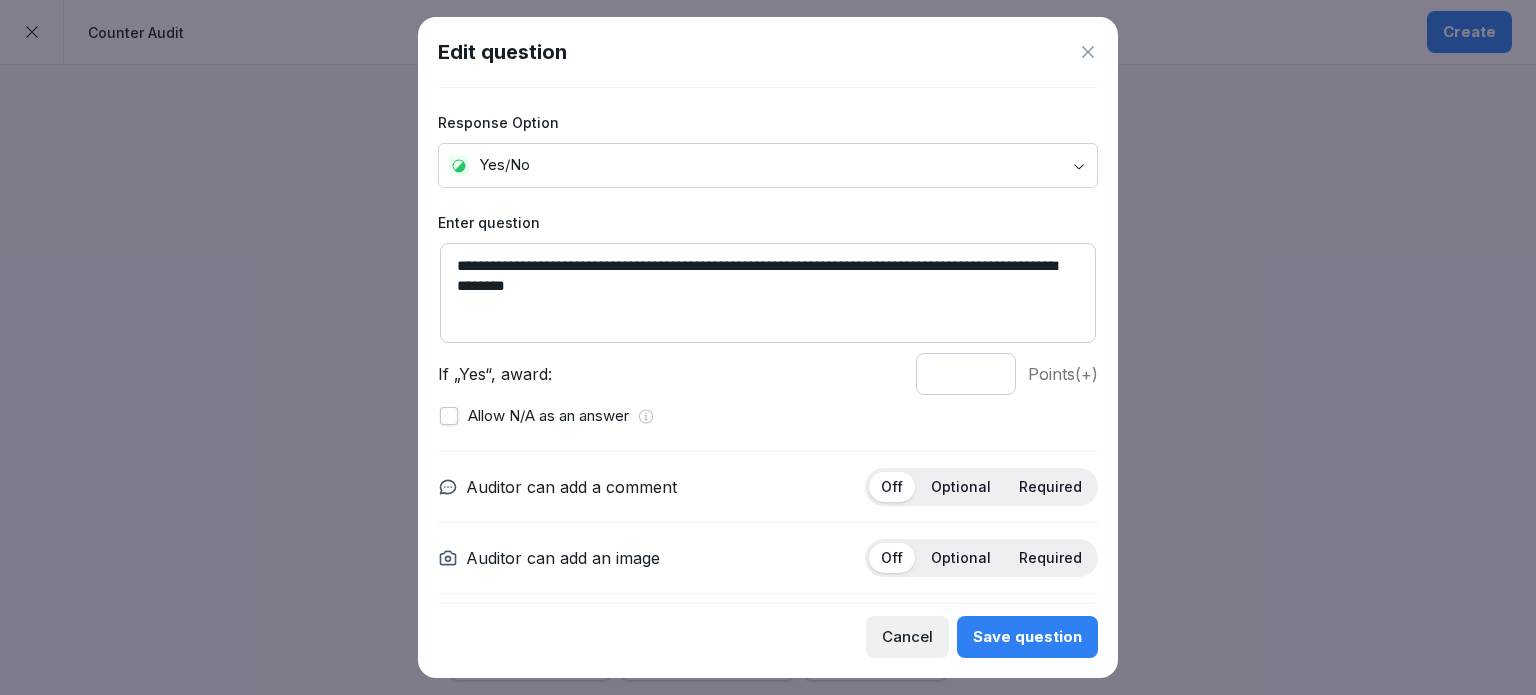 type on "**********" 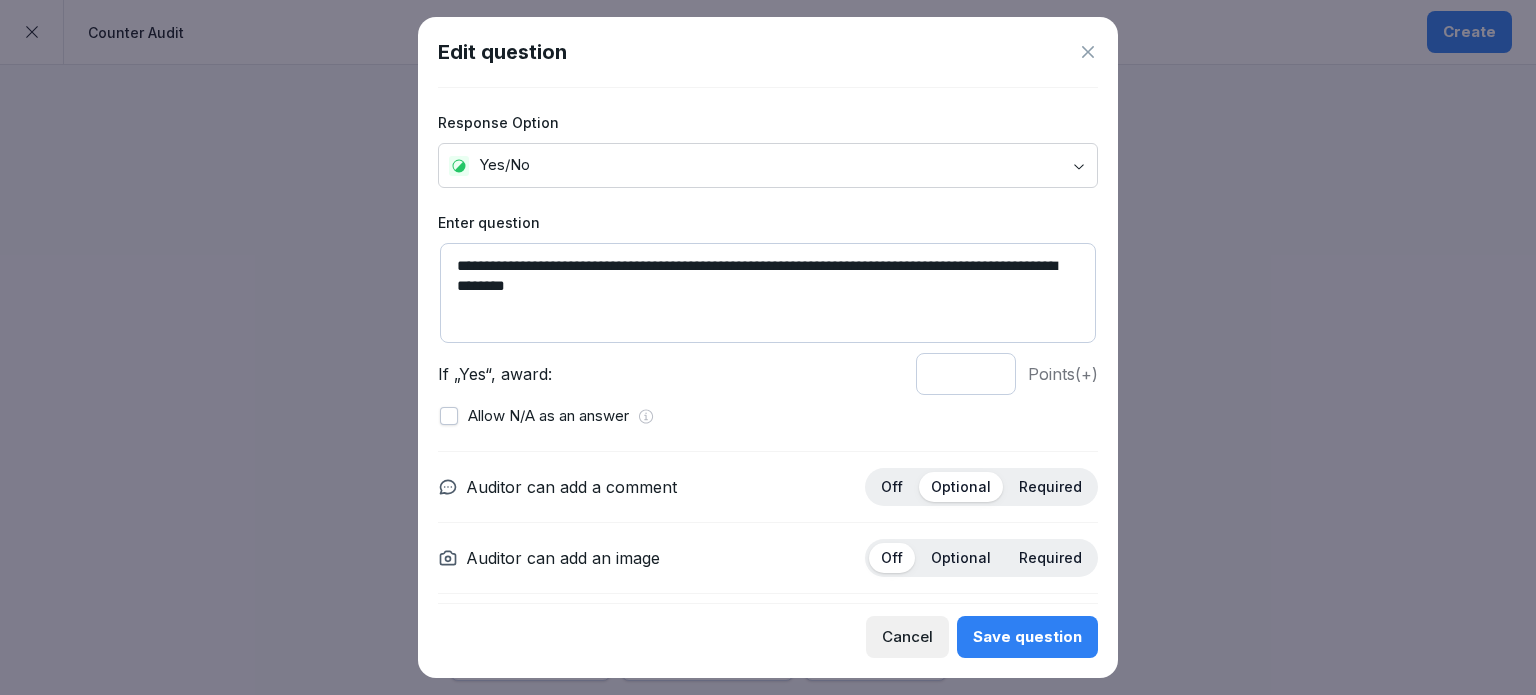 click on "Save question" at bounding box center (1027, 637) 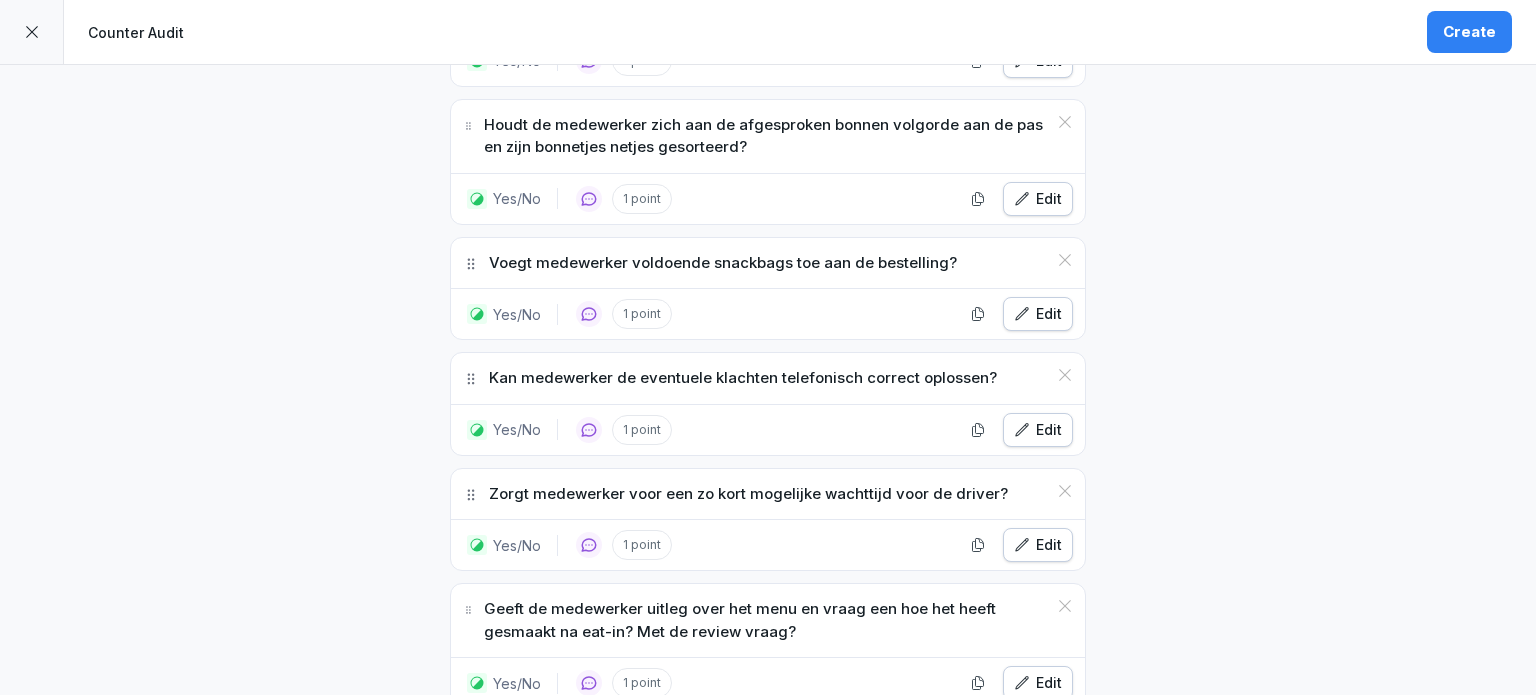 scroll, scrollTop: 3584, scrollLeft: 0, axis: vertical 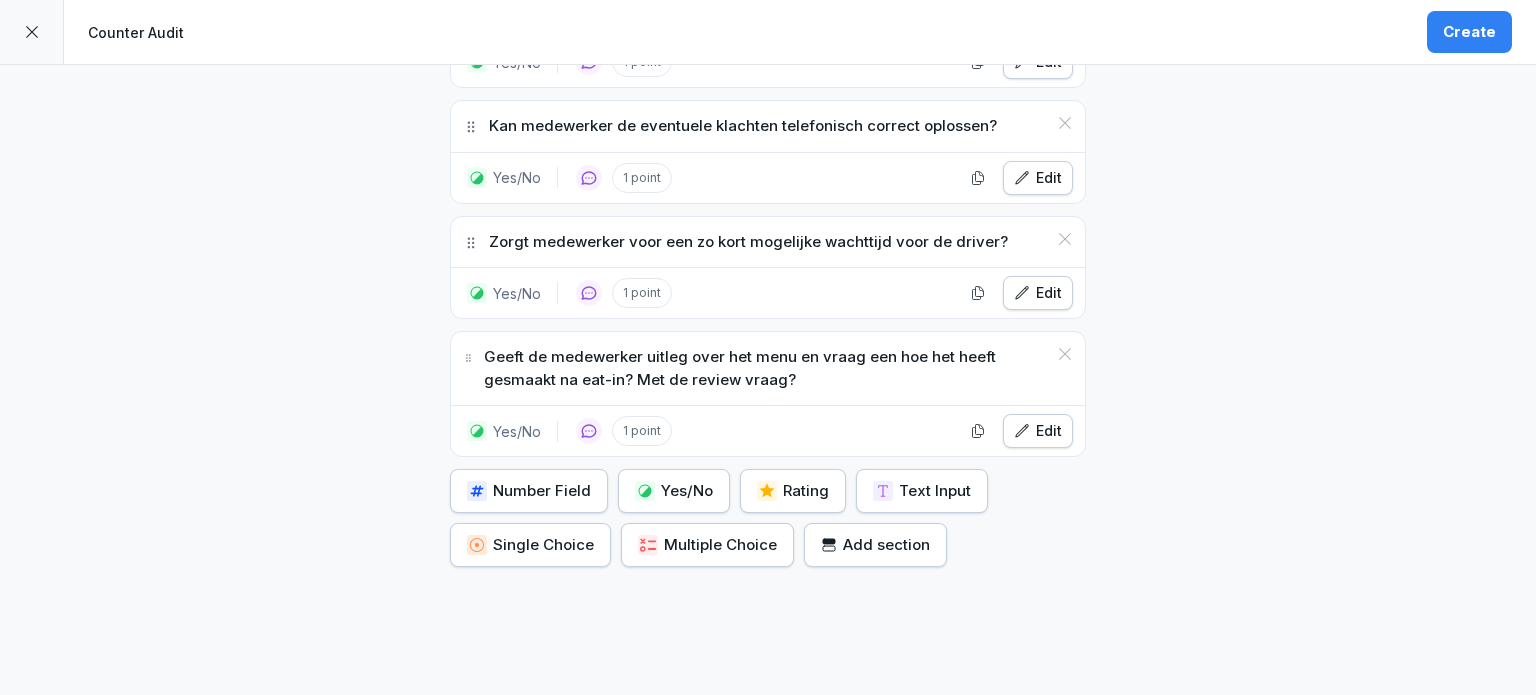 click on "Create" at bounding box center [1469, 32] 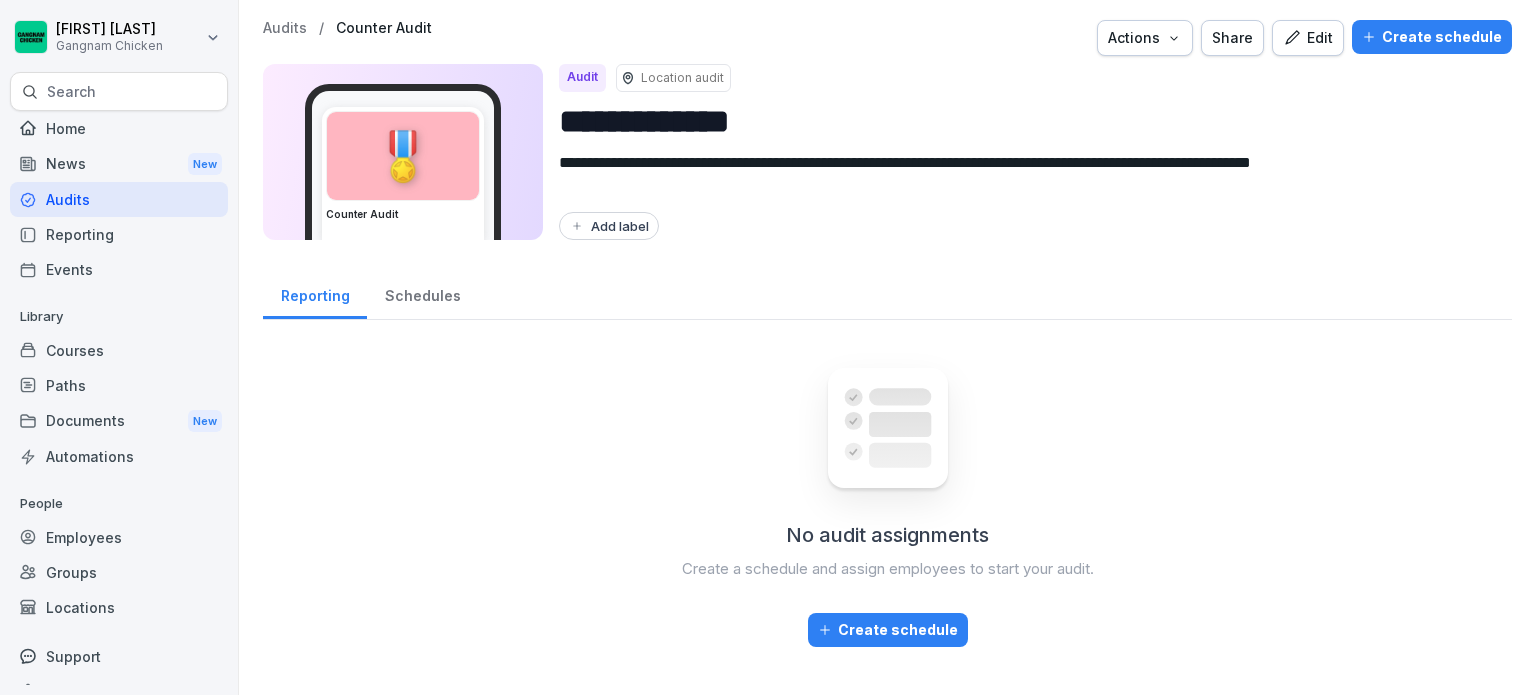 click on "Create schedule" at bounding box center [888, 630] 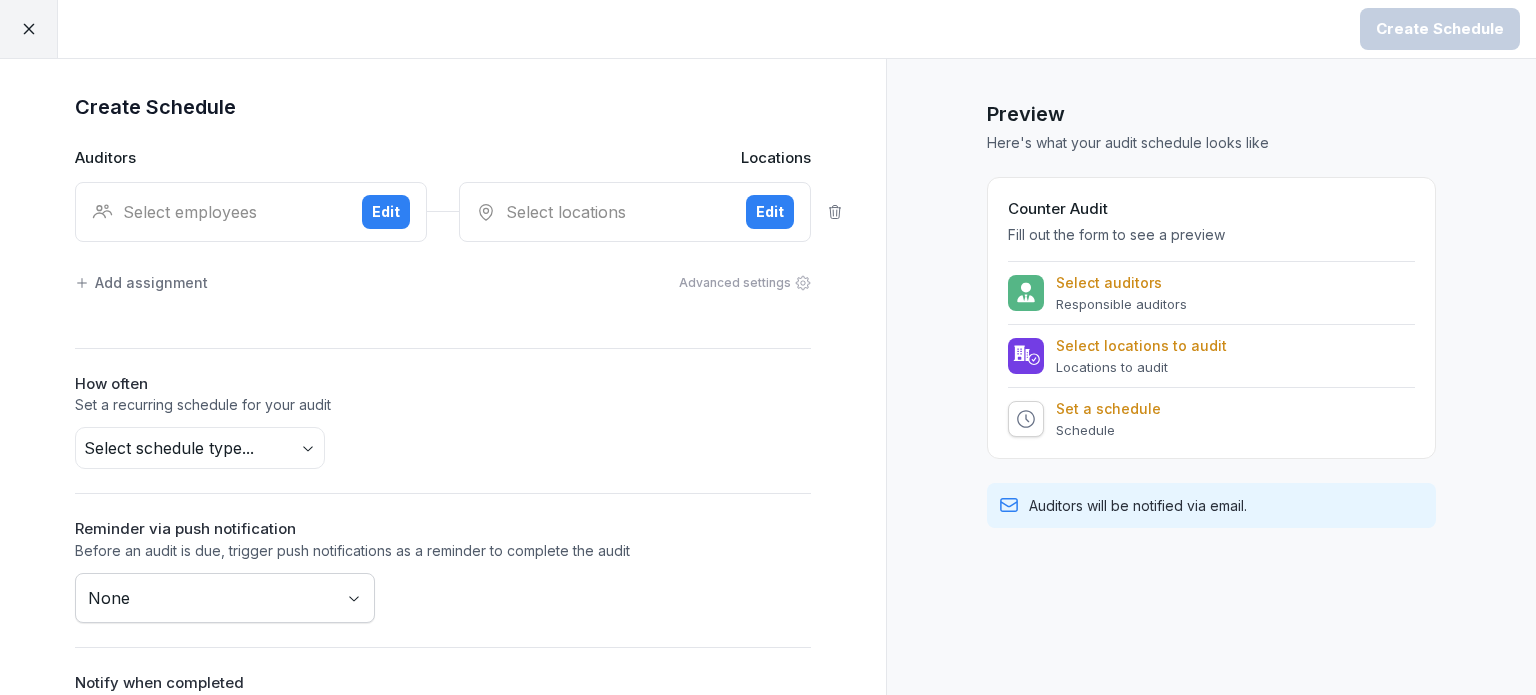 click on "Select employees" at bounding box center [219, 212] 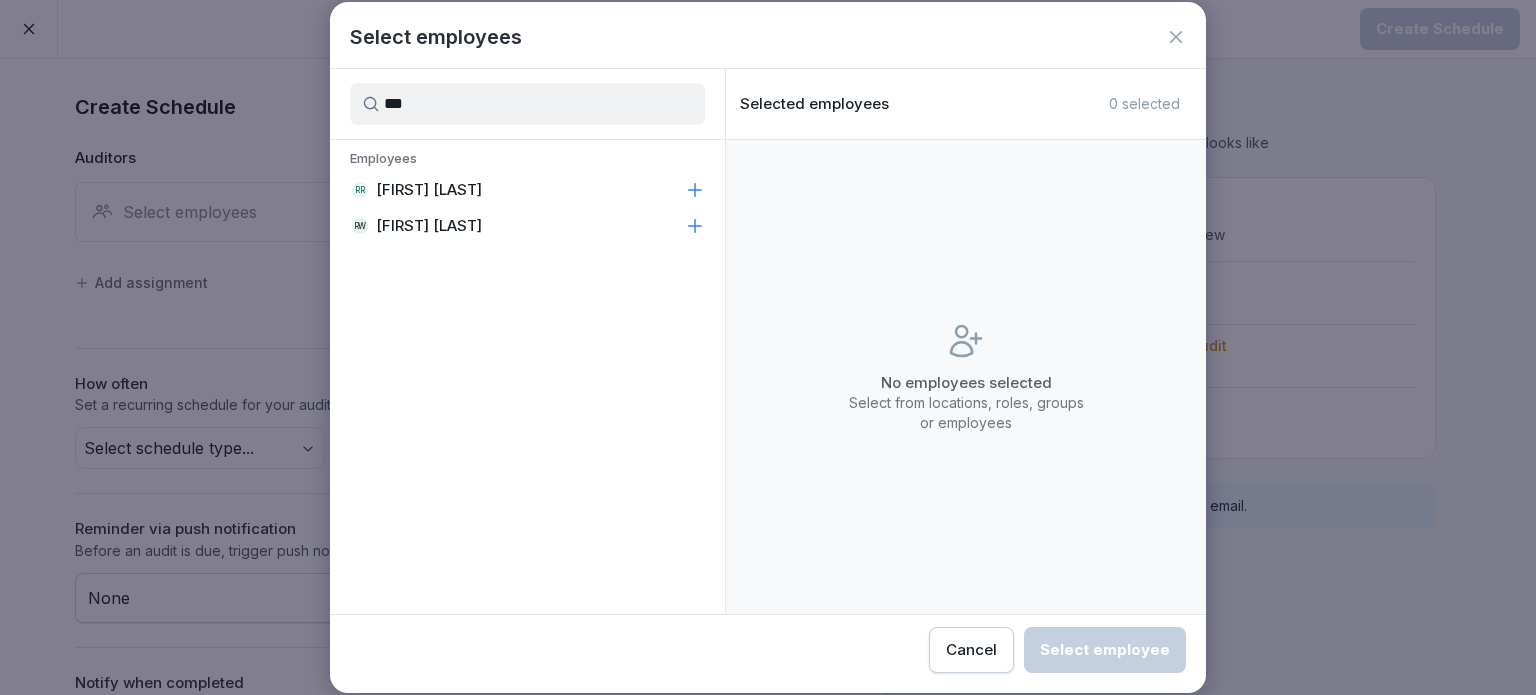 type on "***" 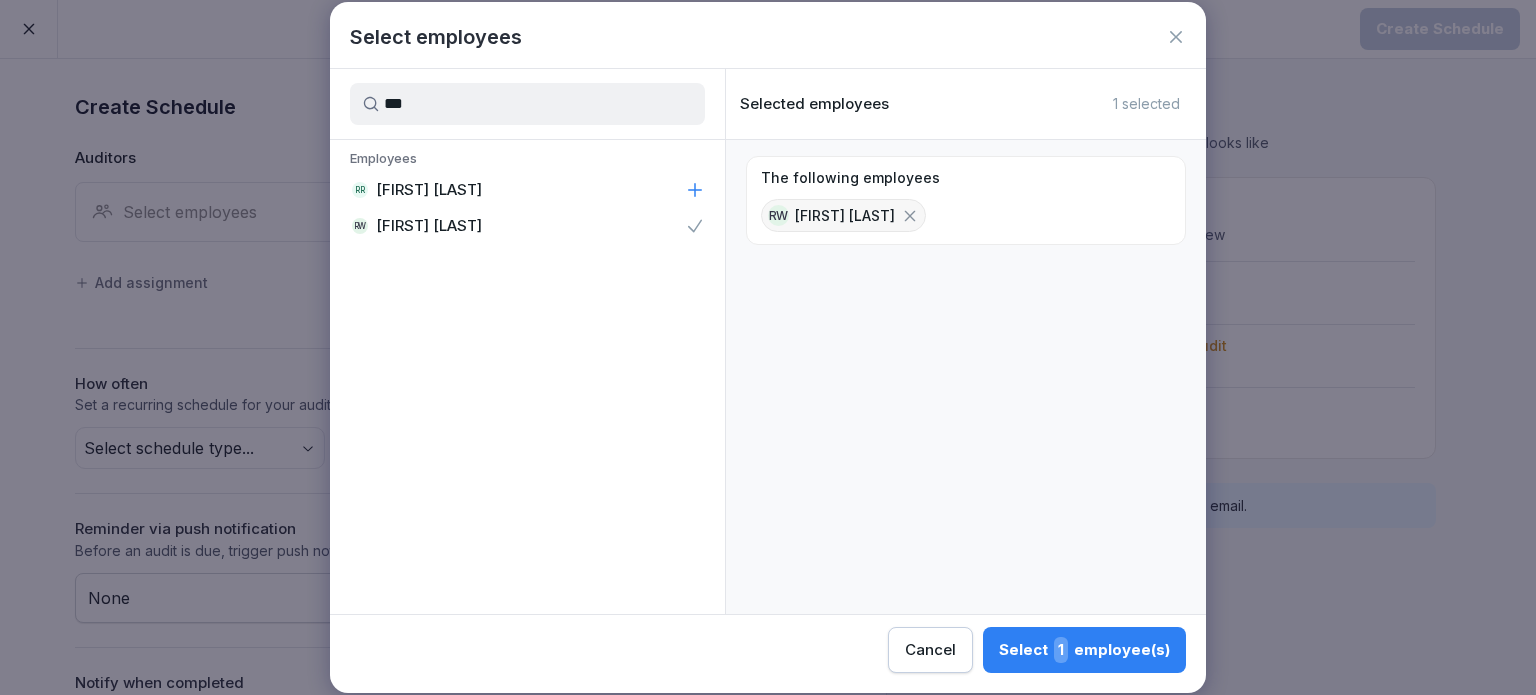 click on "Select  1  employee(s)" at bounding box center [1084, 650] 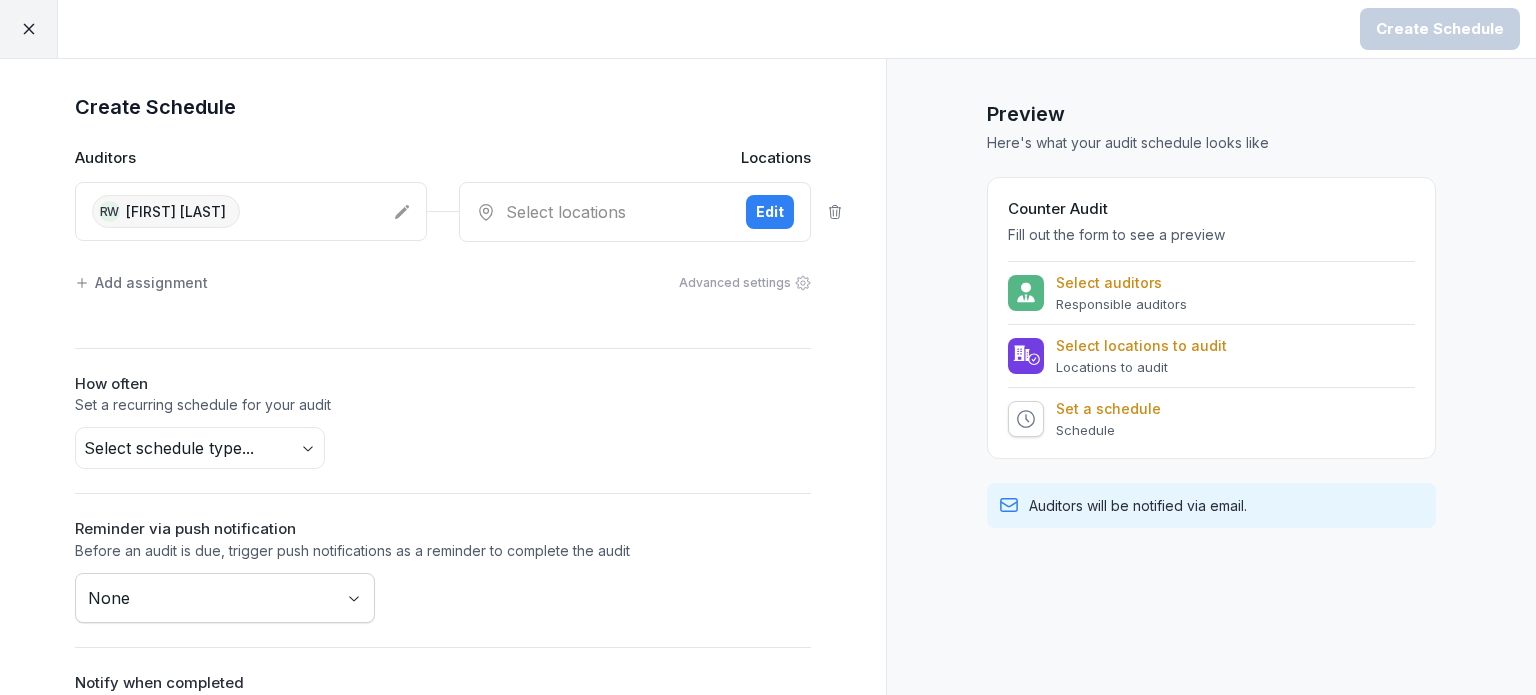 click on "Select locations" at bounding box center [603, 212] 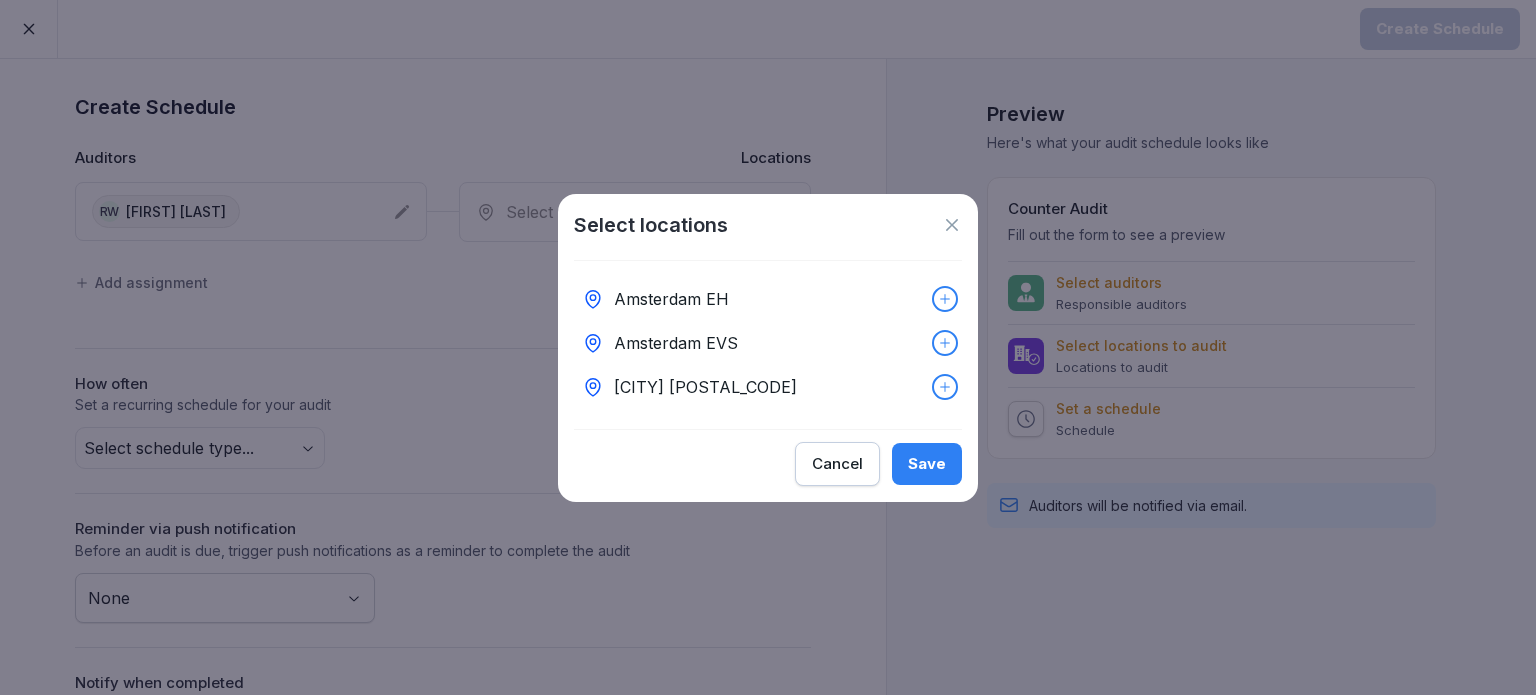 click on "Amsterdam EVS" at bounding box center [676, 343] 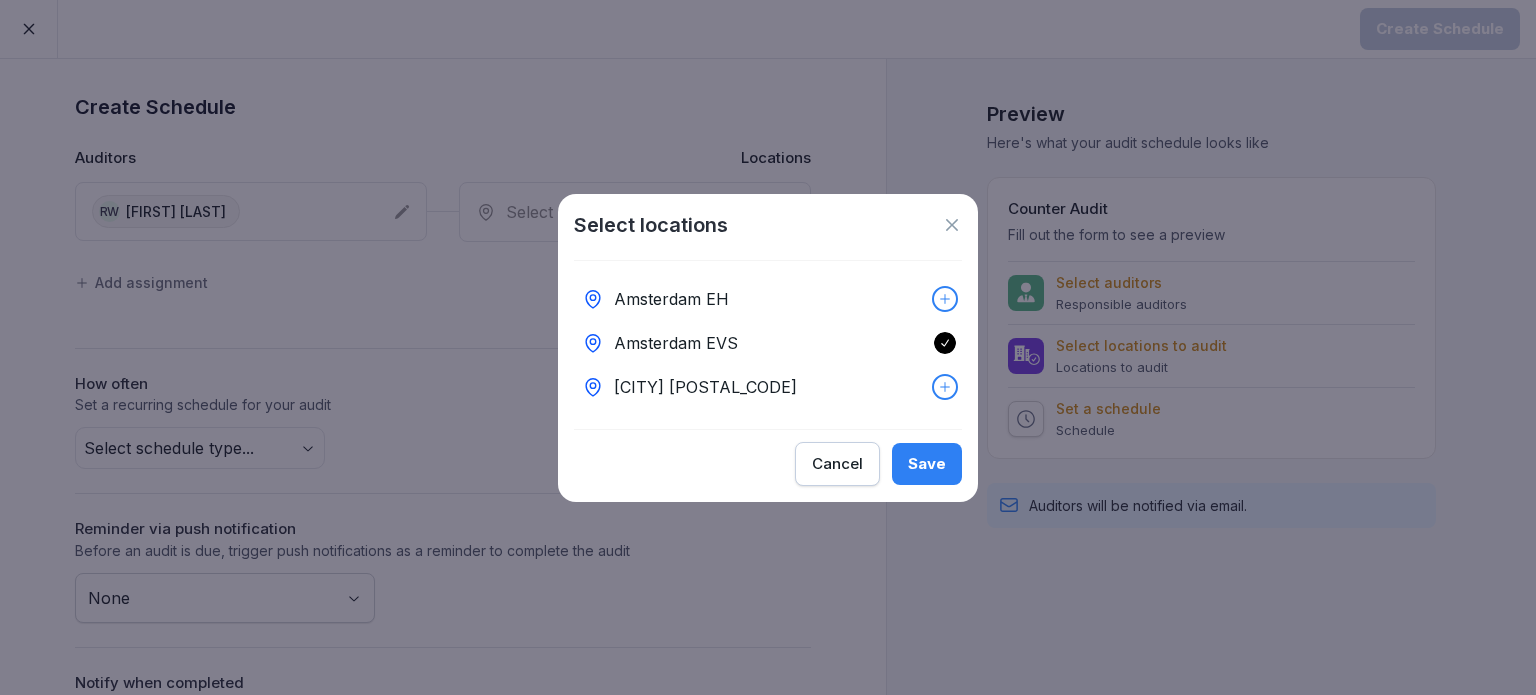 click on "Save" at bounding box center [927, 464] 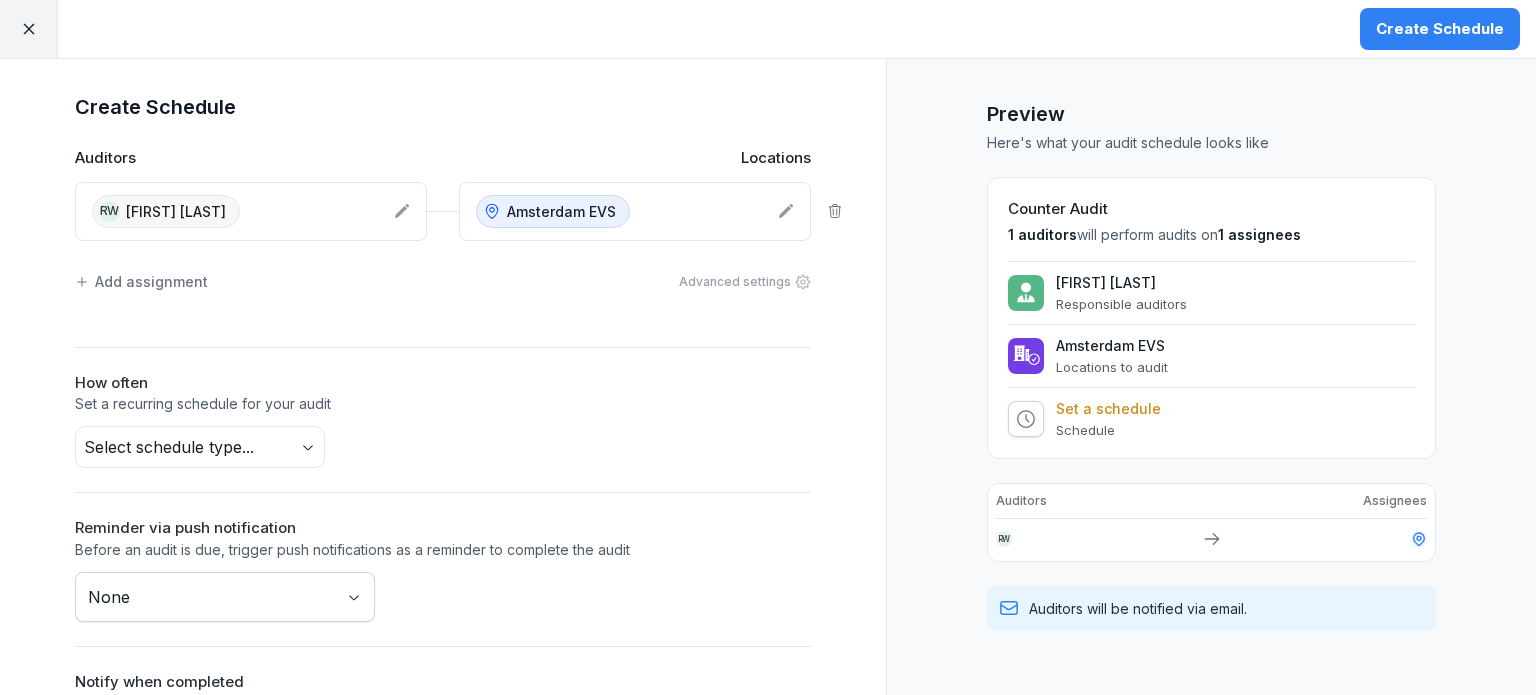 click on "RW Reece van der Wal" at bounding box center [235, 211] 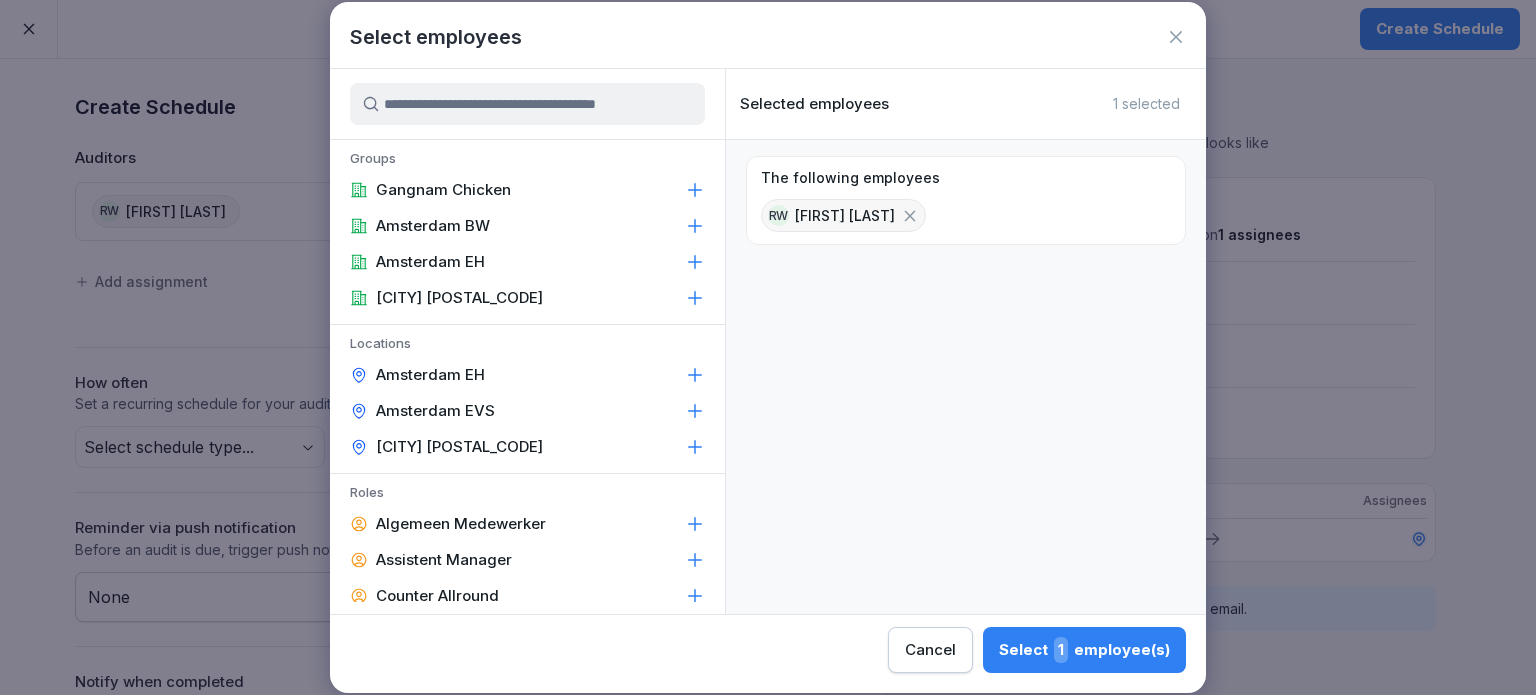 click on "Amsterdam BW" at bounding box center (527, 226) 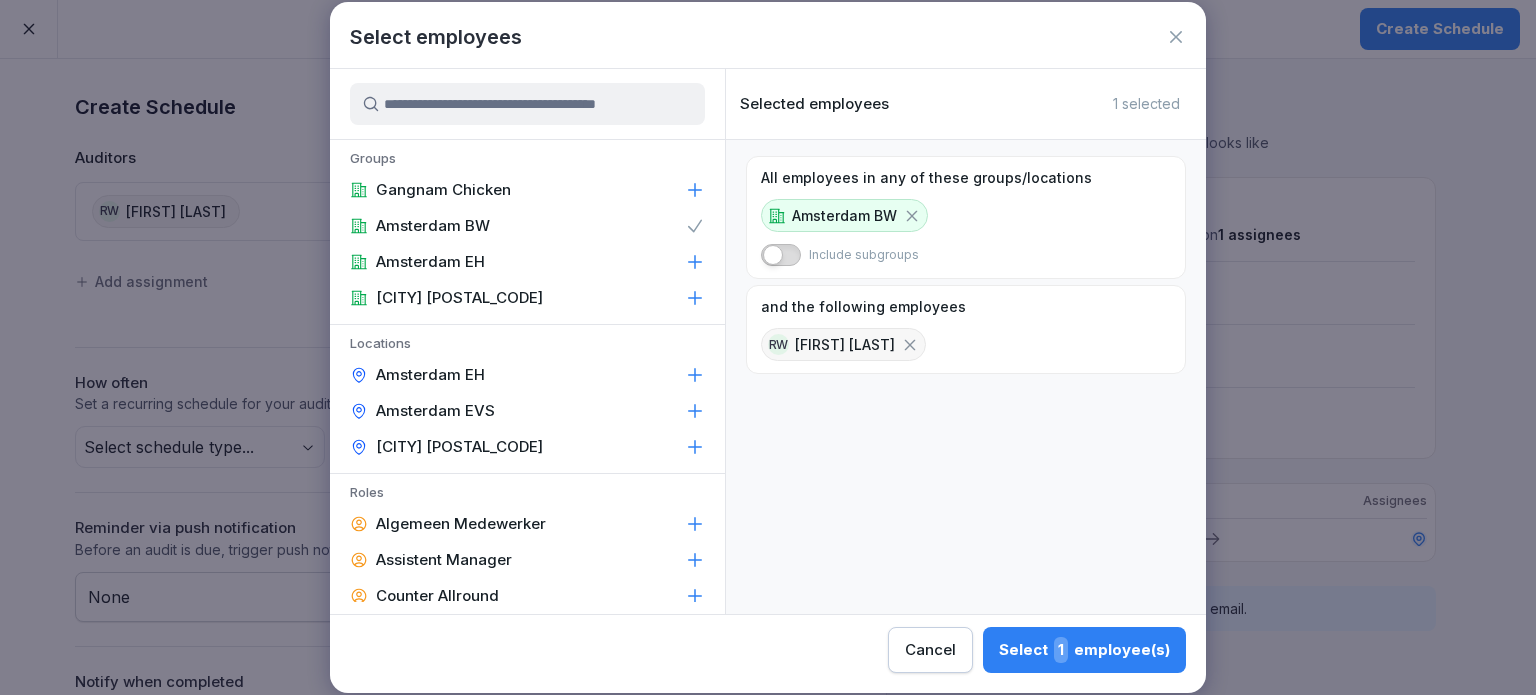click 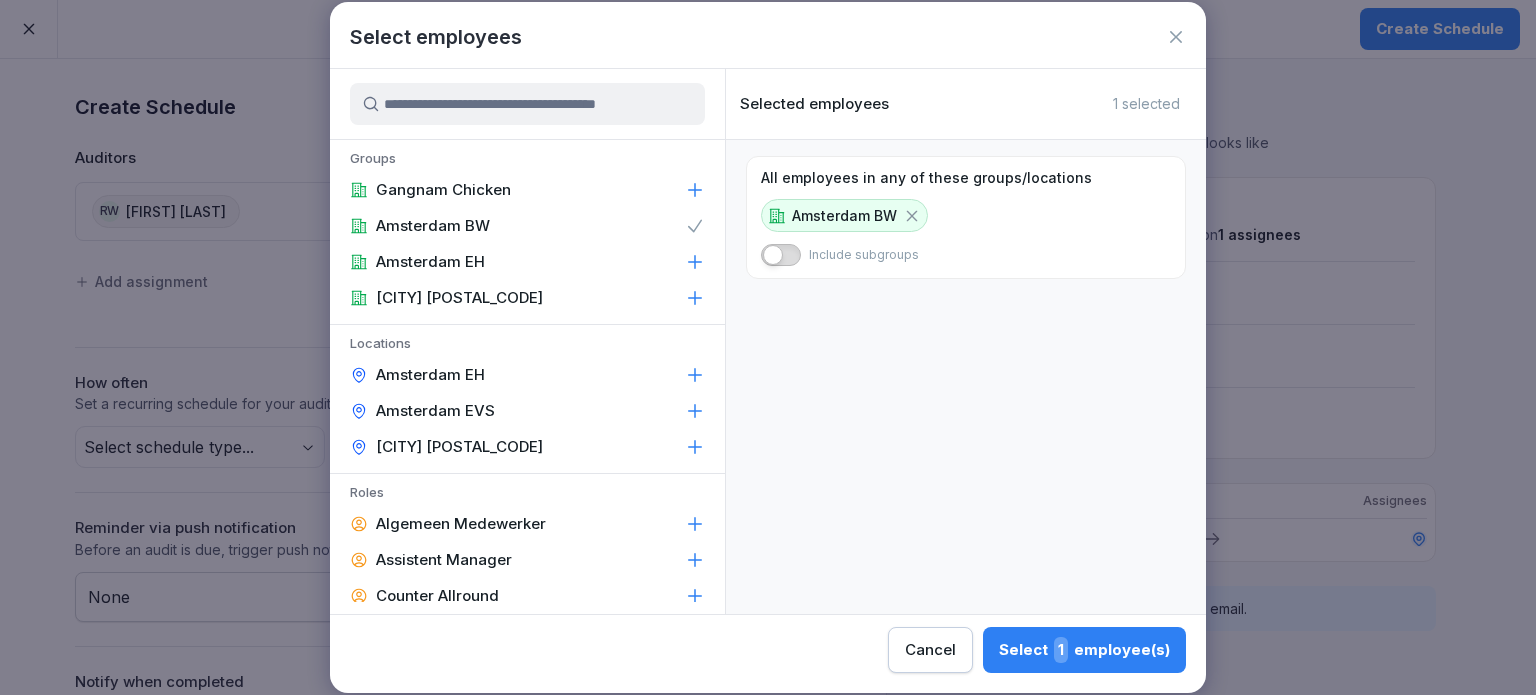 click 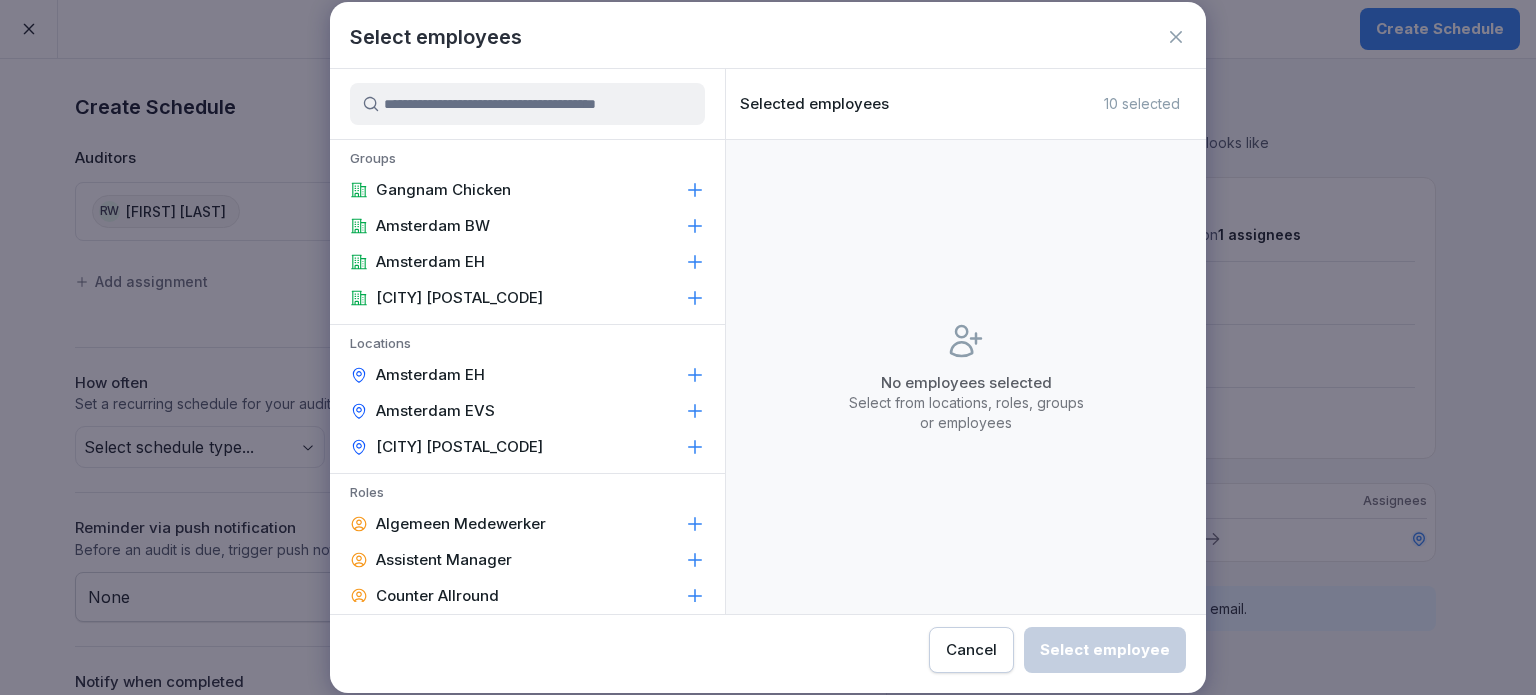 click at bounding box center (527, 104) 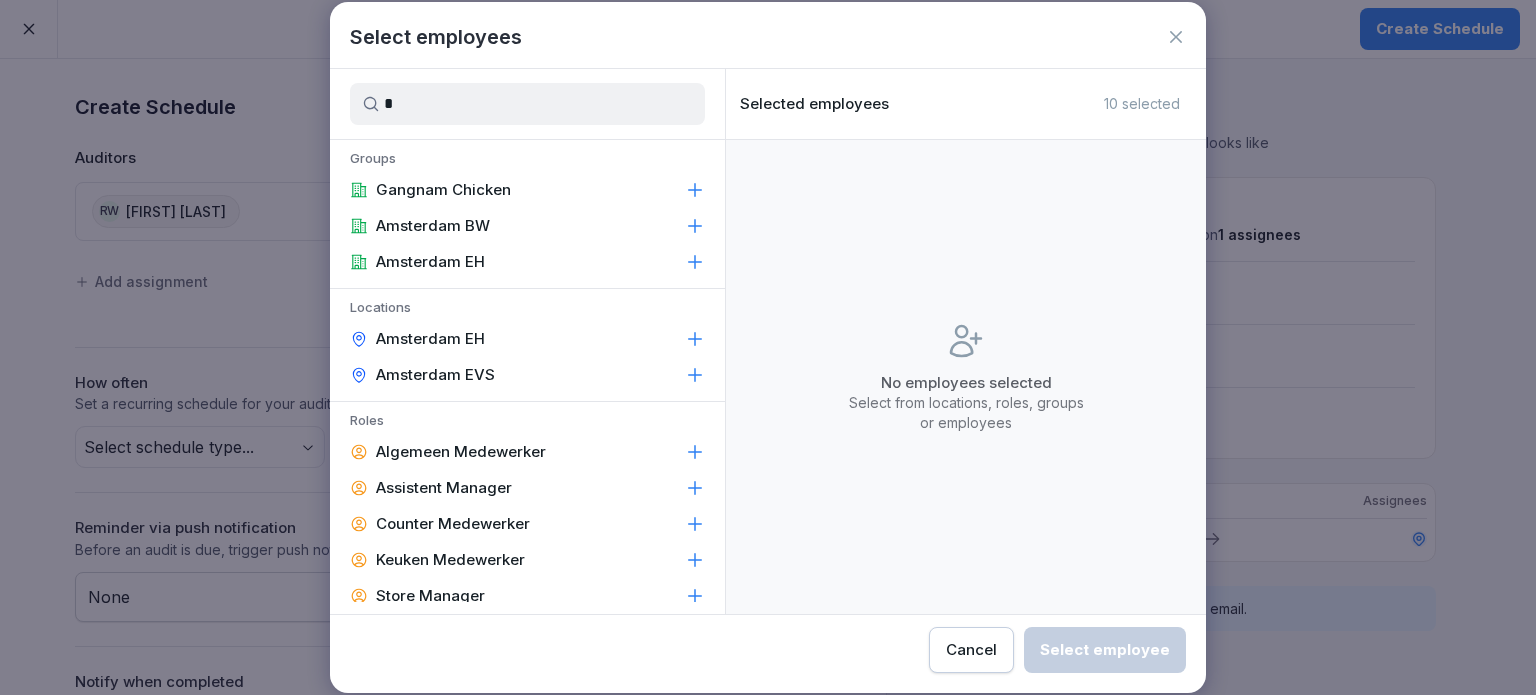 click on "Select employees" at bounding box center [768, 37] 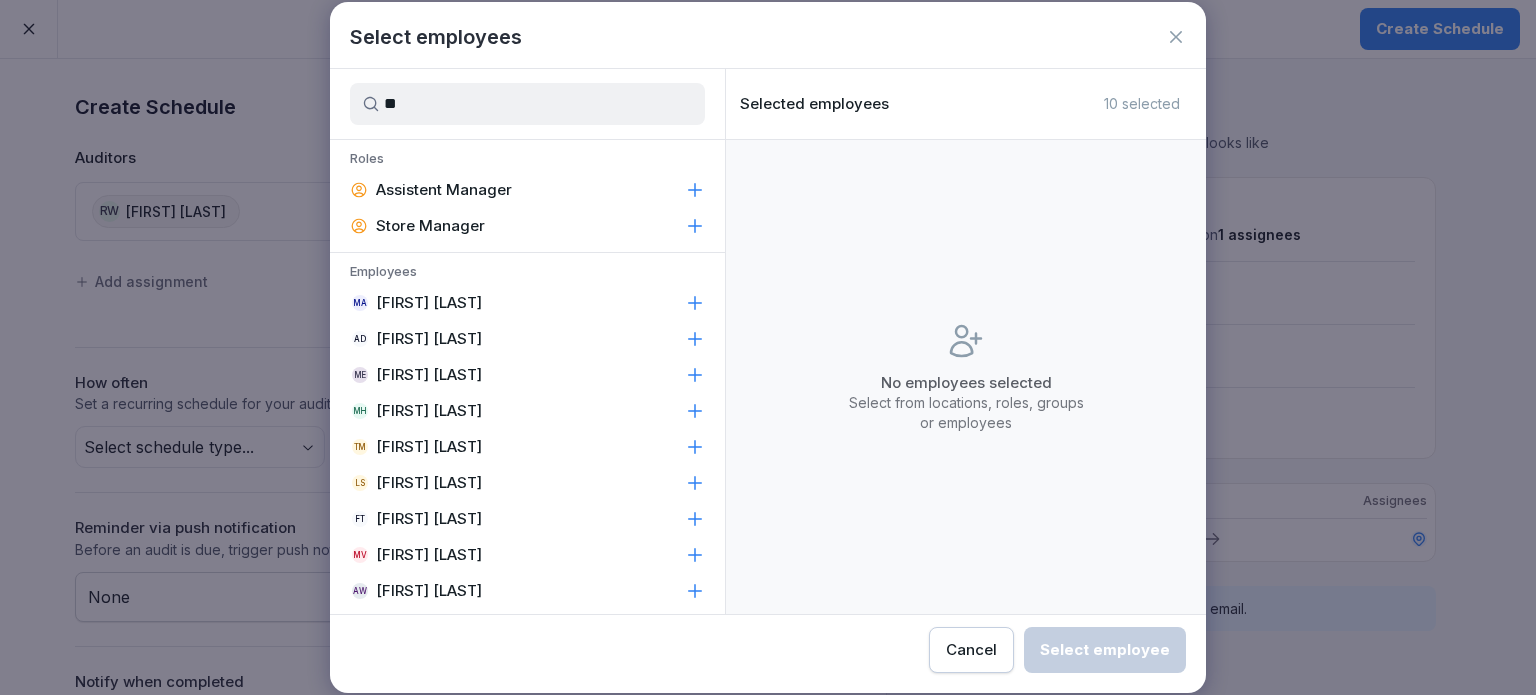 click on "[FIRST] [LAST]" at bounding box center (429, 411) 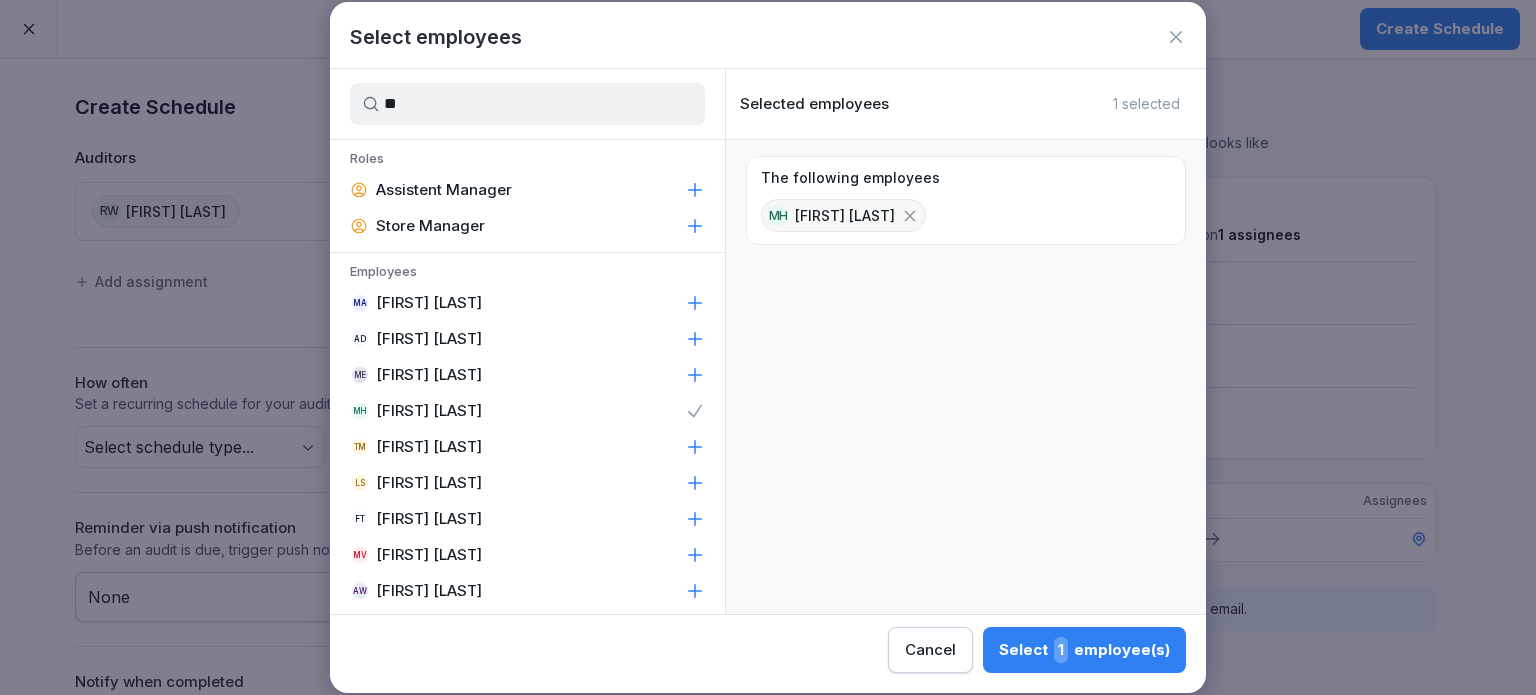 click on "**" at bounding box center [527, 104] 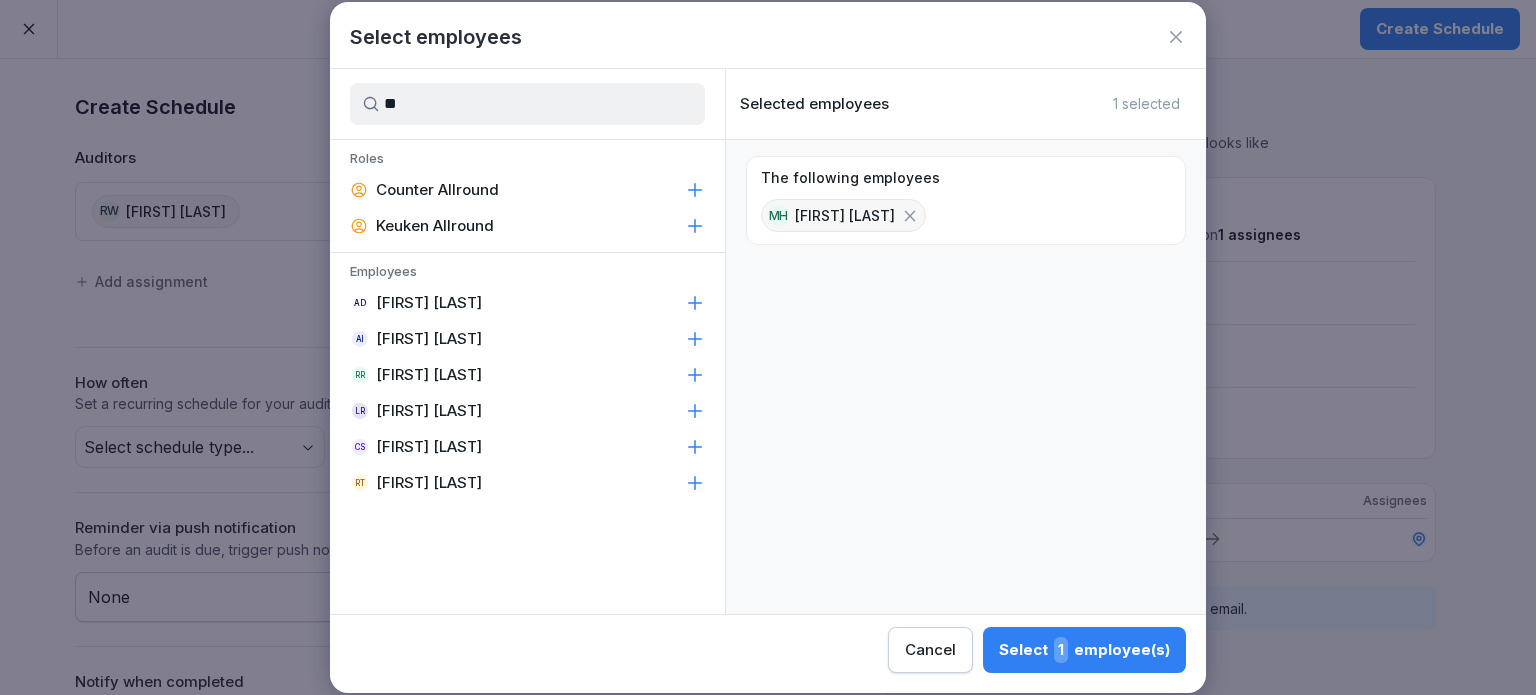 click on "[FIRST] [LAST]" at bounding box center (429, 375) 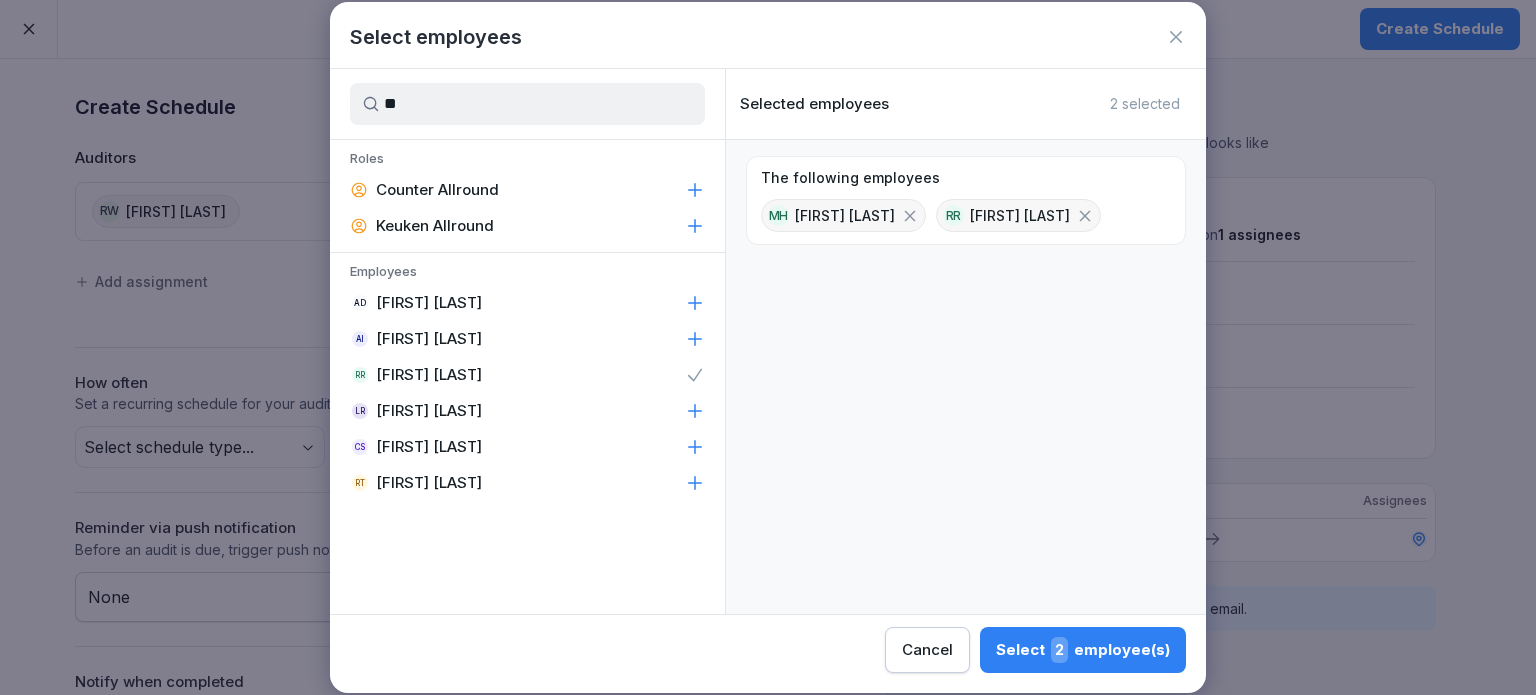 click on "[FIRST] [LAST]" at bounding box center (429, 483) 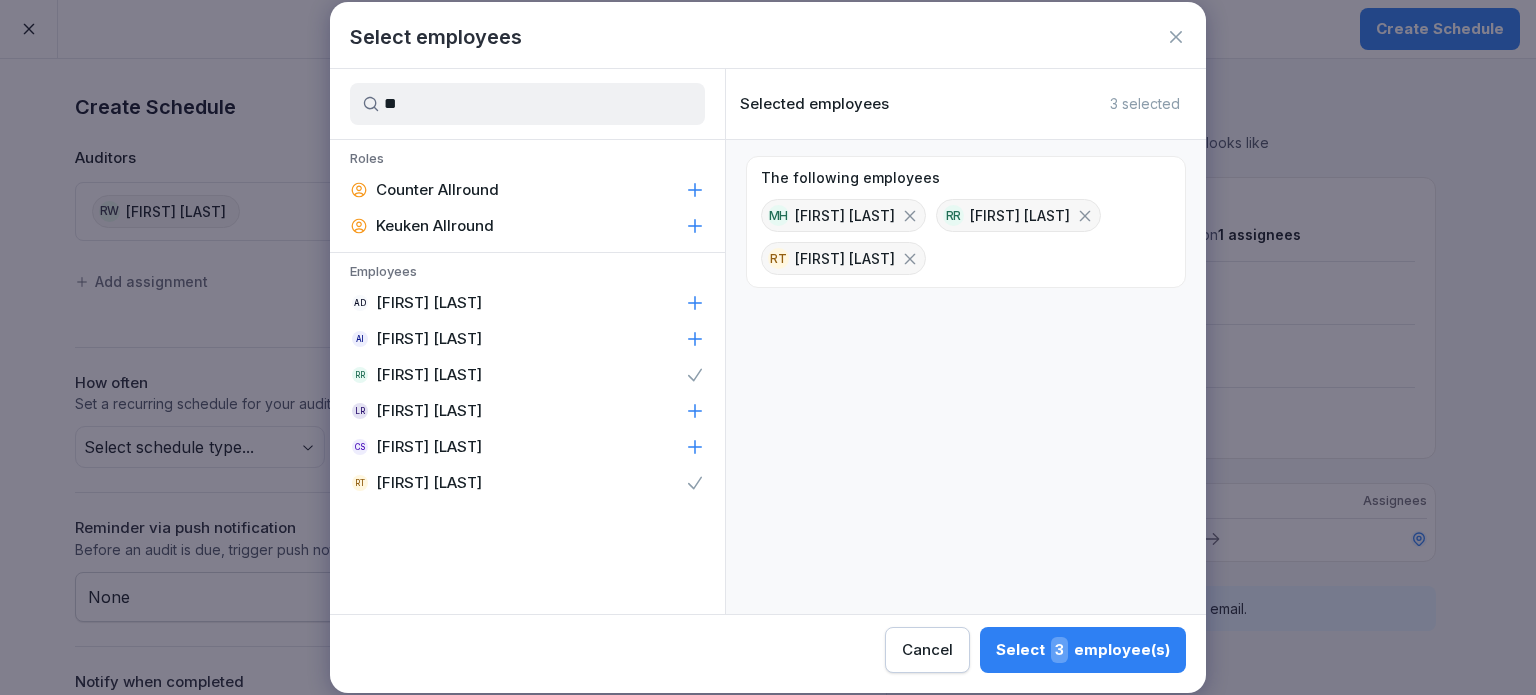 click on "[FIRST] [LAST]" at bounding box center [429, 411] 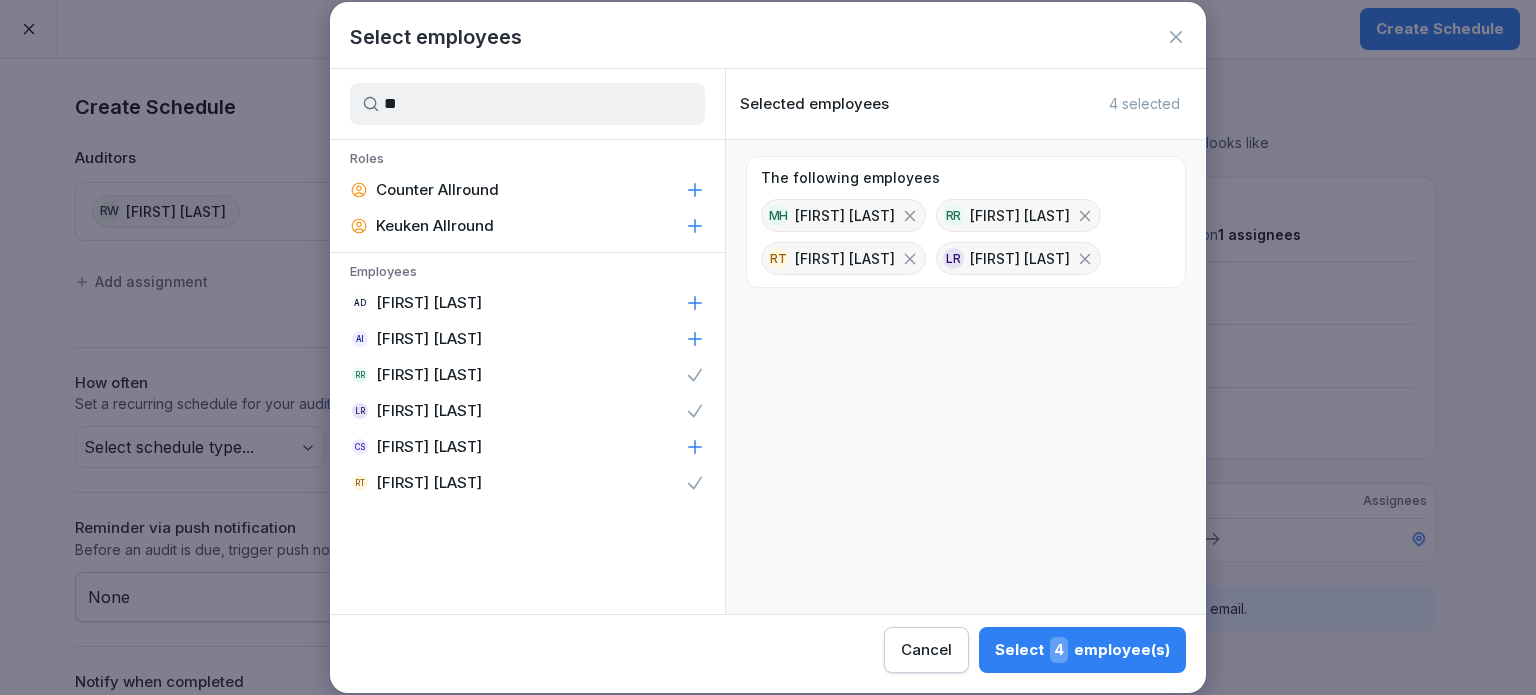 click on "**" at bounding box center [527, 104] 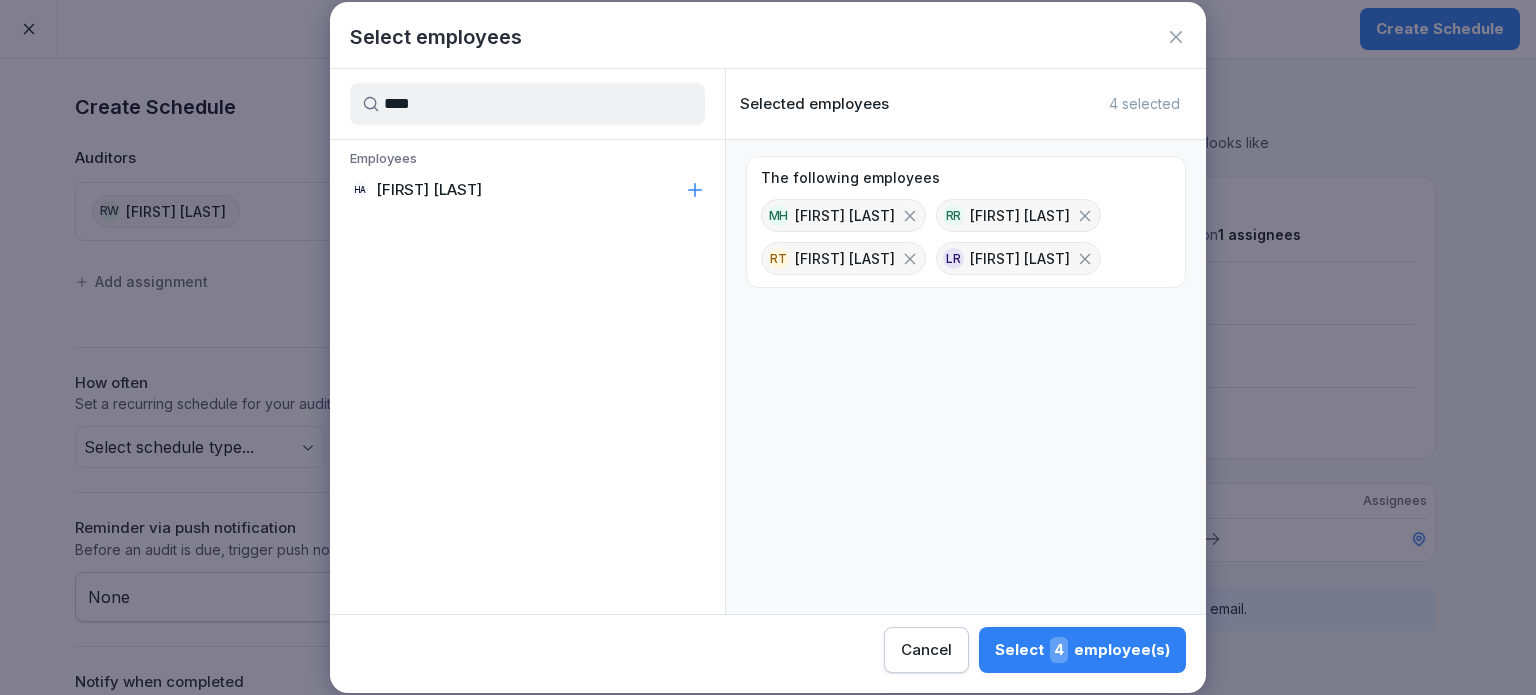 click at bounding box center [429, 190] 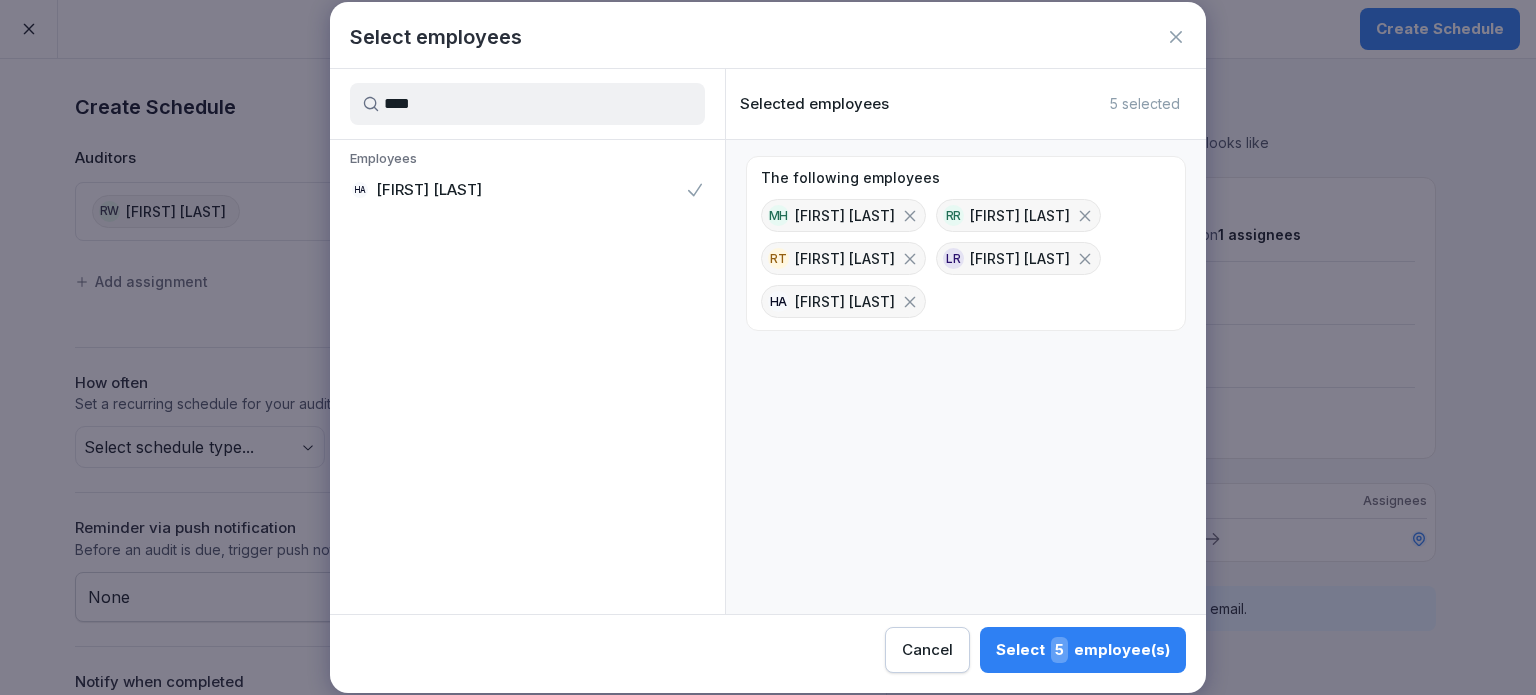 click on "****" at bounding box center [527, 104] 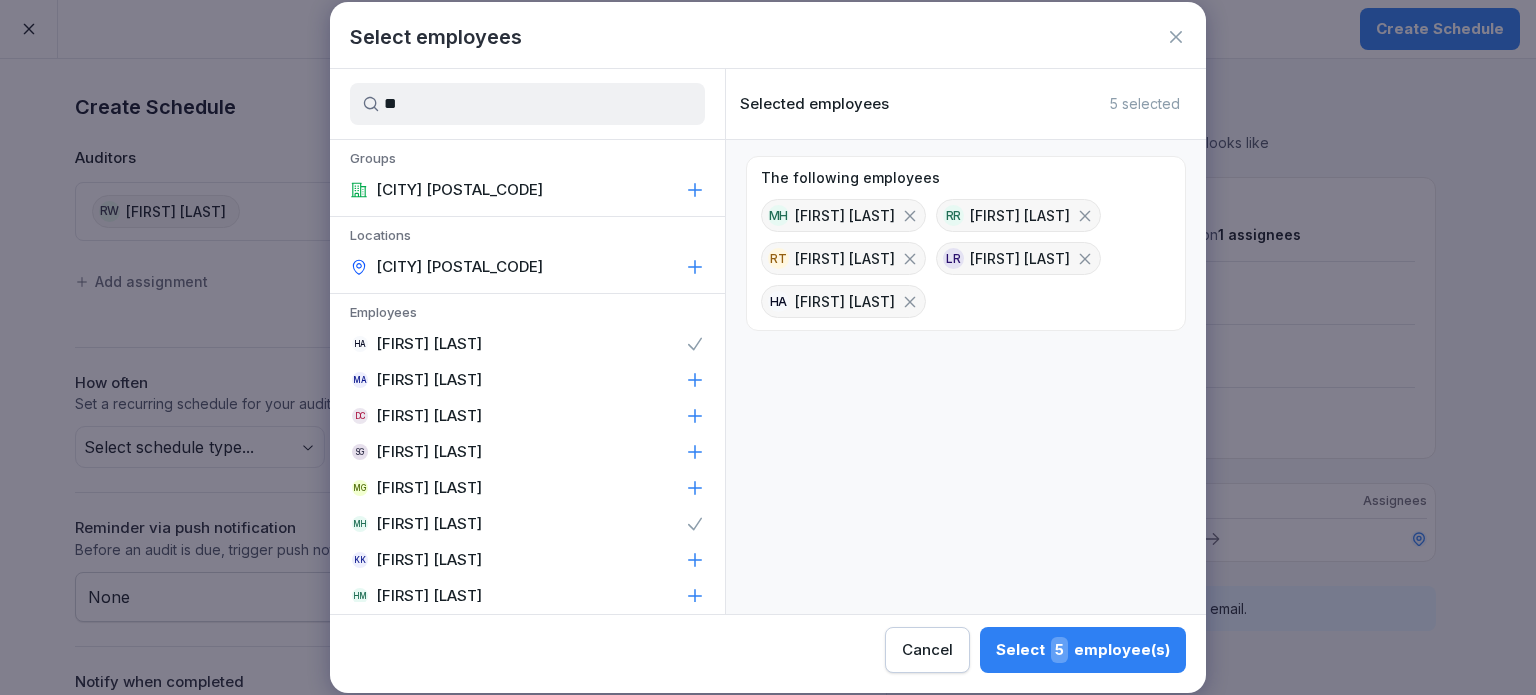 type on "*" 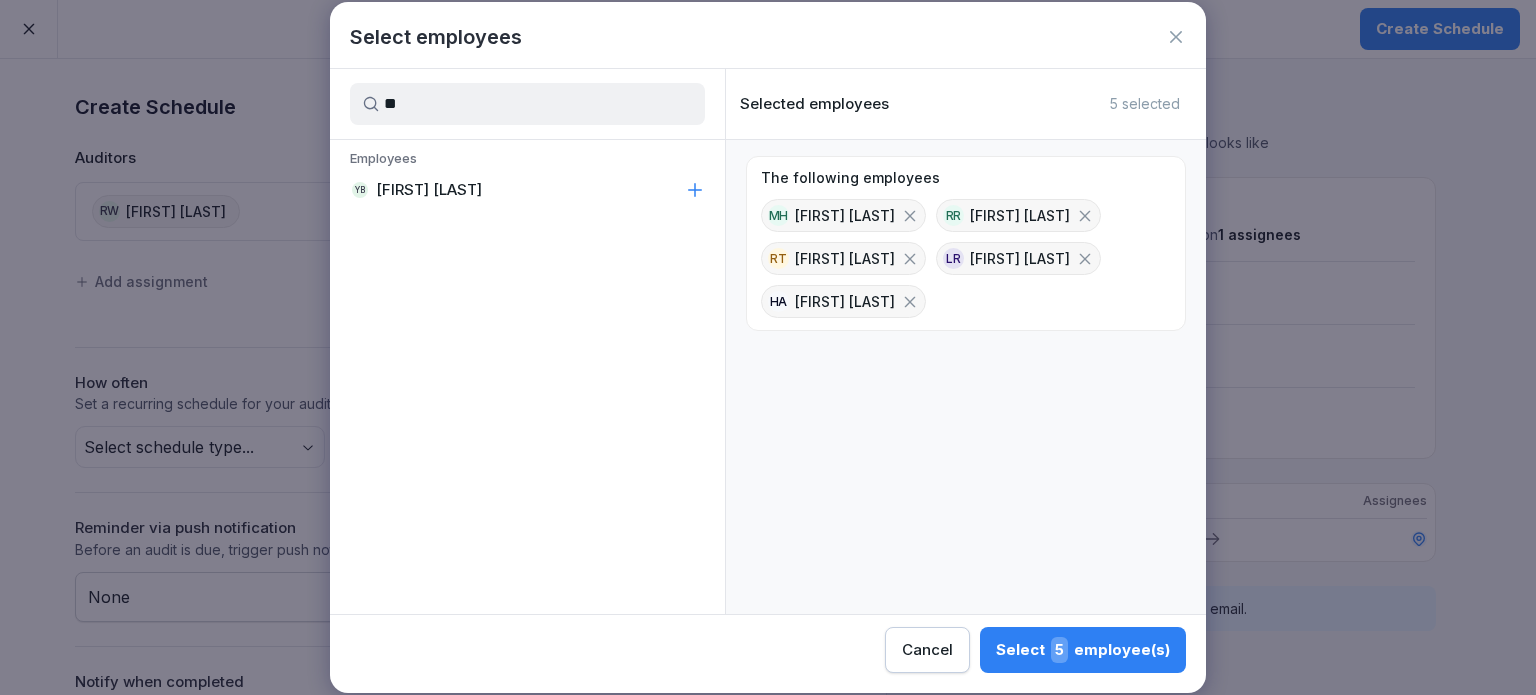 click on "YB Yugaino Breinburg" at bounding box center (527, 190) 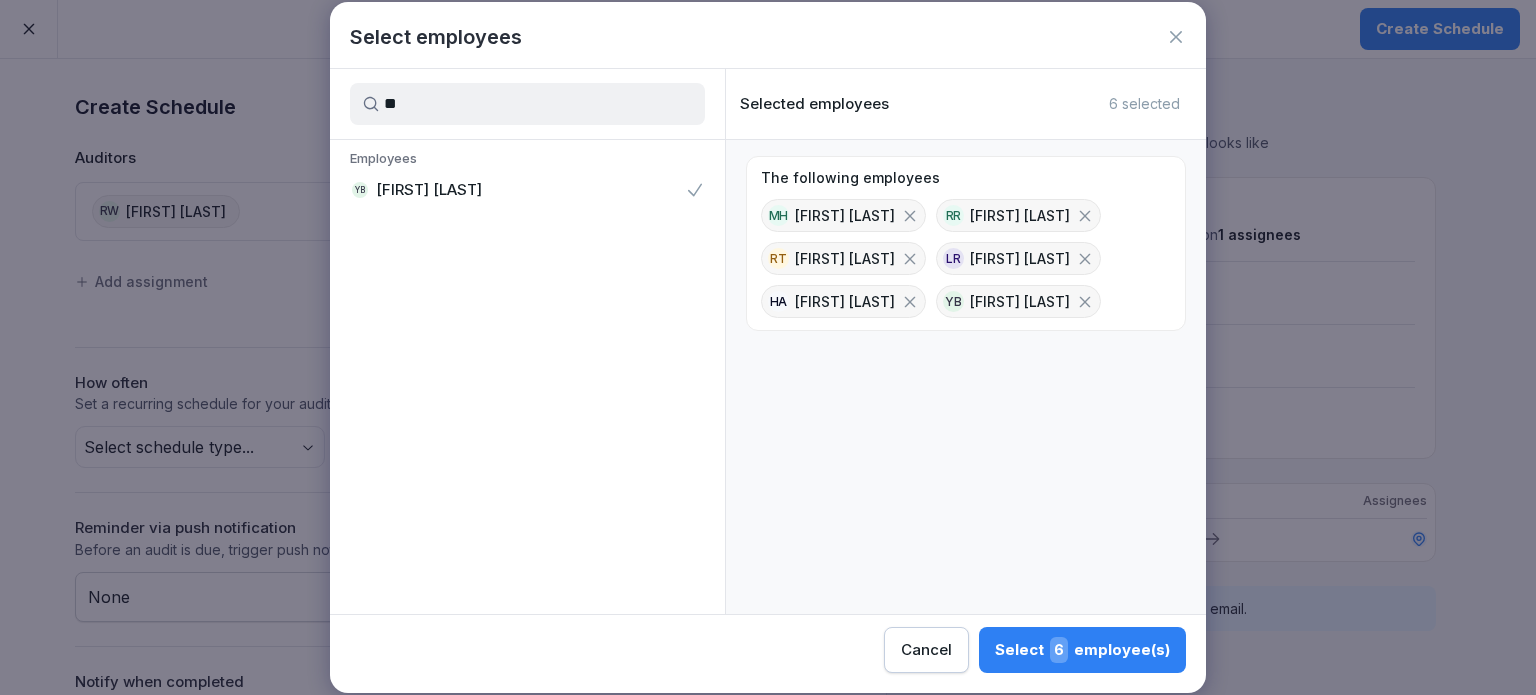click on "**" at bounding box center (527, 104) 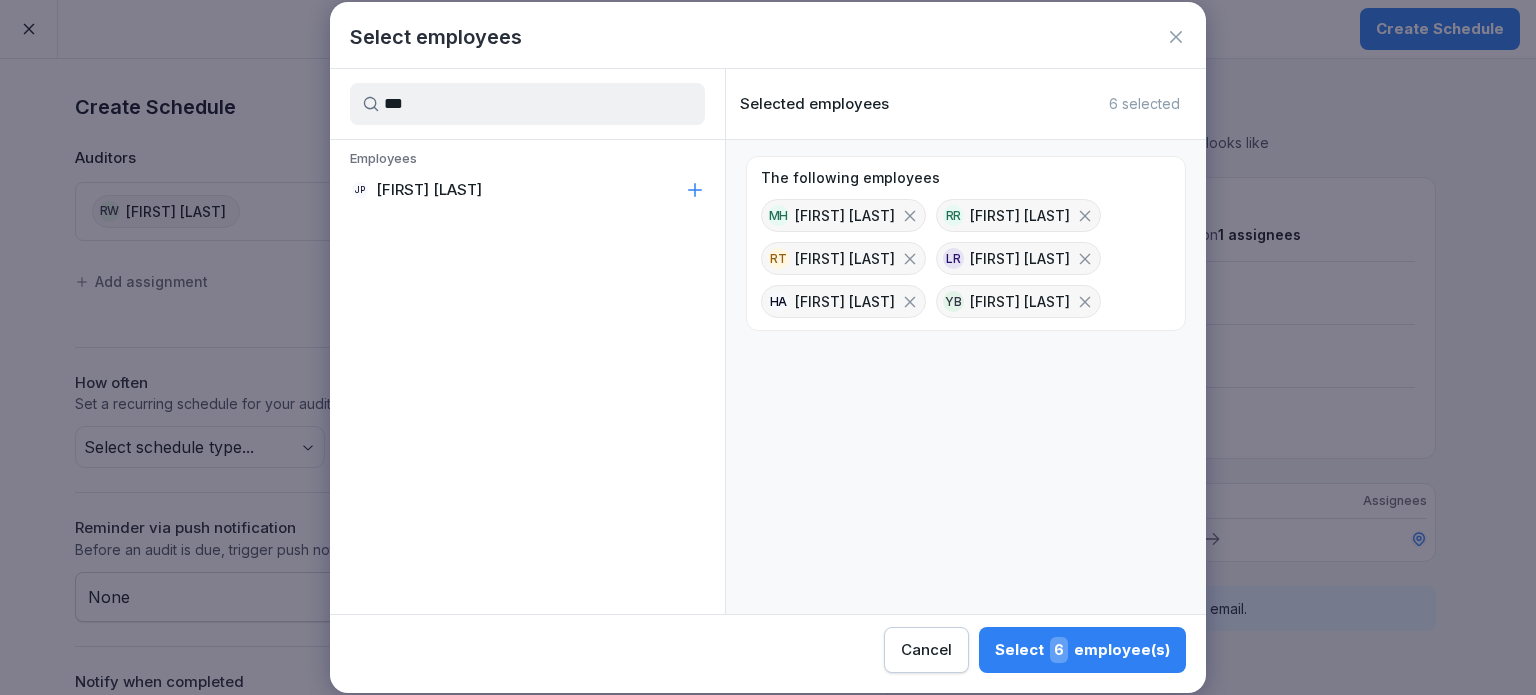 click on "[FIRST] [LAST]" at bounding box center [429, 190] 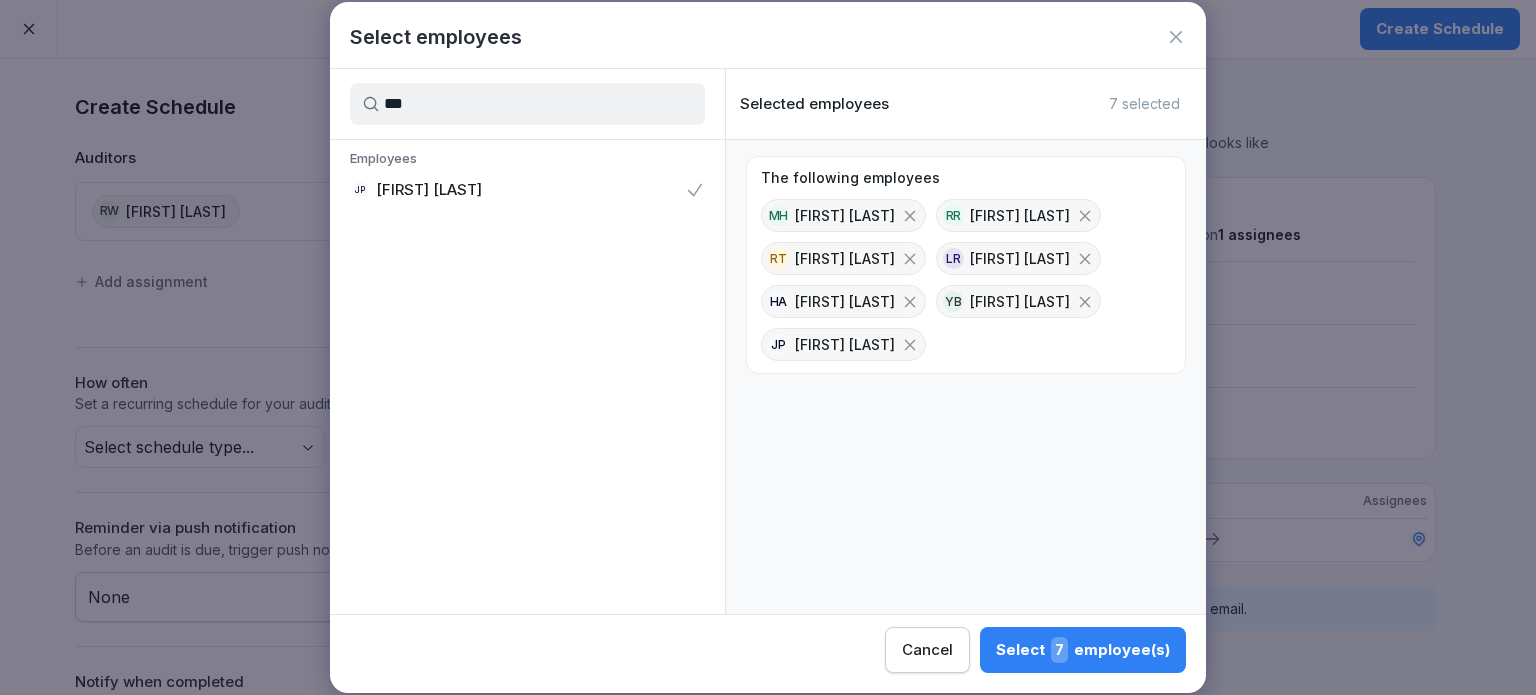 click on "***" at bounding box center [527, 104] 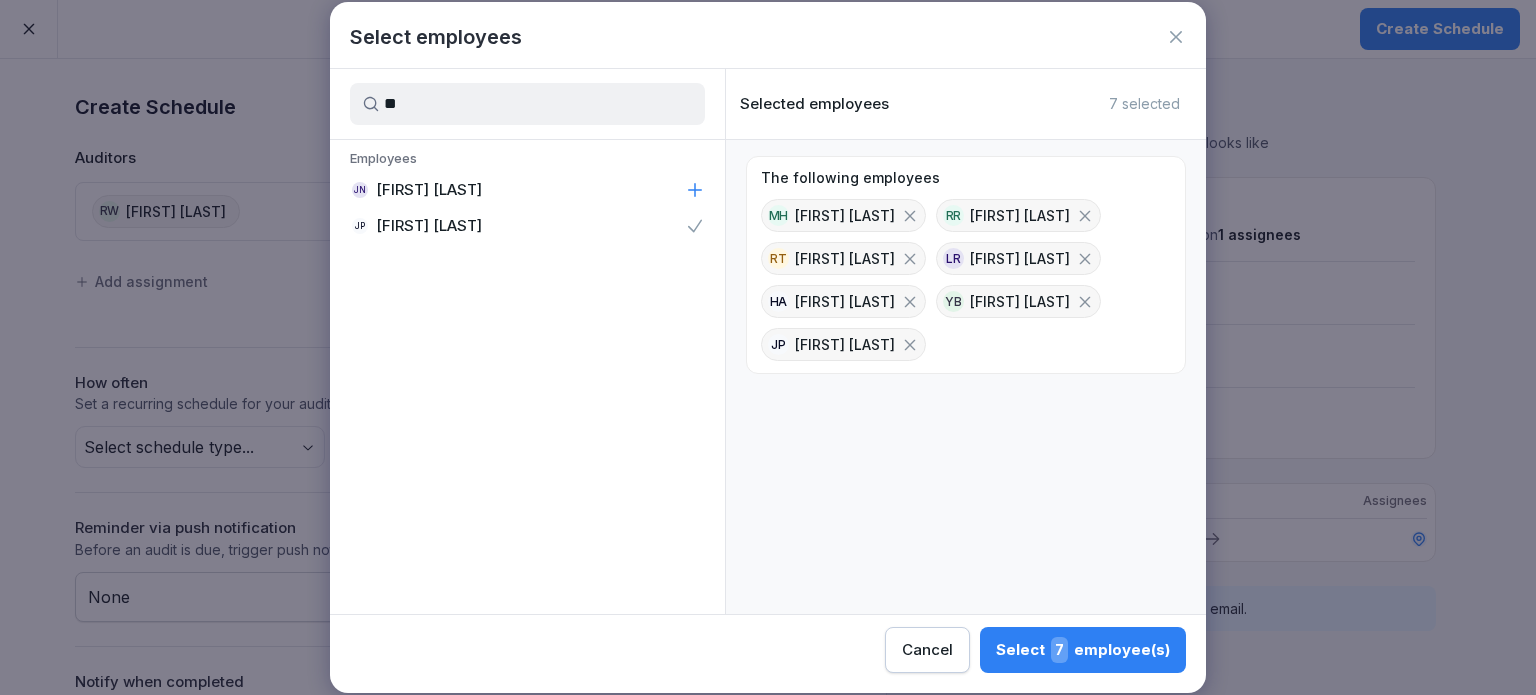 type on "*" 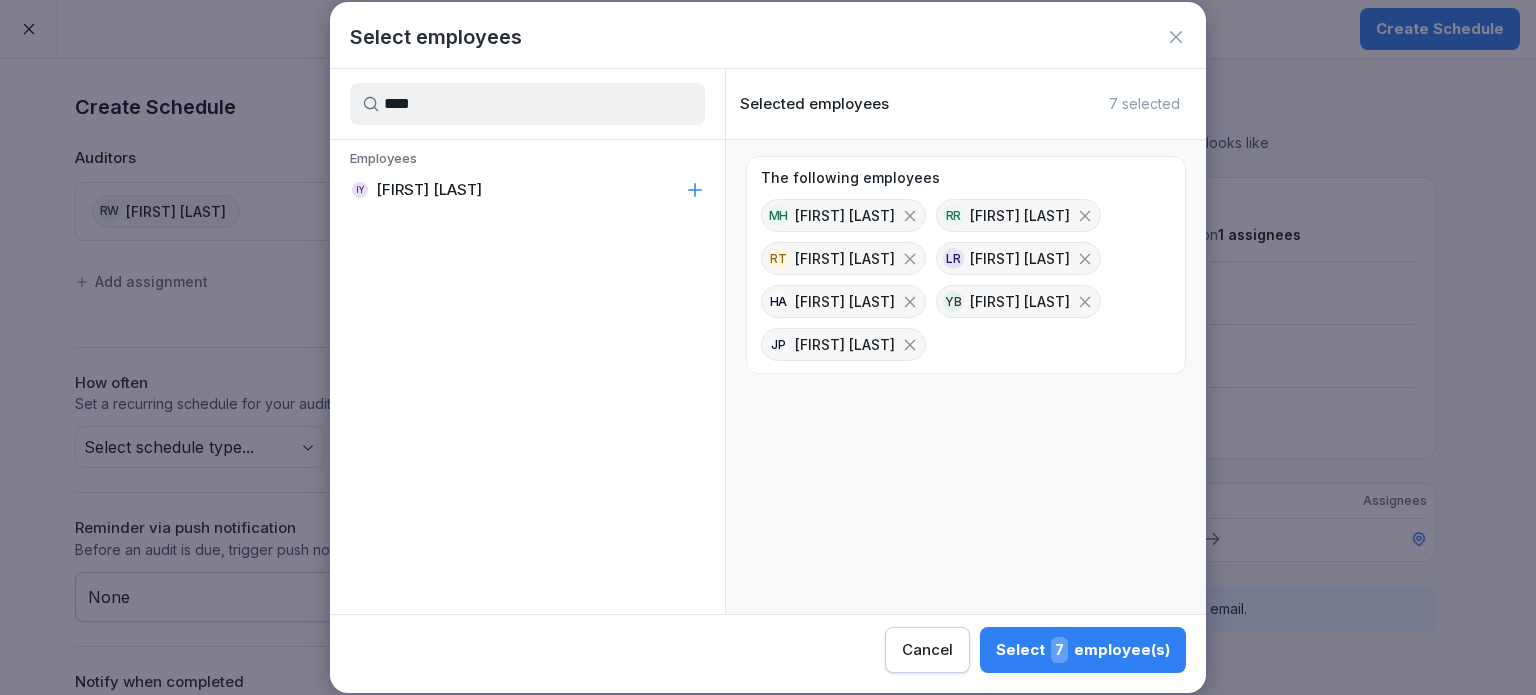 click on "[FIRST] [LAST]" at bounding box center [429, 190] 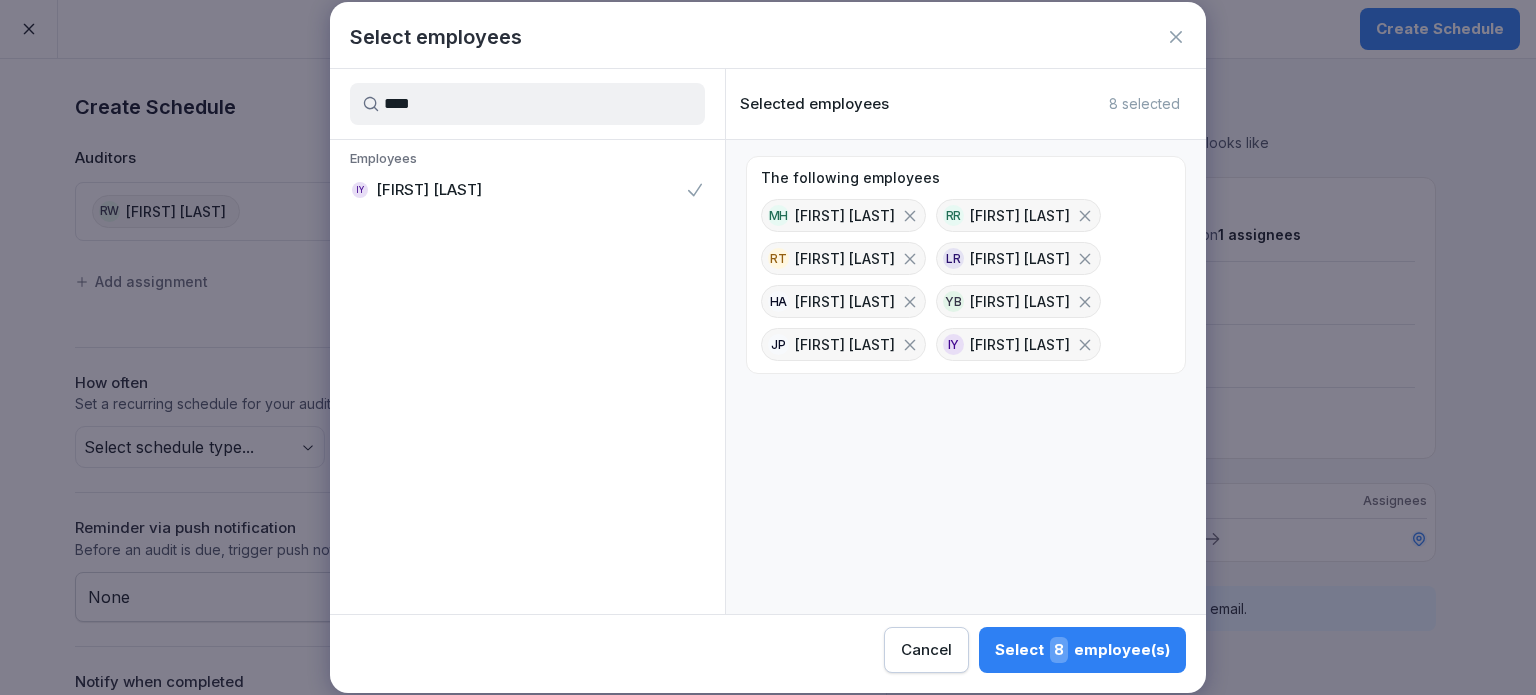 click on "****" at bounding box center [527, 104] 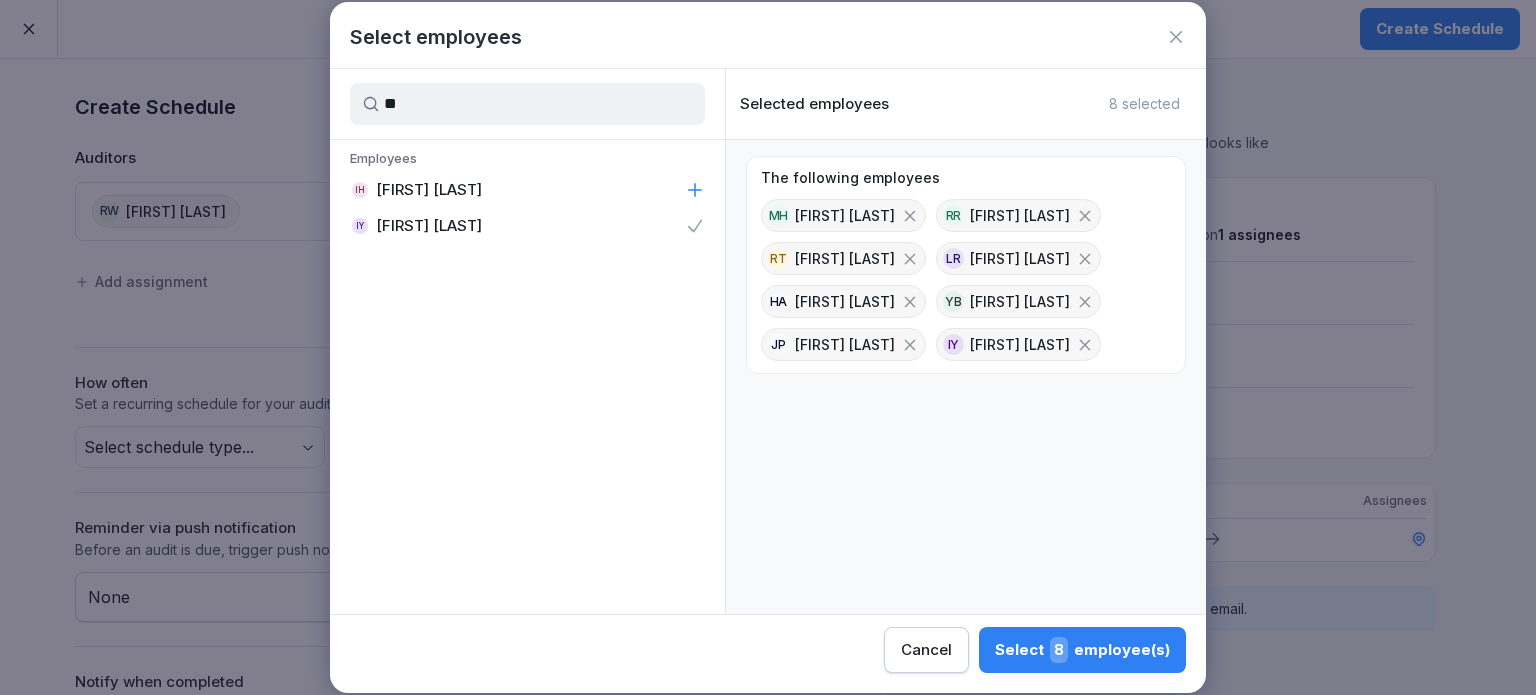 type on "*" 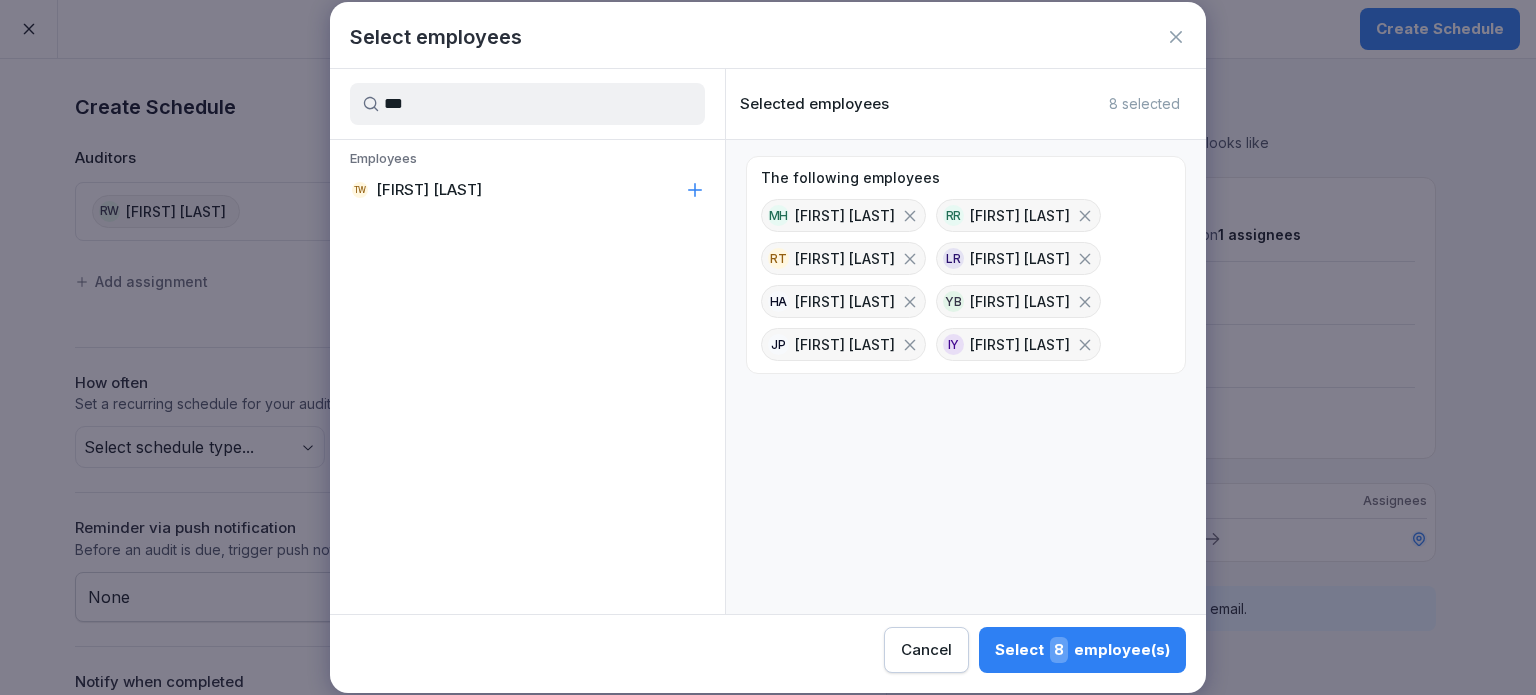 click on "TW Ted Wal" at bounding box center (527, 190) 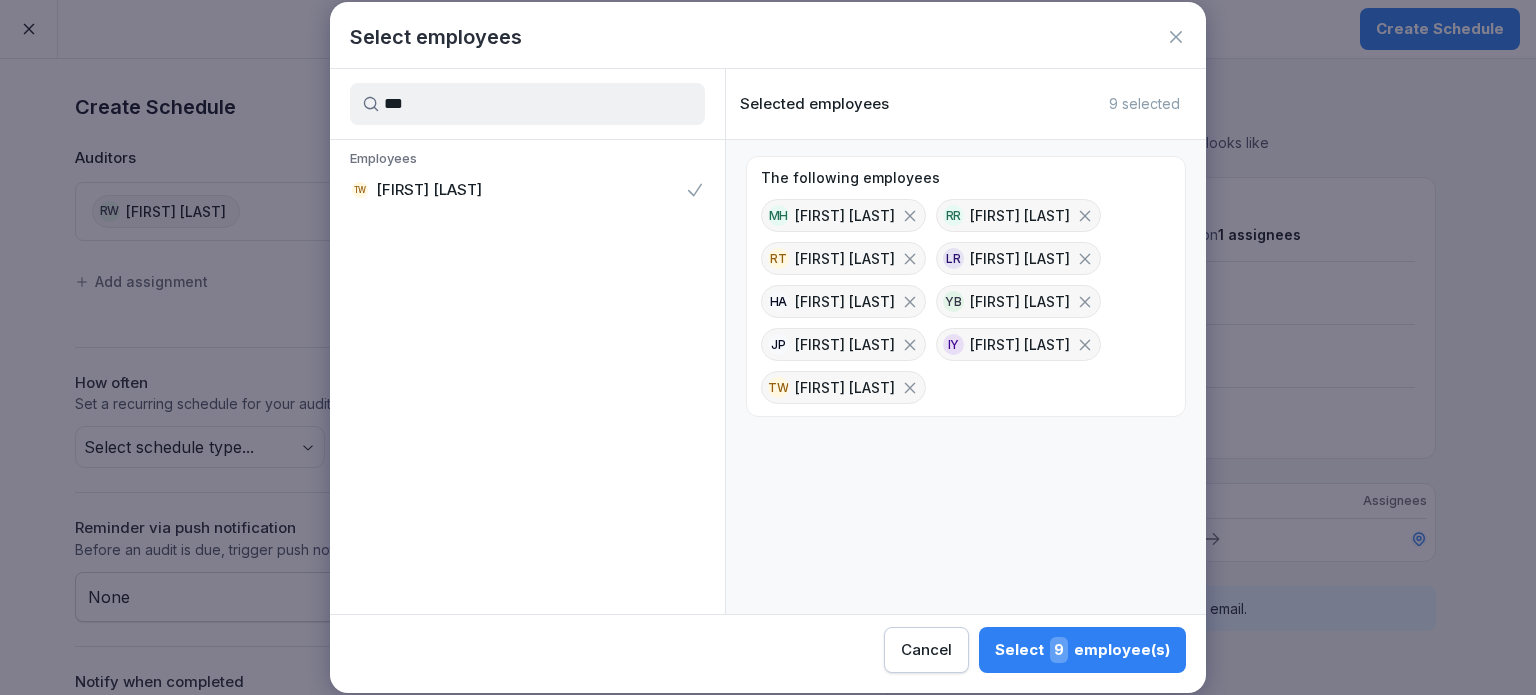 click on "***" at bounding box center (527, 104) 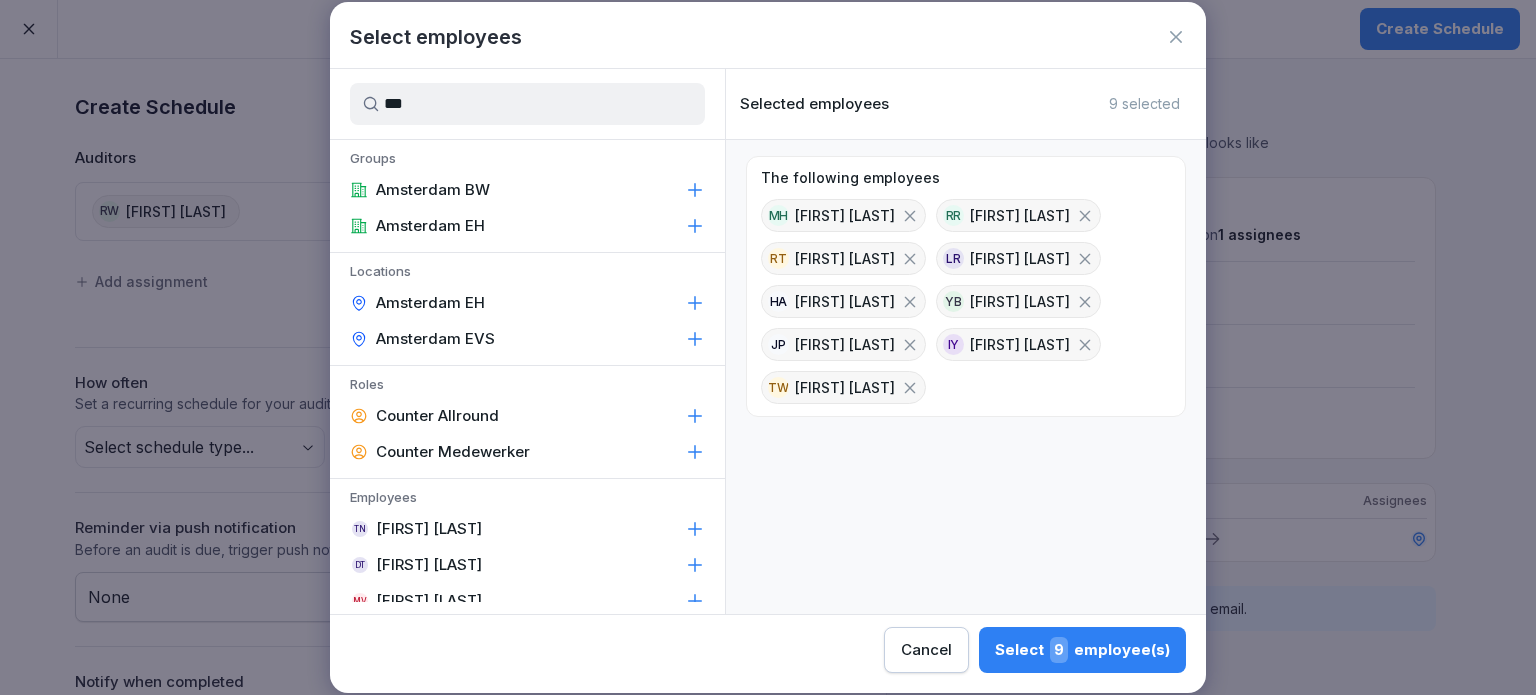 type on "***" 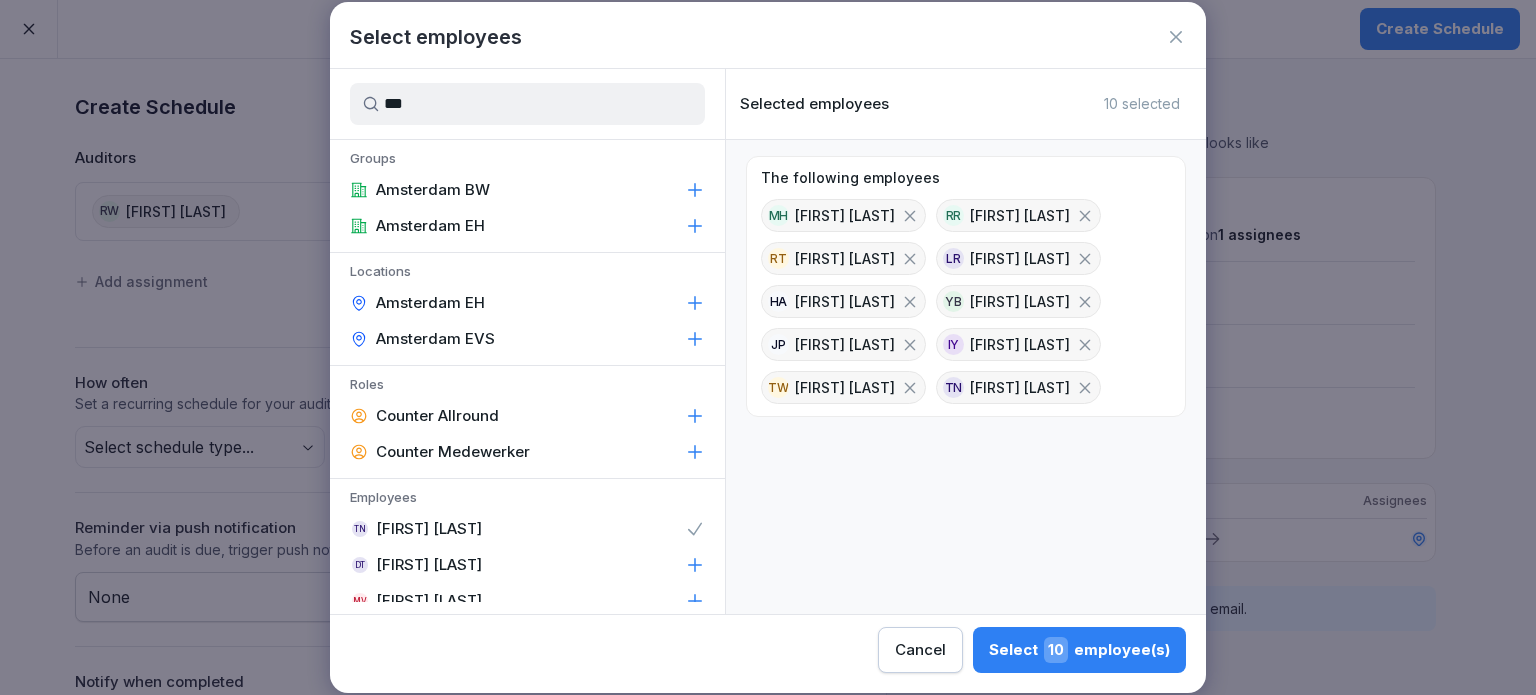 click on "Select  10  employee(s)" at bounding box center [1079, 650] 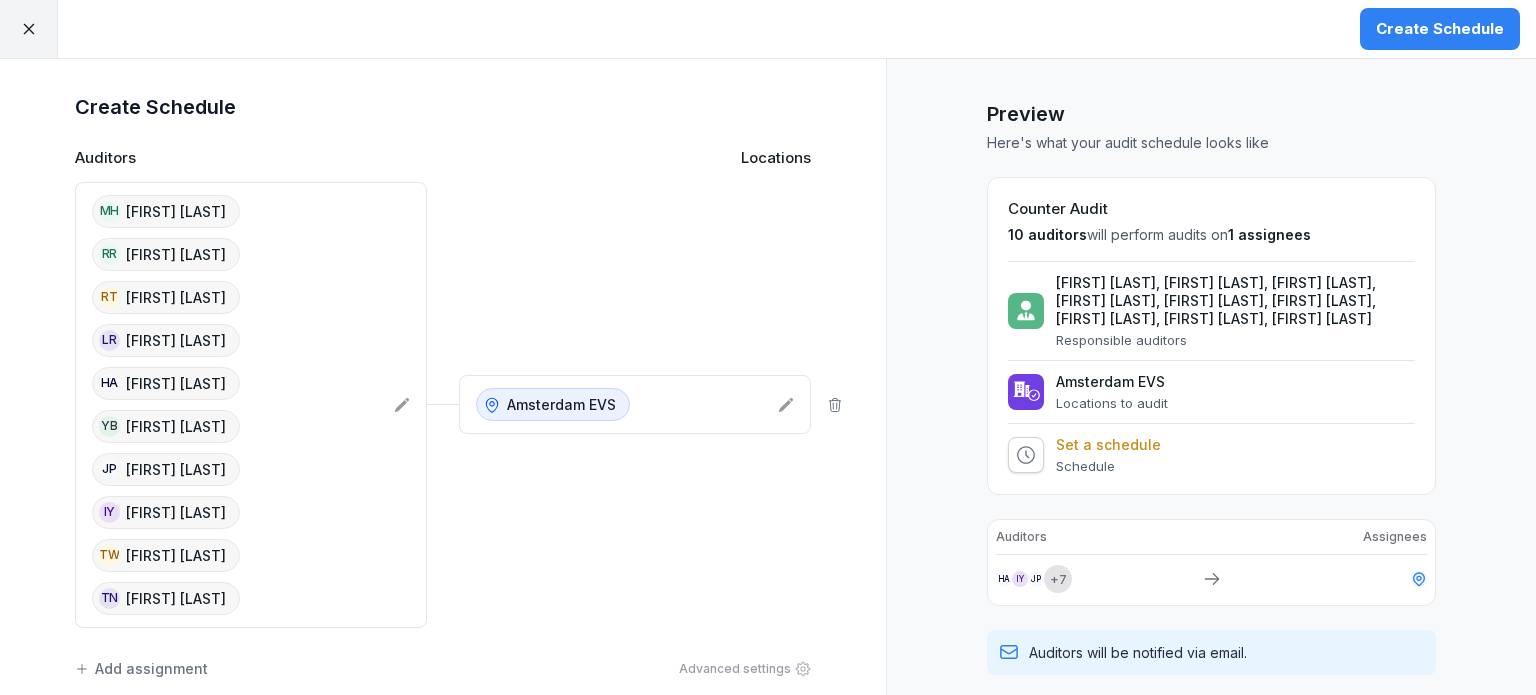 click on "Amsterdam EVS" at bounding box center (619, 404) 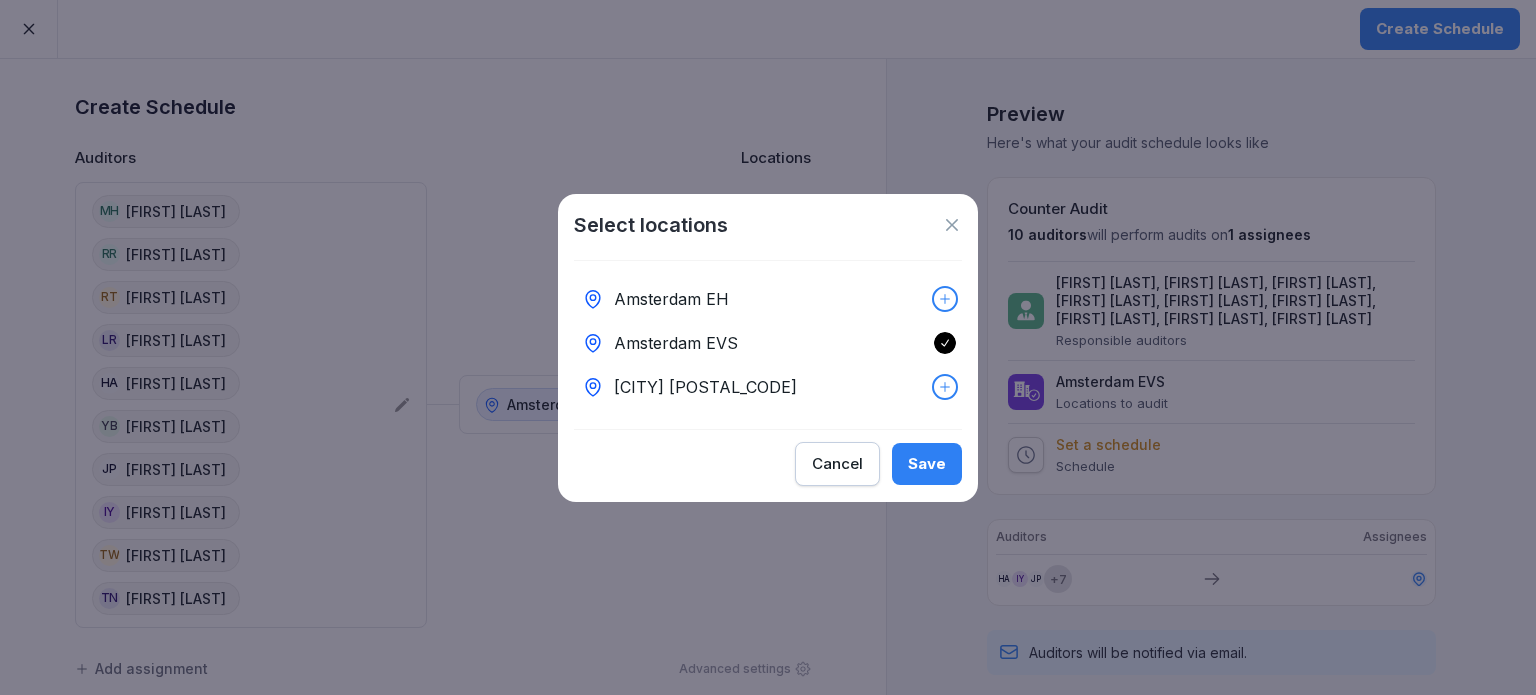 click 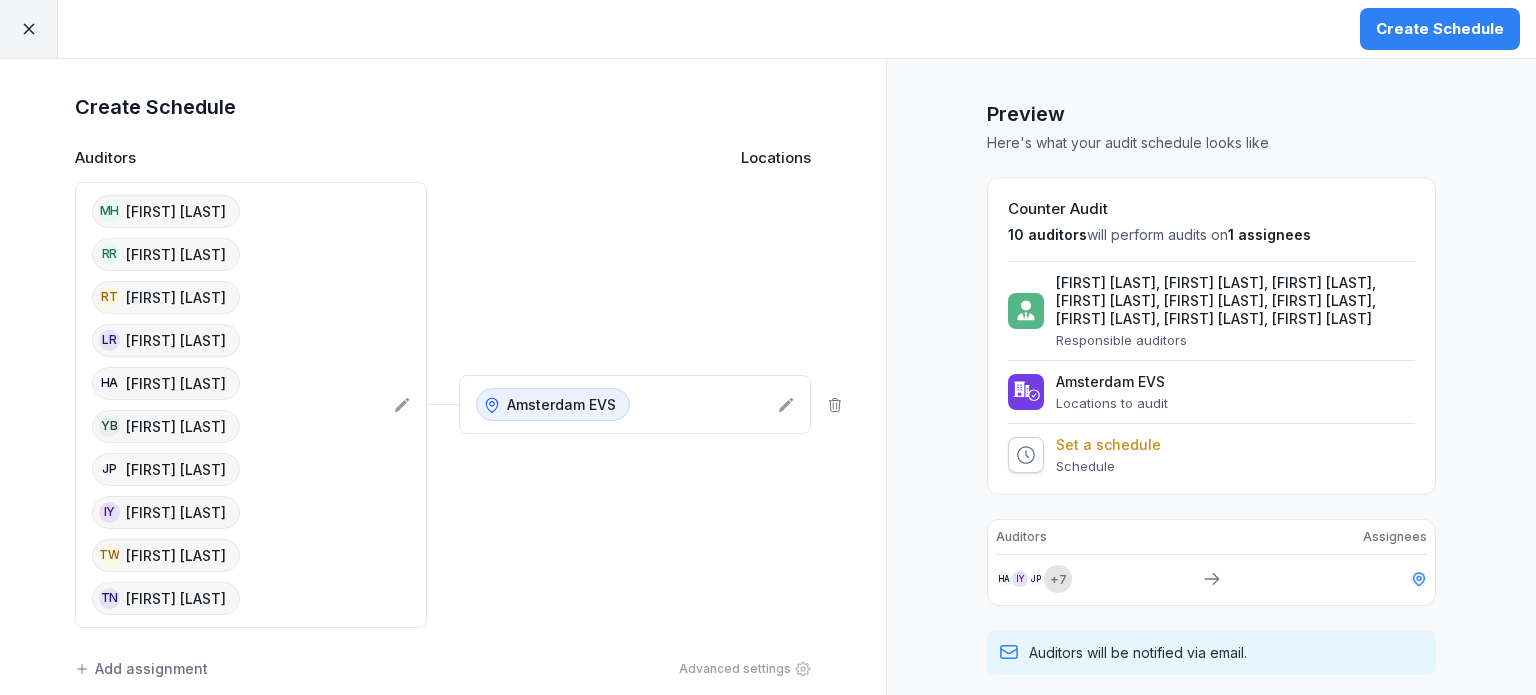 click on "[FIRST] [LAST]" at bounding box center [176, 254] 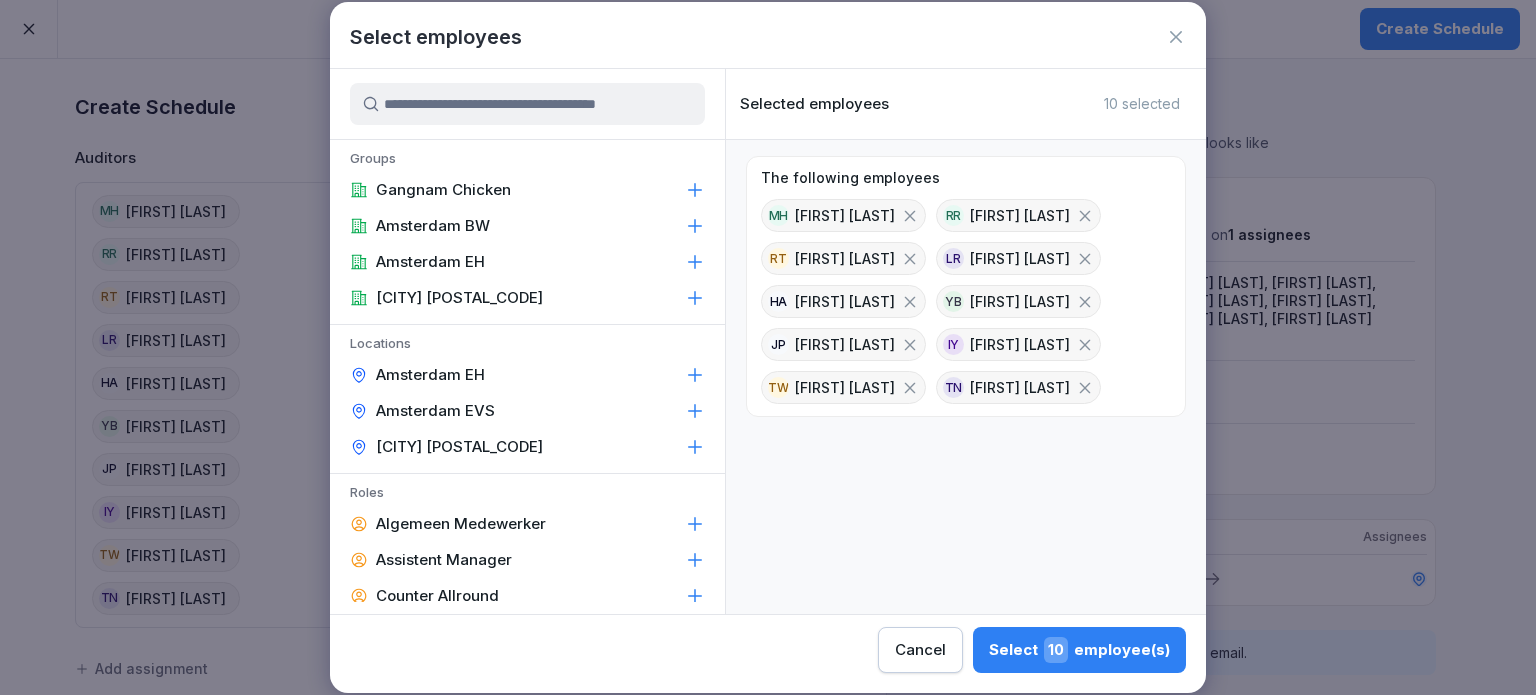 click on "Cancel" at bounding box center [920, 650] 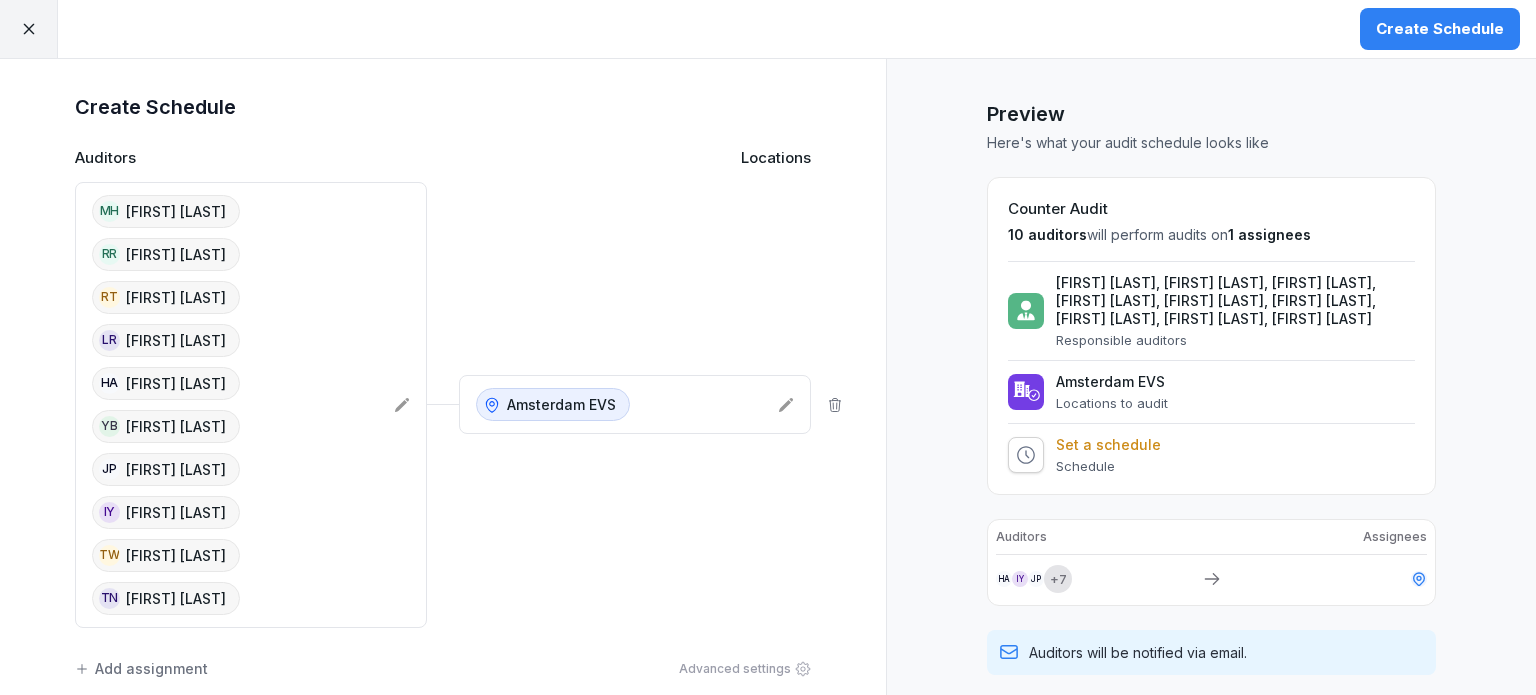 click 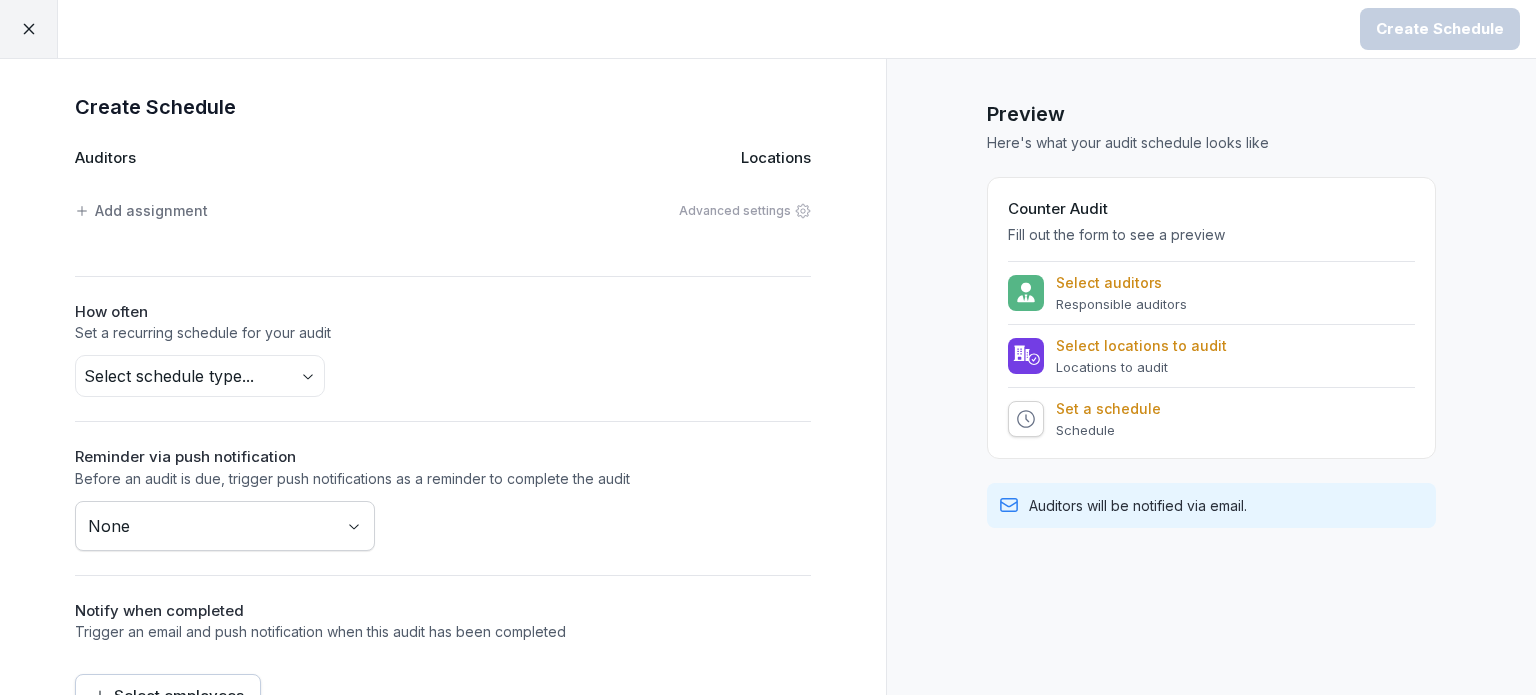 click on "Add assignment" at bounding box center [141, 210] 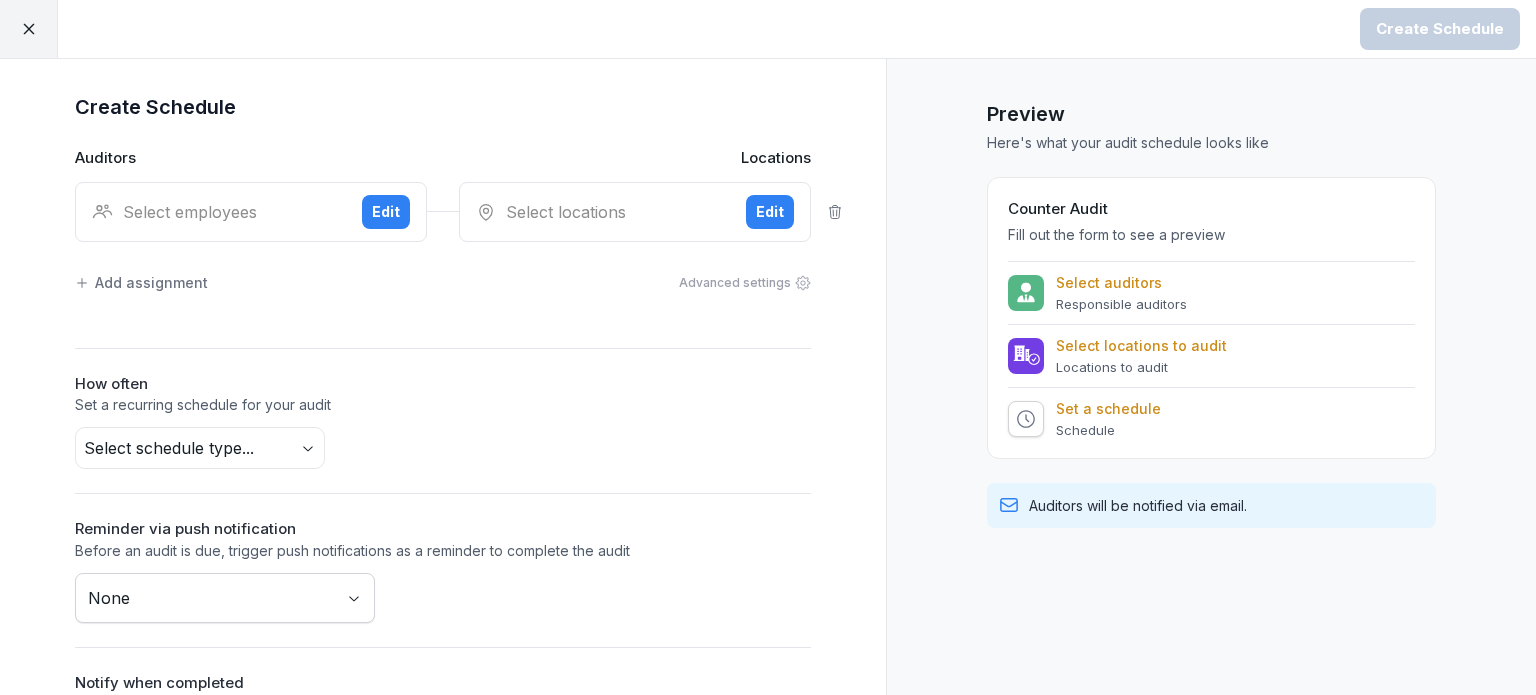click on "Select employees" at bounding box center (219, 212) 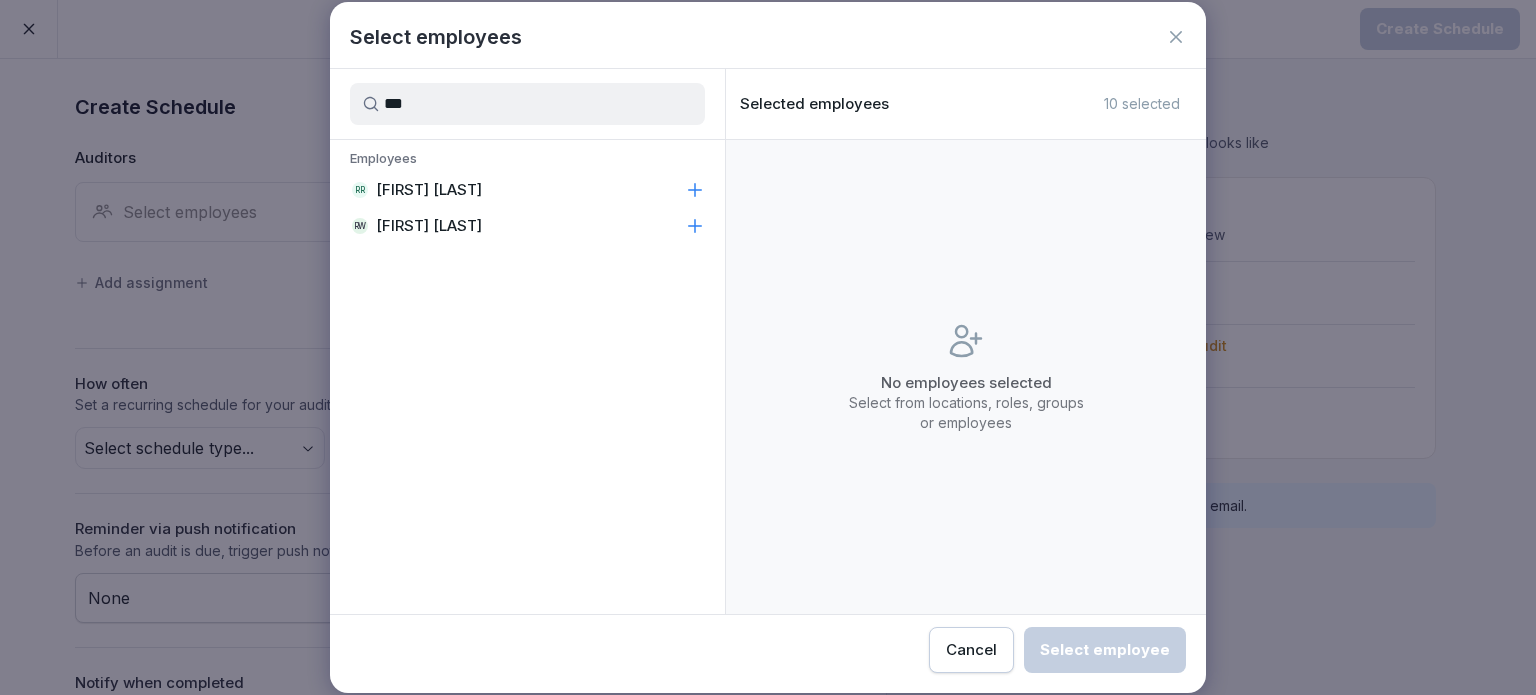 type on "***" 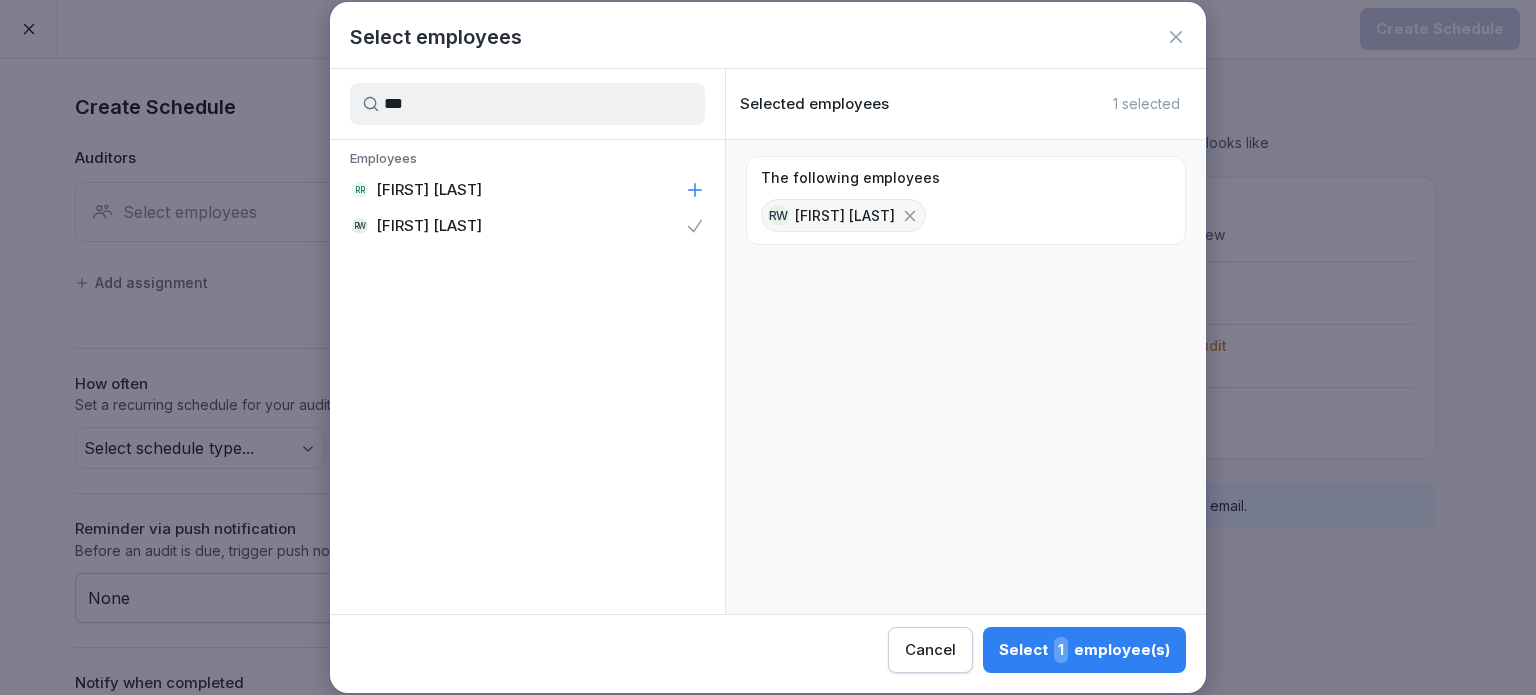 click on "Select  1  employee(s)" at bounding box center (1084, 650) 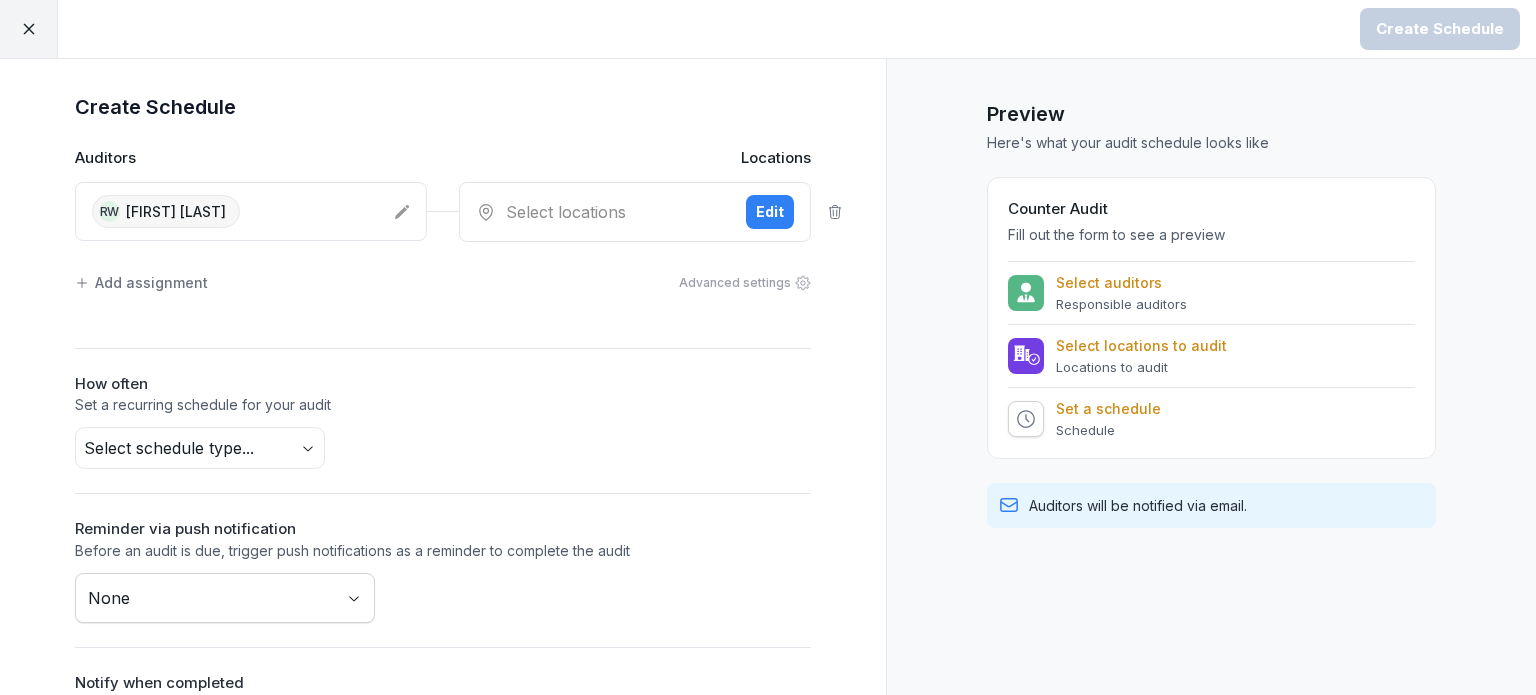 click on "Select locations" at bounding box center (603, 212) 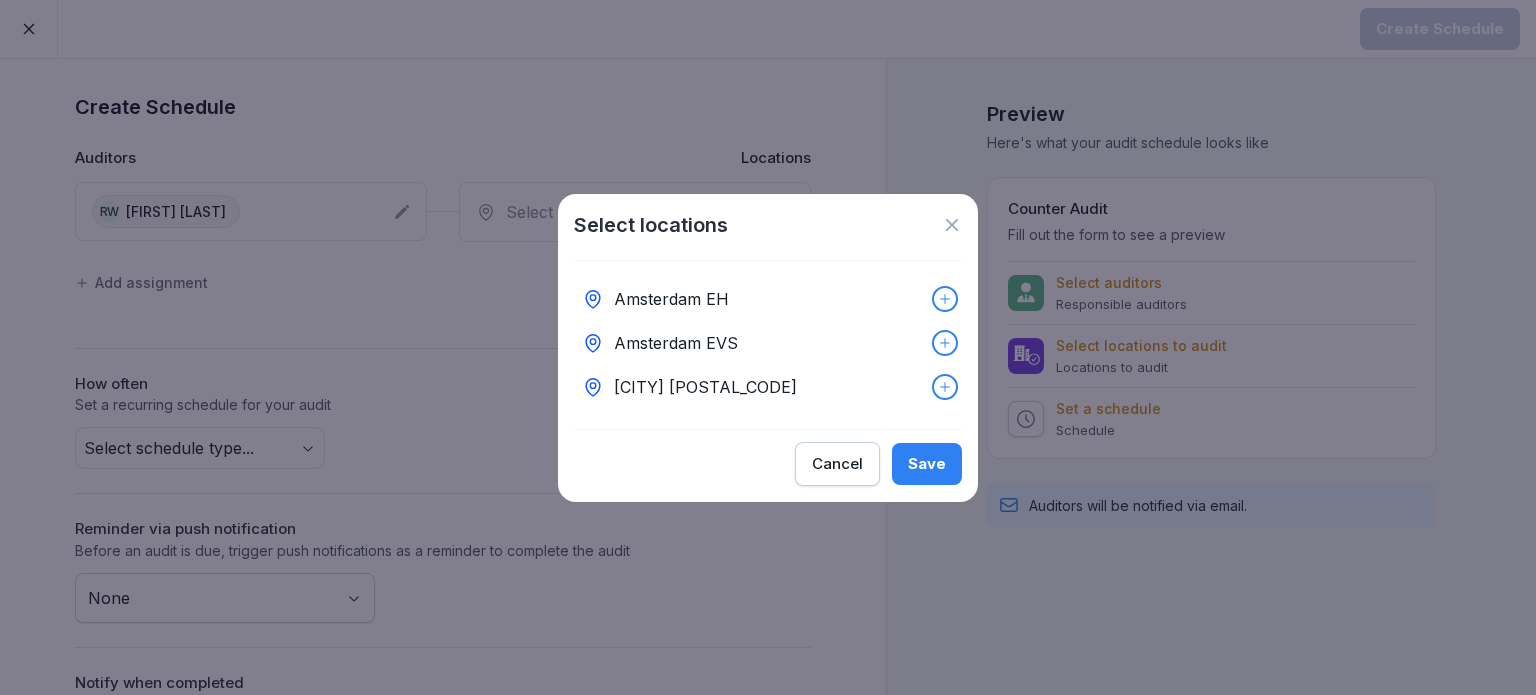 click on "Amsterdam EVS" at bounding box center [676, 343] 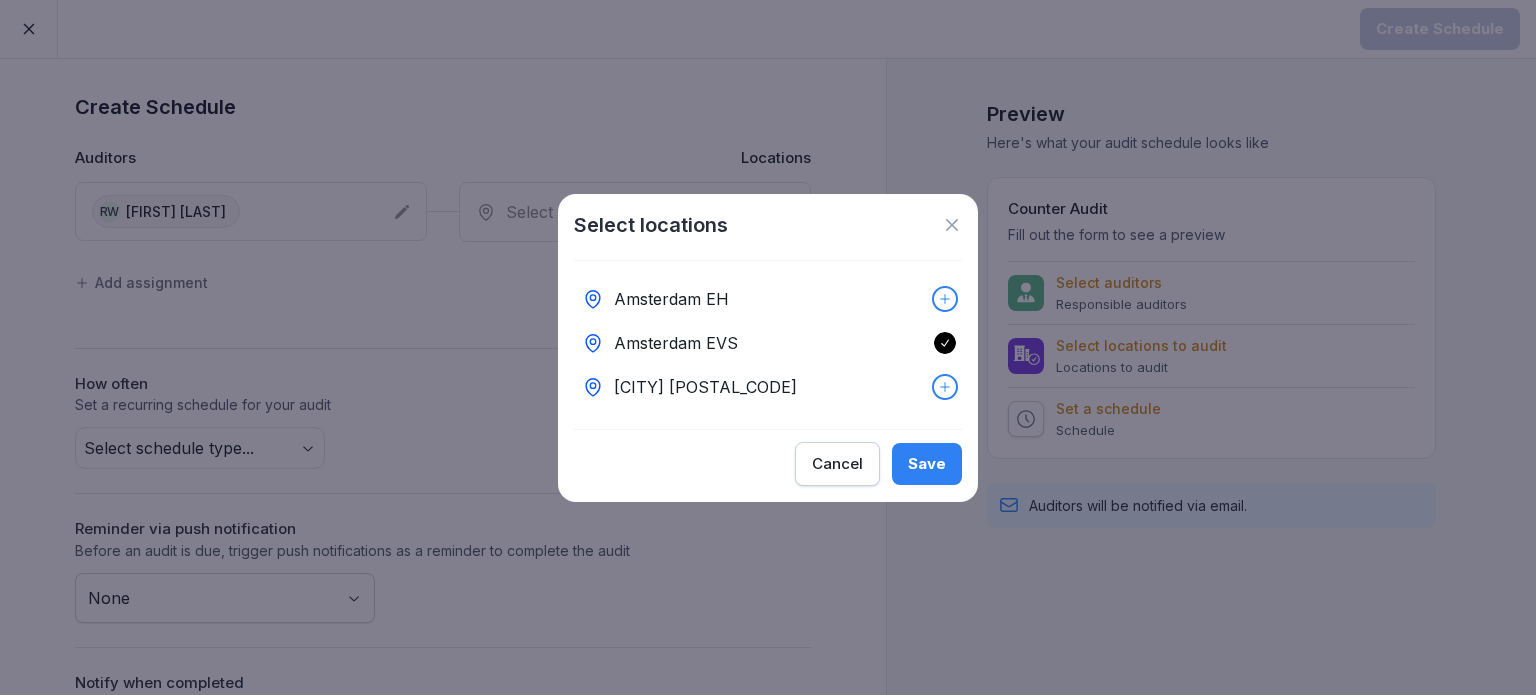 click on "Save" at bounding box center [927, 464] 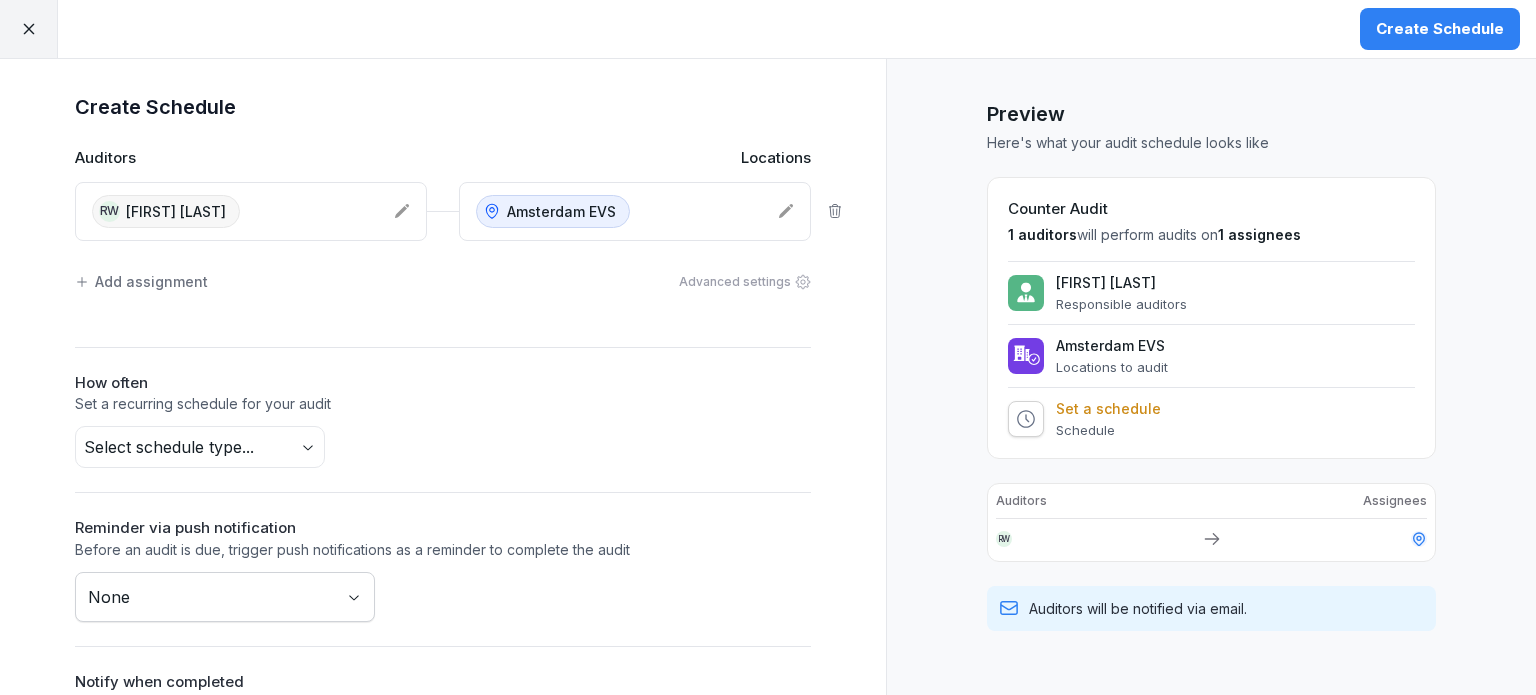 click on "Advanced settings" at bounding box center [745, 282] 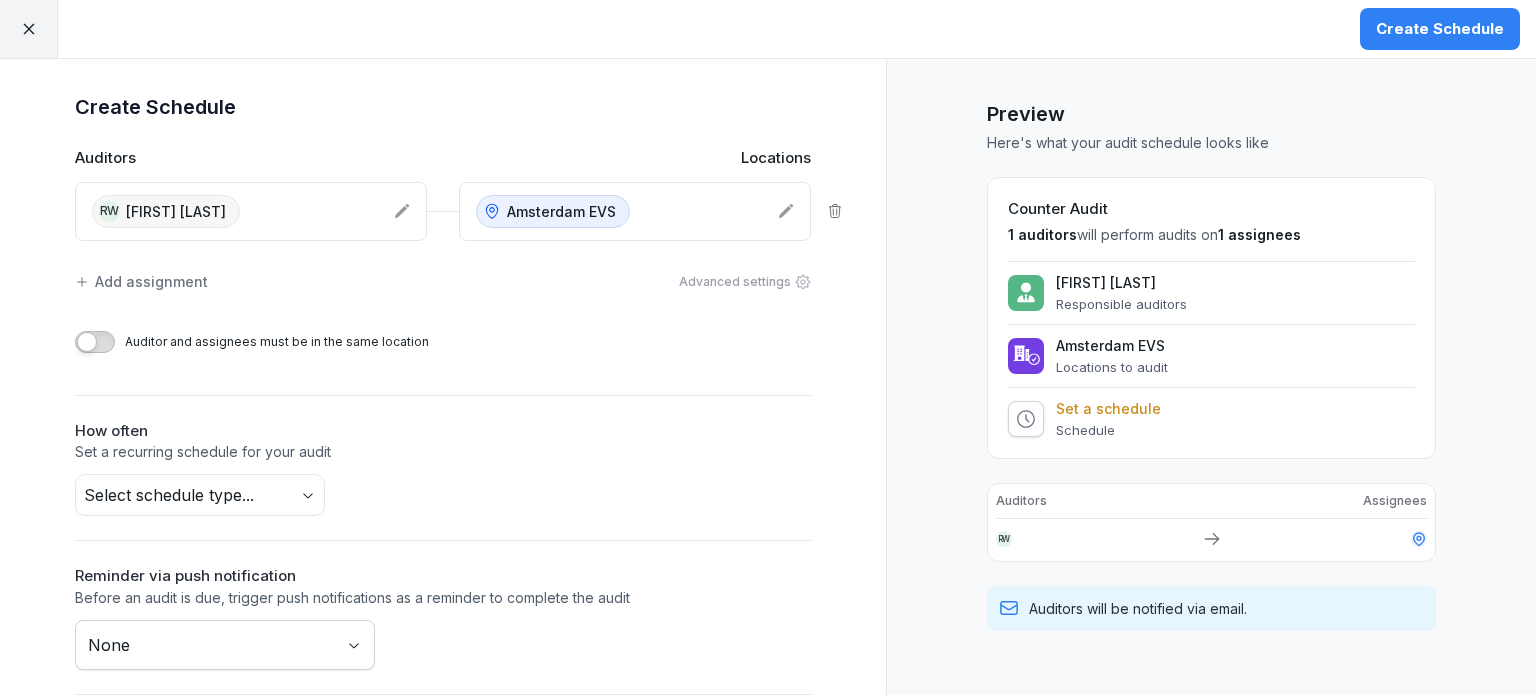 click at bounding box center (95, 342) 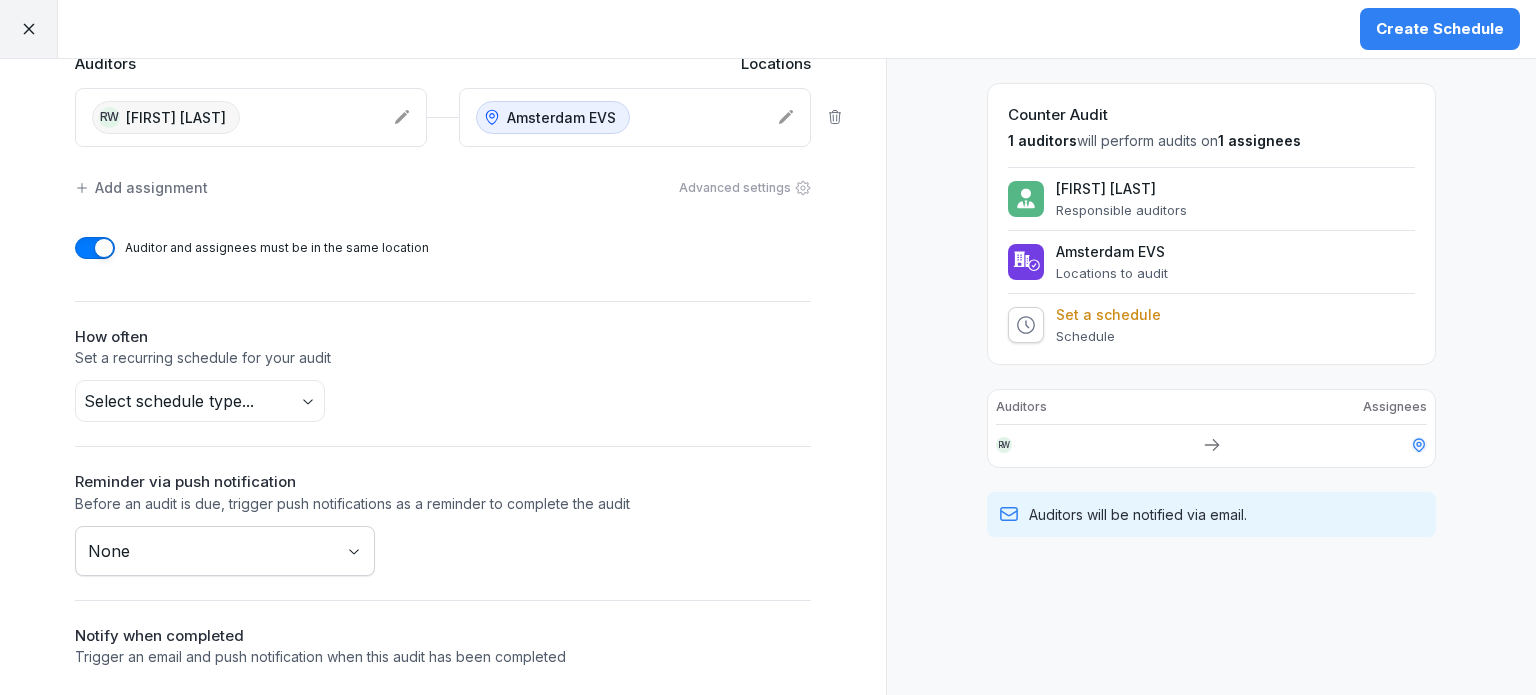 scroll, scrollTop: 97, scrollLeft: 0, axis: vertical 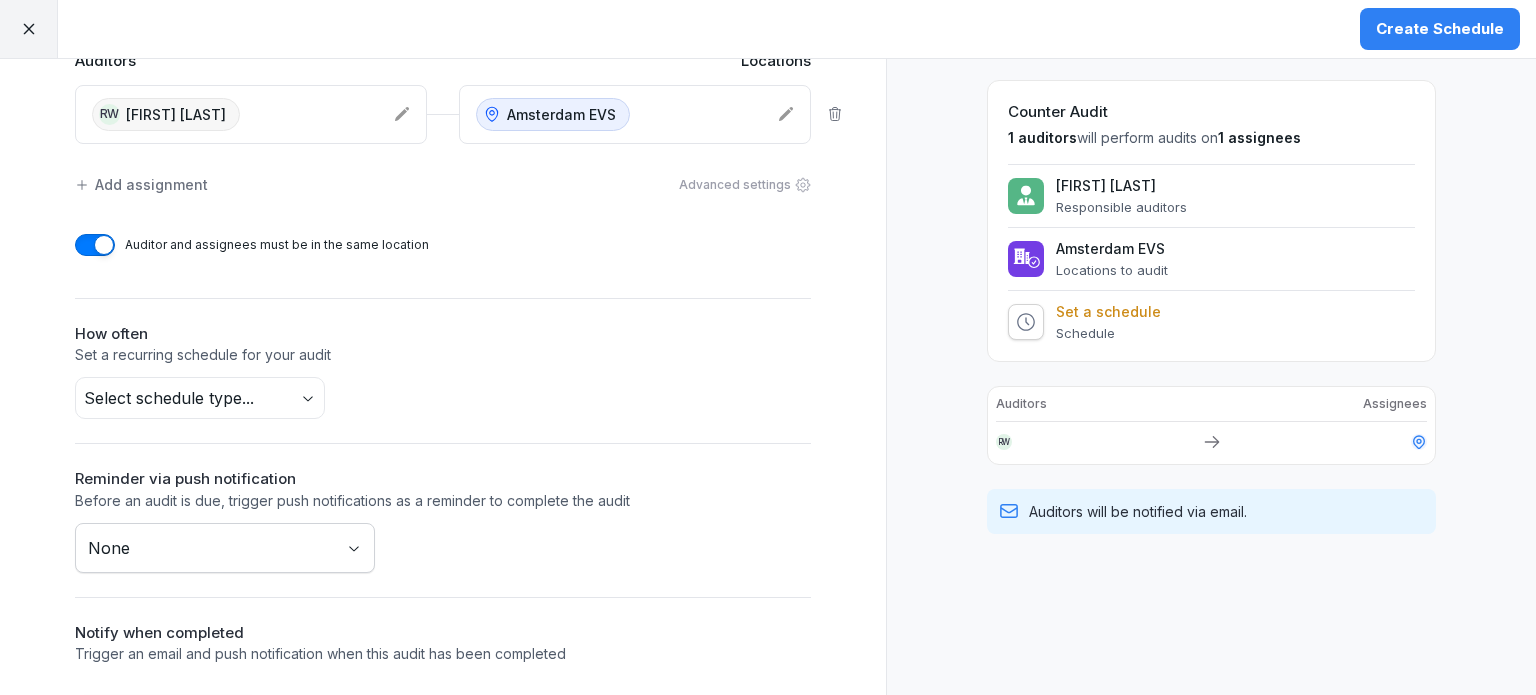 click on "Create Schedule Create Schedule Auditors Locations RW Reece van der Wal Amsterdam EVS Add assignment Advanced settings Auditor and assignees must be in the same location How often Set a recurring schedule for your audit Select schedule type... Reminder via push notification Before an audit is due, trigger push notifications as a reminder to complete the audit None Notify when completed Trigger an email and push notification when this audit has been completed Select employees Preview Here's what your audit schedule looks like Counter Audit 1 auditors  will perform audits on  1 assignees Reece van der Wal Responsible auditors Amsterdam EVS Locations to audit Set a schedule Schedule Auditors Assignees RW Auditors will be notified via email." at bounding box center [768, 347] 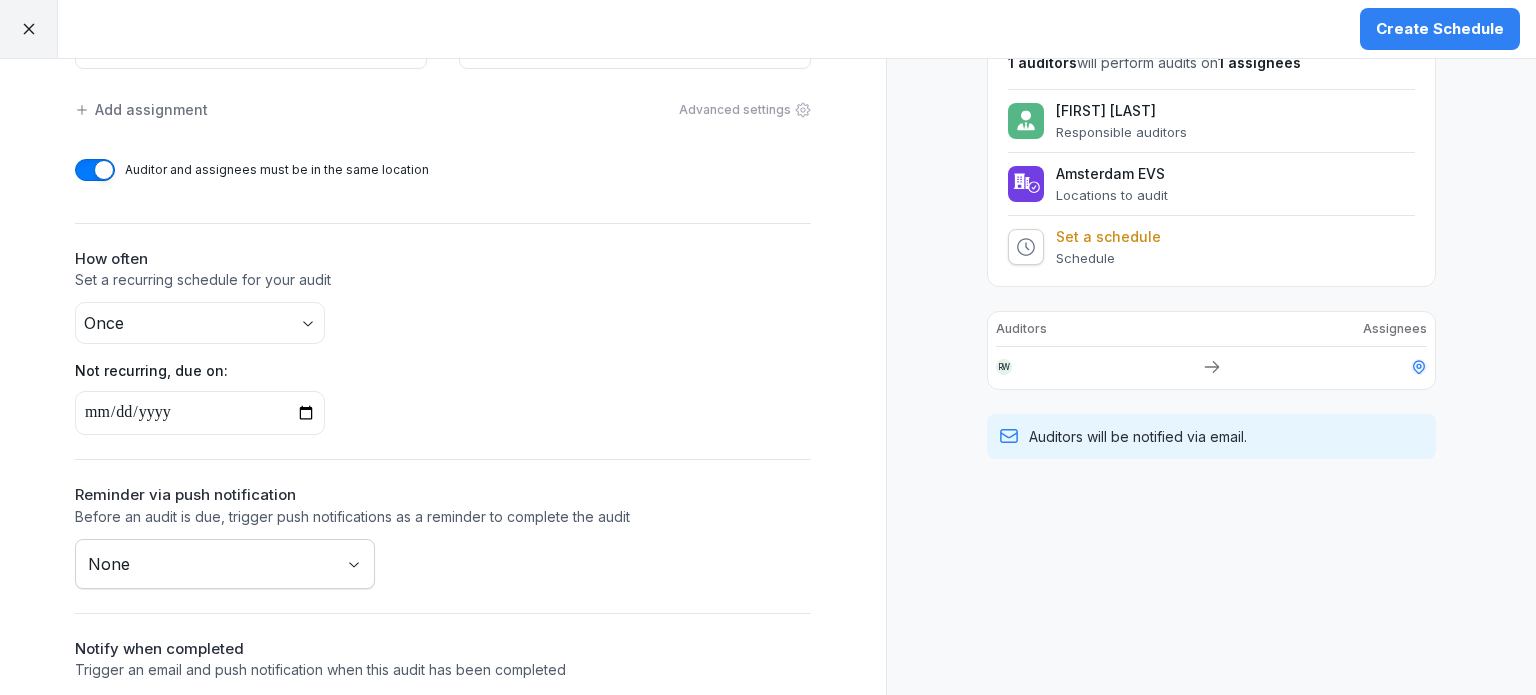 scroll, scrollTop: 174, scrollLeft: 0, axis: vertical 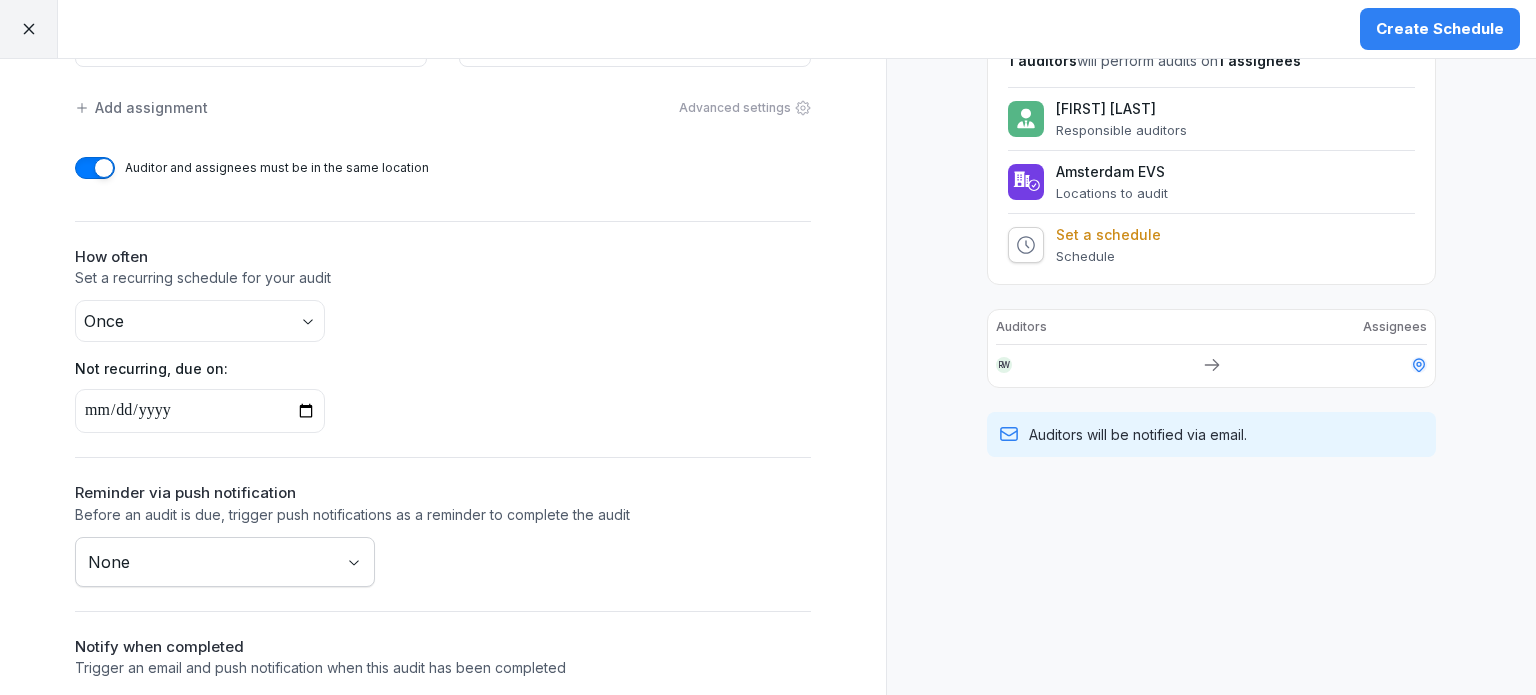 click at bounding box center [200, 411] 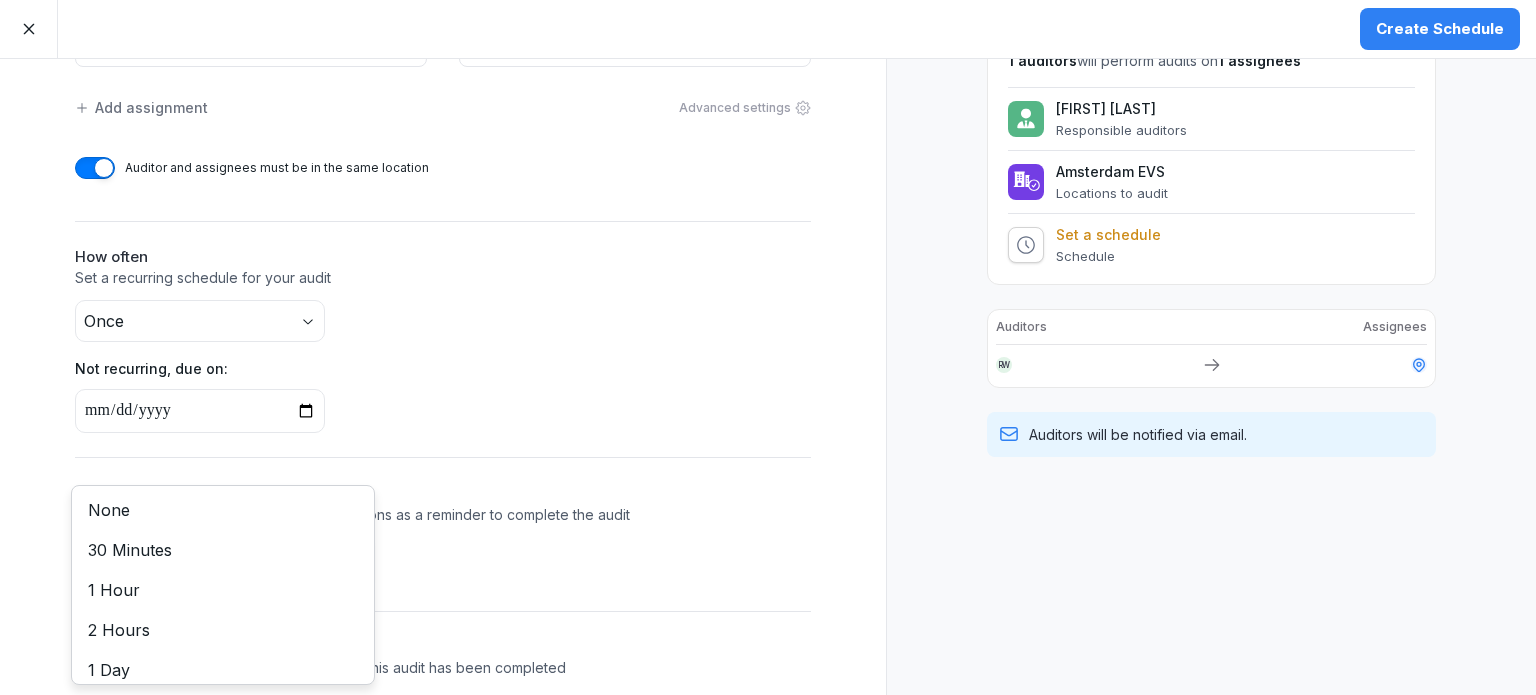 click on "**********" at bounding box center (768, 347) 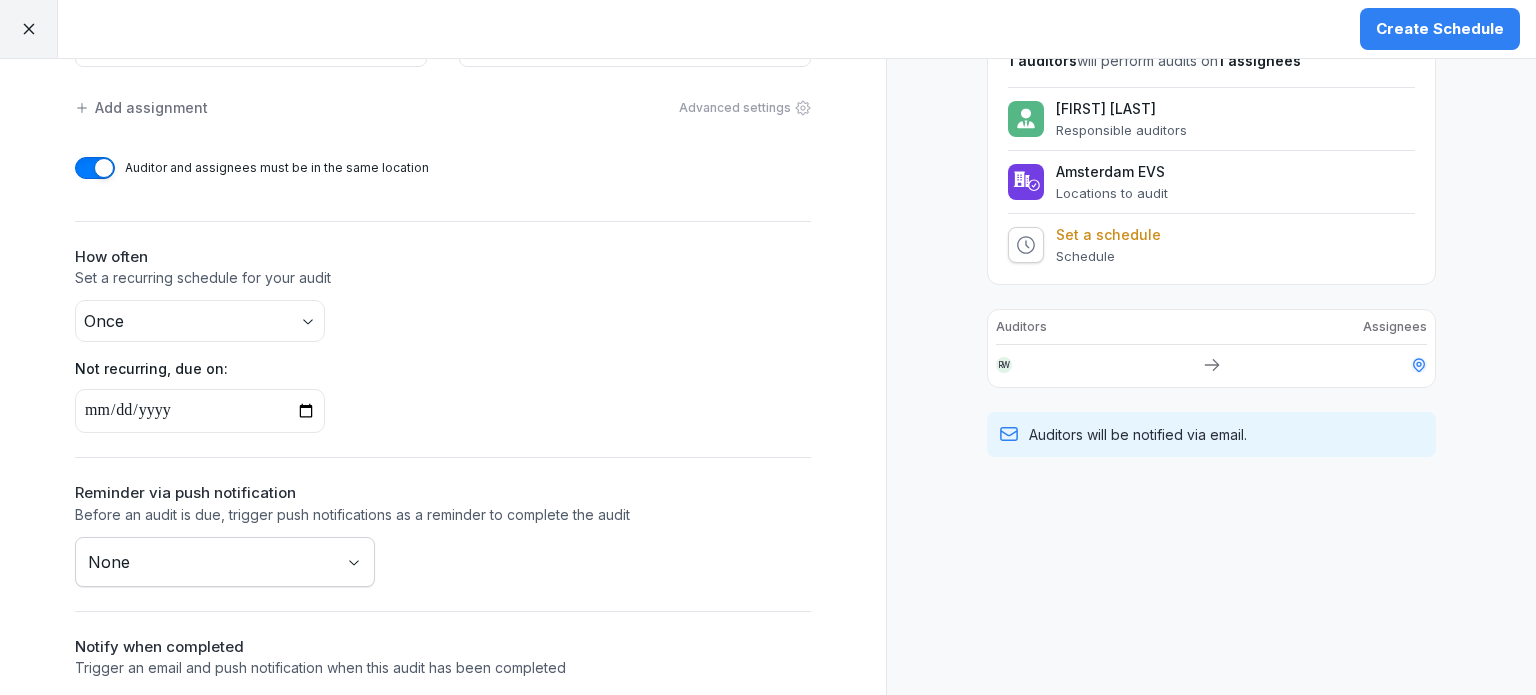 scroll, scrollTop: 261, scrollLeft: 0, axis: vertical 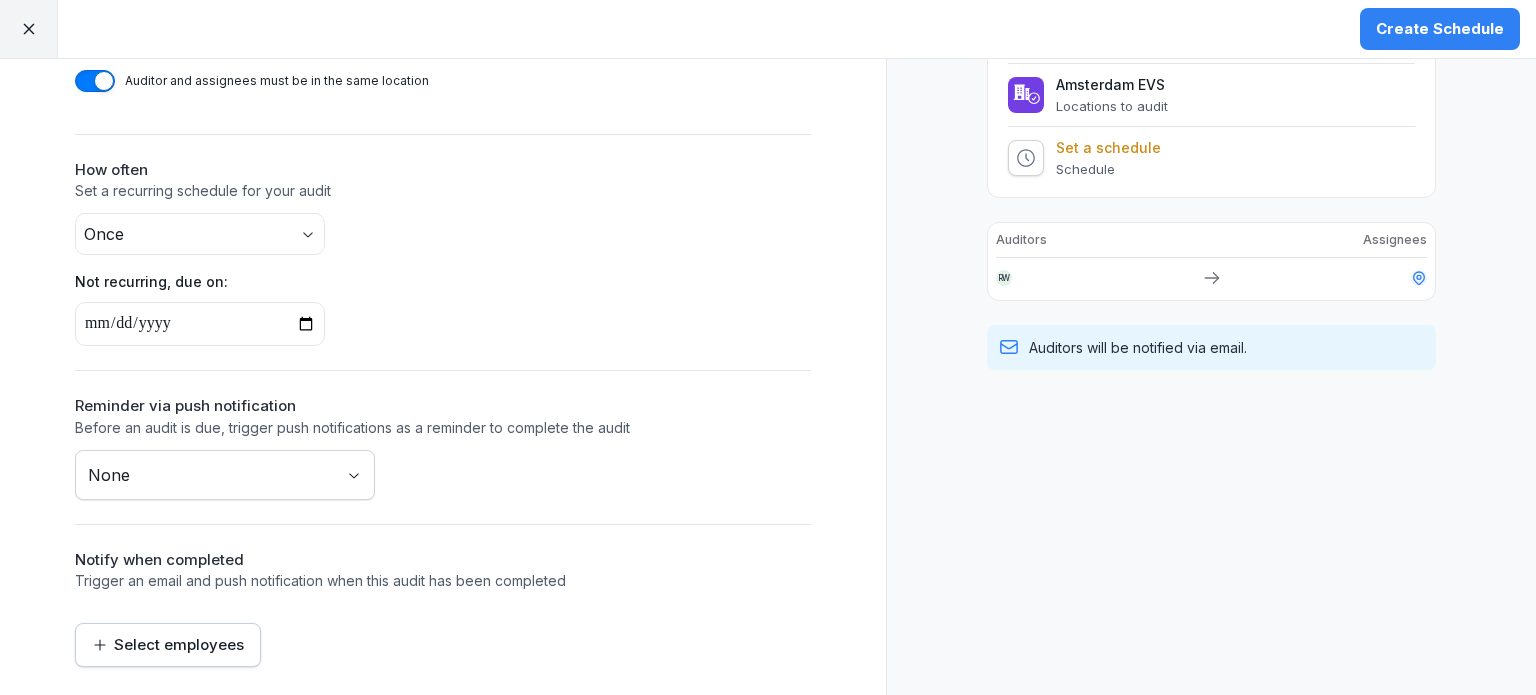 click on "Select employees" at bounding box center (168, 645) 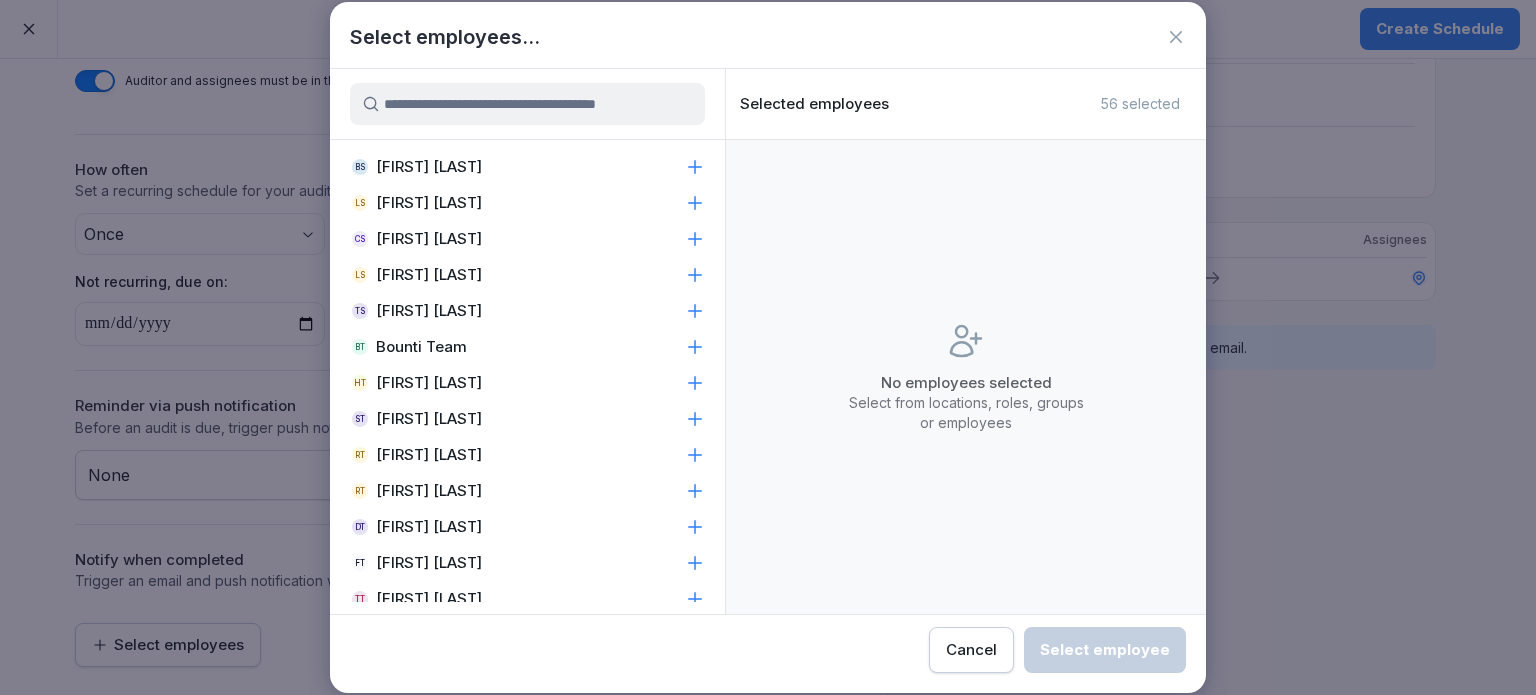 scroll, scrollTop: 1593, scrollLeft: 0, axis: vertical 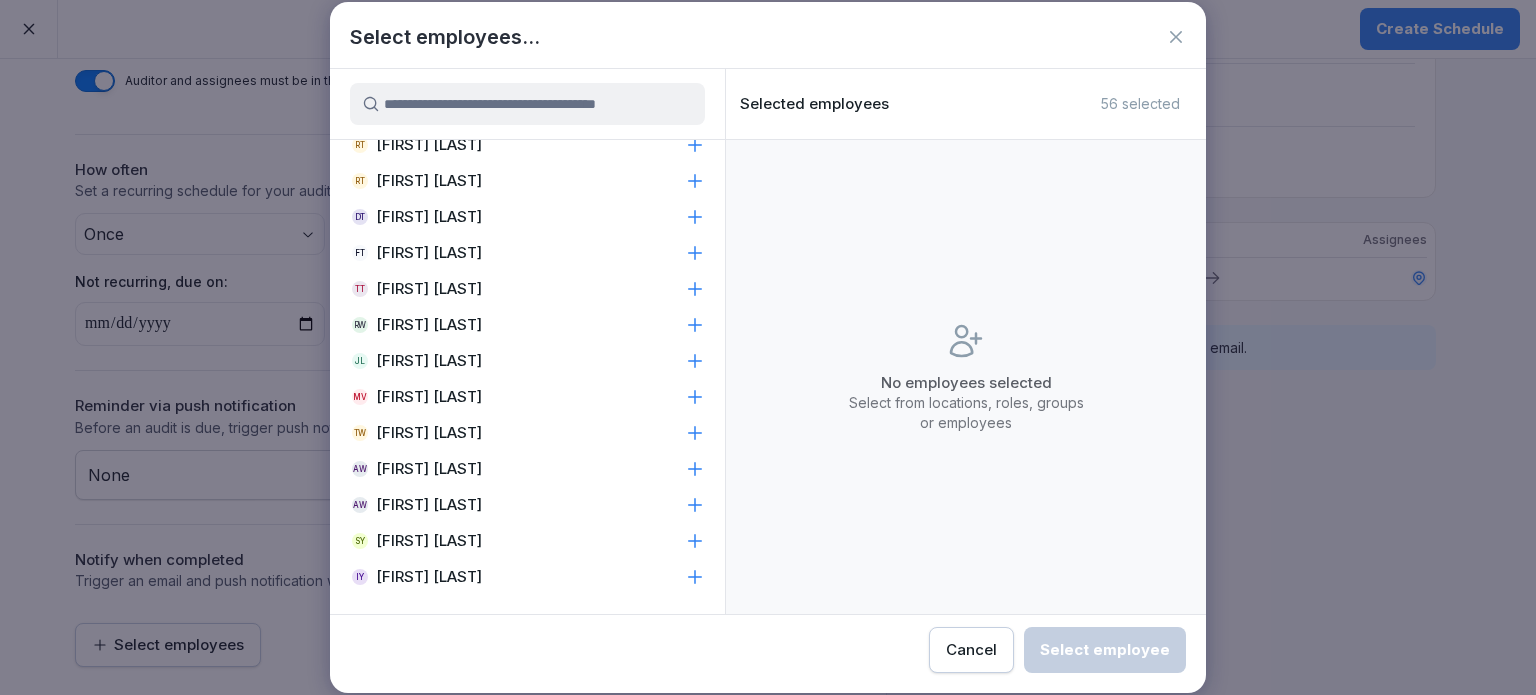 click 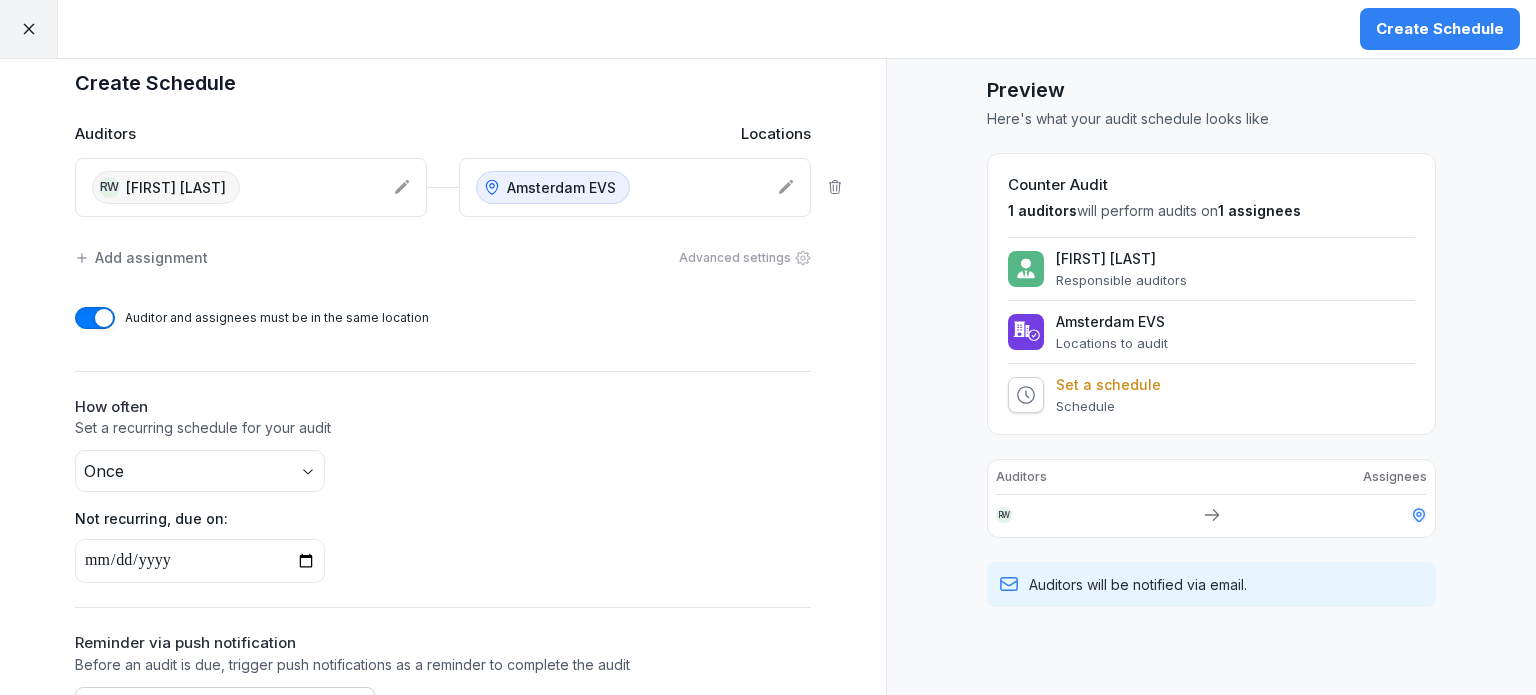 scroll, scrollTop: 0, scrollLeft: 0, axis: both 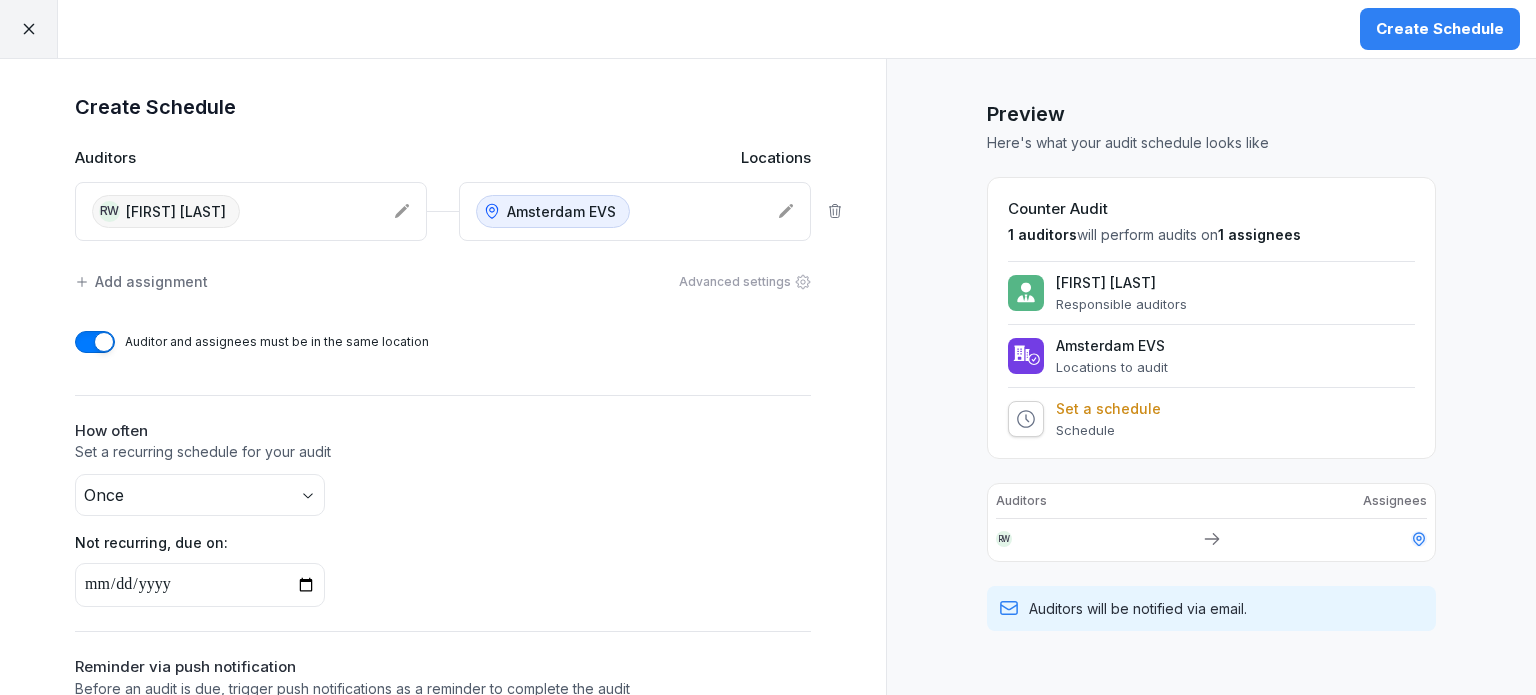 click 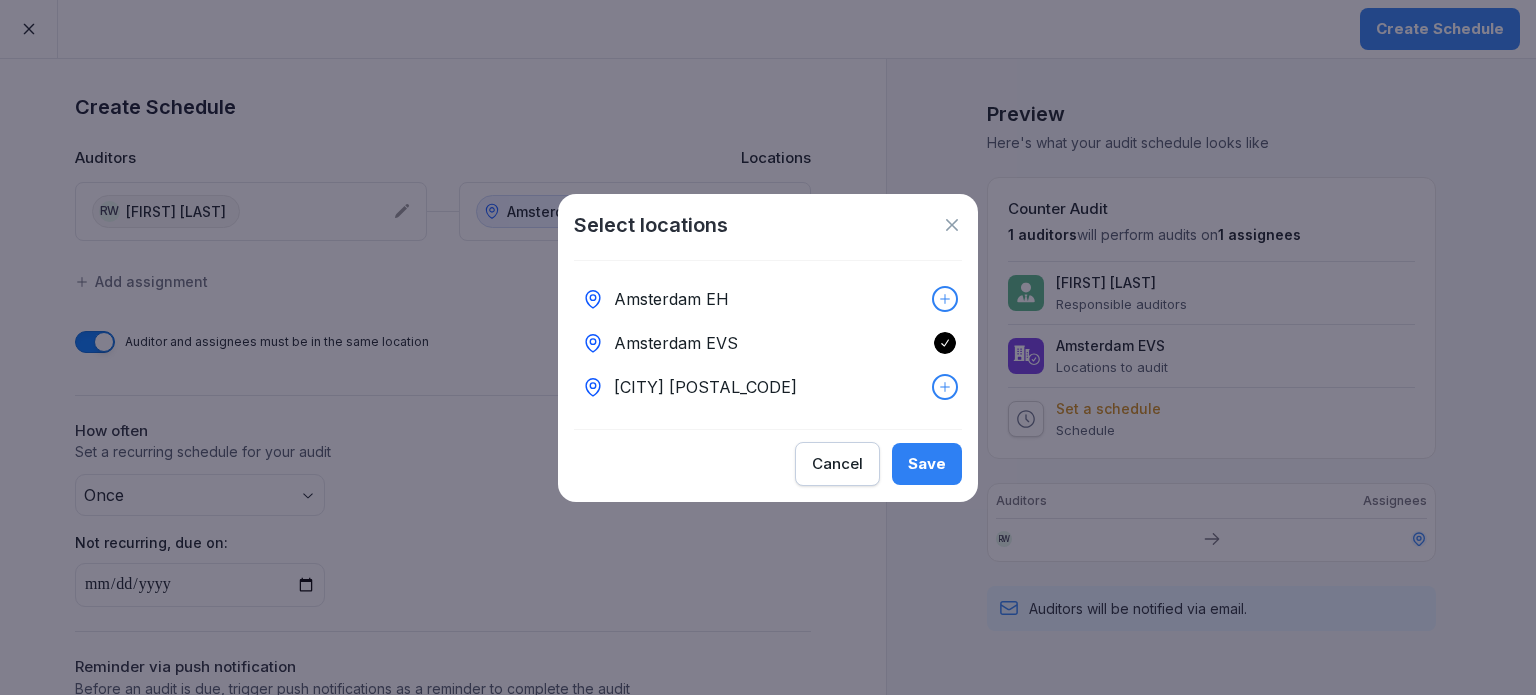 click on "Save" at bounding box center [927, 464] 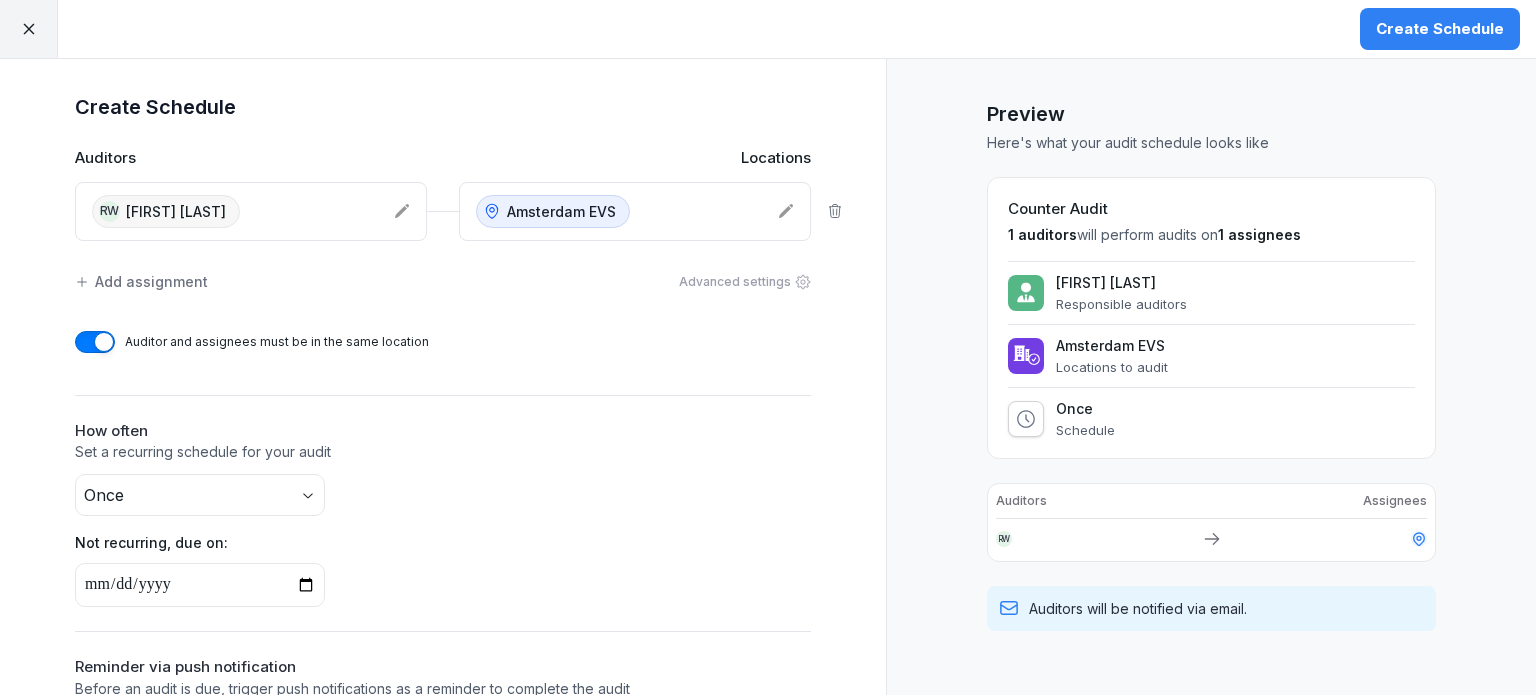 click on "Advanced settings" at bounding box center (745, 282) 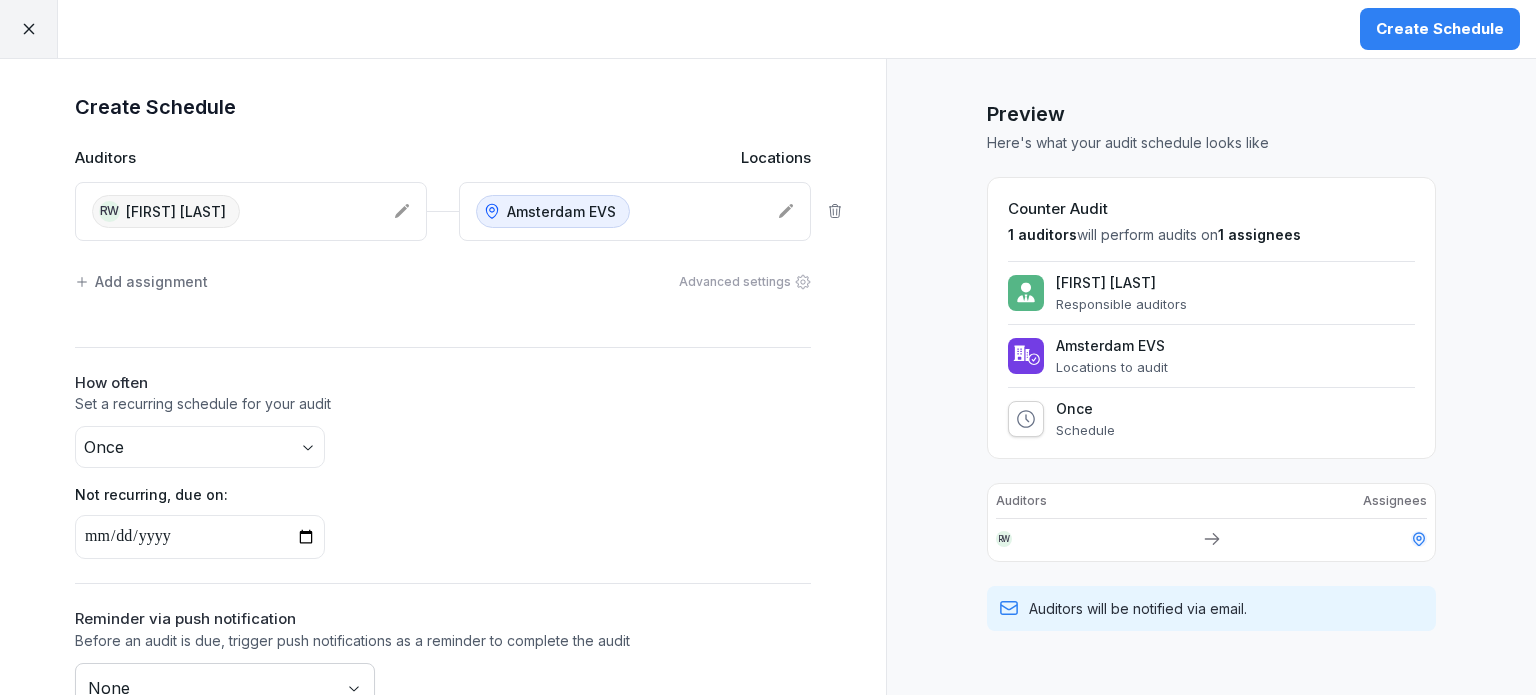 click on "Advanced settings" at bounding box center [745, 282] 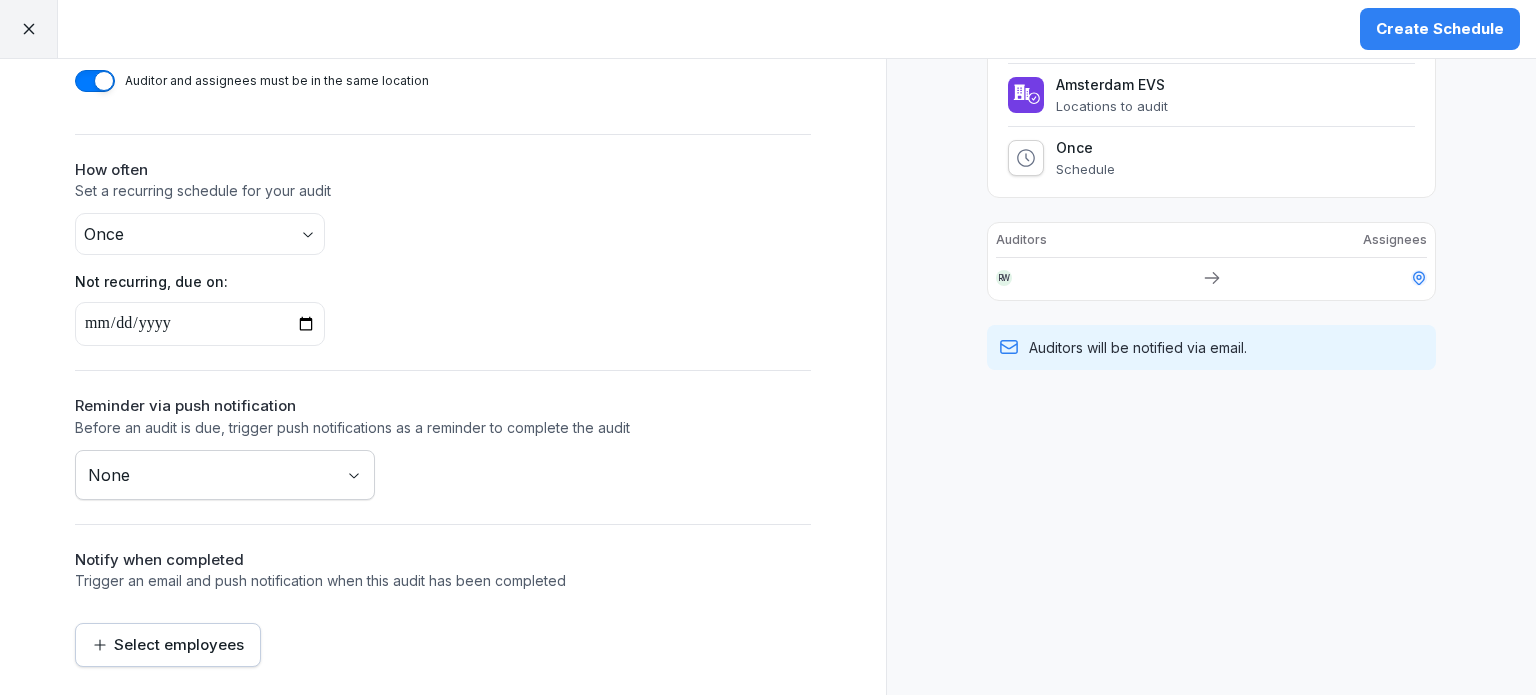 scroll, scrollTop: 0, scrollLeft: 0, axis: both 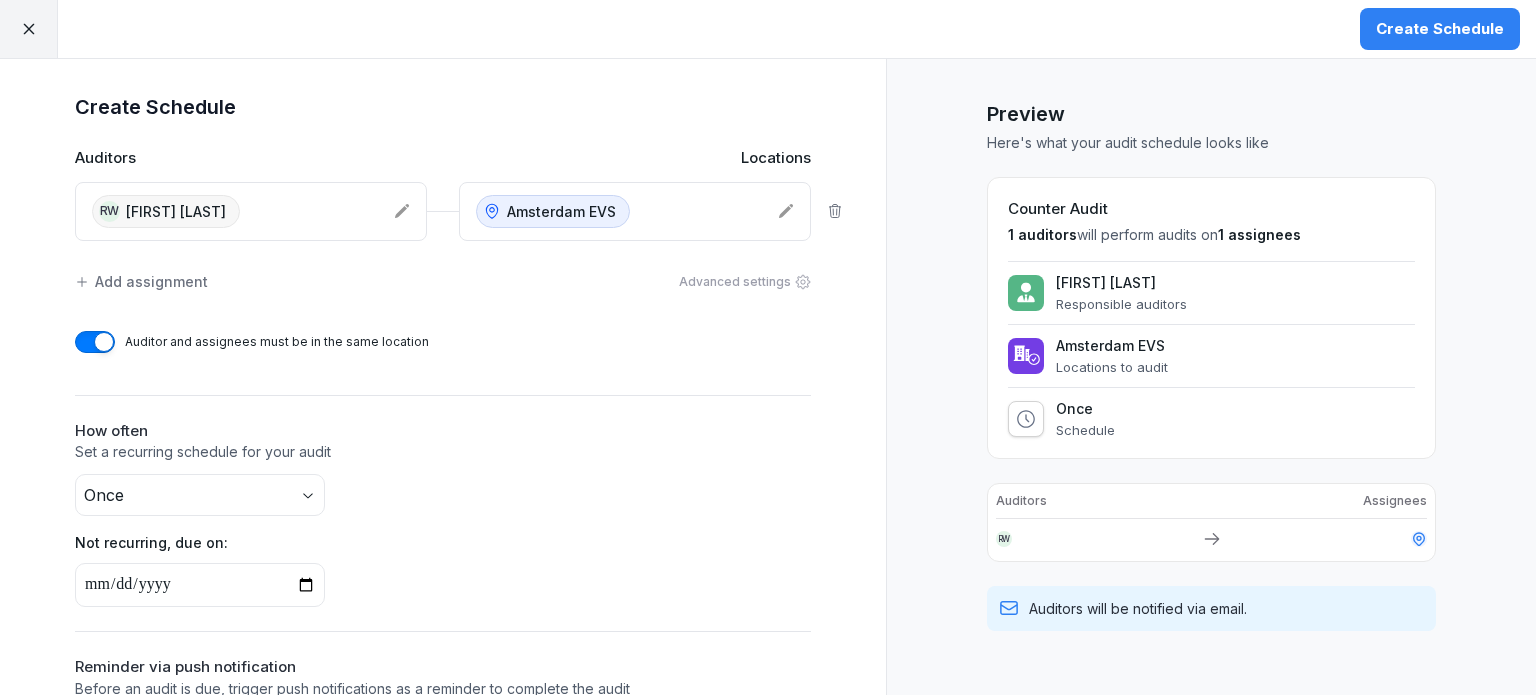 click on "Create Schedule" at bounding box center (1440, 29) 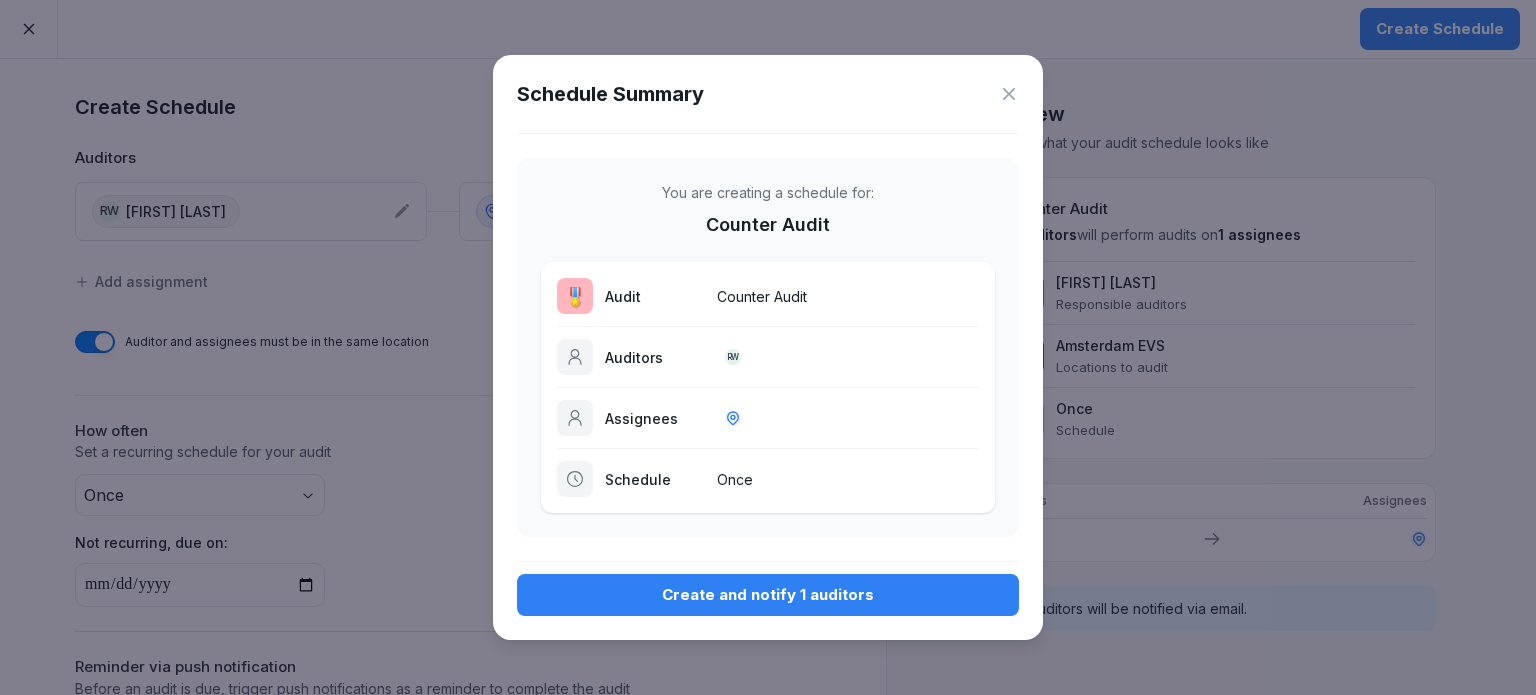 click on "Create and notify 1 auditors" at bounding box center (768, 595) 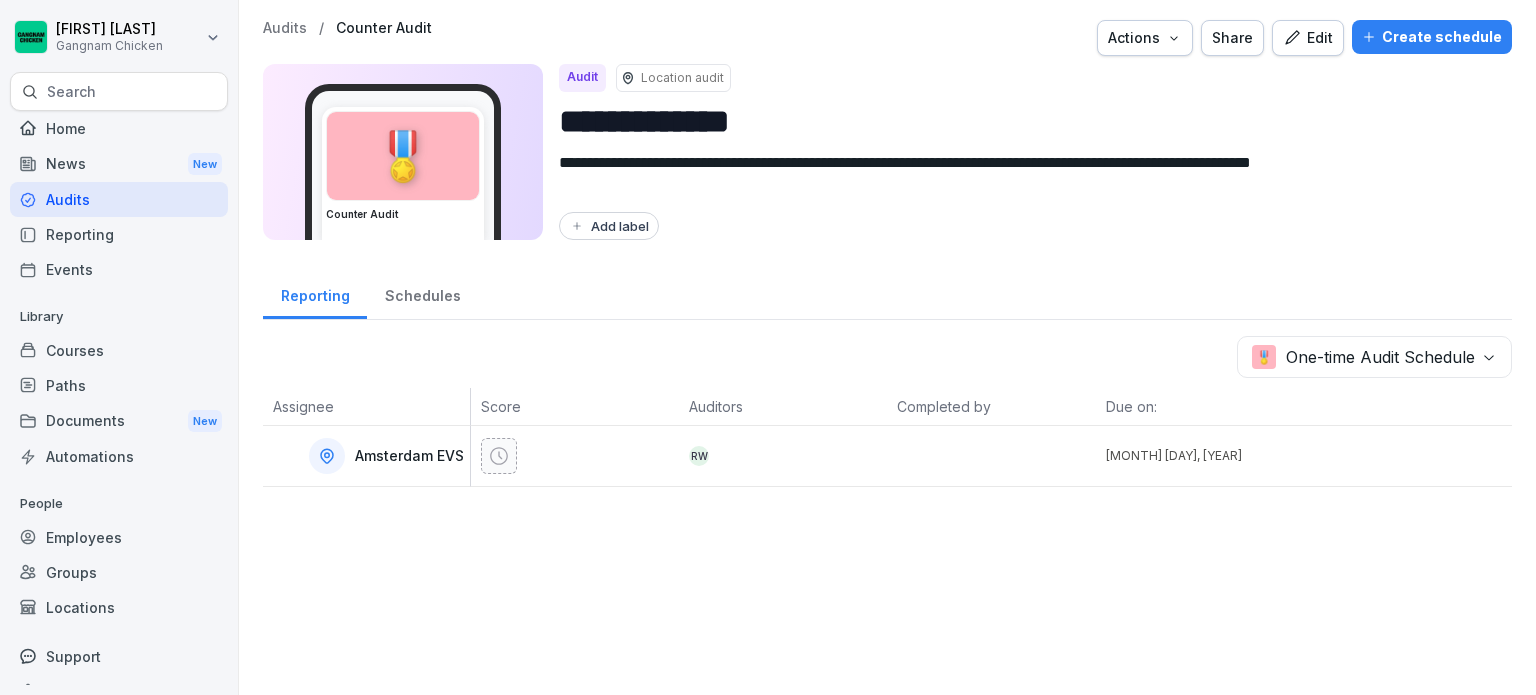 click 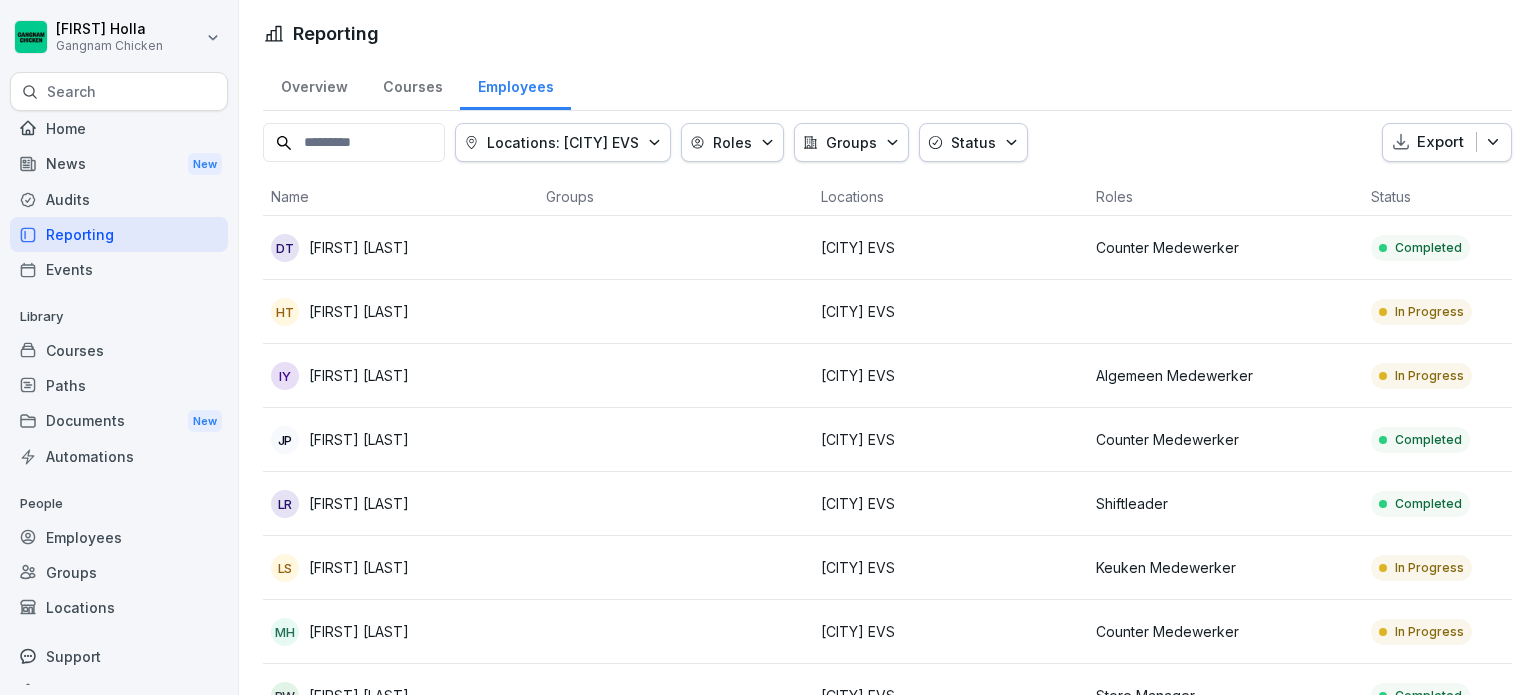 scroll, scrollTop: 0, scrollLeft: 0, axis: both 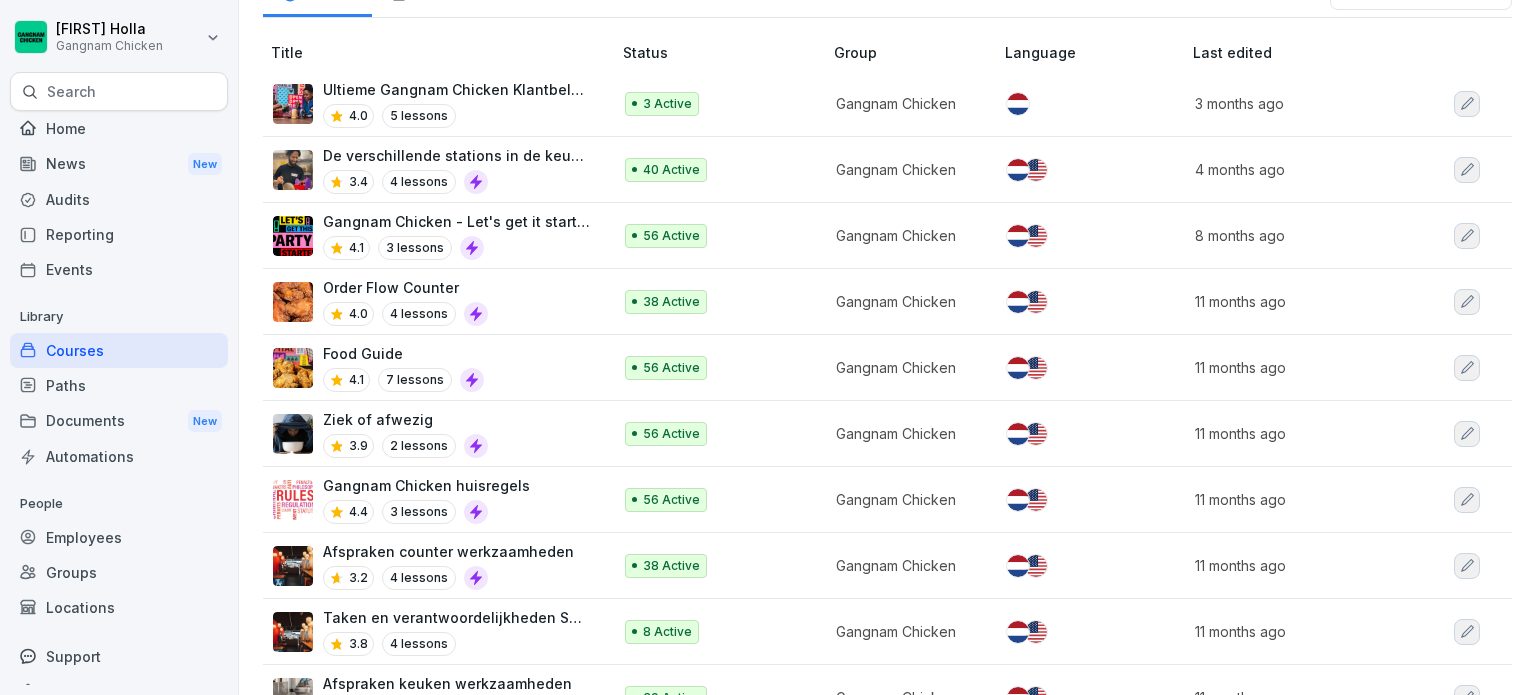 click on "Order Flow Counter 4.0 4 lessons" at bounding box center [432, 301] 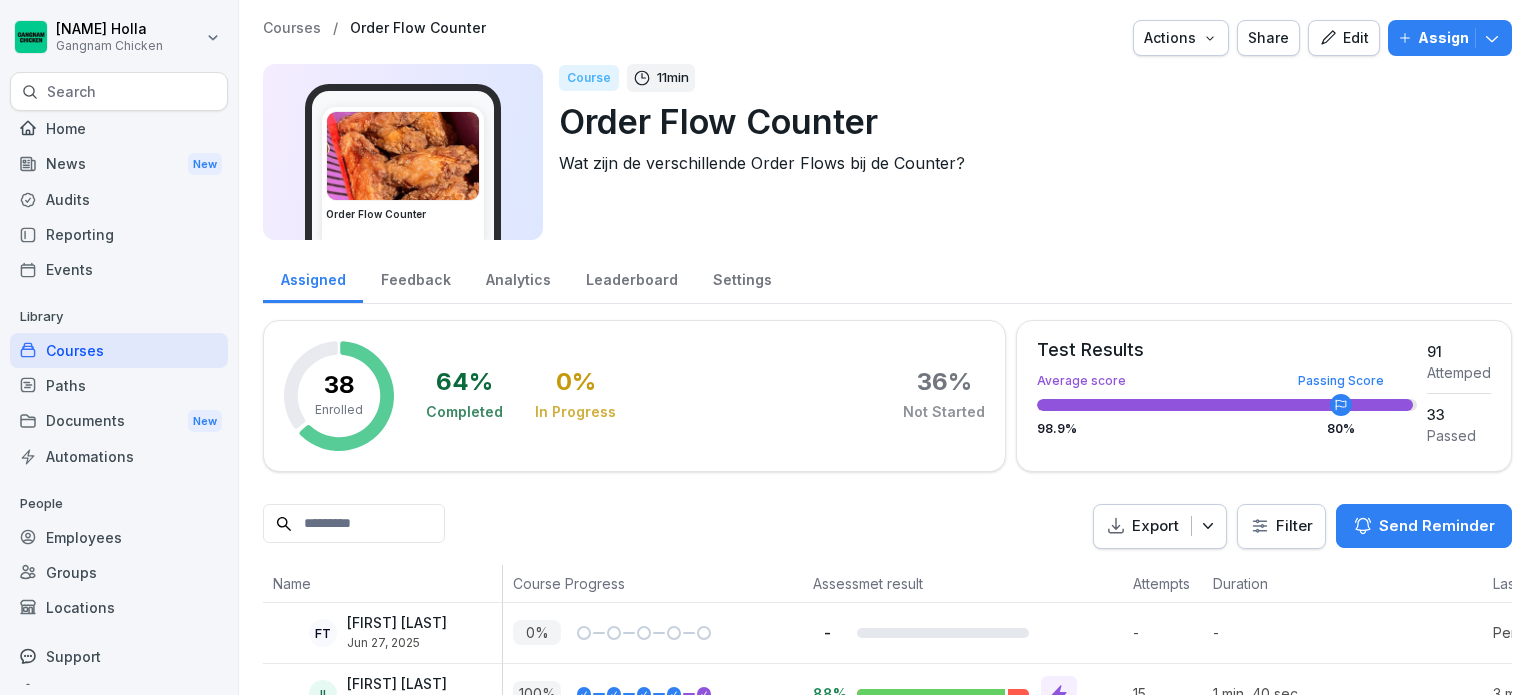 scroll, scrollTop: 0, scrollLeft: 0, axis: both 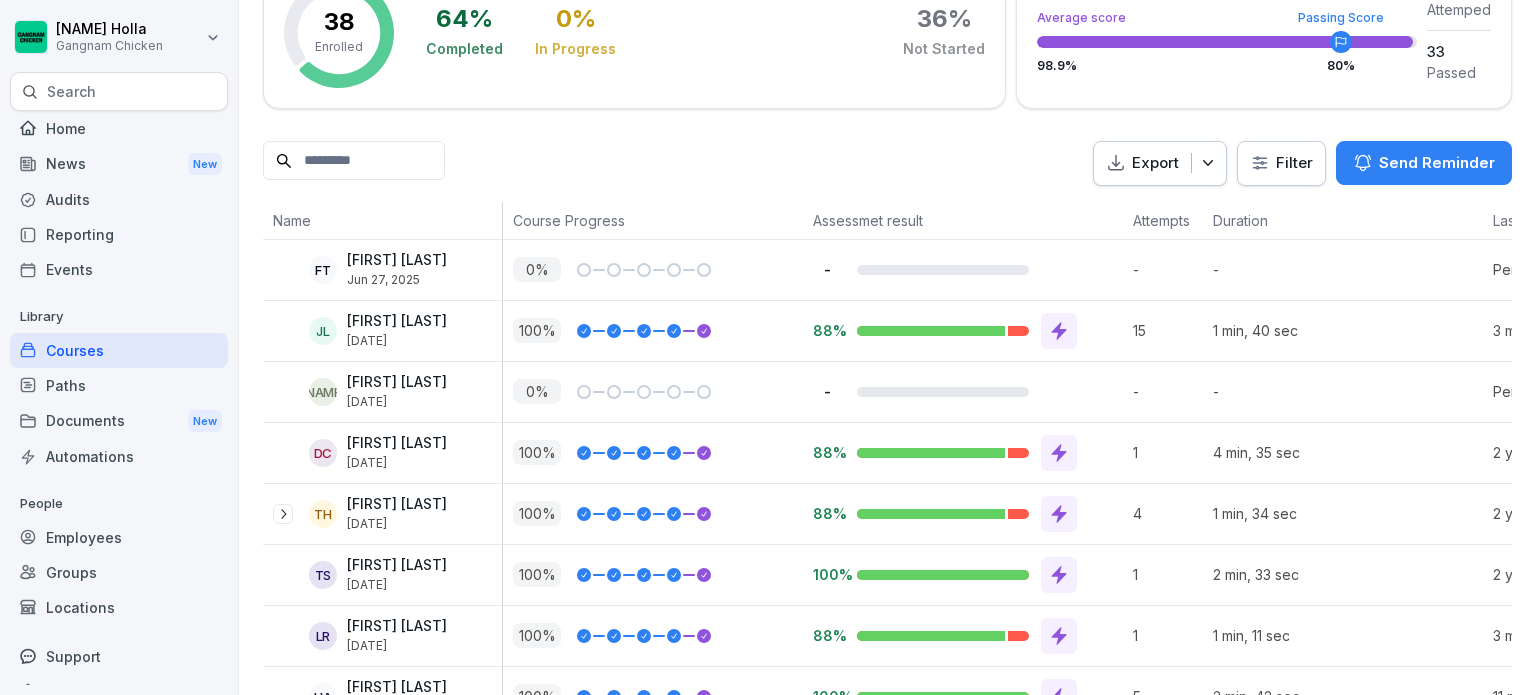 click on "100 %" at bounding box center (658, 330) 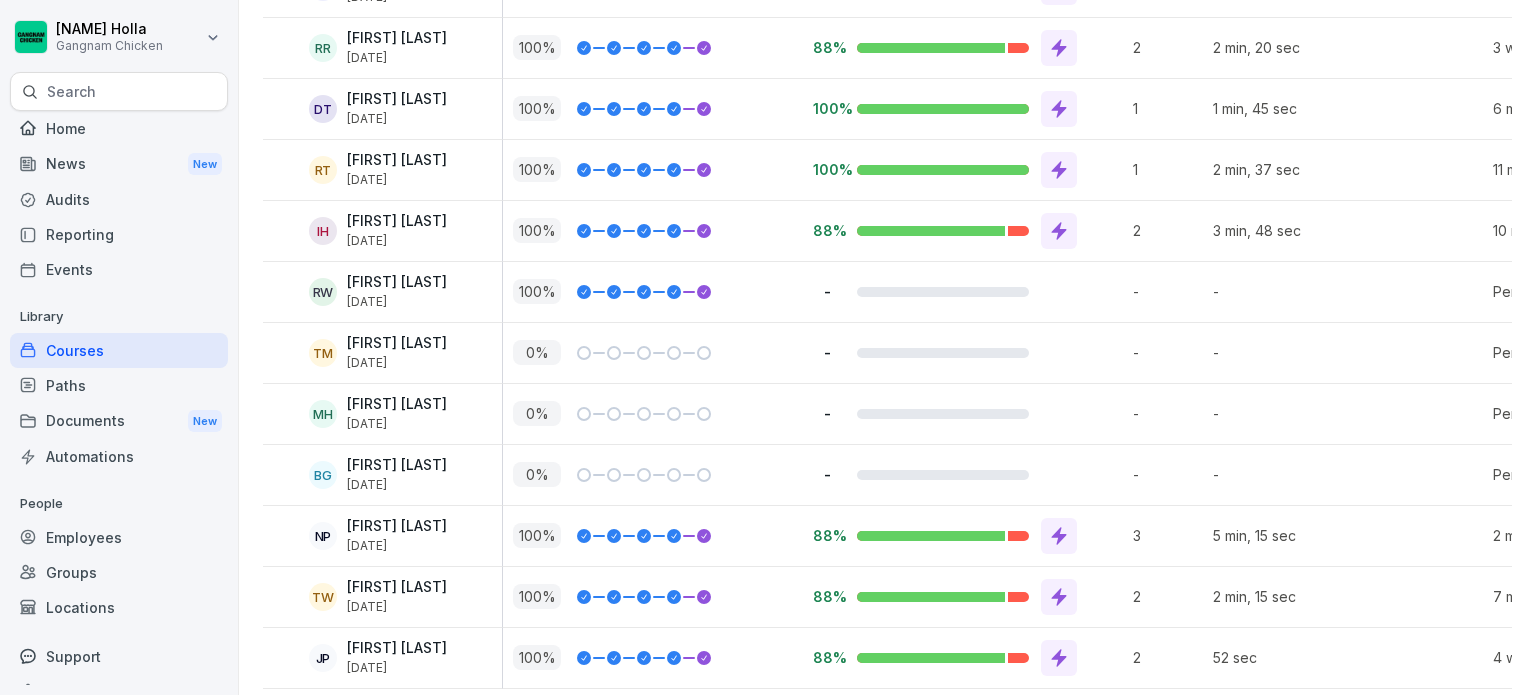 scroll, scrollTop: 2235, scrollLeft: 0, axis: vertical 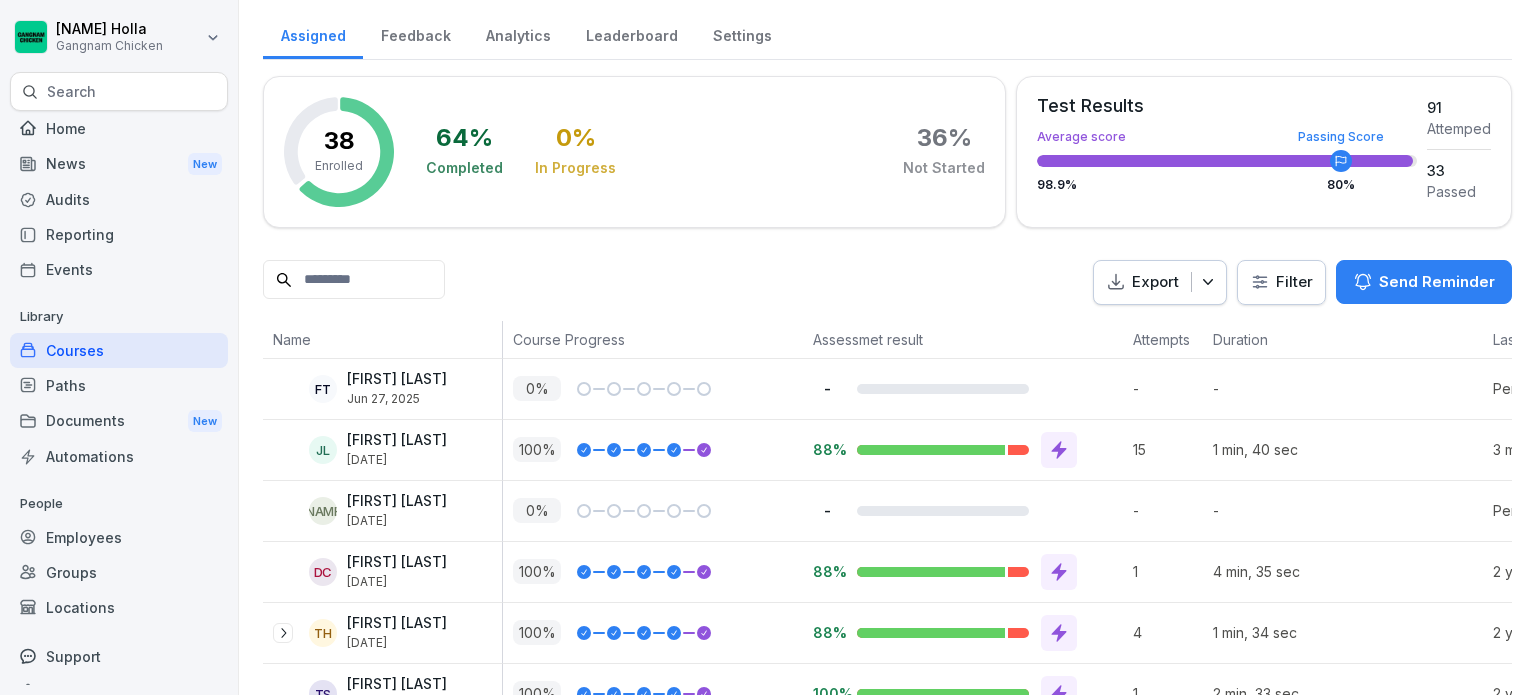 click on "Paths" at bounding box center [119, 385] 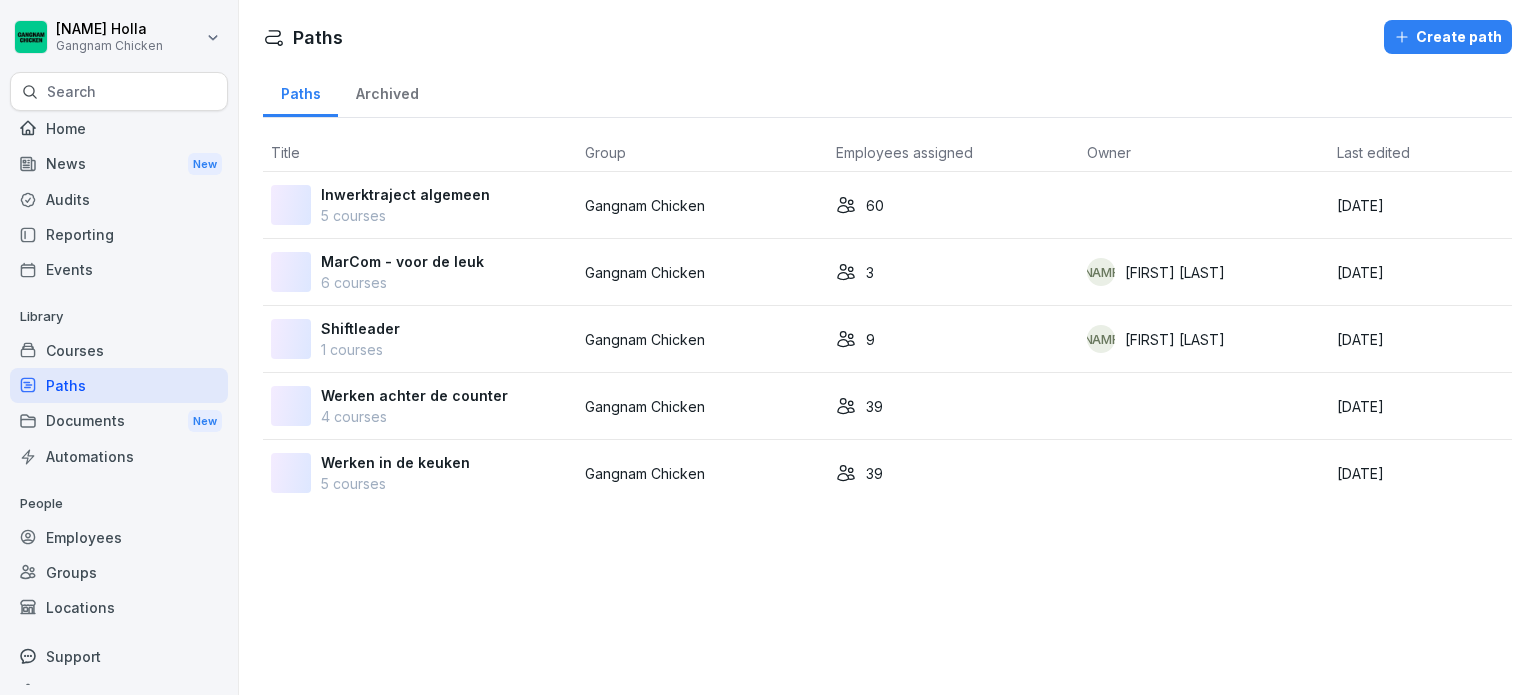 scroll, scrollTop: 0, scrollLeft: 0, axis: both 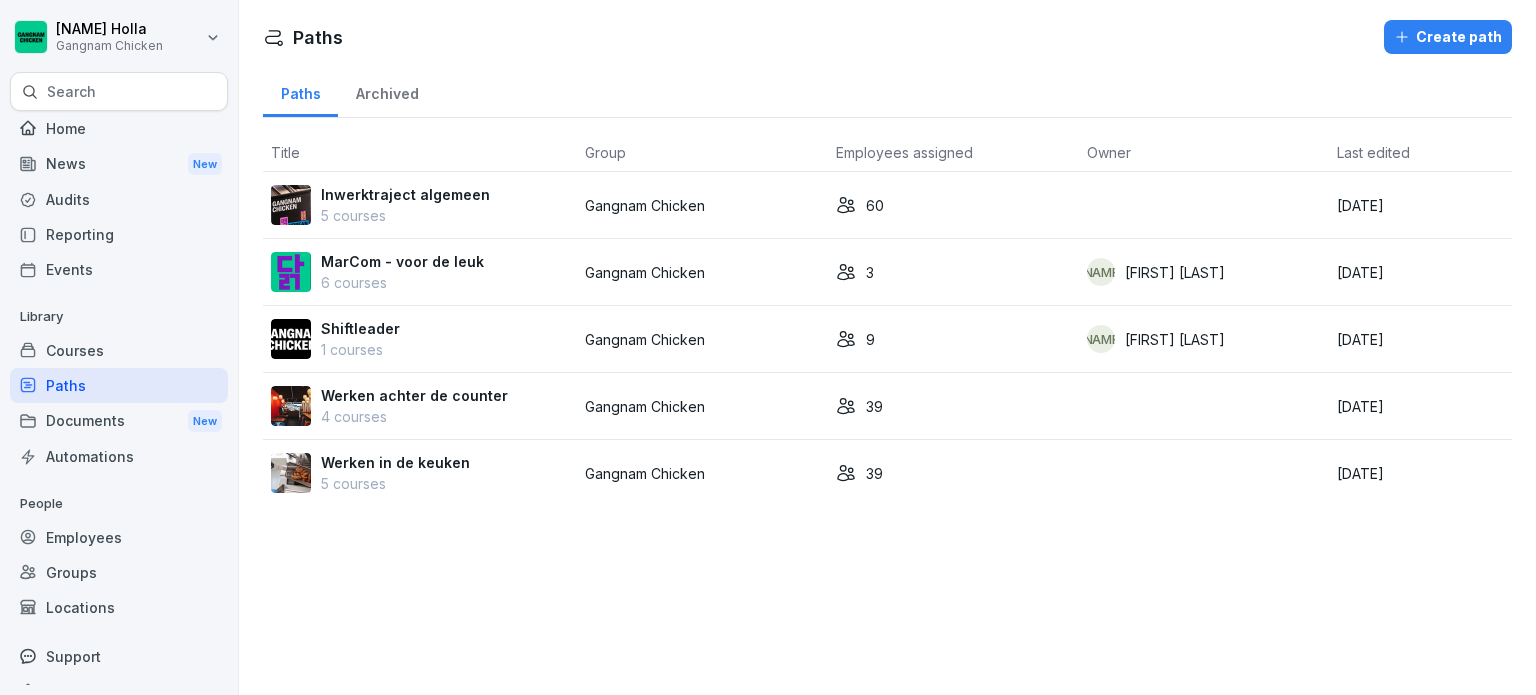 click on "Shiftleader  1 courses" at bounding box center (420, 339) 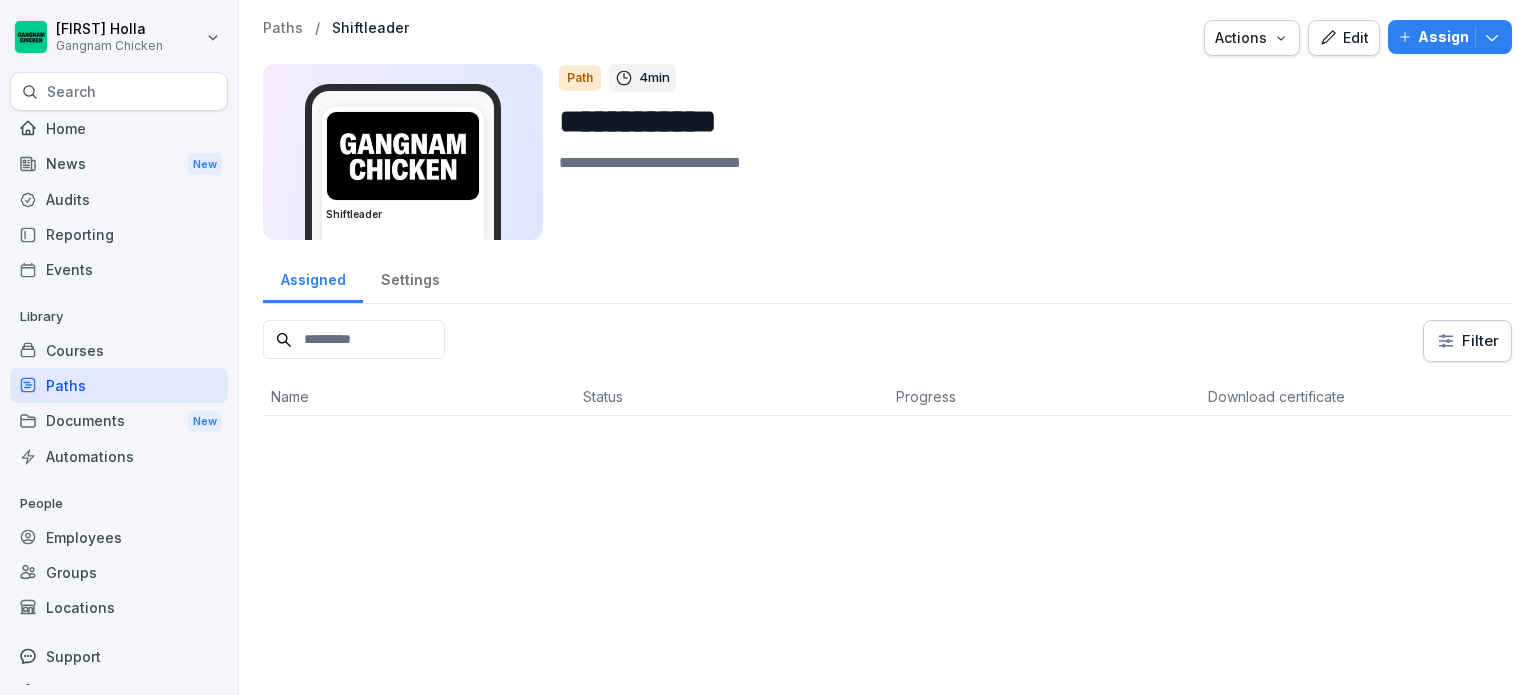 scroll, scrollTop: 0, scrollLeft: 0, axis: both 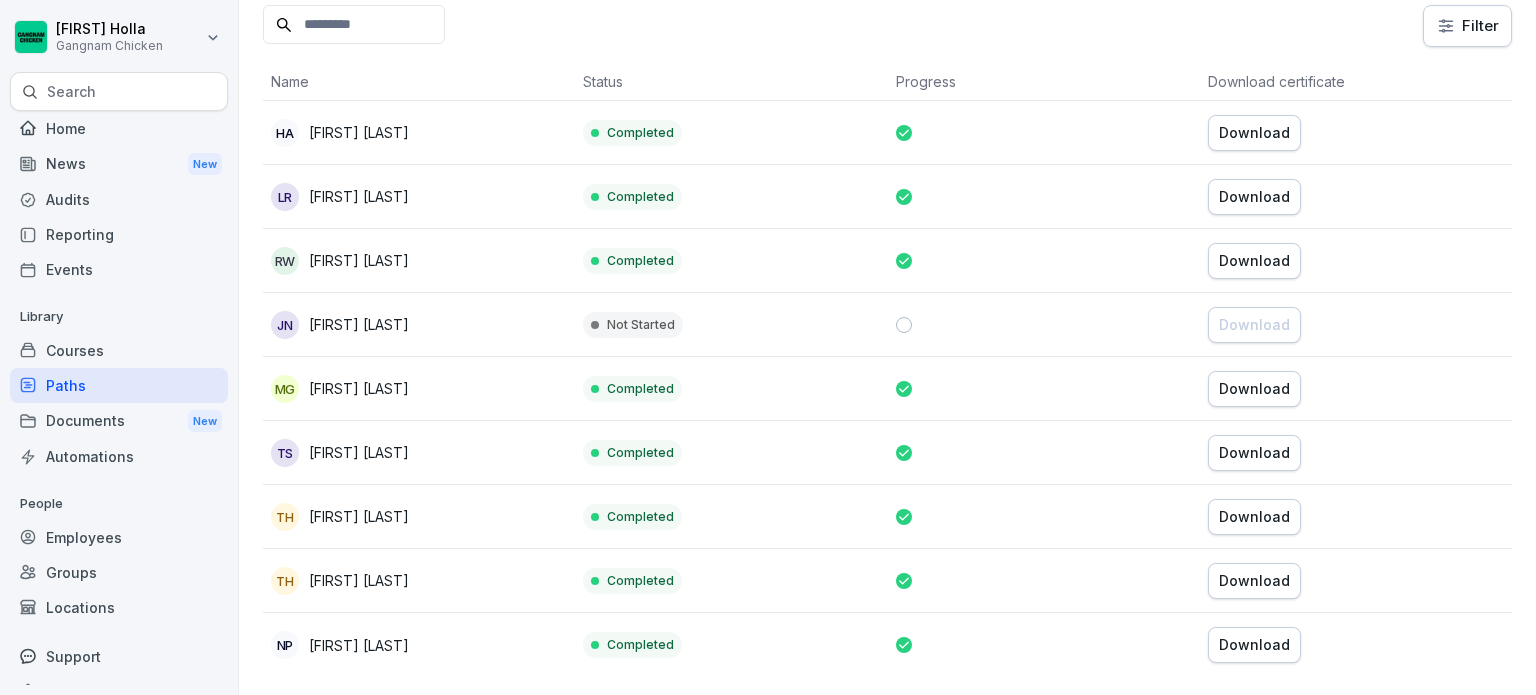 click on "Paths" at bounding box center (119, 385) 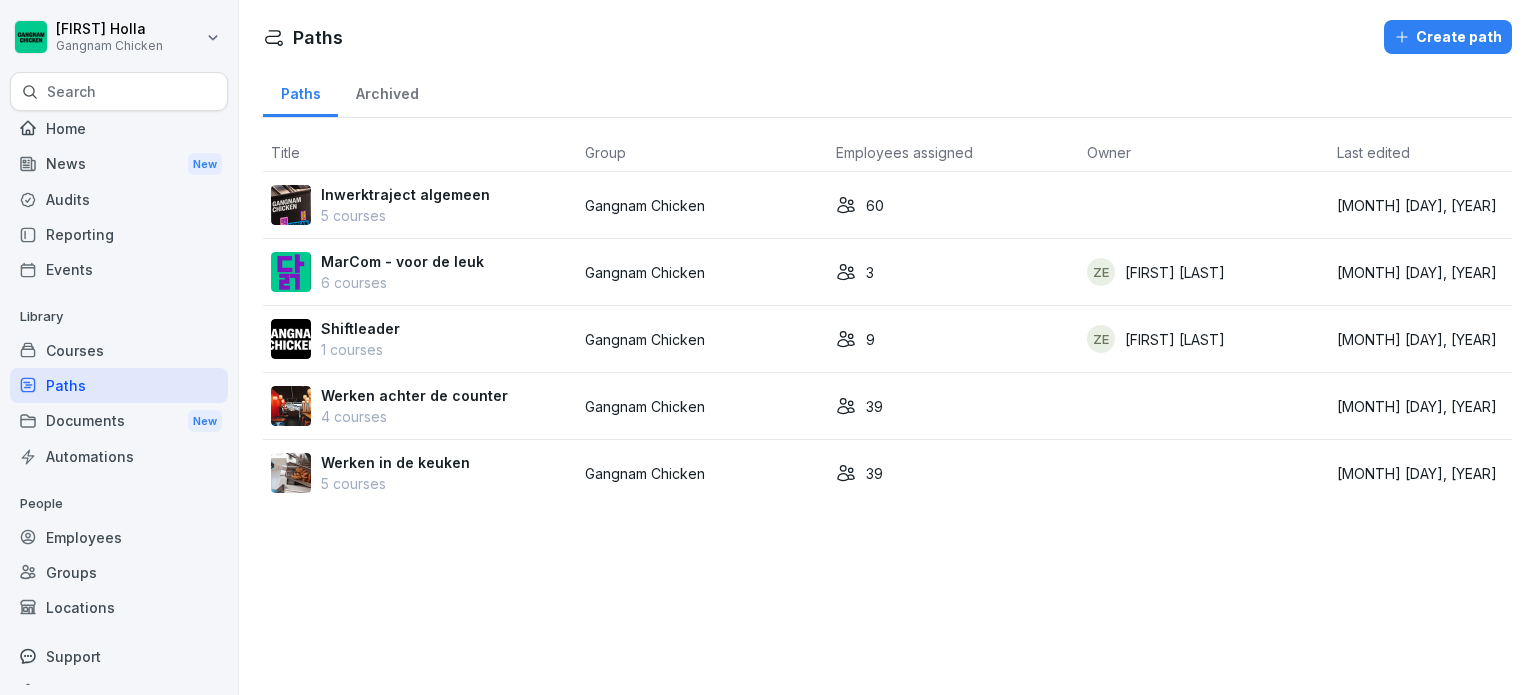 click on "Werken achter de counter 4 courses" at bounding box center (420, 406) 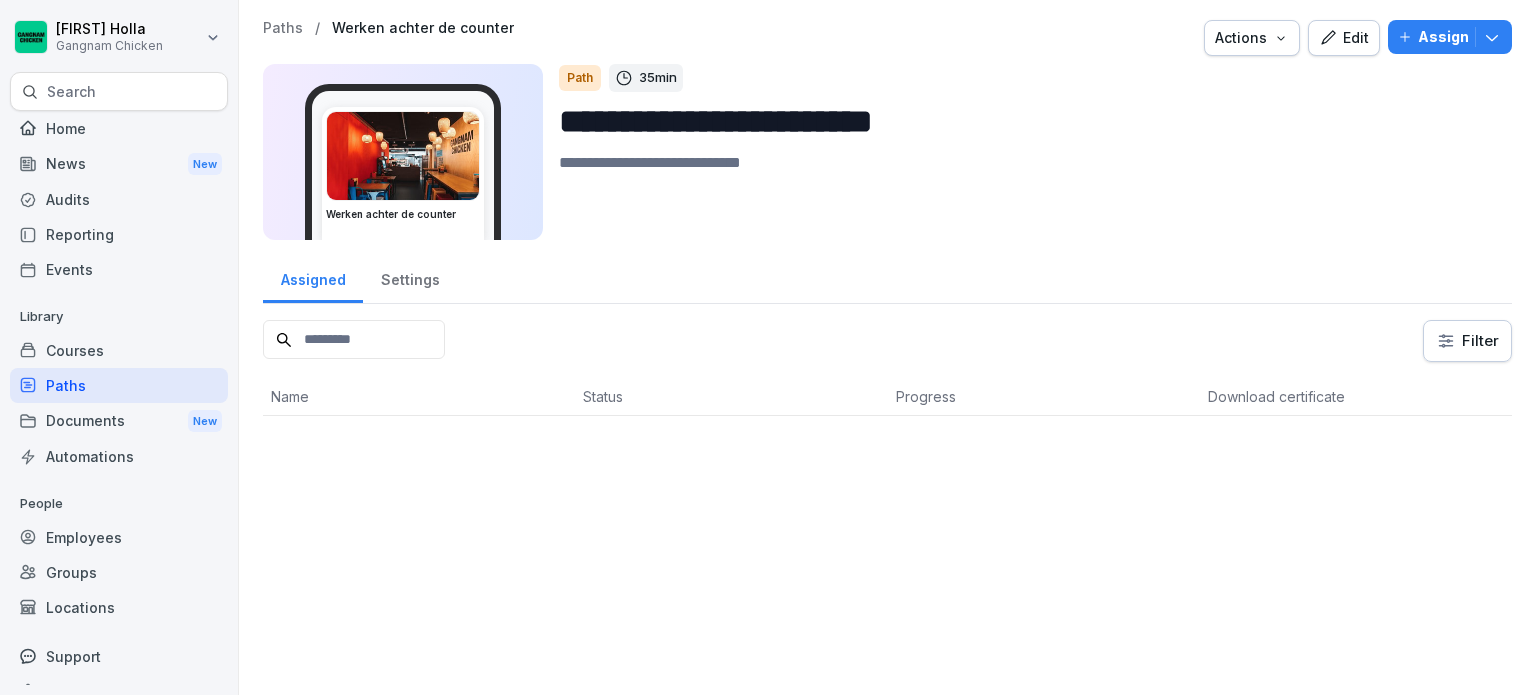 scroll, scrollTop: 0, scrollLeft: 0, axis: both 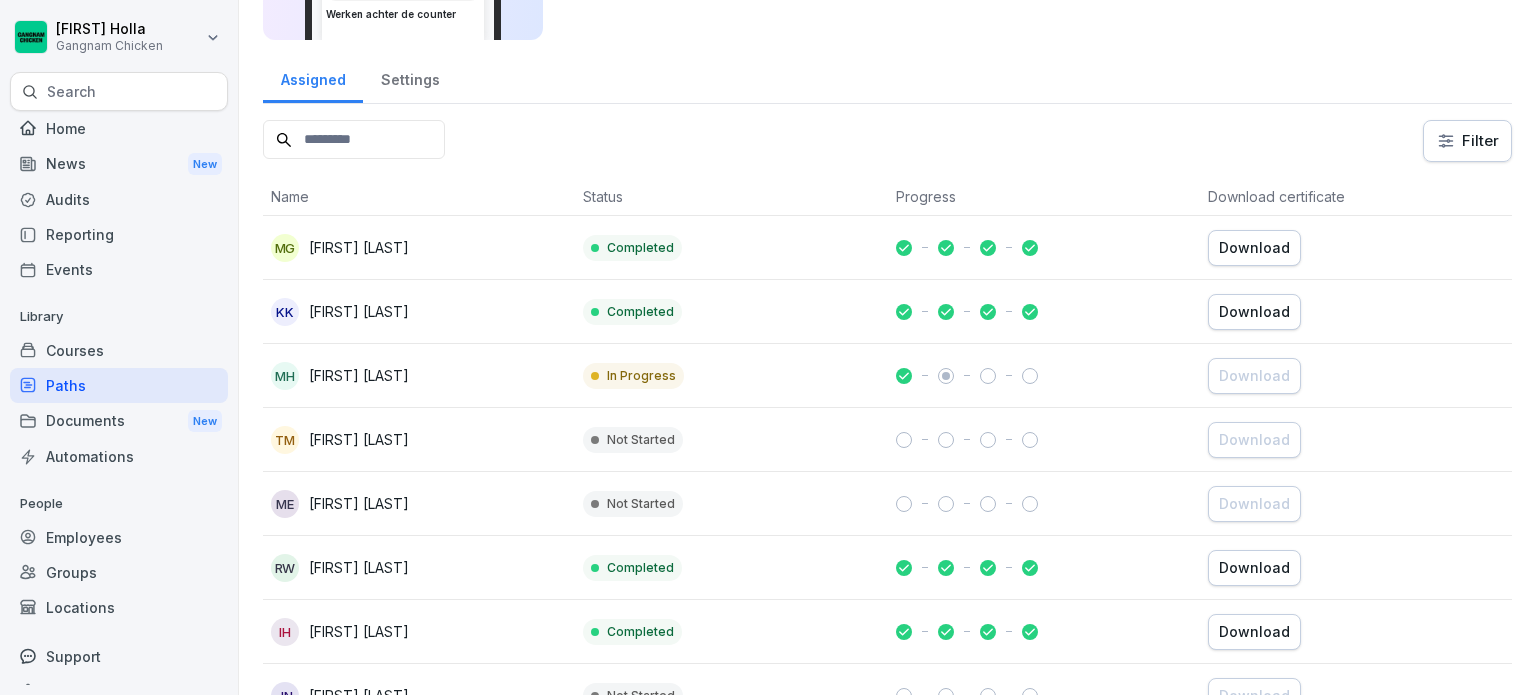 click at bounding box center (946, 376) 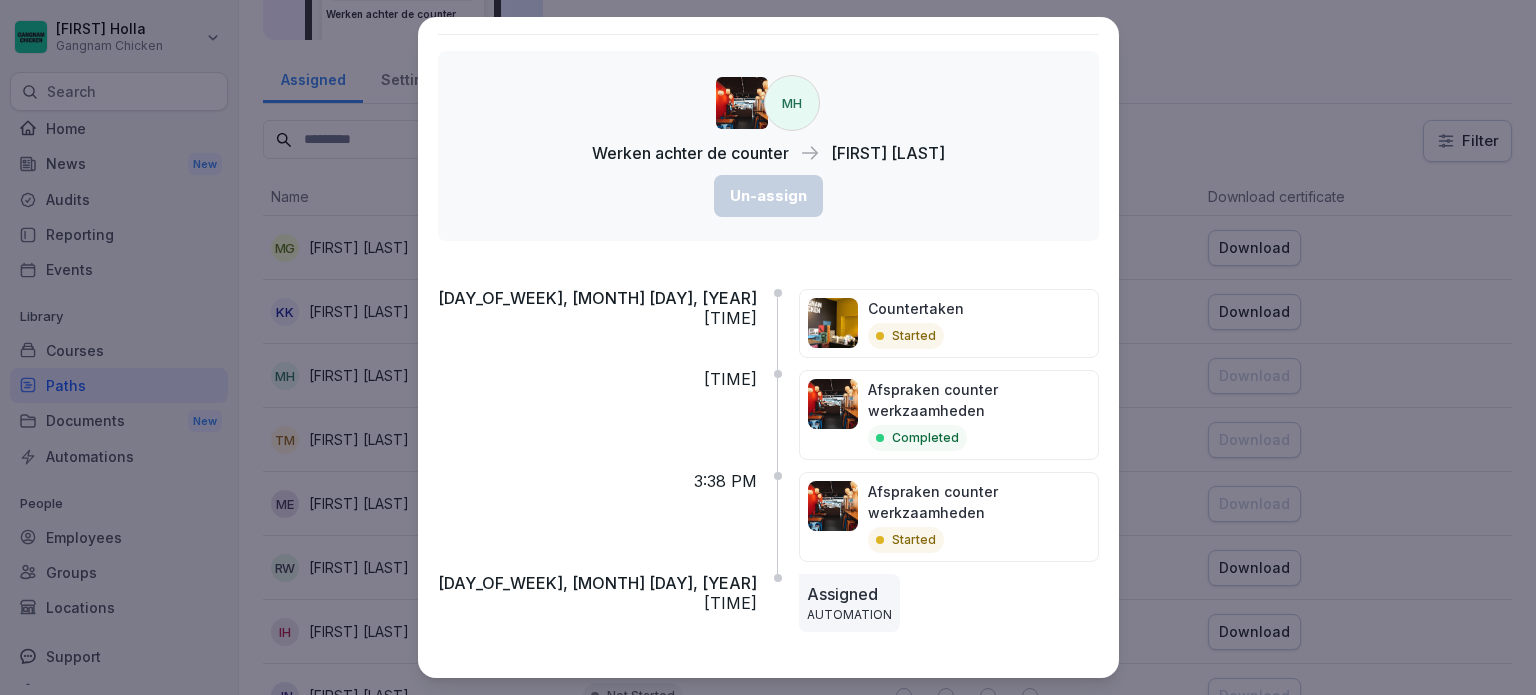 scroll, scrollTop: 0, scrollLeft: 0, axis: both 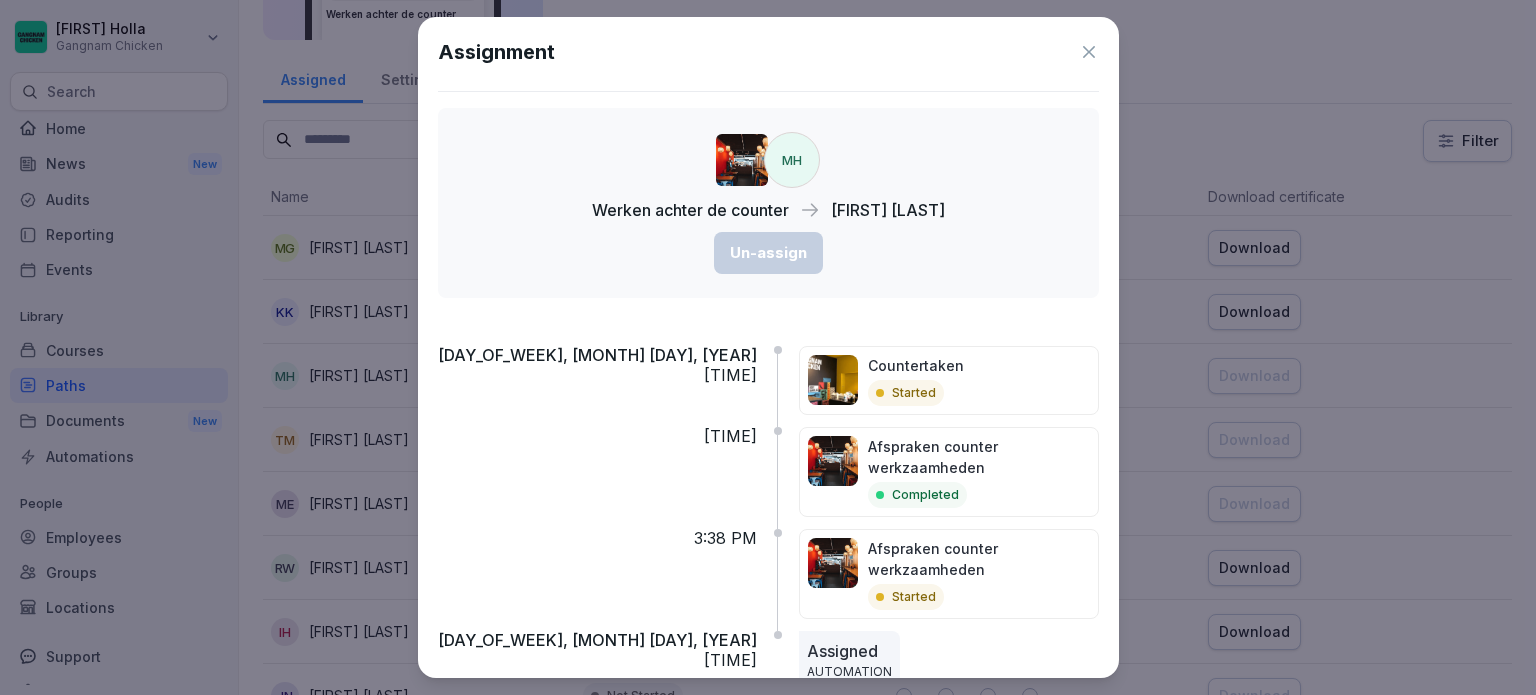 click 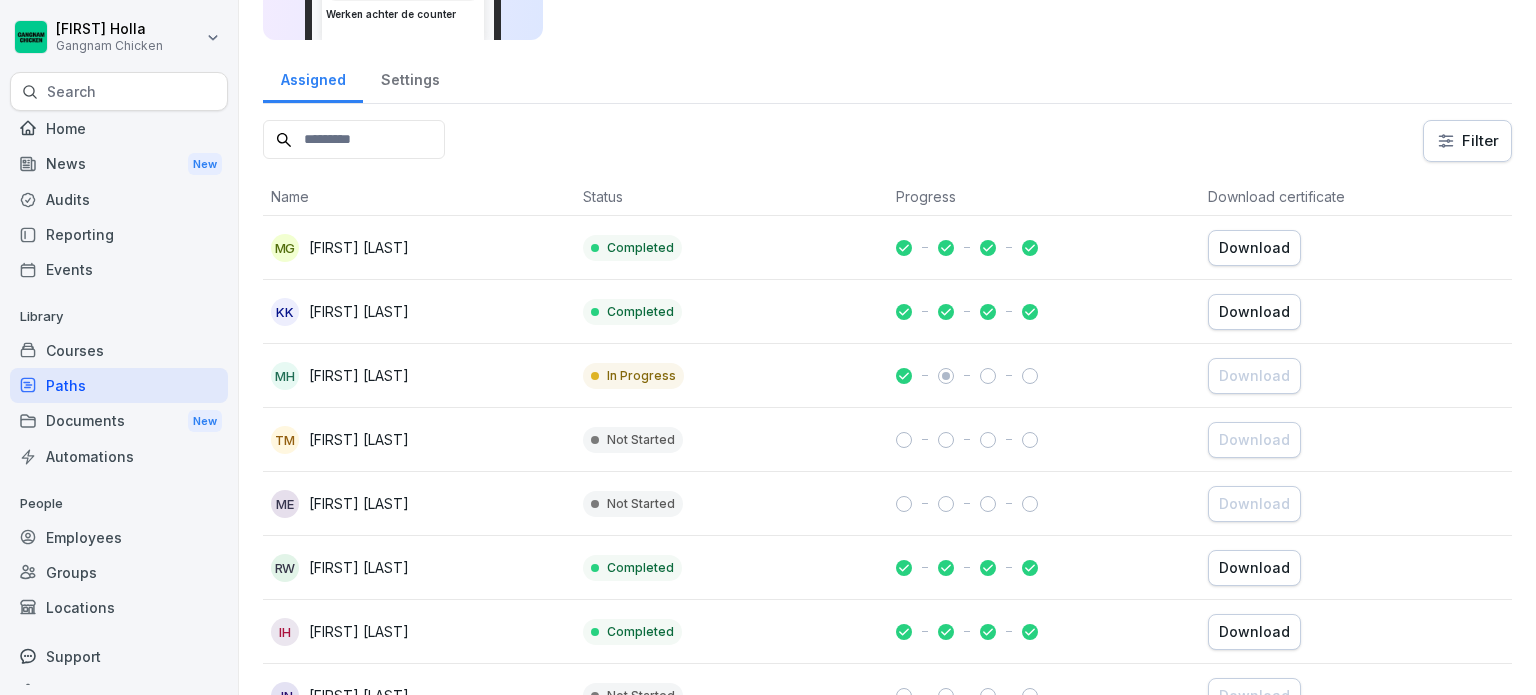click on "Courses" at bounding box center [119, 350] 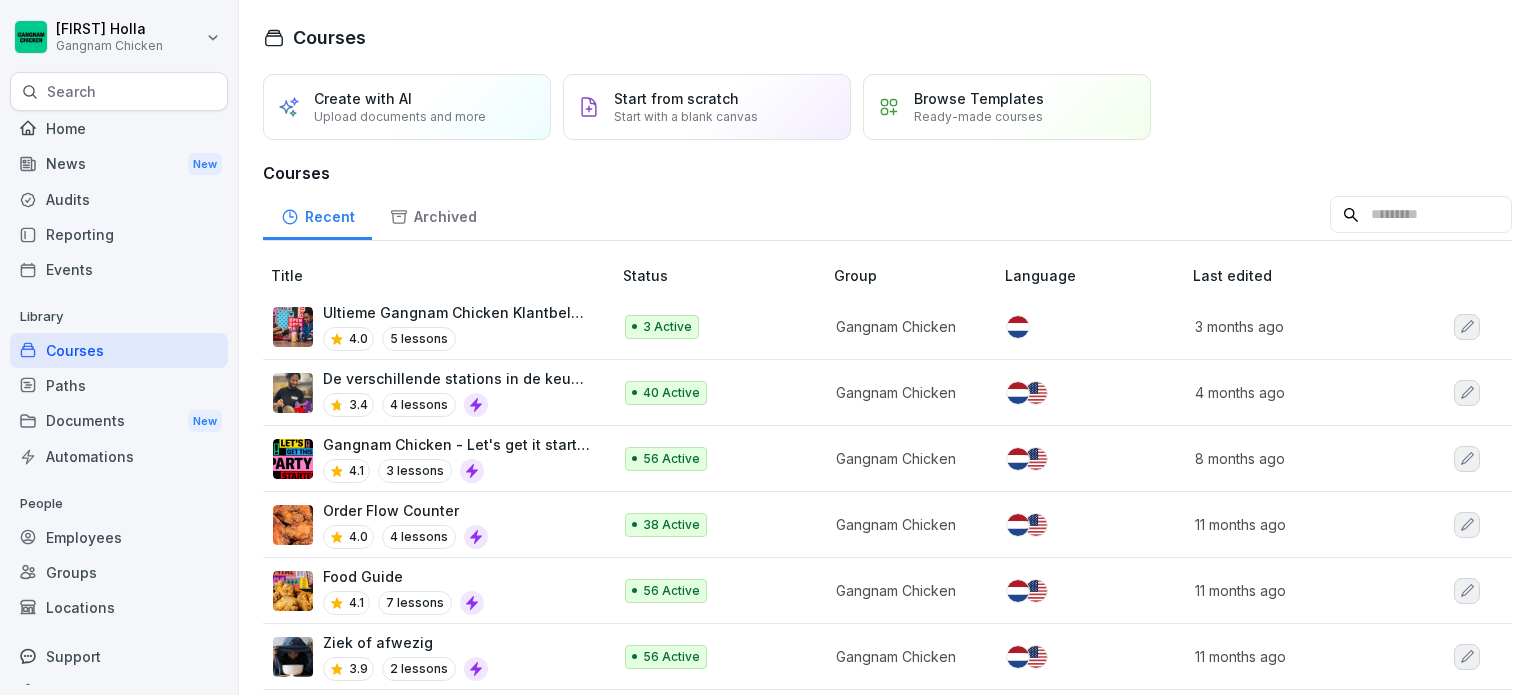 click on "Paths" at bounding box center [119, 385] 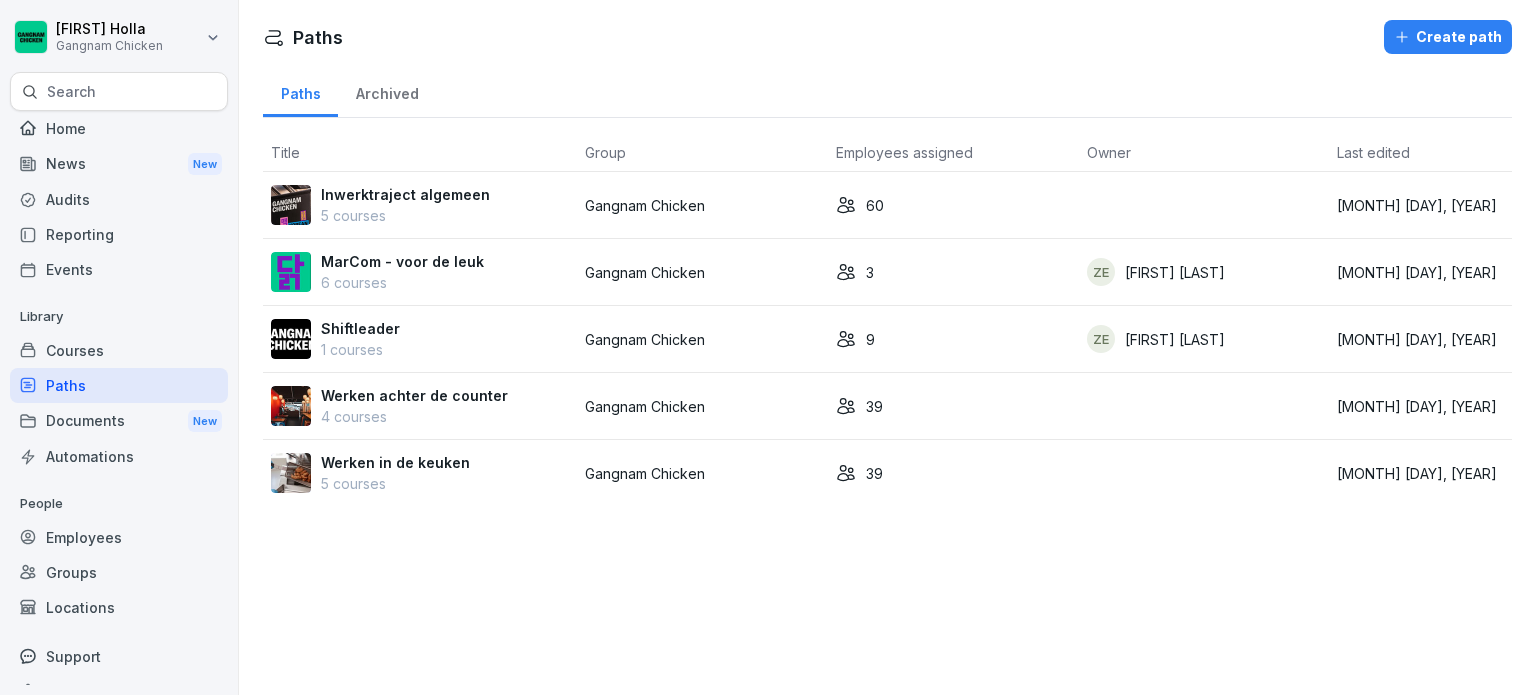 click on "Werken achter de counter 4 courses" at bounding box center (420, 406) 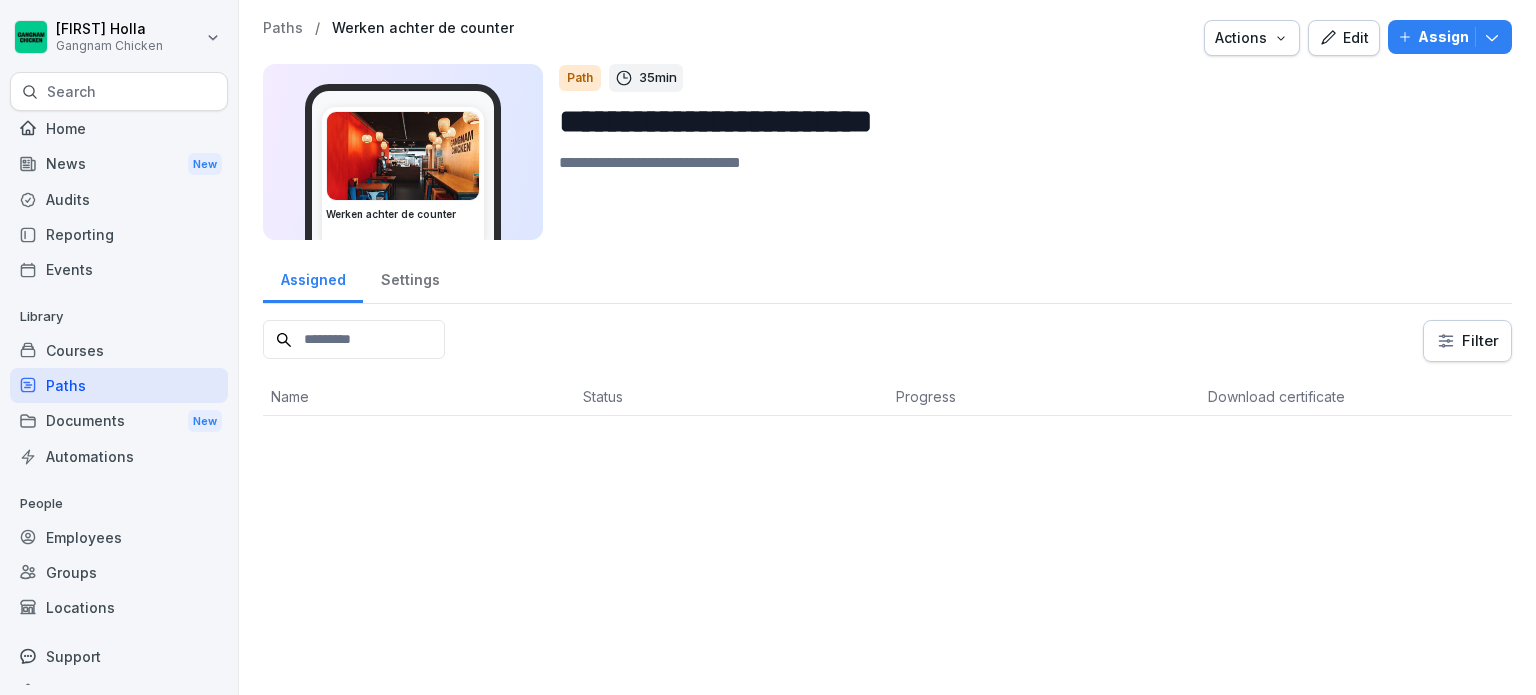 scroll, scrollTop: 0, scrollLeft: 0, axis: both 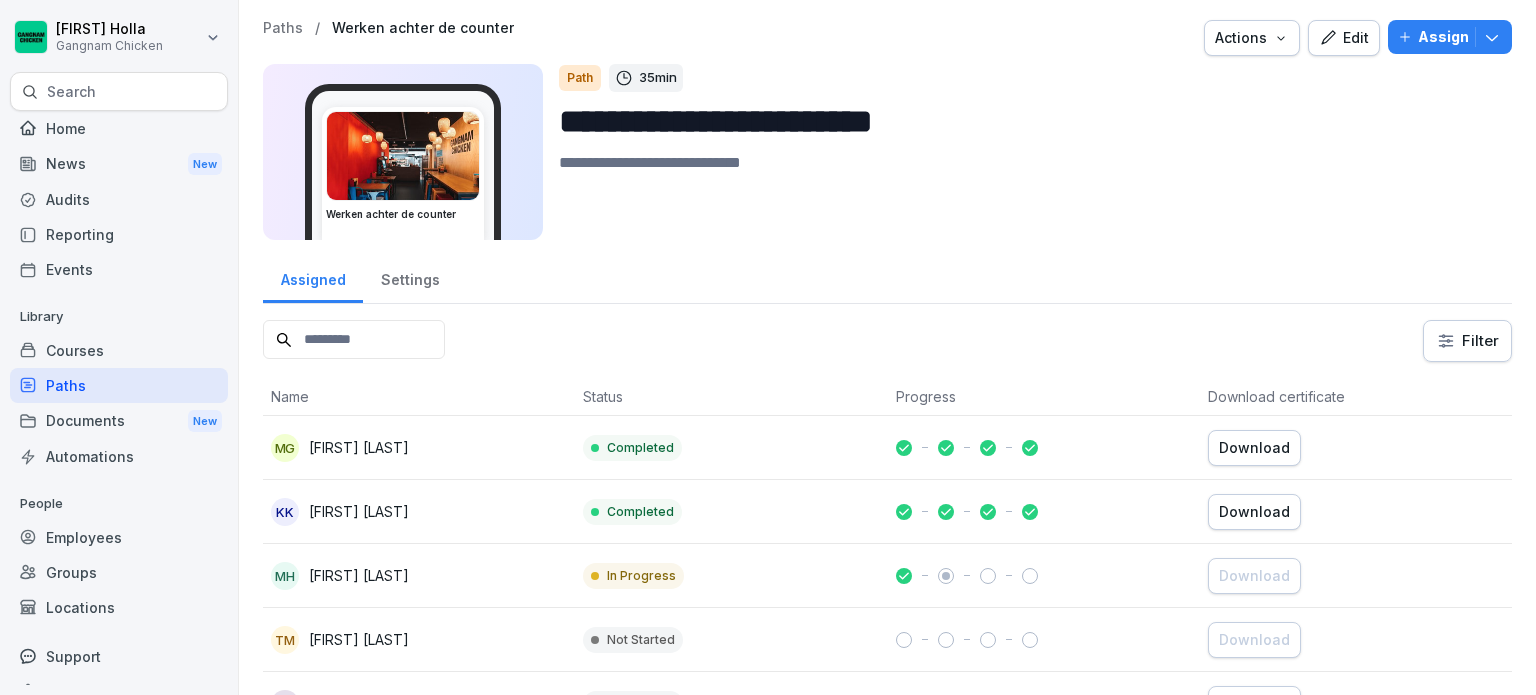 click on "Edit" at bounding box center (1344, 38) 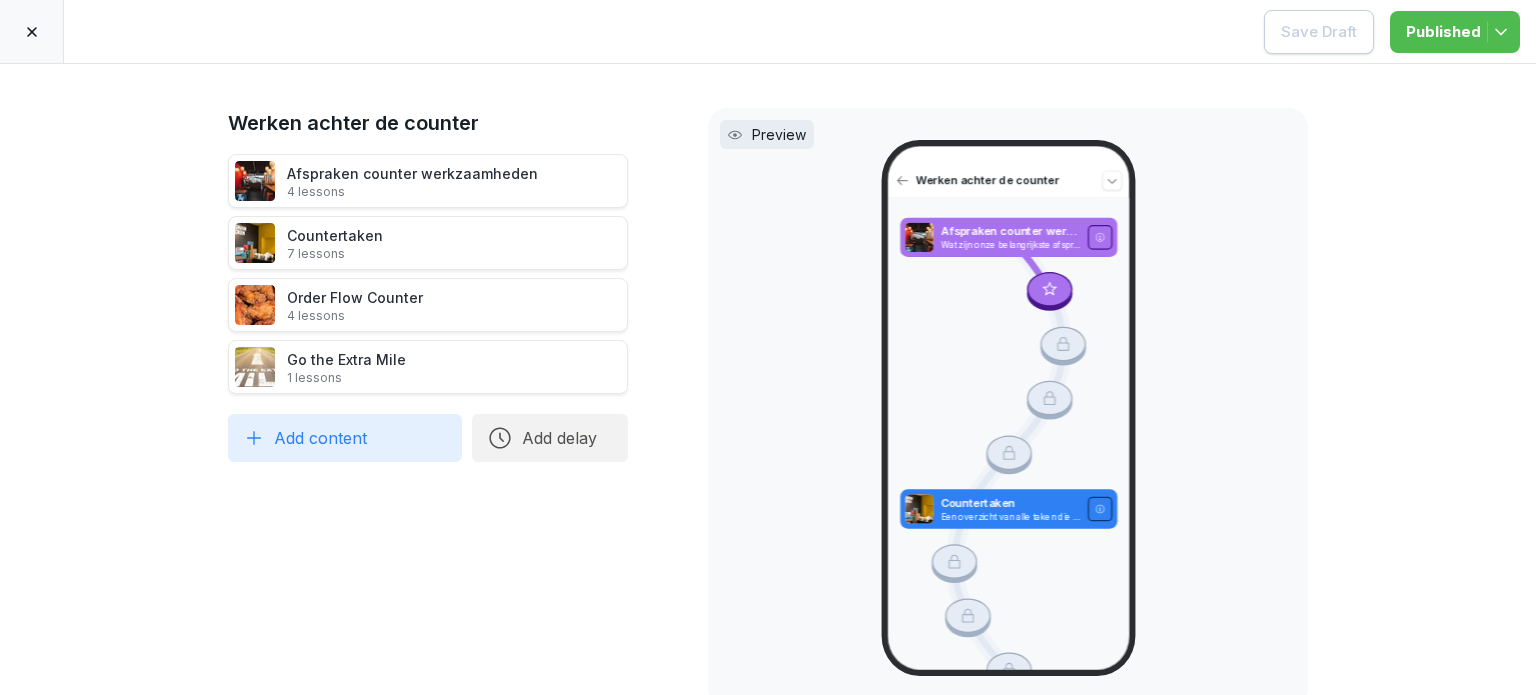 click on "4 lessons" at bounding box center (412, 192) 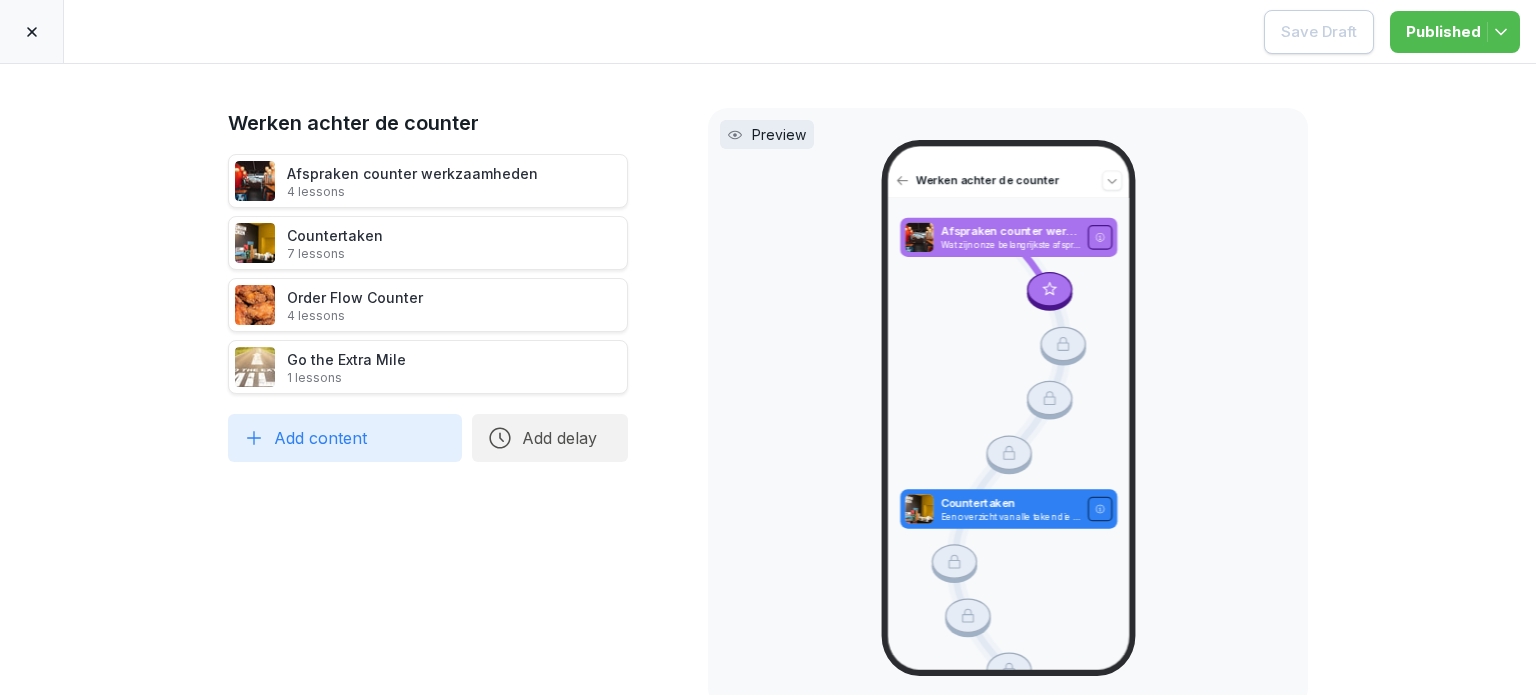 click 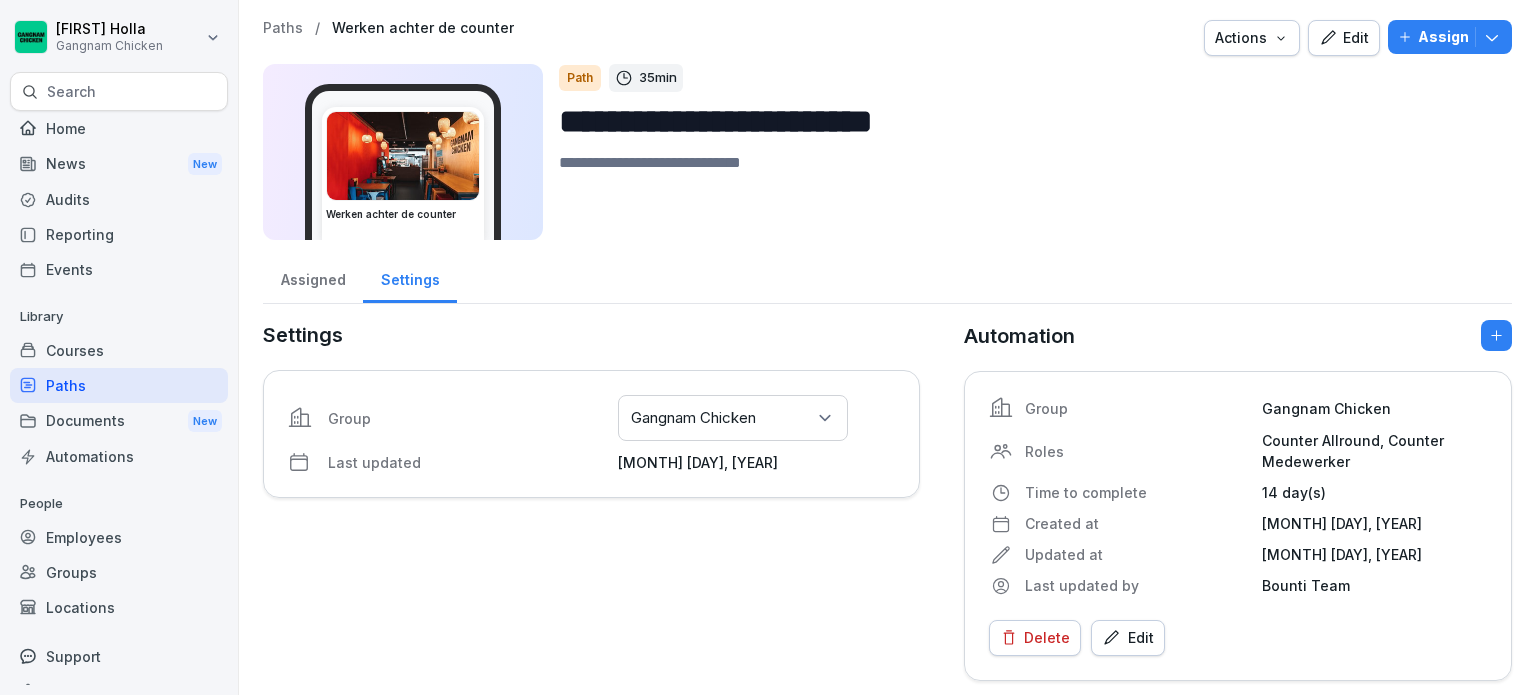 click on "Actions" at bounding box center (1252, 38) 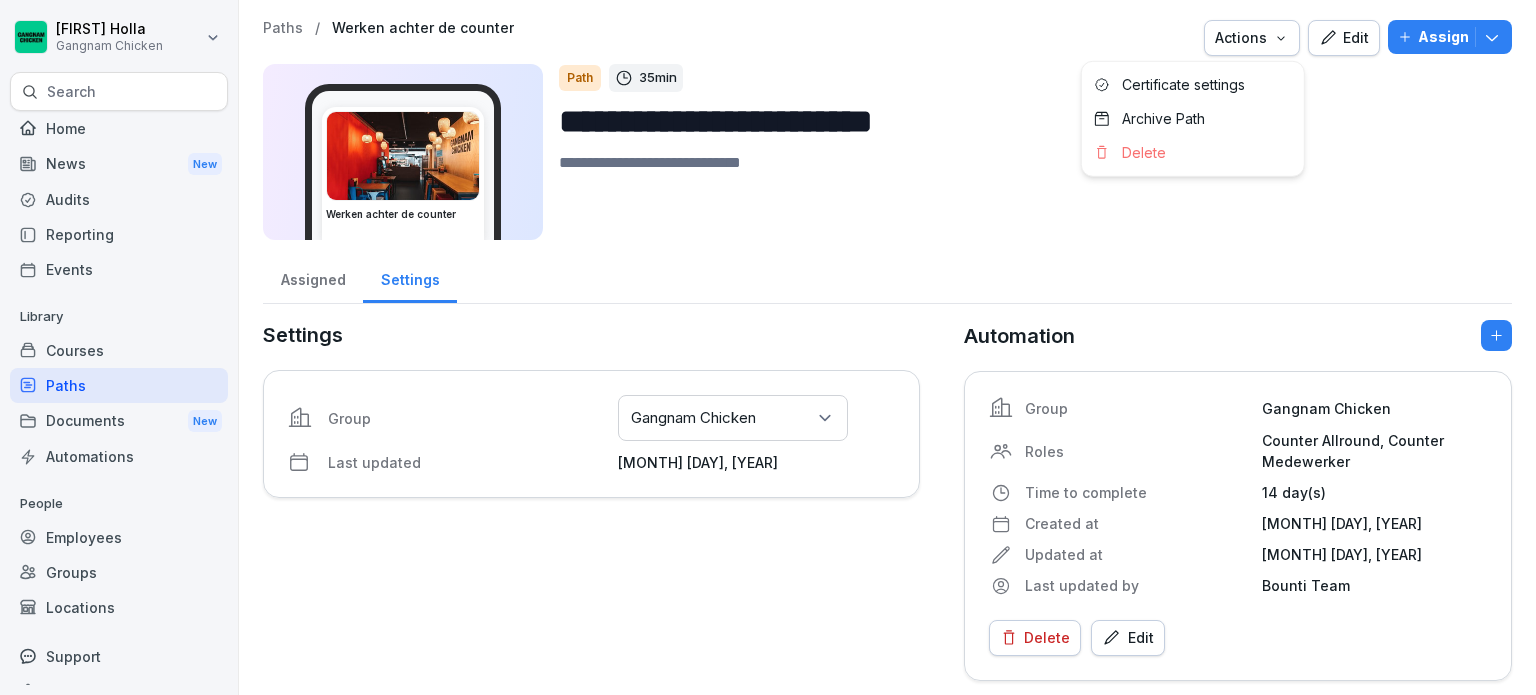 click on "**********" at bounding box center (768, 347) 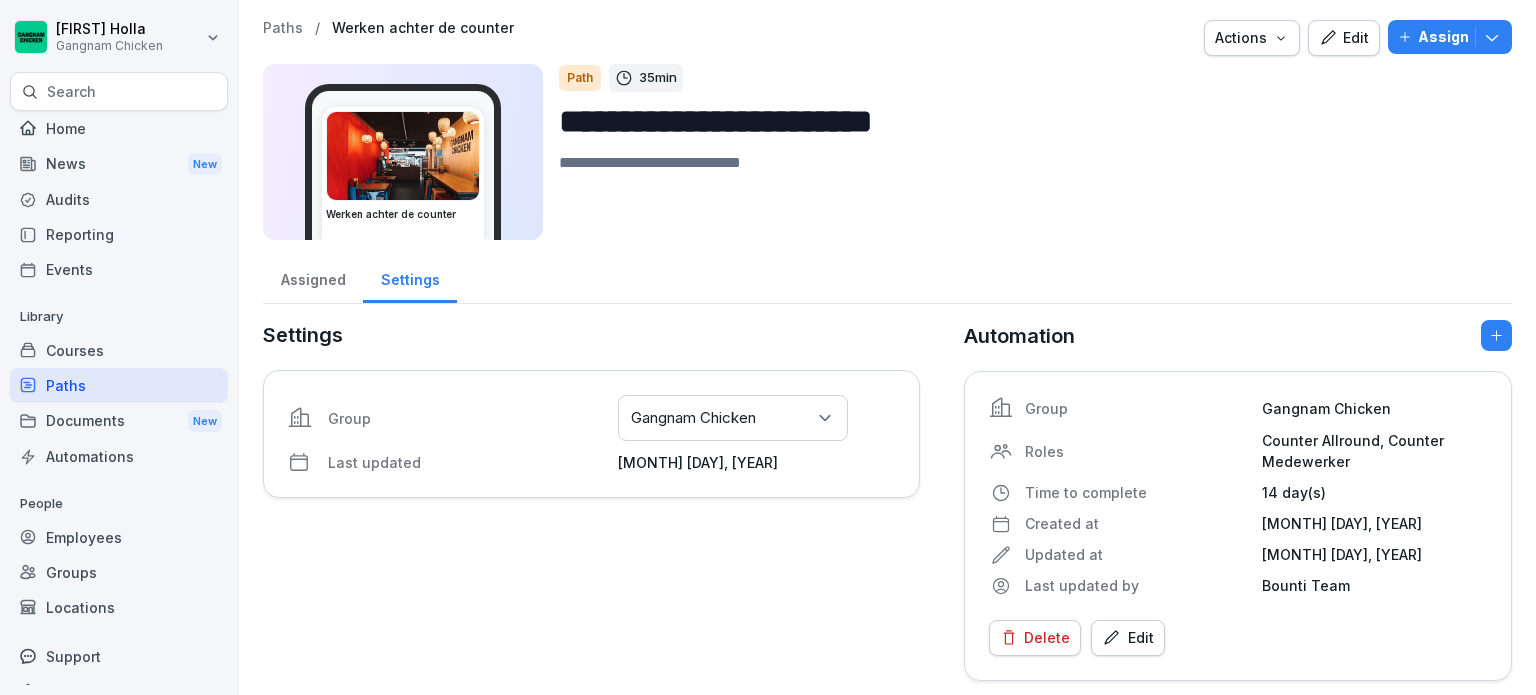 click on "Edit" at bounding box center (1344, 38) 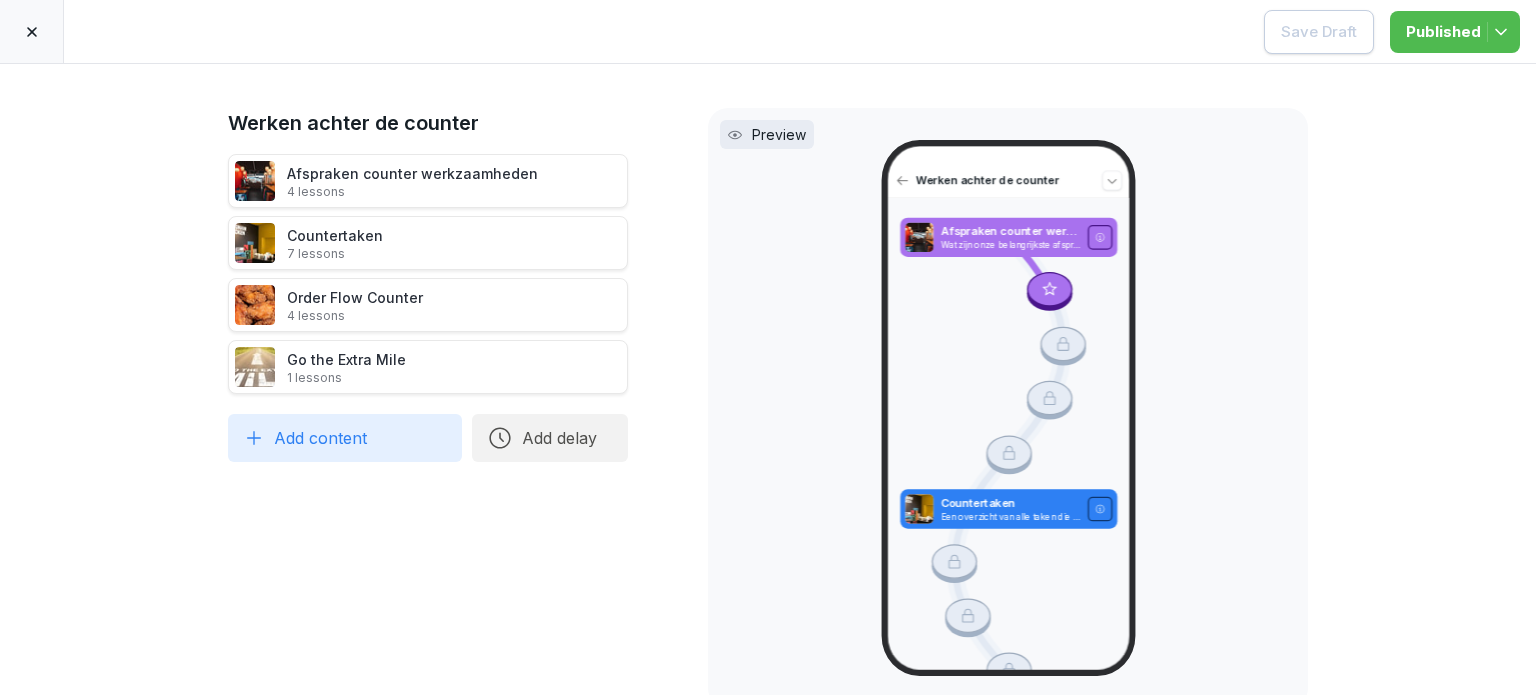 click on "Afspraken counter werkzaamheden 4 lessons" at bounding box center (412, 181) 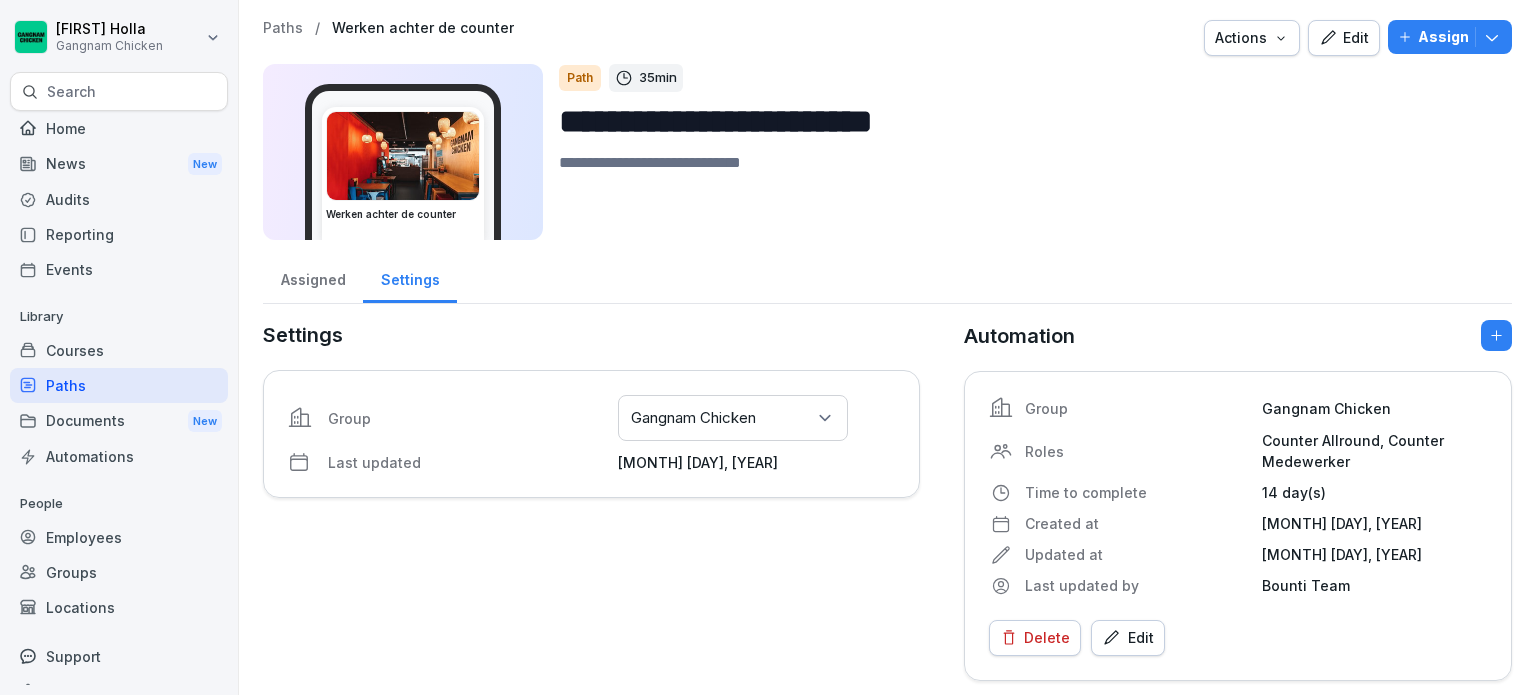 click on "Courses" at bounding box center (119, 350) 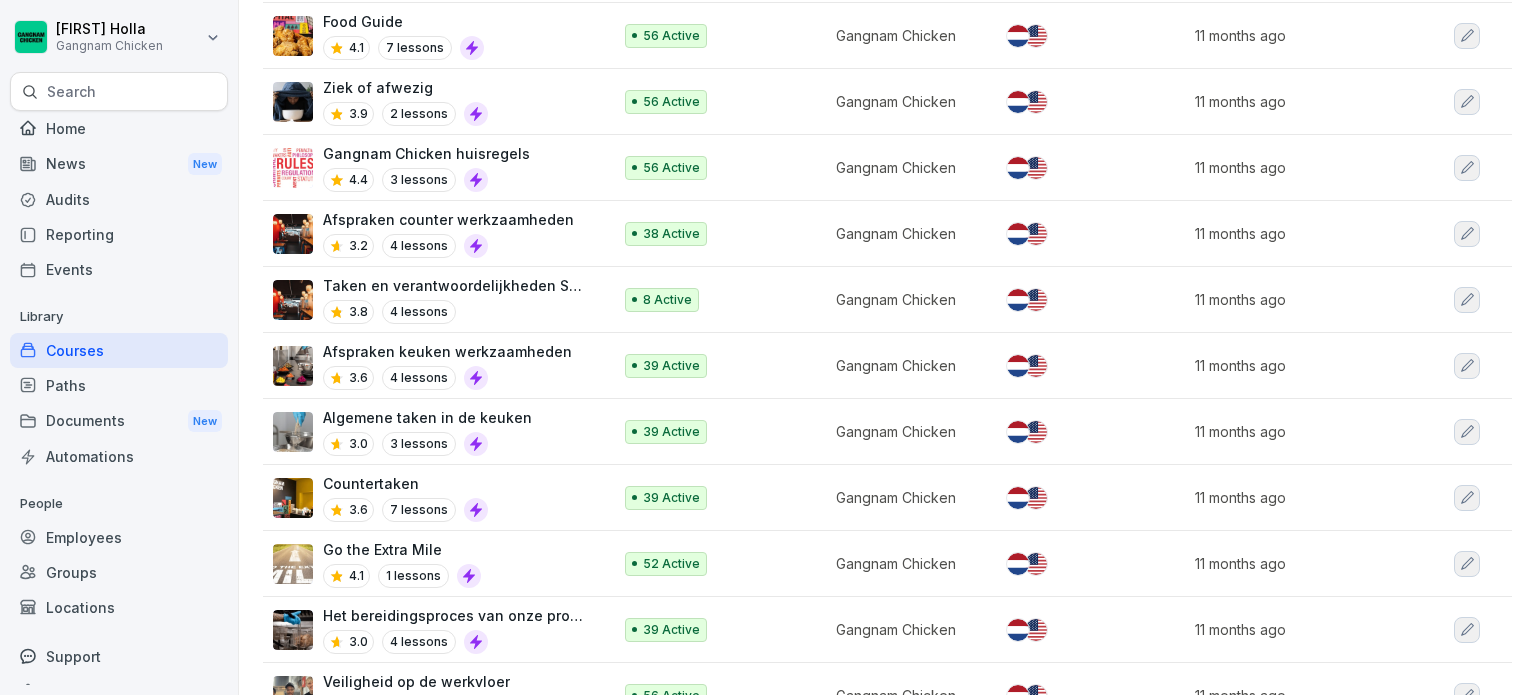 scroll, scrollTop: 540, scrollLeft: 0, axis: vertical 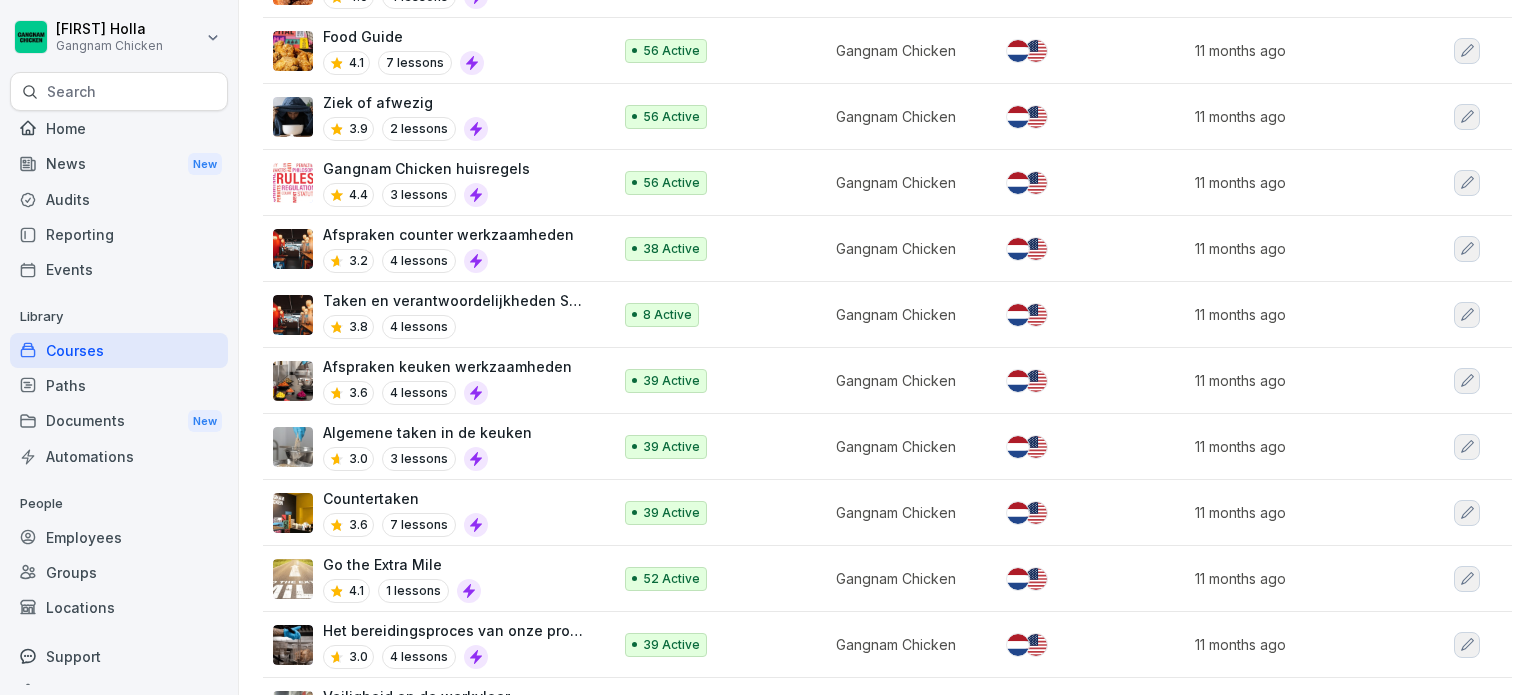 click on "Countertaken 3.6 7 lessons" at bounding box center (432, 512) 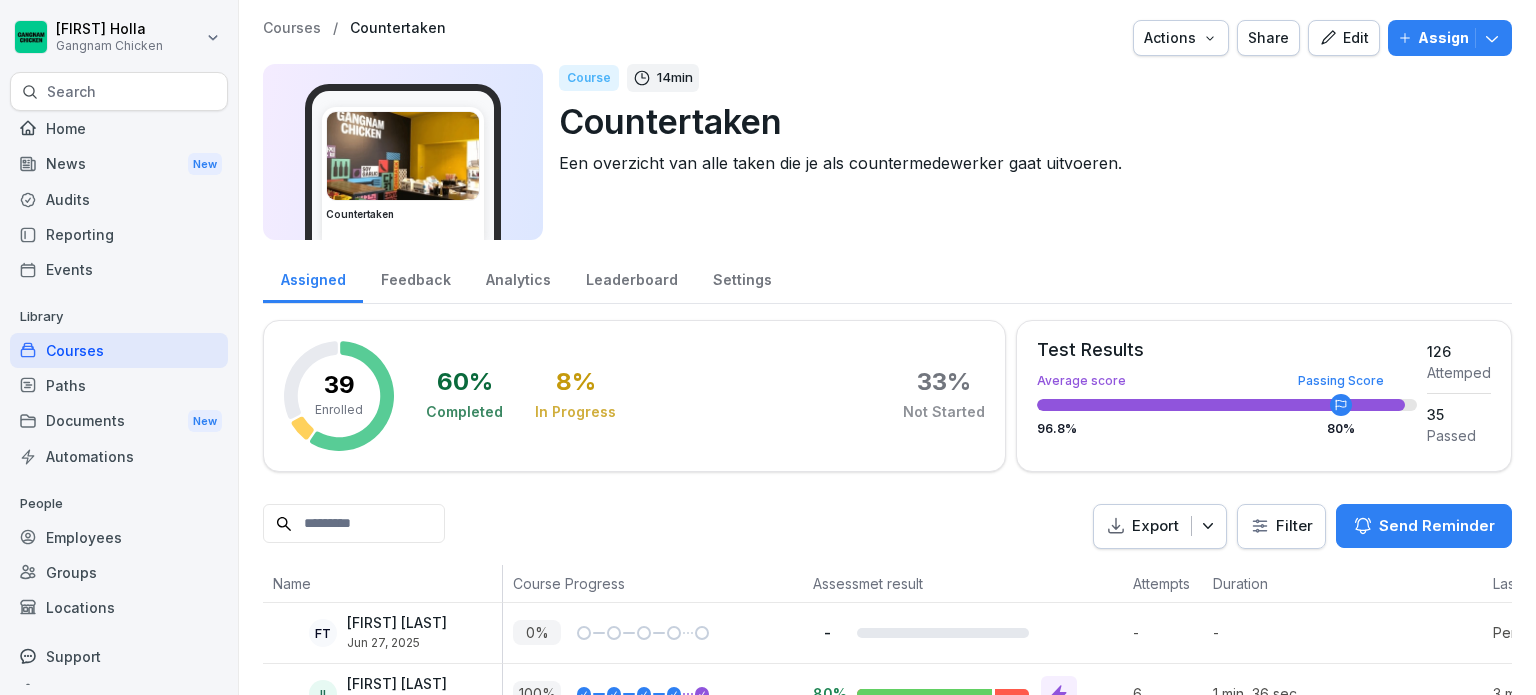 scroll, scrollTop: 0, scrollLeft: 0, axis: both 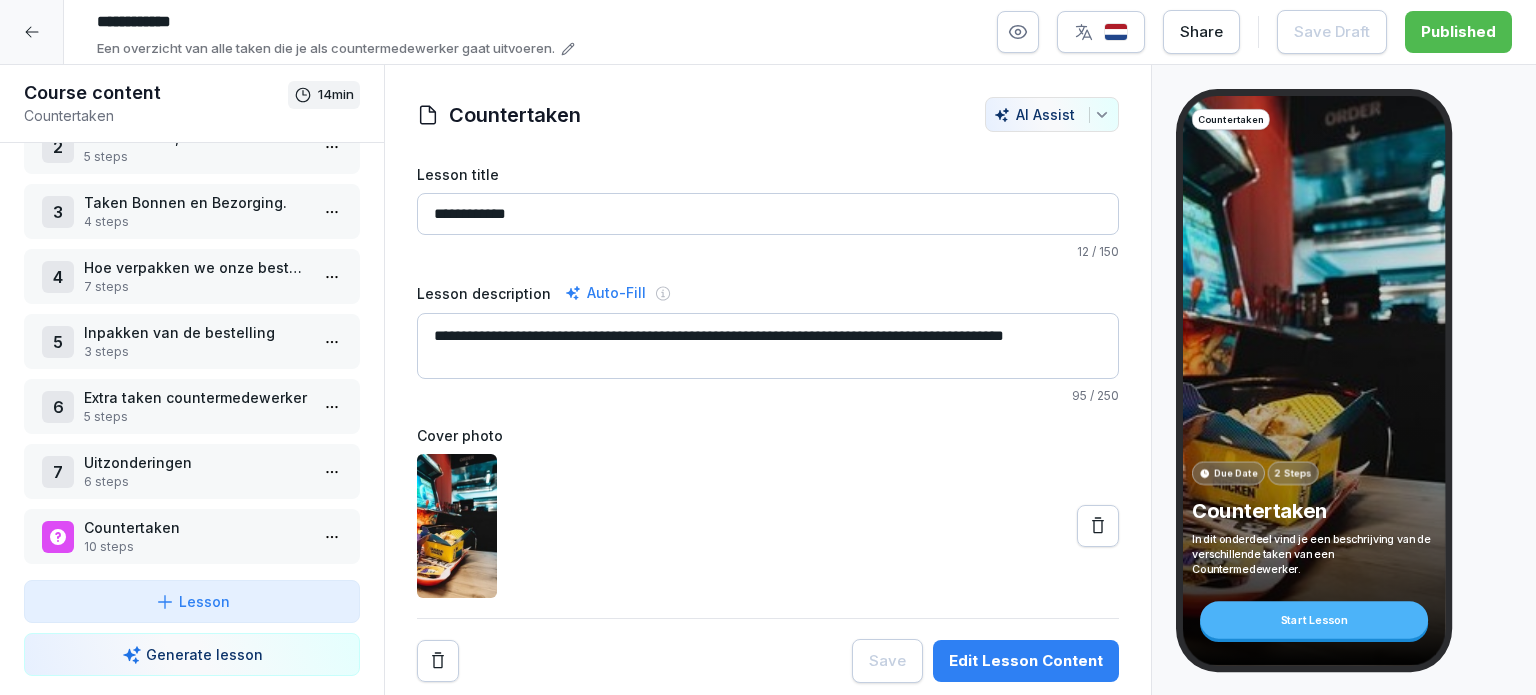 click on "**********" at bounding box center [768, 347] 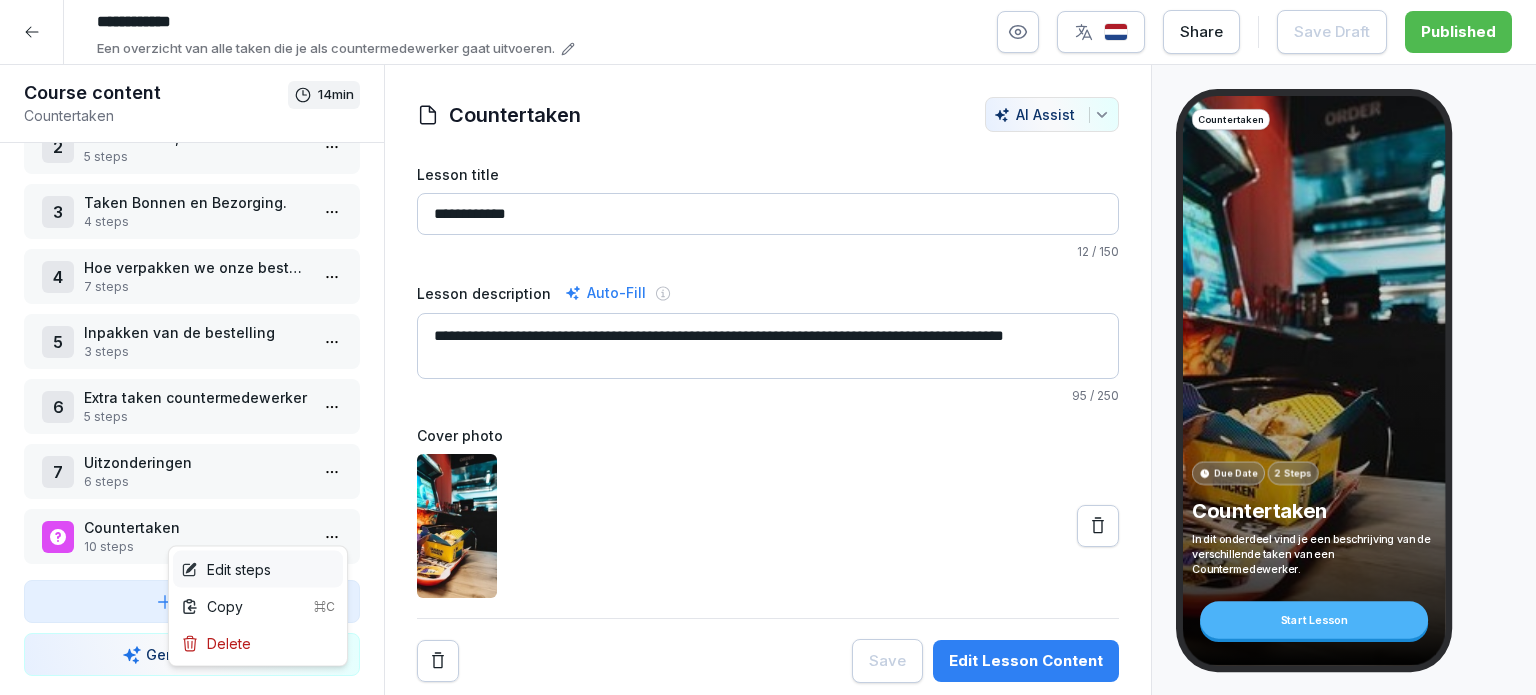 click on "Edit steps" at bounding box center (226, 569) 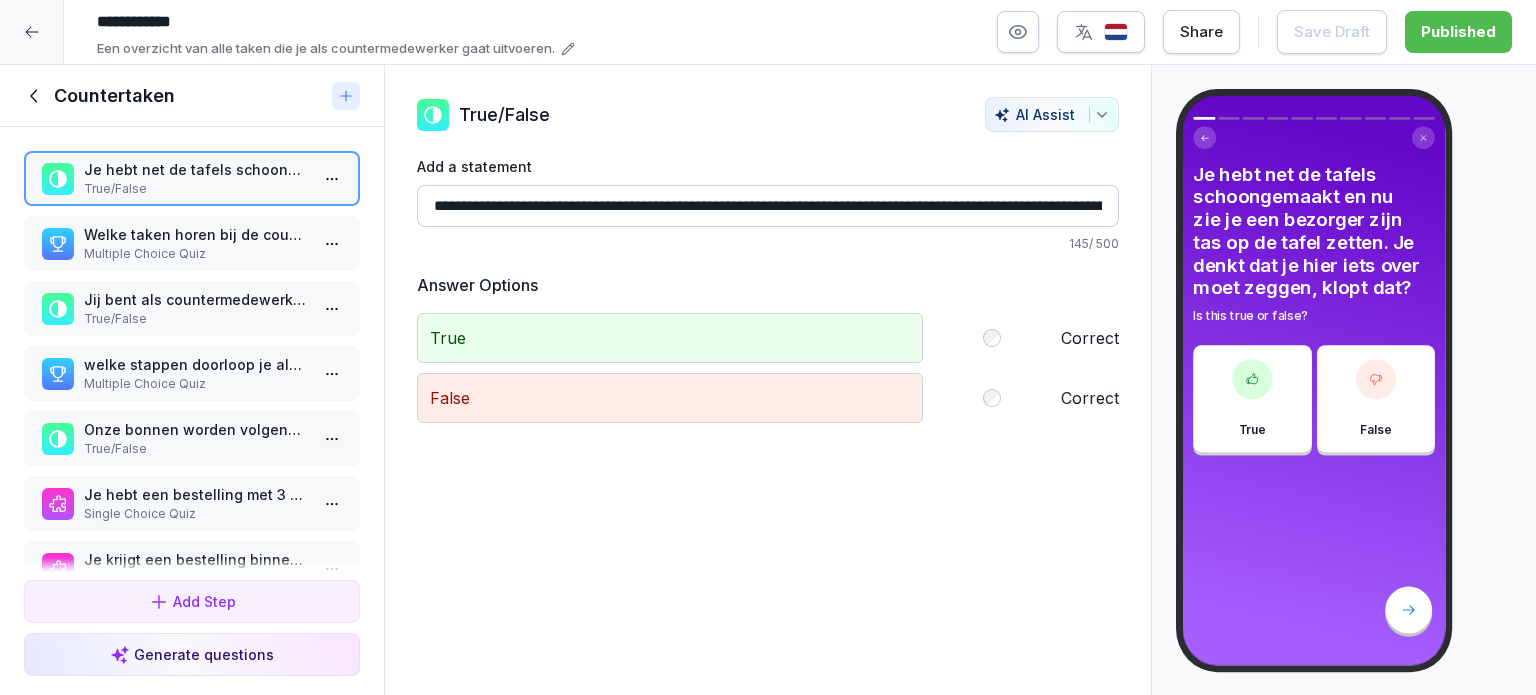 click on "Welke taken horen bij de countermedewerker?" at bounding box center (196, 234) 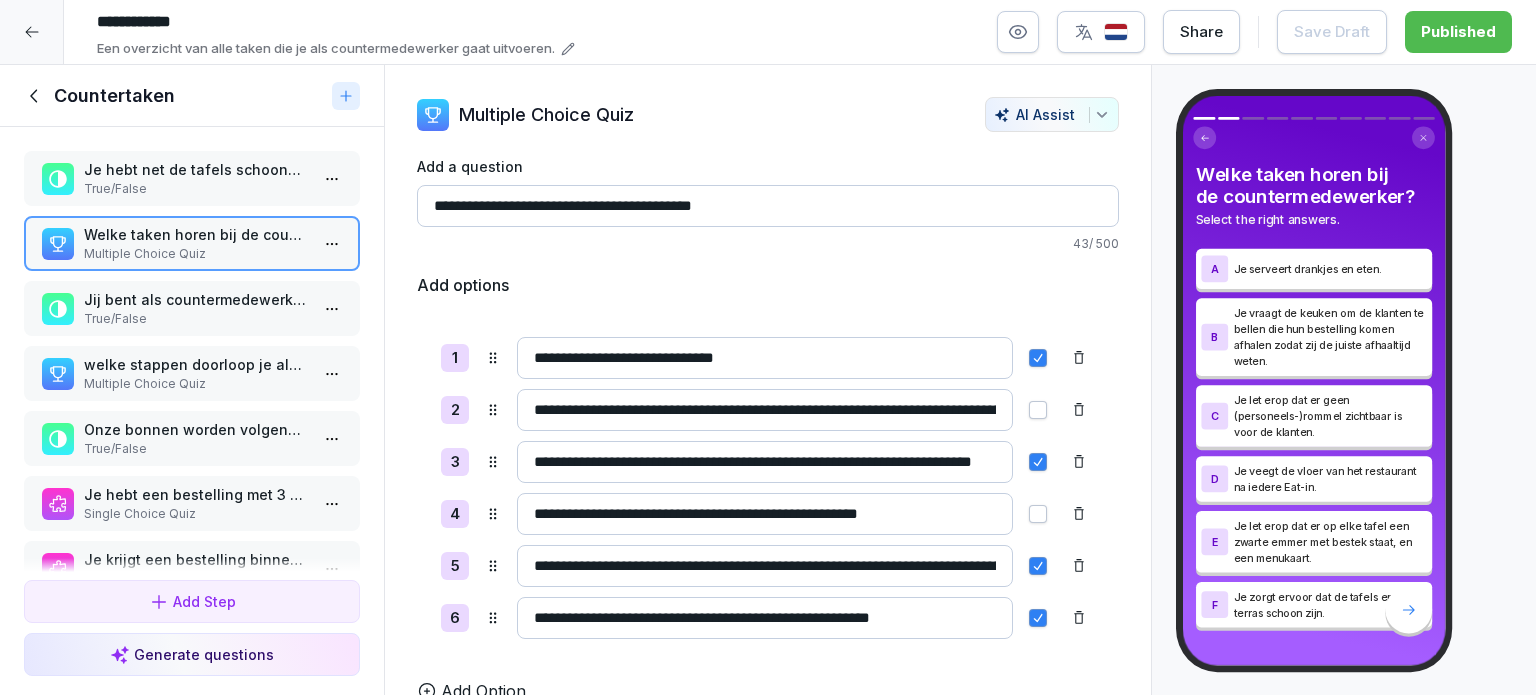 scroll, scrollTop: 4, scrollLeft: 0, axis: vertical 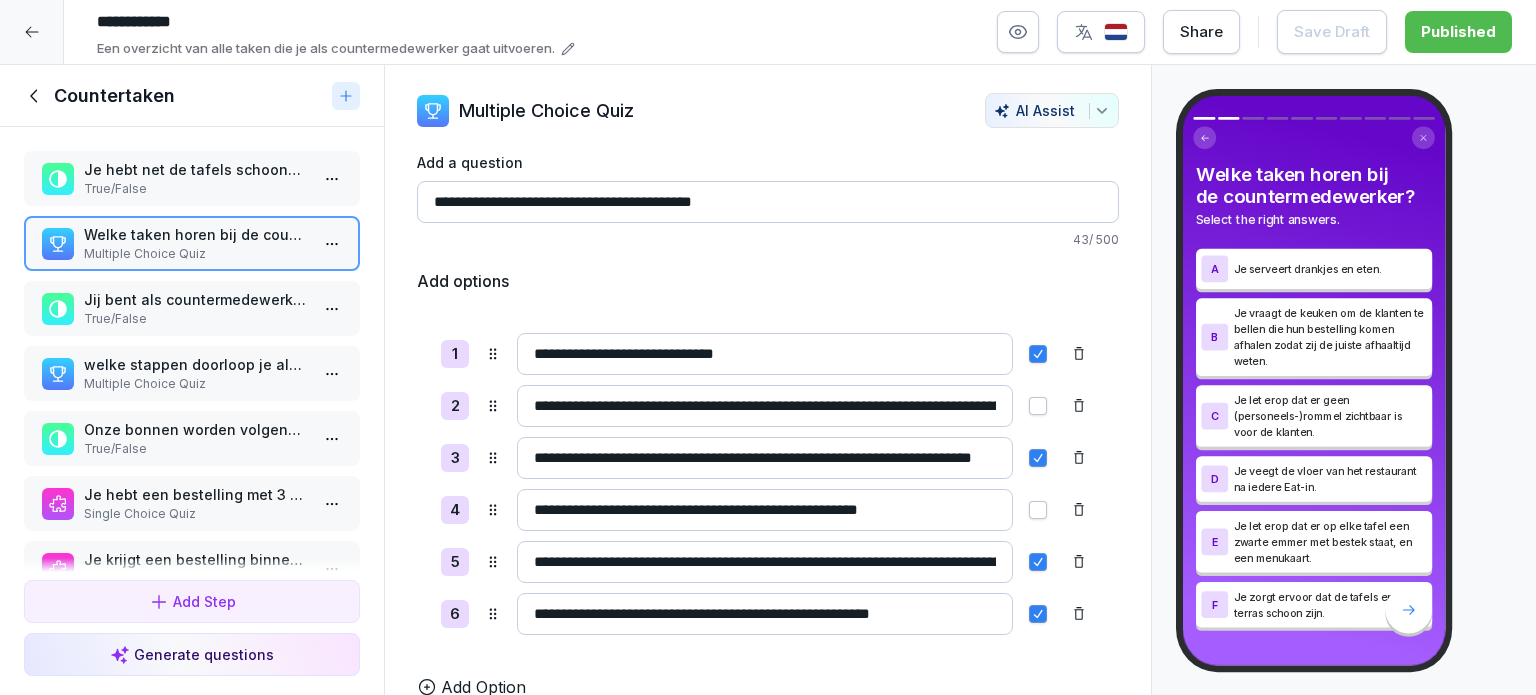 click on "True/False" at bounding box center (196, 319) 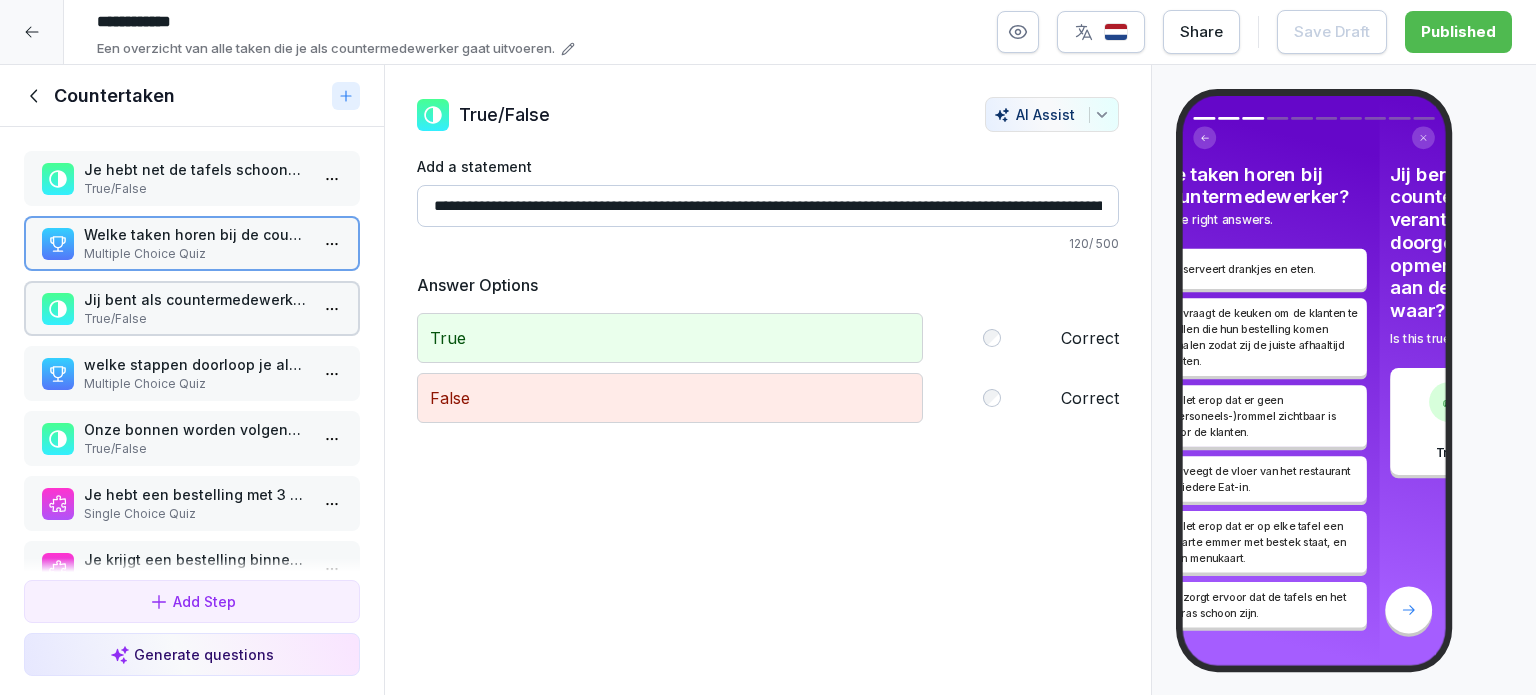 scroll, scrollTop: 0, scrollLeft: 0, axis: both 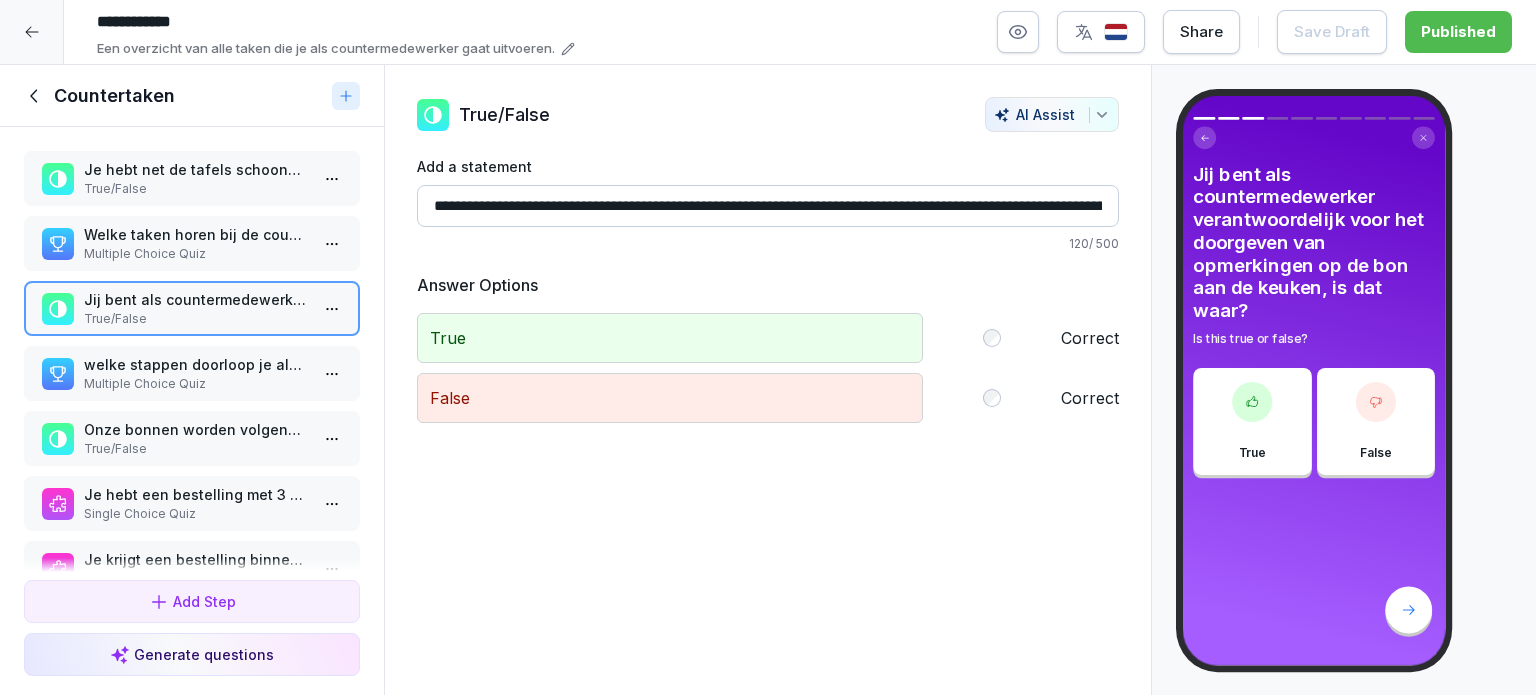 click on "Multiple Choice Quiz" at bounding box center [196, 384] 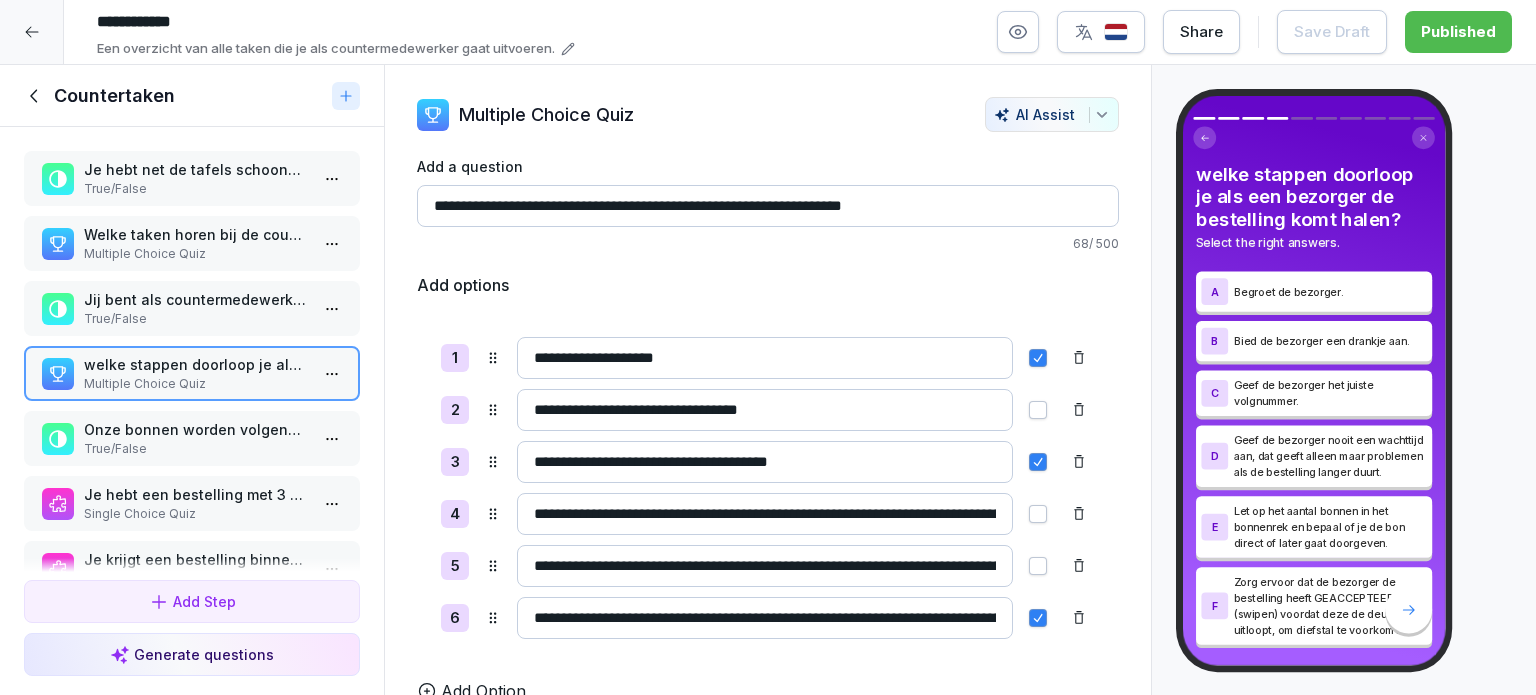 scroll, scrollTop: 4, scrollLeft: 0, axis: vertical 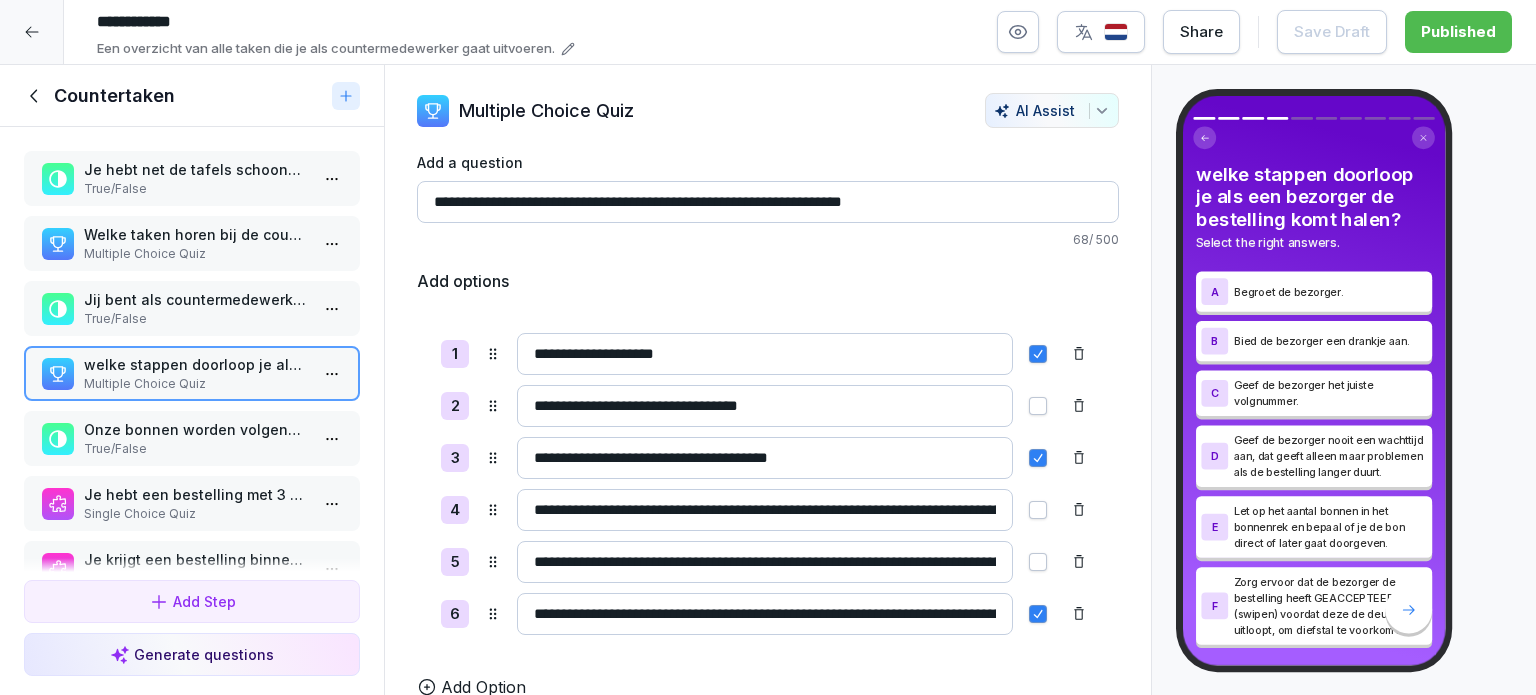 click on "Onze bonnen worden volgens een systeem opgehangen zodat je kunt zien welke bonnen horen bij Delivery, welke bij Take-away en welke bij Eat-in." at bounding box center (196, 429) 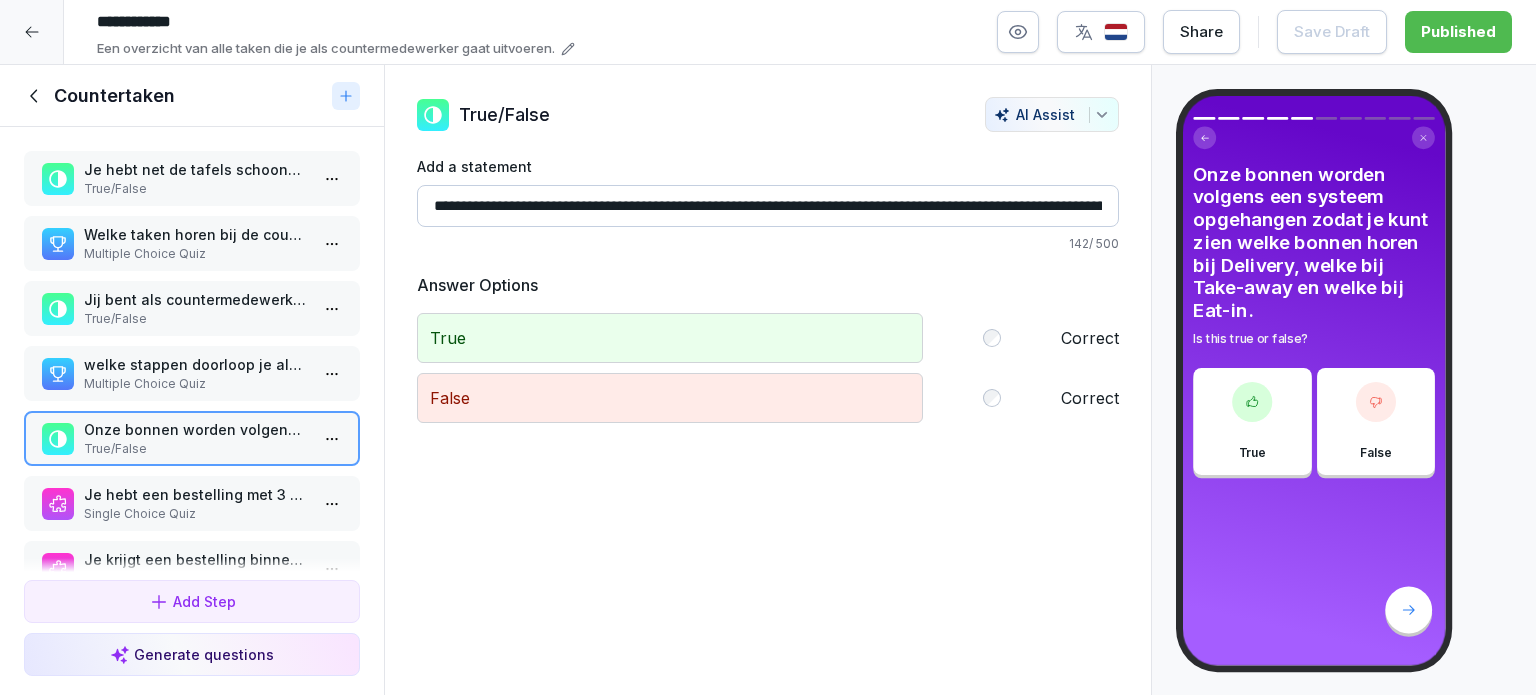 click on "Je hebt een bestelling met 3 grote zwarte dozen, 4 kleine doosjes met groenten en 4 drankjes. Welke tasjes heb je nodig?" at bounding box center (196, 494) 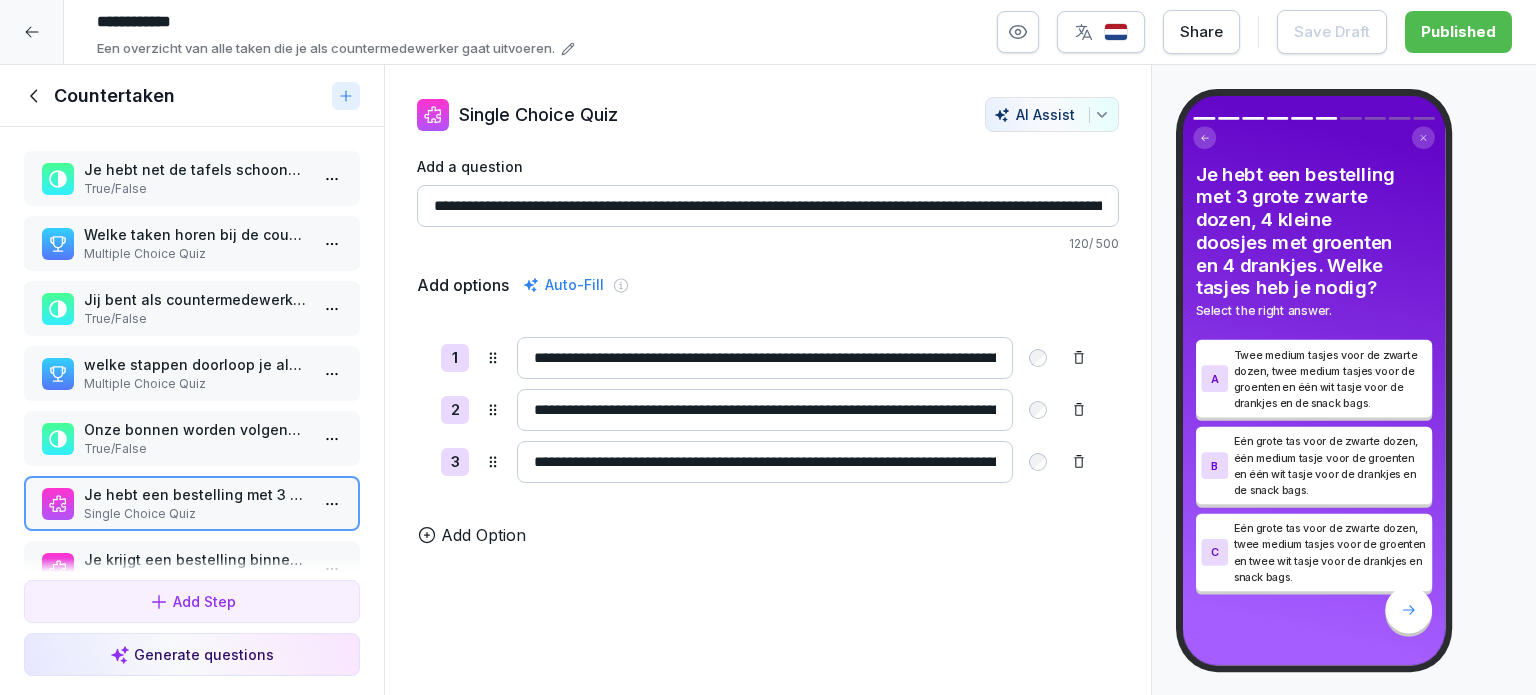 scroll, scrollTop: 234, scrollLeft: 0, axis: vertical 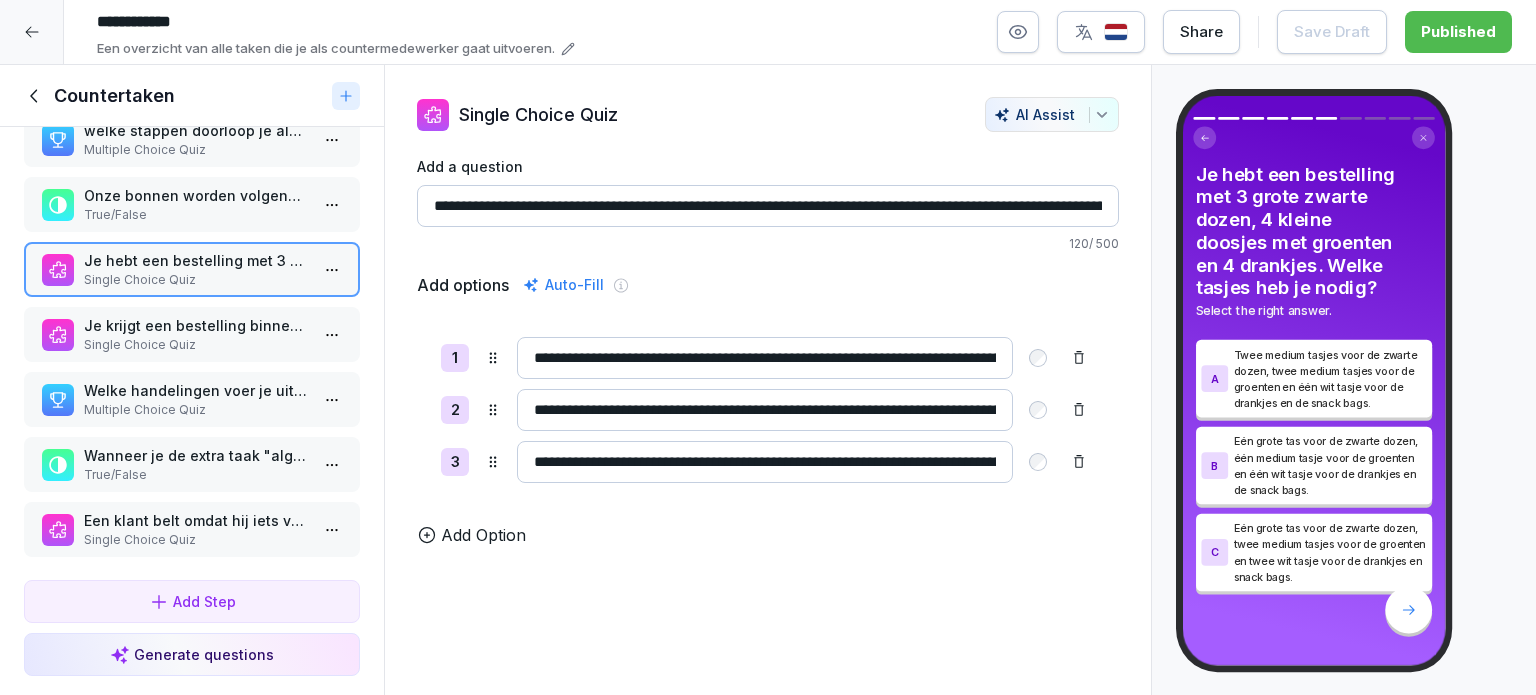 click on "Je krijgt een bestelling binnen voor 5 personen. Hoeveel Snack Bags voeg je toe?" at bounding box center [196, 325] 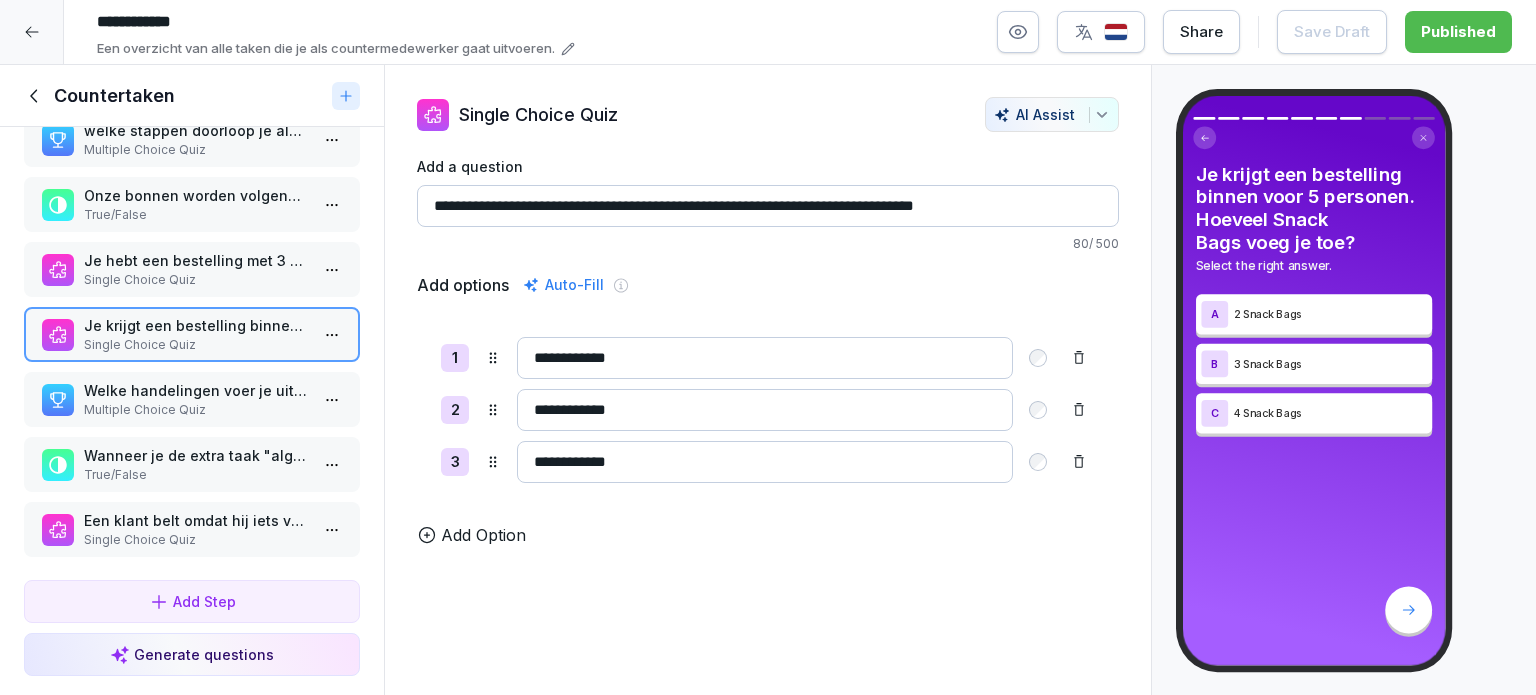 click on "Multiple Choice Quiz" at bounding box center [196, 410] 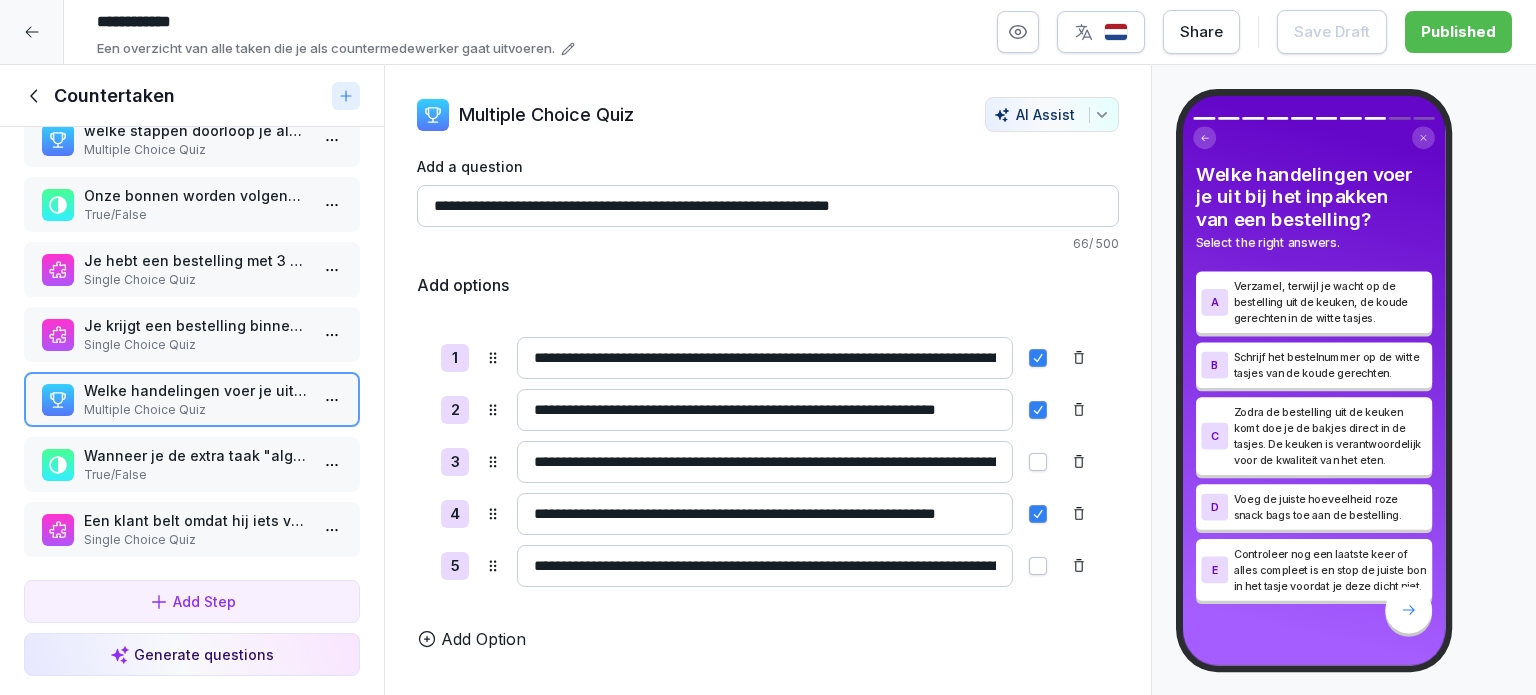 click on "**********" at bounding box center [765, 410] 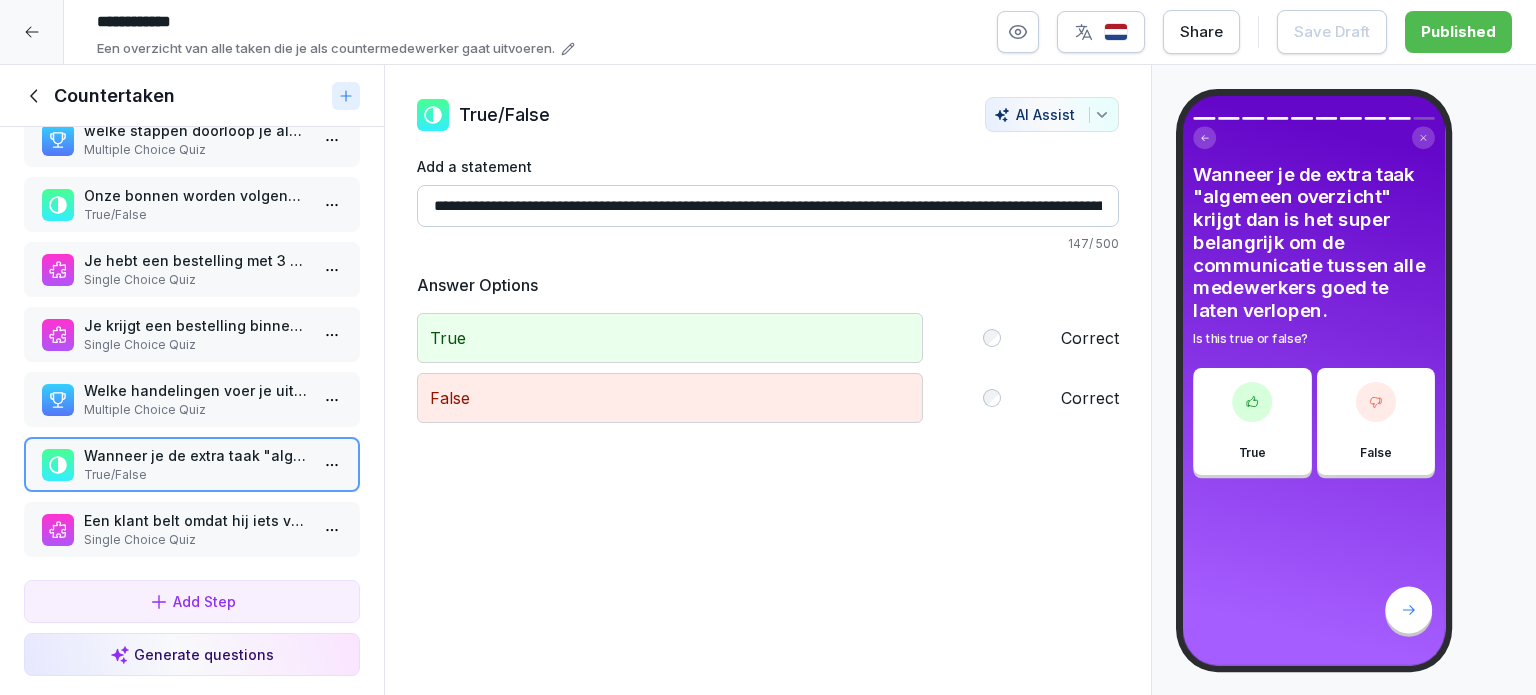 click on "Een klant belt omdat hij iets vergeten is te bestellen. De bestelling is al binnen en hij wil hier graag 4 extra drankjes bij bestellen." at bounding box center [196, 520] 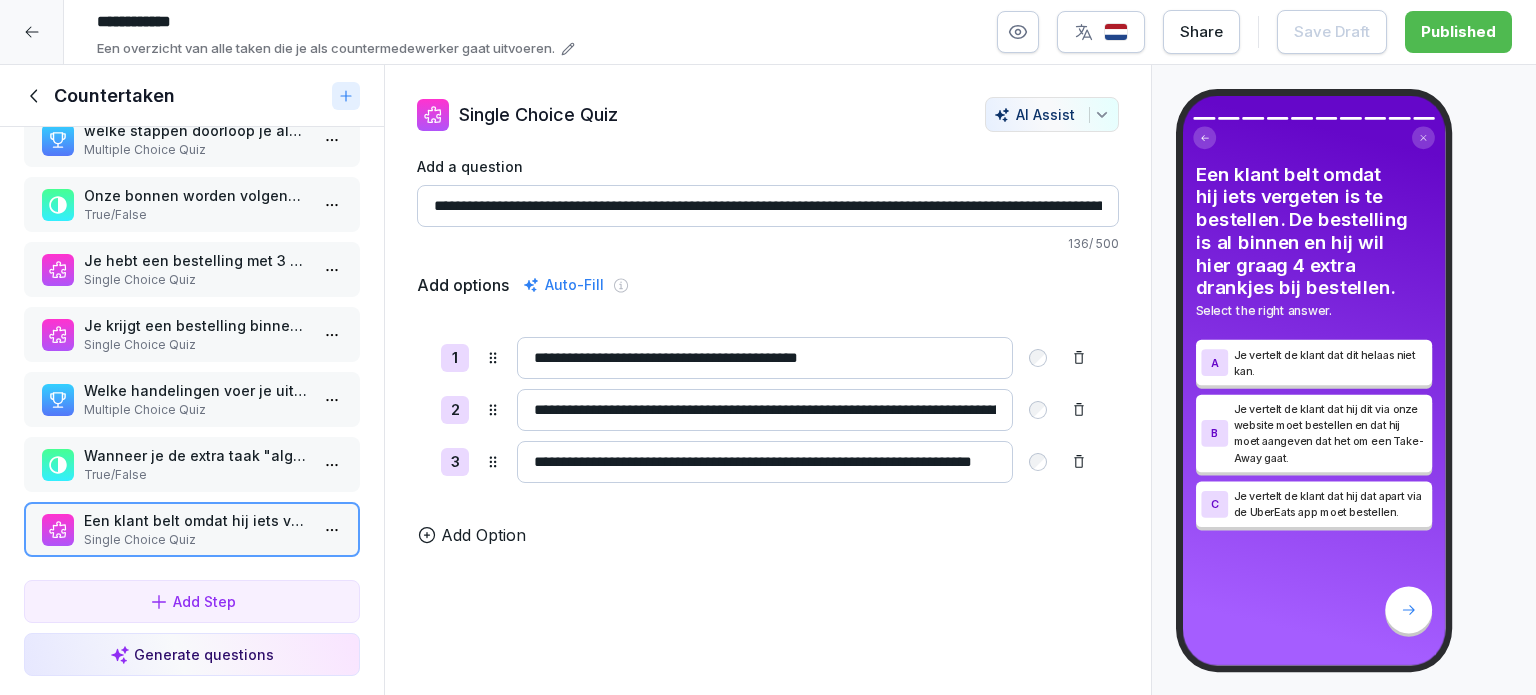 click 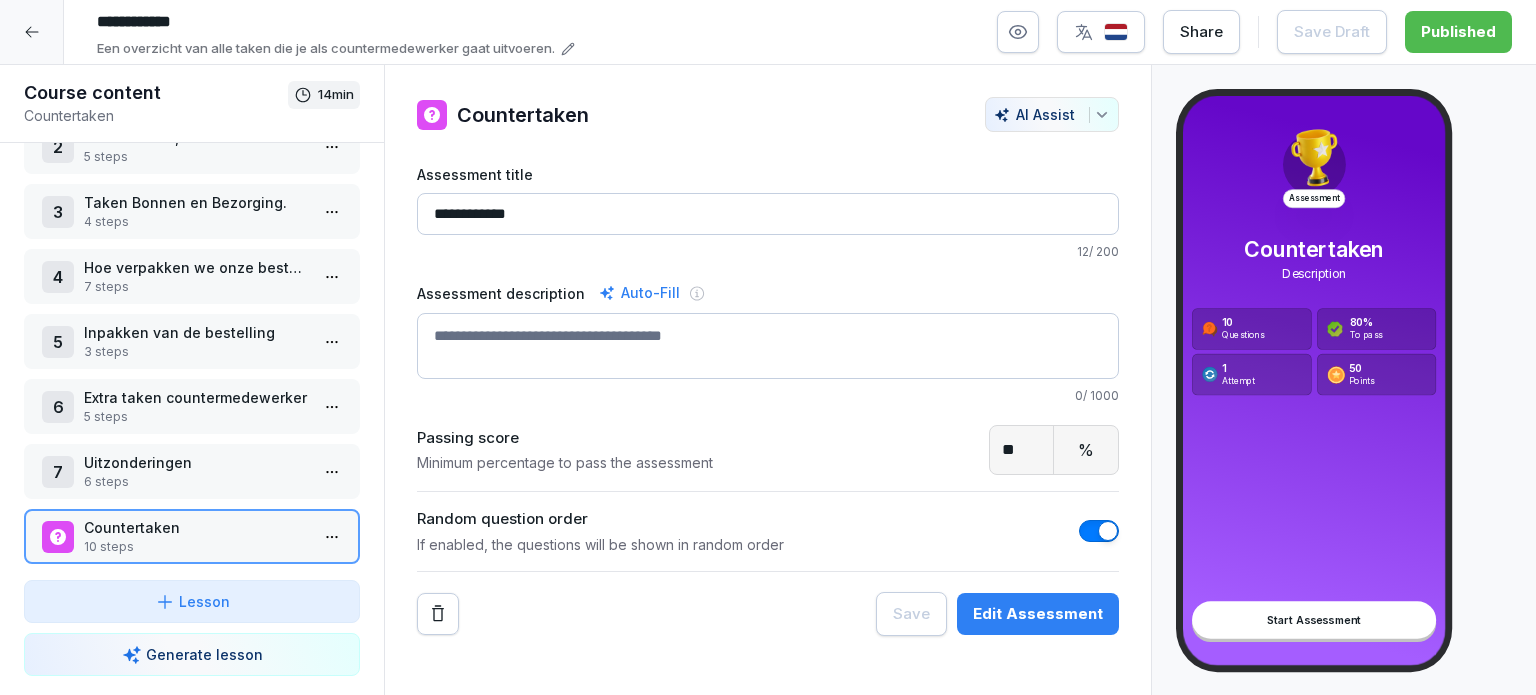 click on "Uitzonderingen" at bounding box center (196, 462) 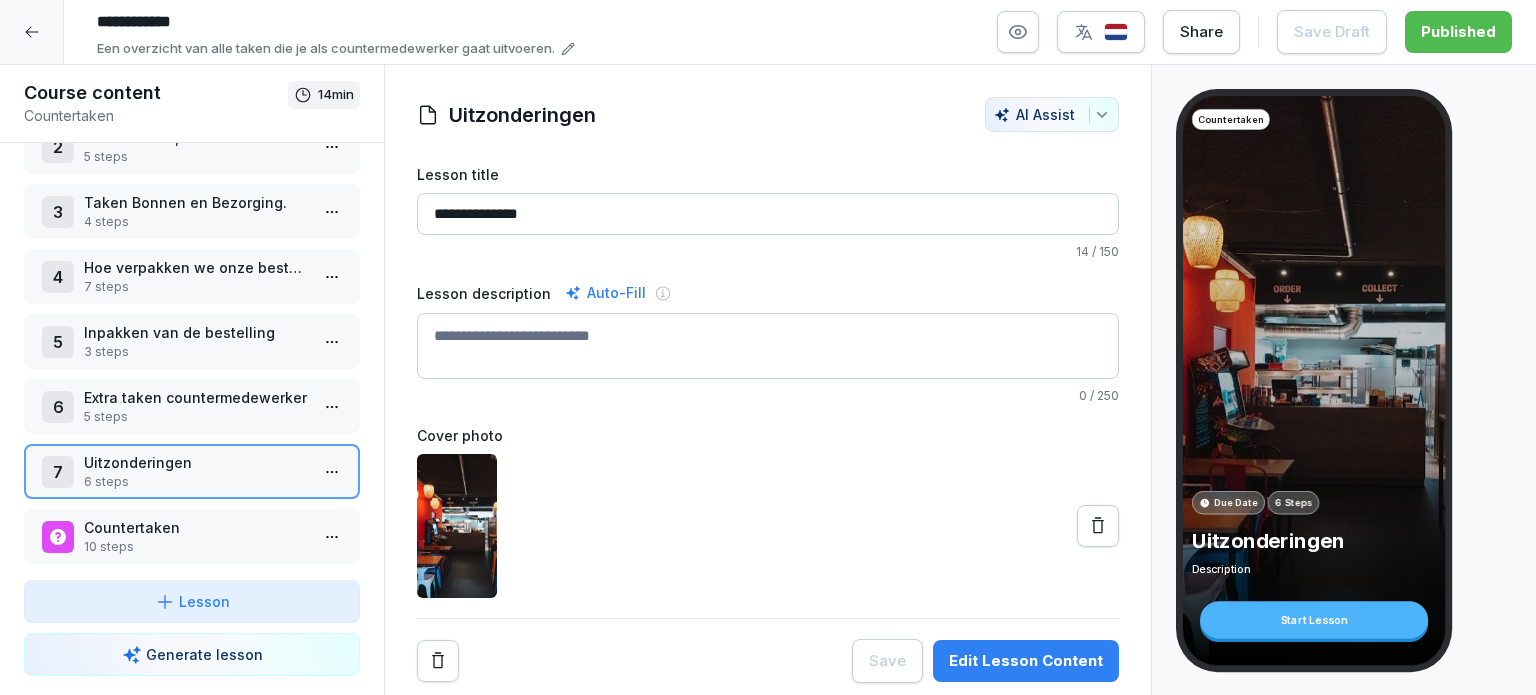 click on "**********" at bounding box center [768, 347] 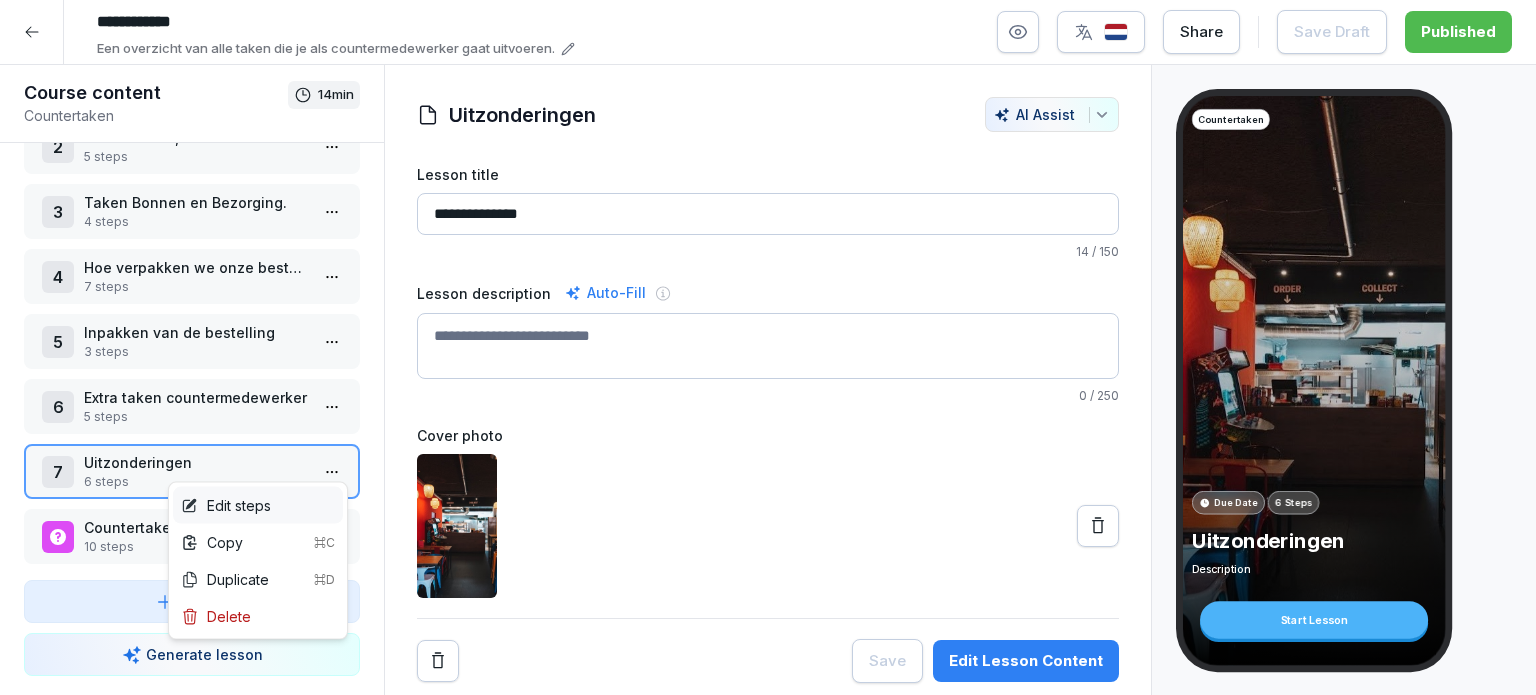 click on "Edit steps" at bounding box center [258, 505] 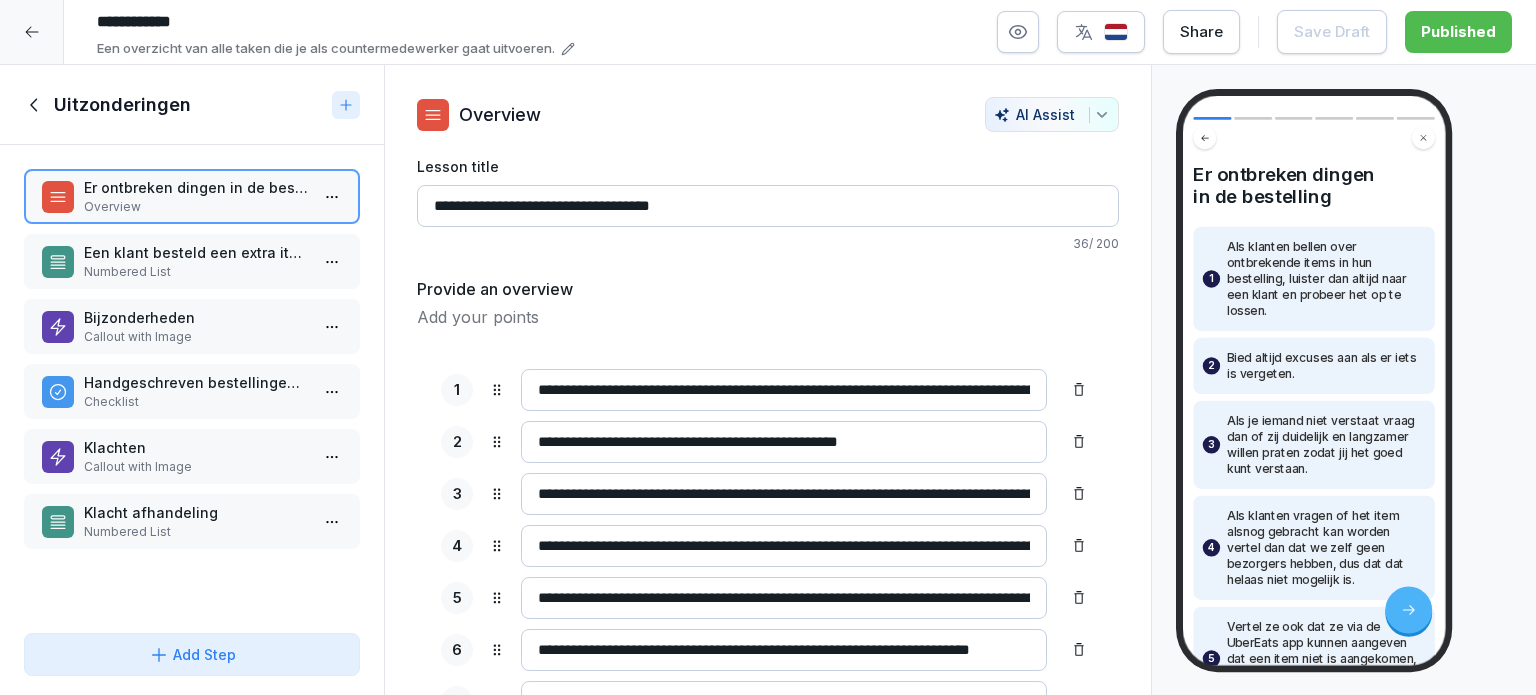 scroll, scrollTop: 87, scrollLeft: 0, axis: vertical 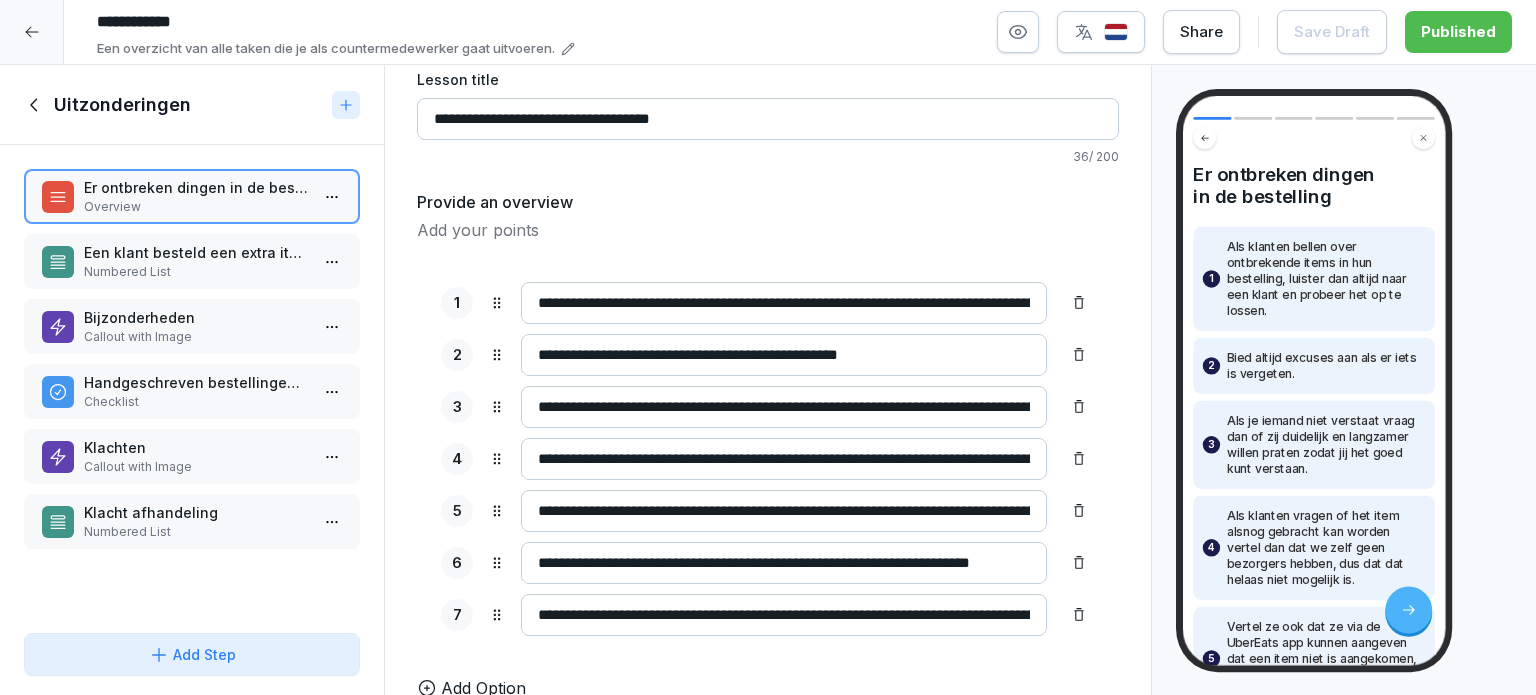 click on "Bijzonderheden" at bounding box center (196, 317) 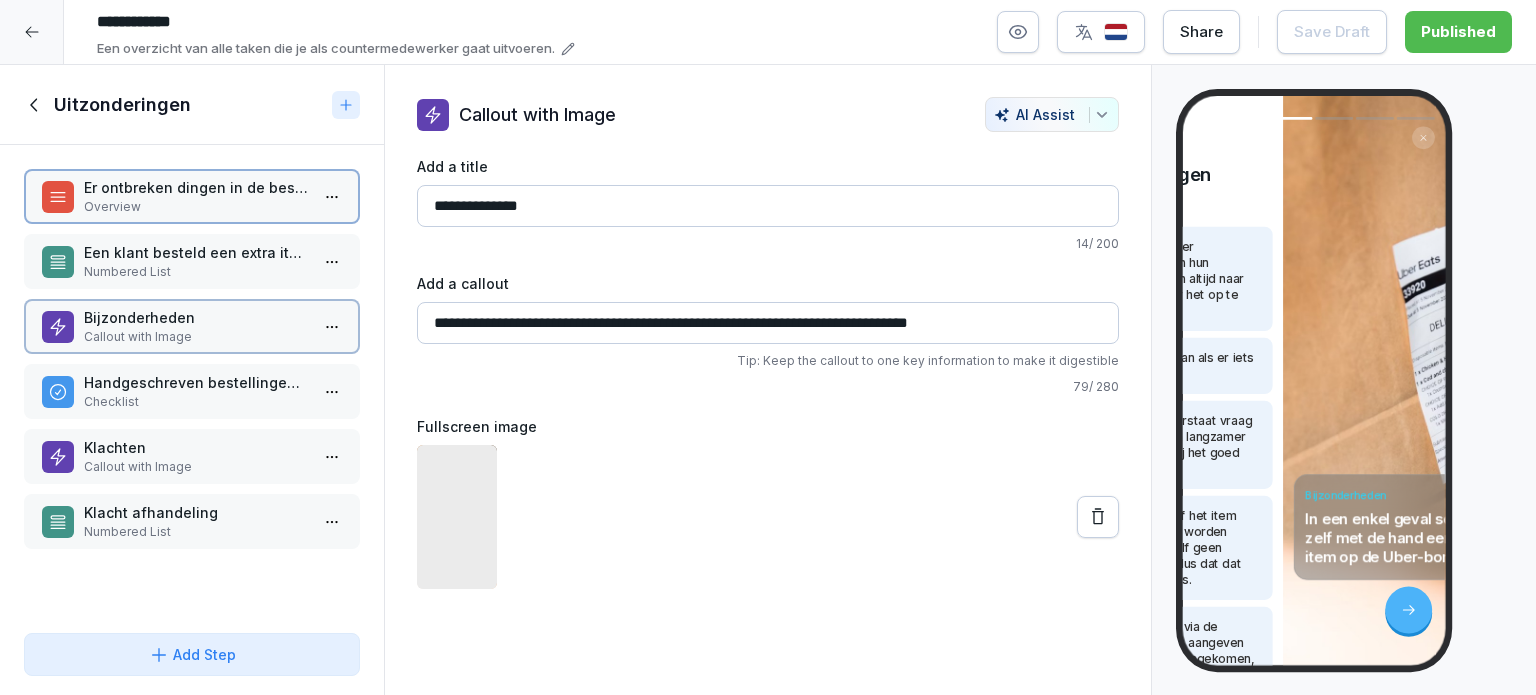 scroll, scrollTop: 0, scrollLeft: 0, axis: both 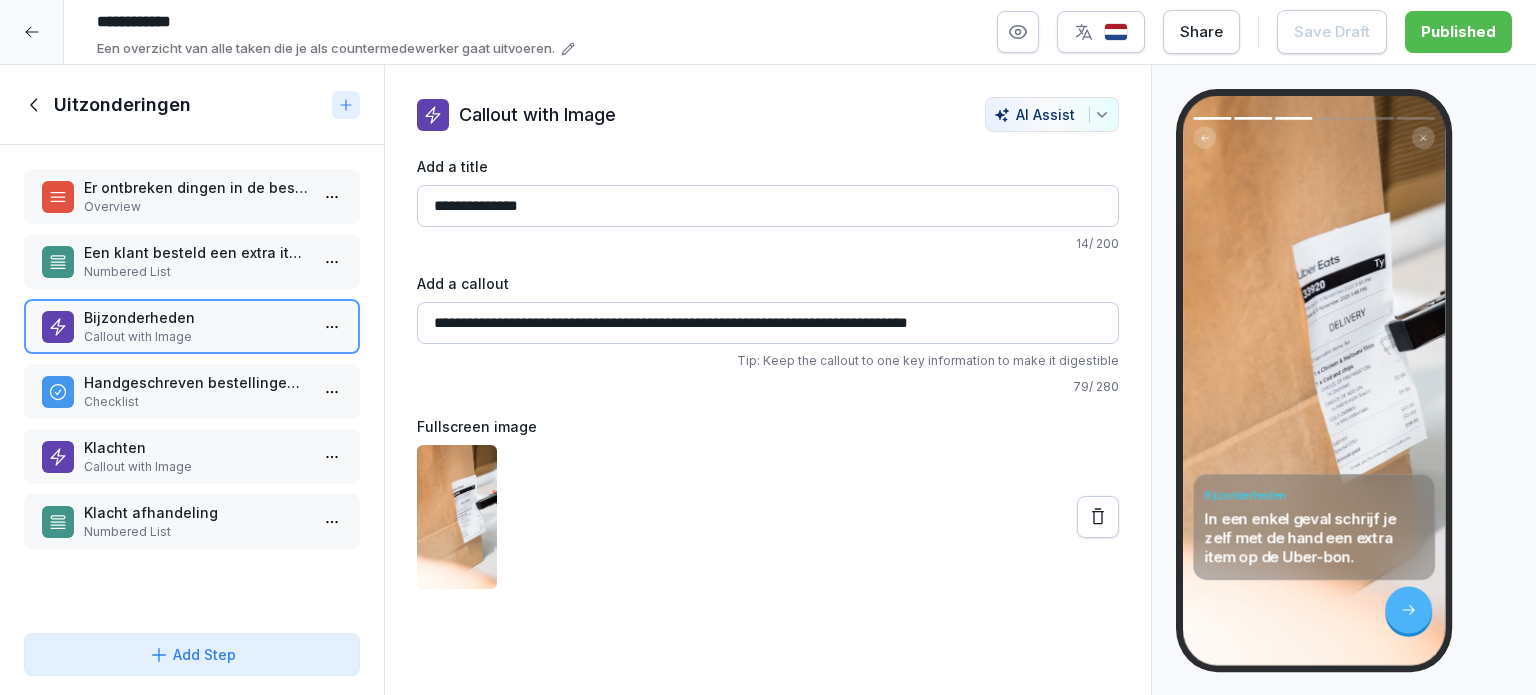 click on "Numbered List" at bounding box center (196, 272) 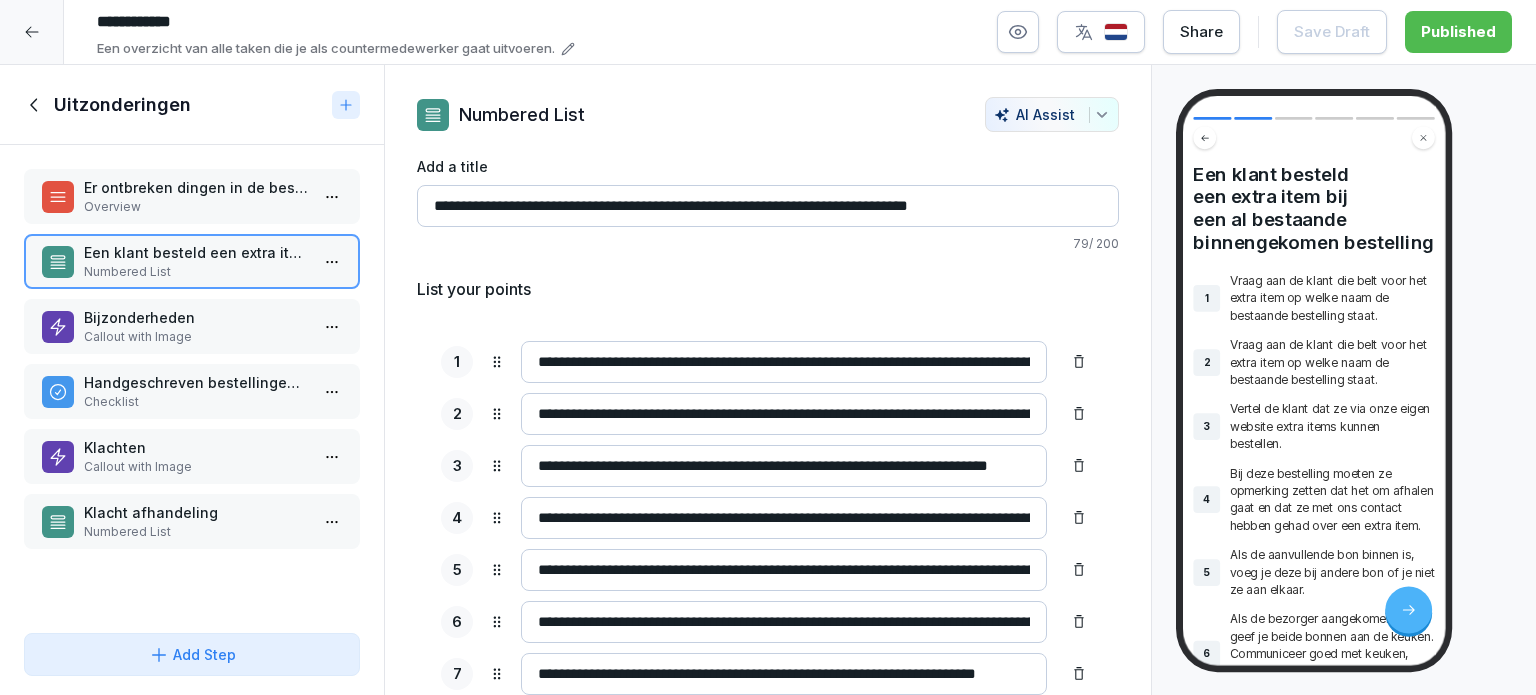 click on "Handgeschreven bestellingen als de computer niet werkt of bij een extra bestelling" at bounding box center [196, 382] 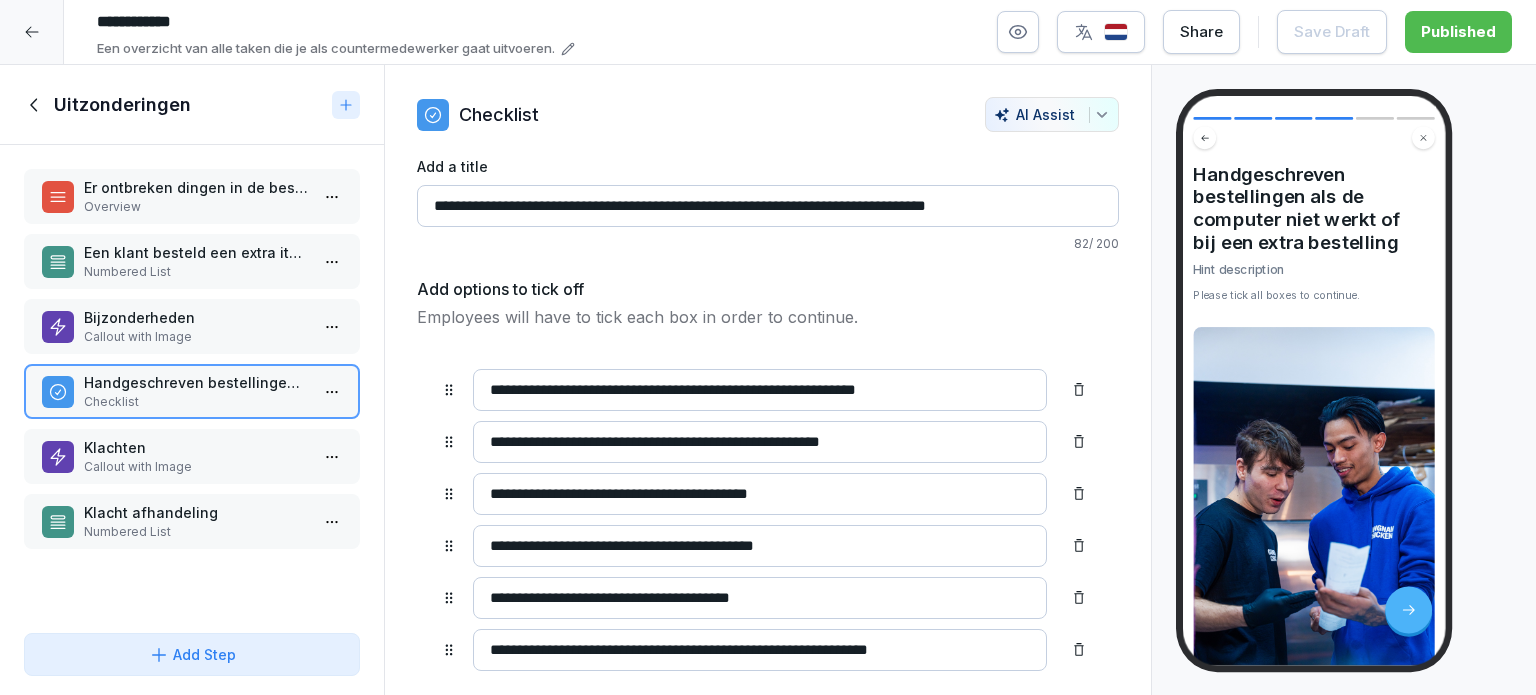 click on "Bijzonderheden" at bounding box center (196, 317) 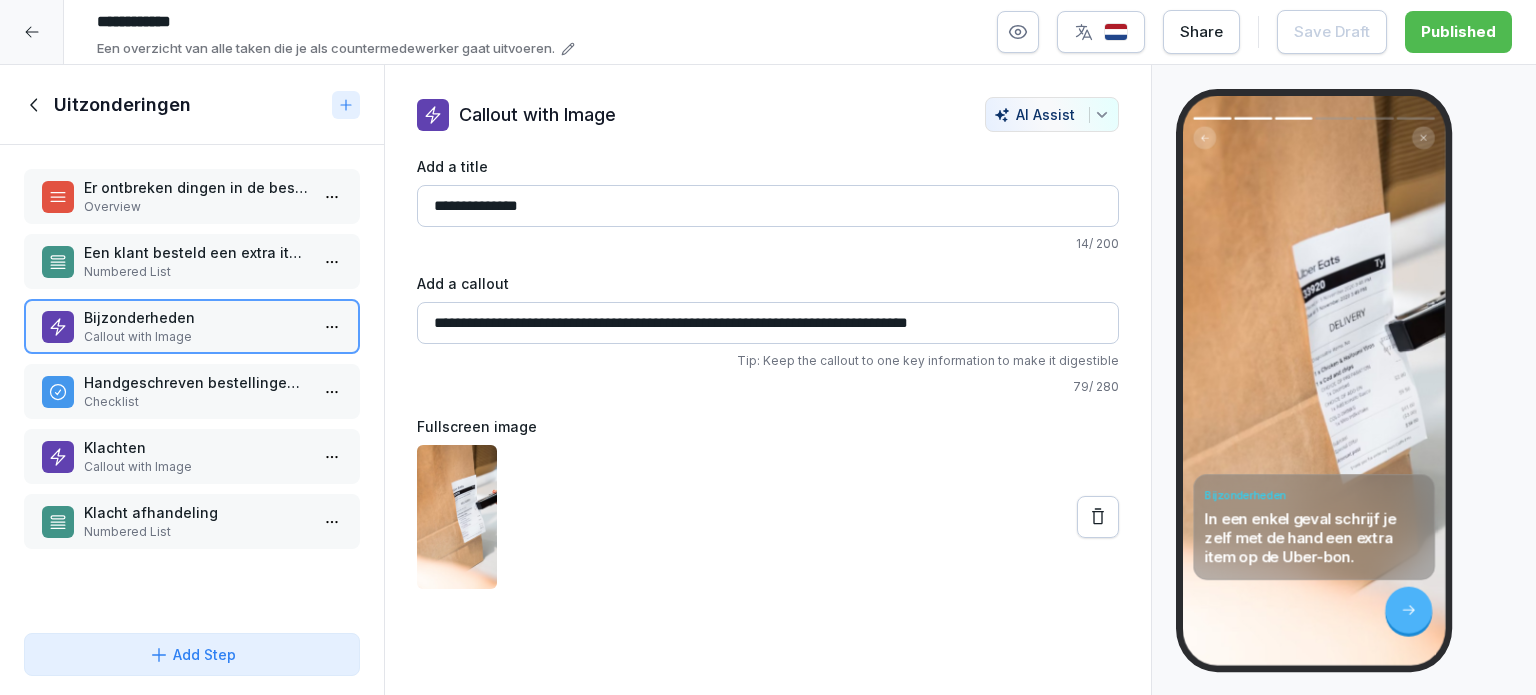 click on "Callout with Image" at bounding box center [196, 467] 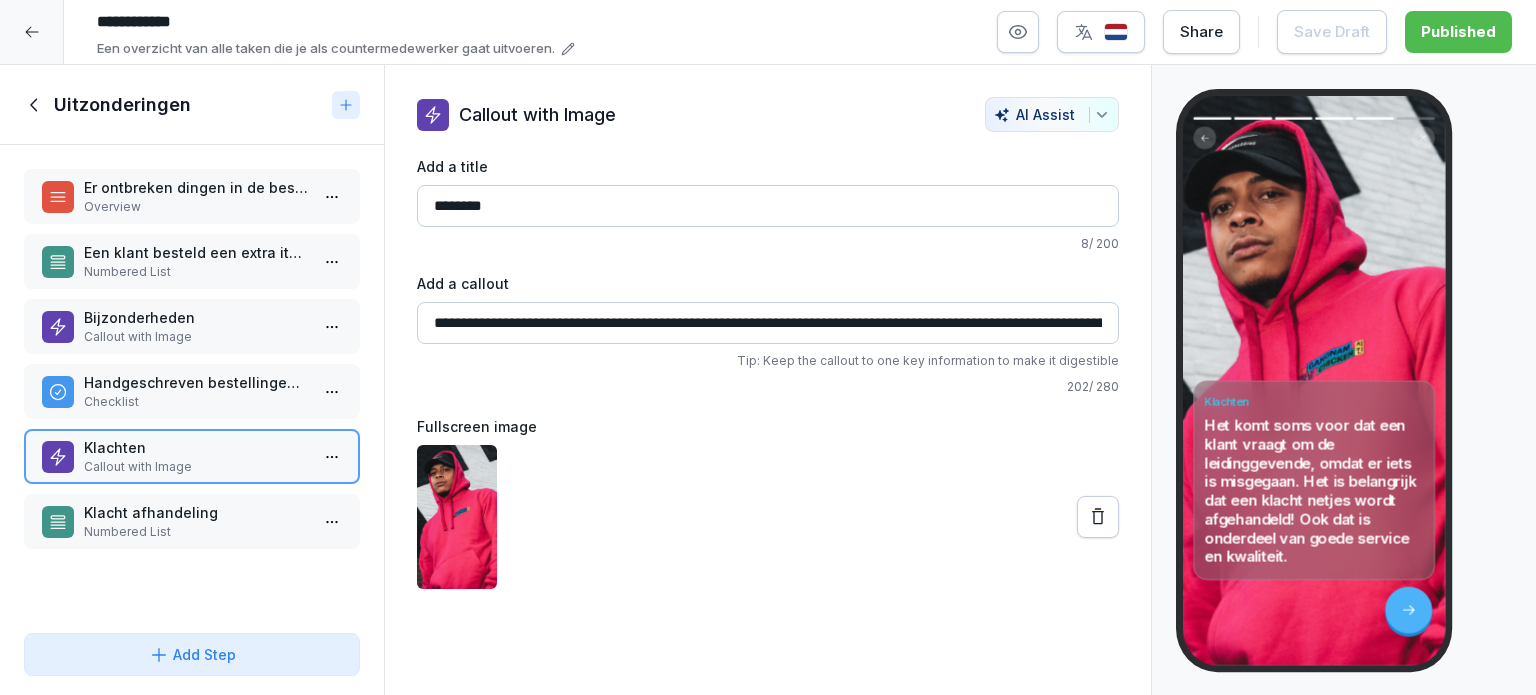 click on "Er ontbreken dingen in de bestelling" at bounding box center (196, 187) 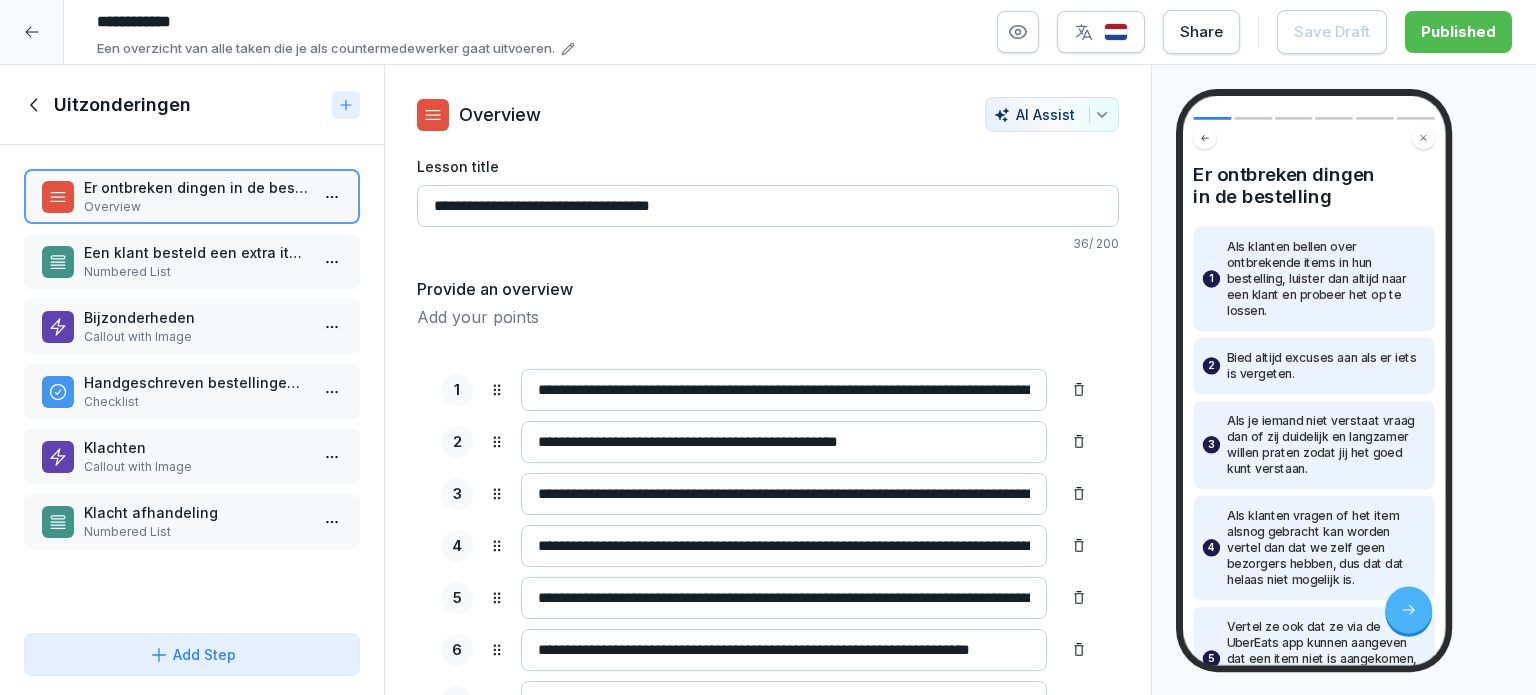 scroll, scrollTop: 87, scrollLeft: 0, axis: vertical 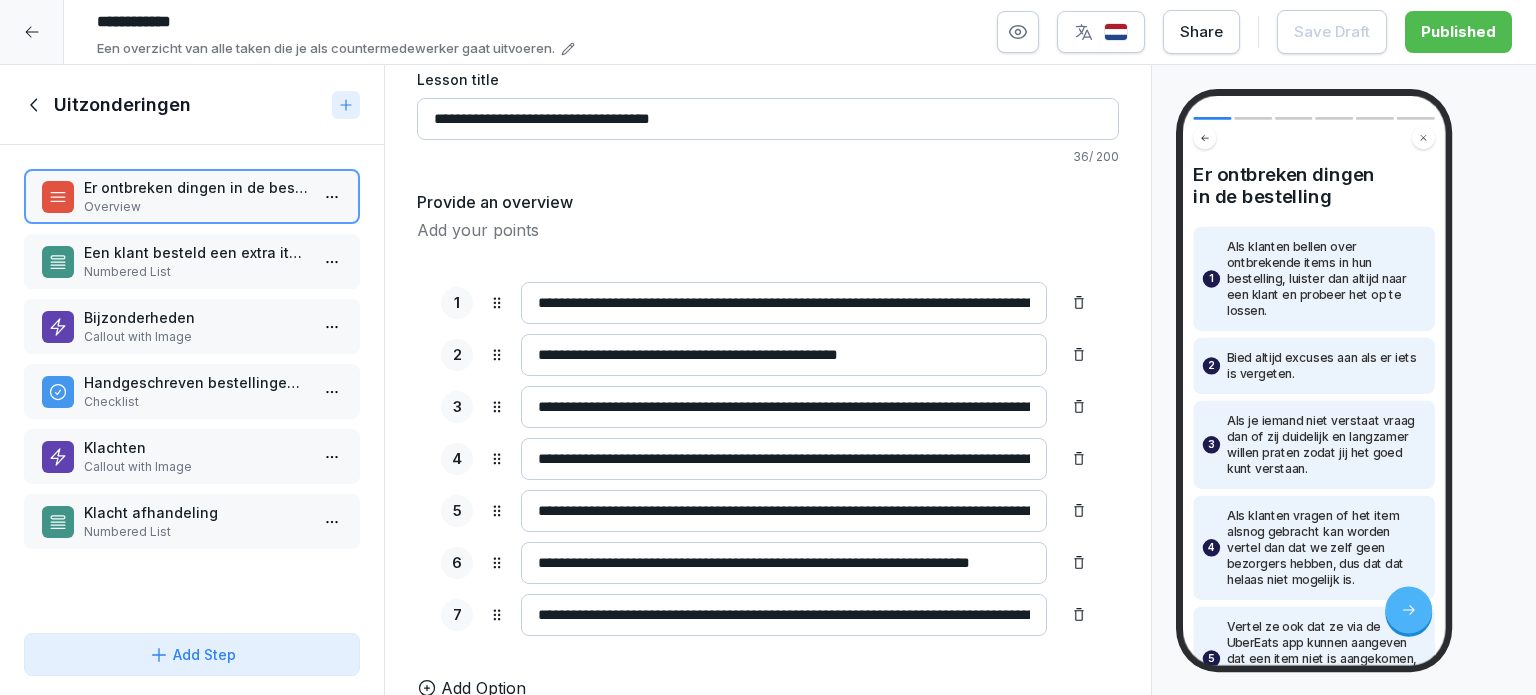 click 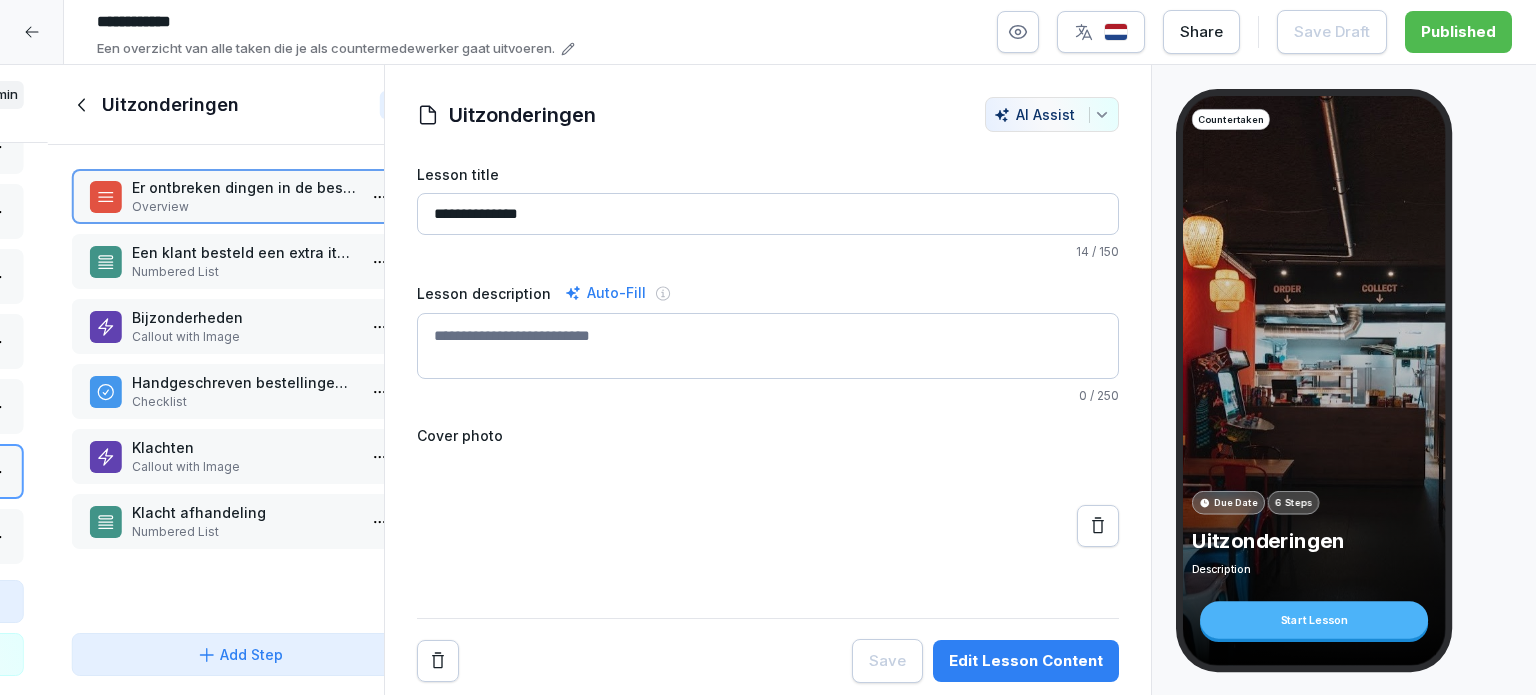 scroll, scrollTop: 0, scrollLeft: 0, axis: both 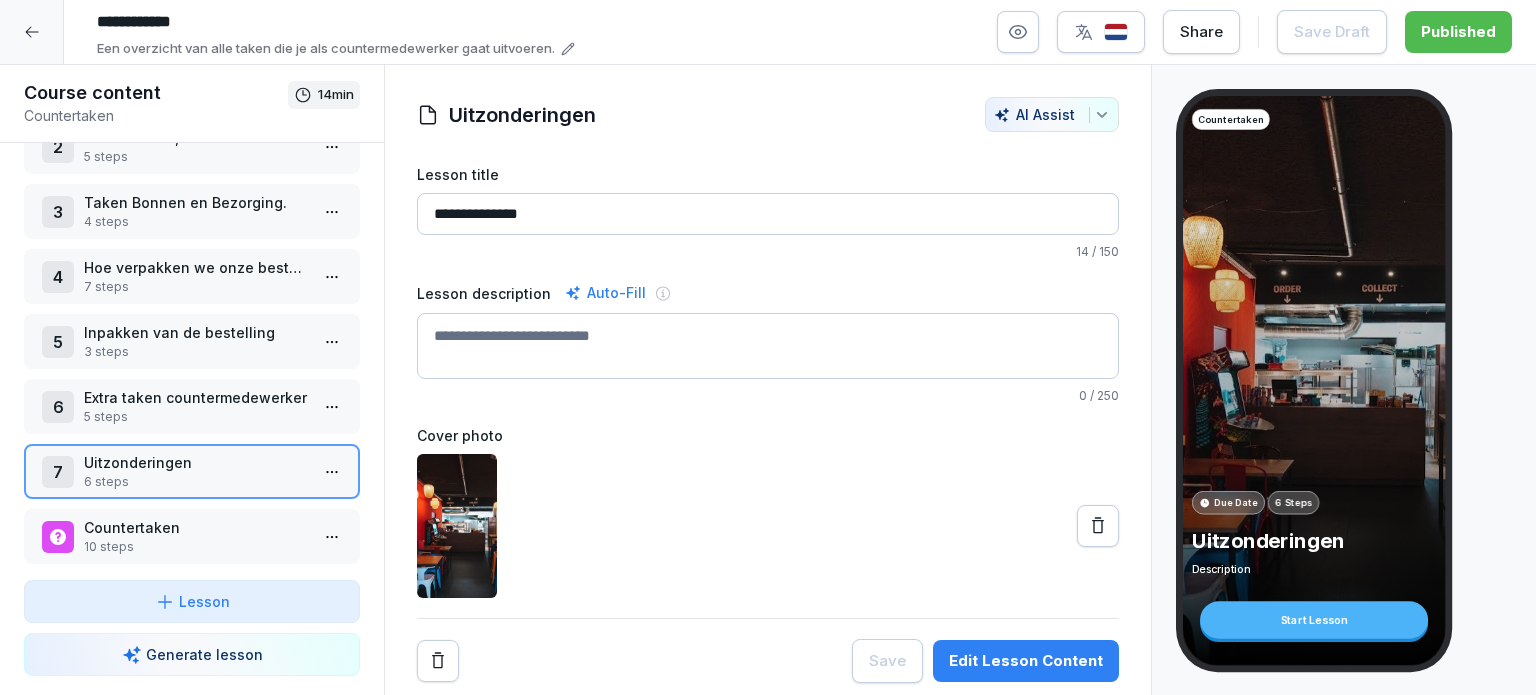 click on "10 steps" at bounding box center [196, 547] 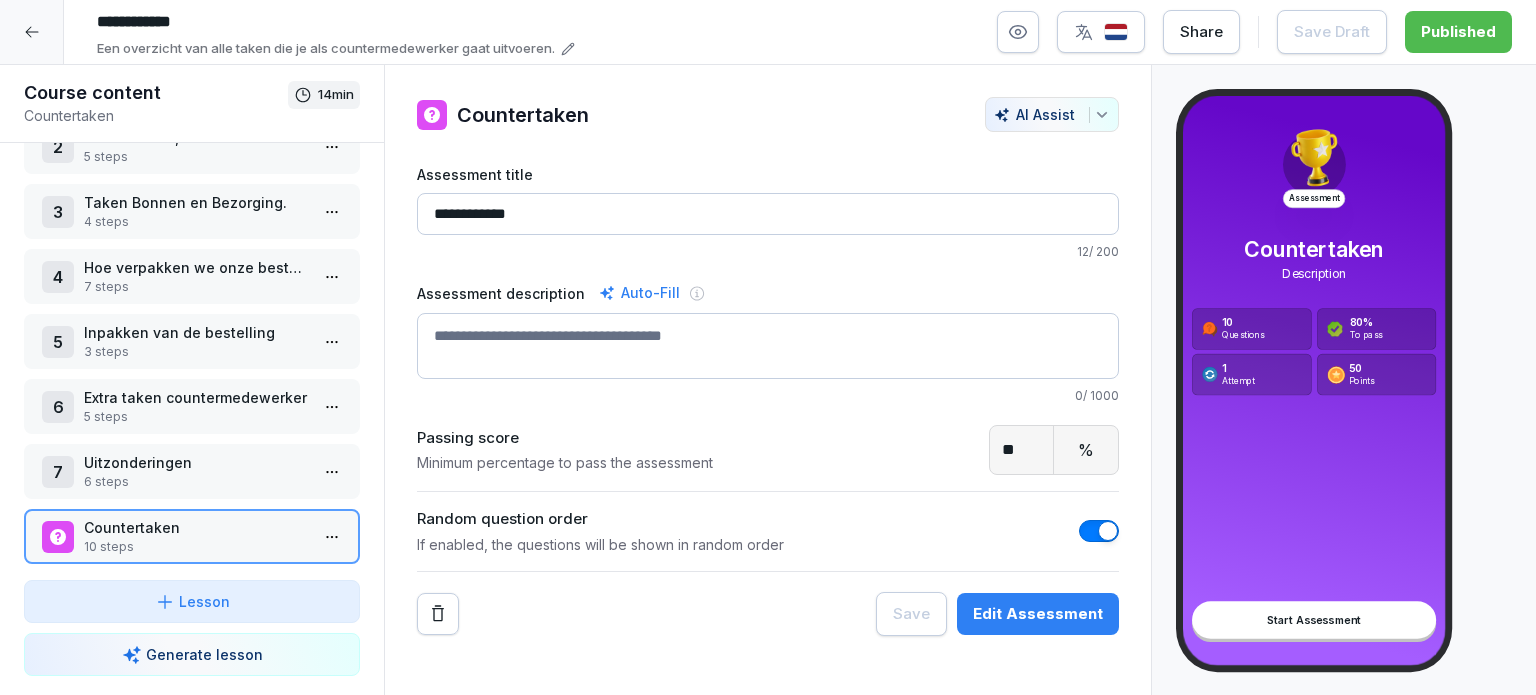 scroll, scrollTop: 0, scrollLeft: 0, axis: both 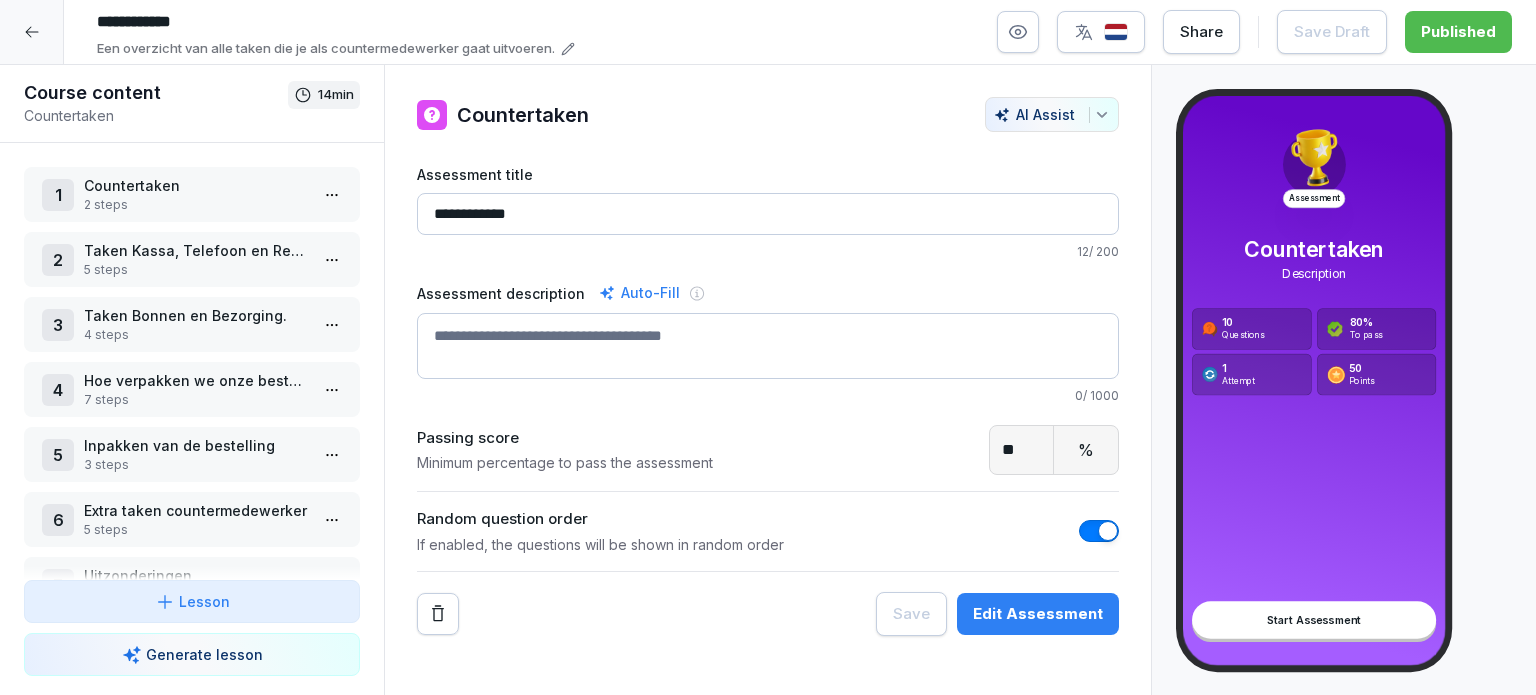 click on "2 steps" at bounding box center (196, 205) 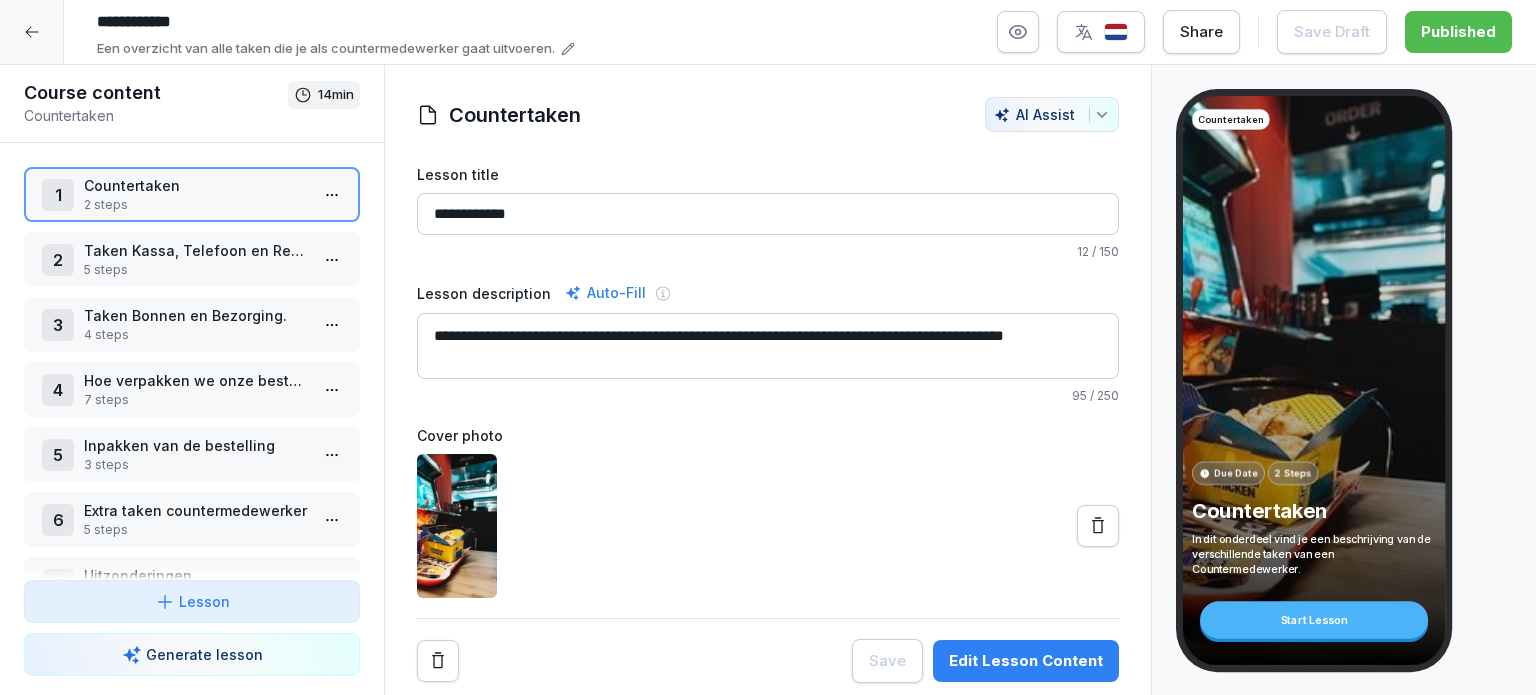 click on "Taken Kassa, Telefoon en Restaurant" at bounding box center (196, 250) 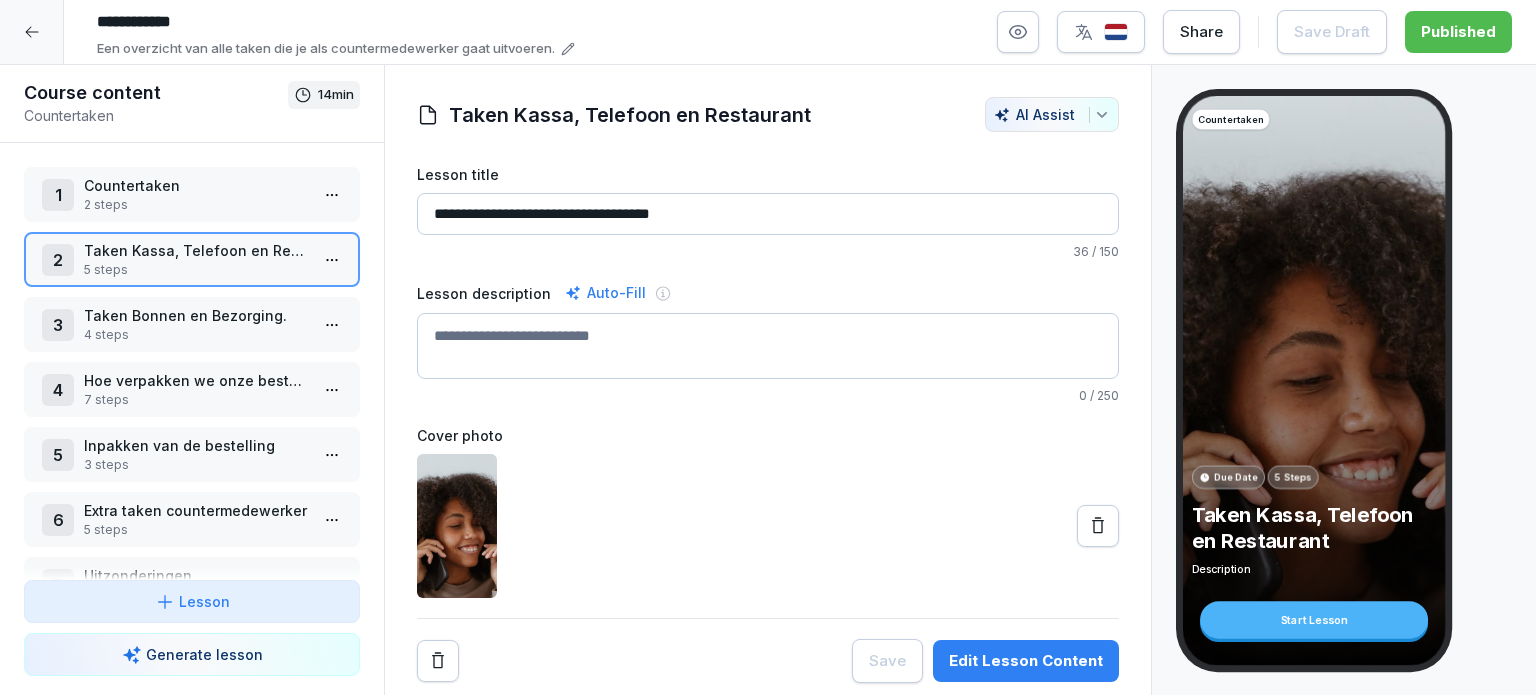click on "Edit Lesson Content" at bounding box center (1026, 661) 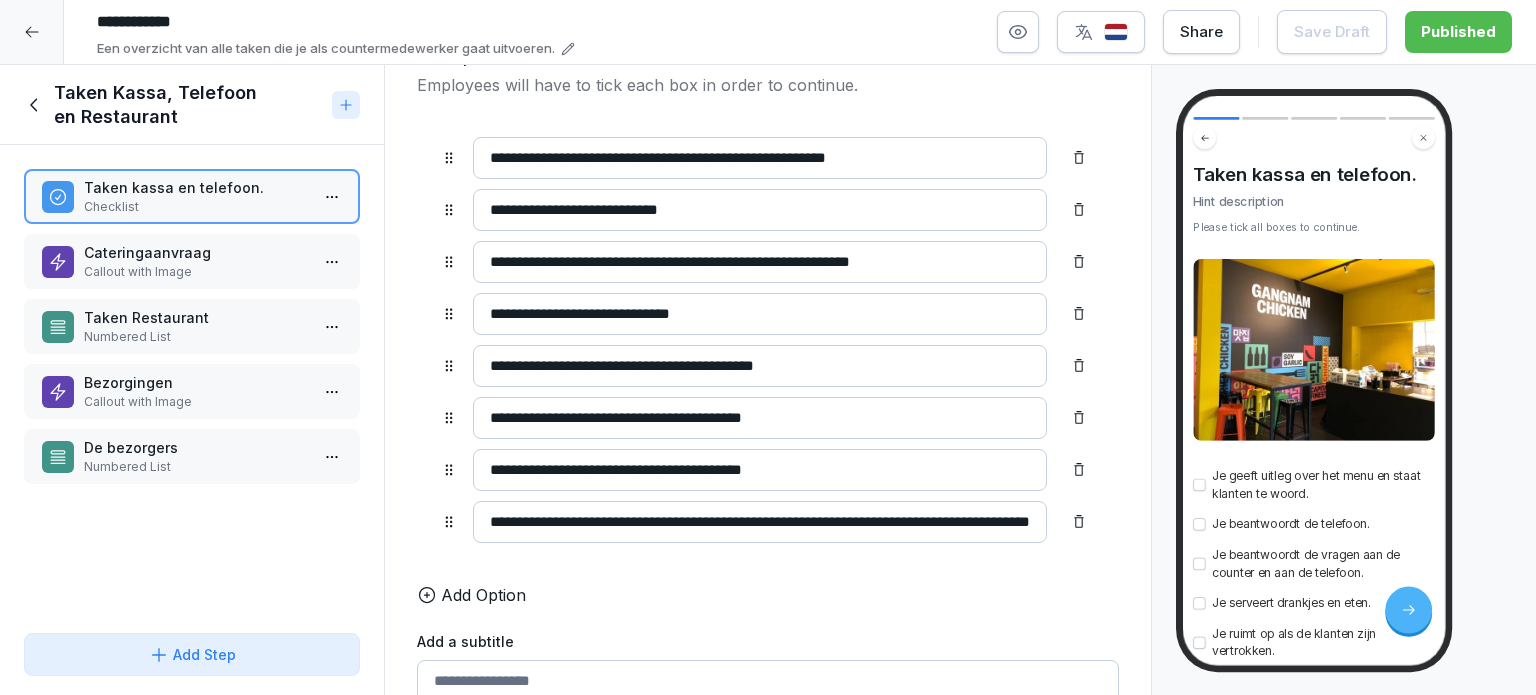 scroll, scrollTop: 233, scrollLeft: 0, axis: vertical 